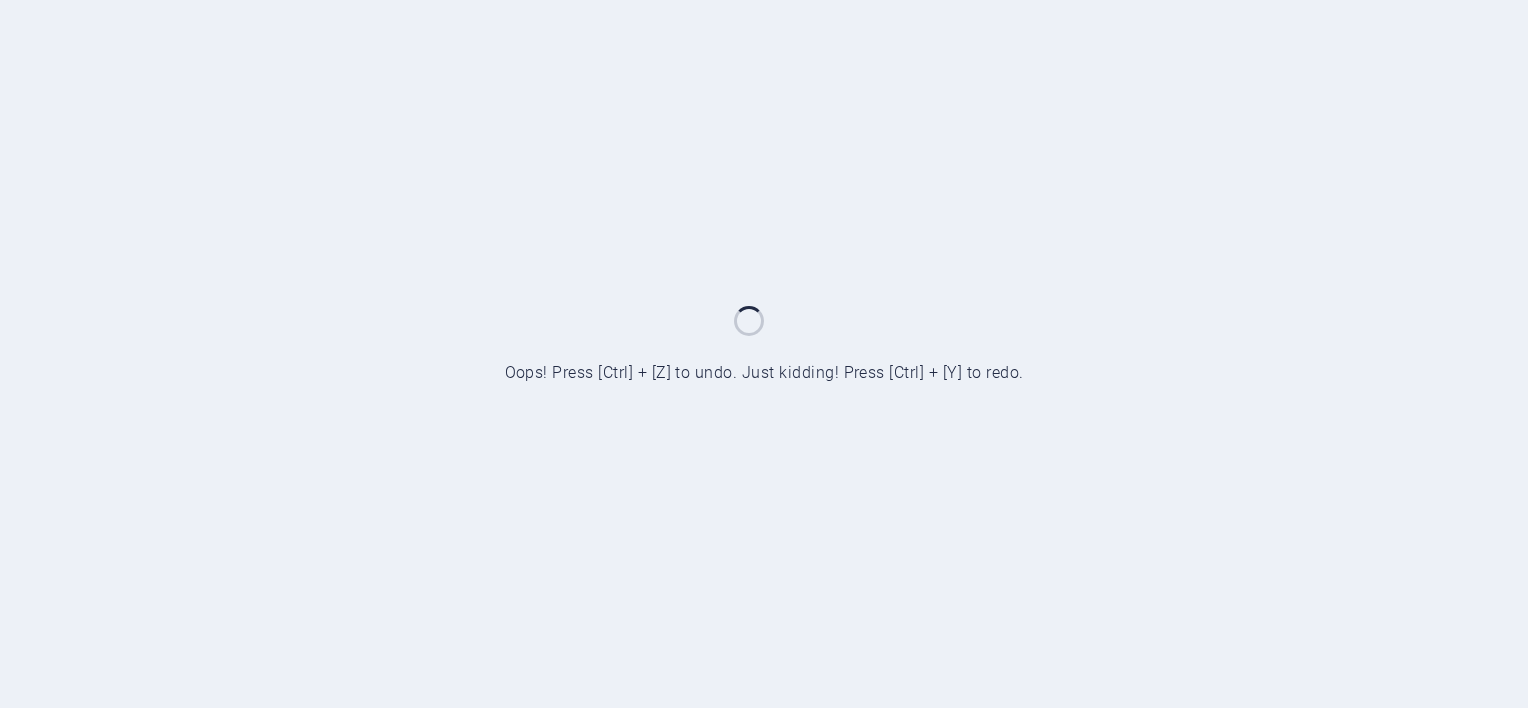 scroll, scrollTop: 0, scrollLeft: 0, axis: both 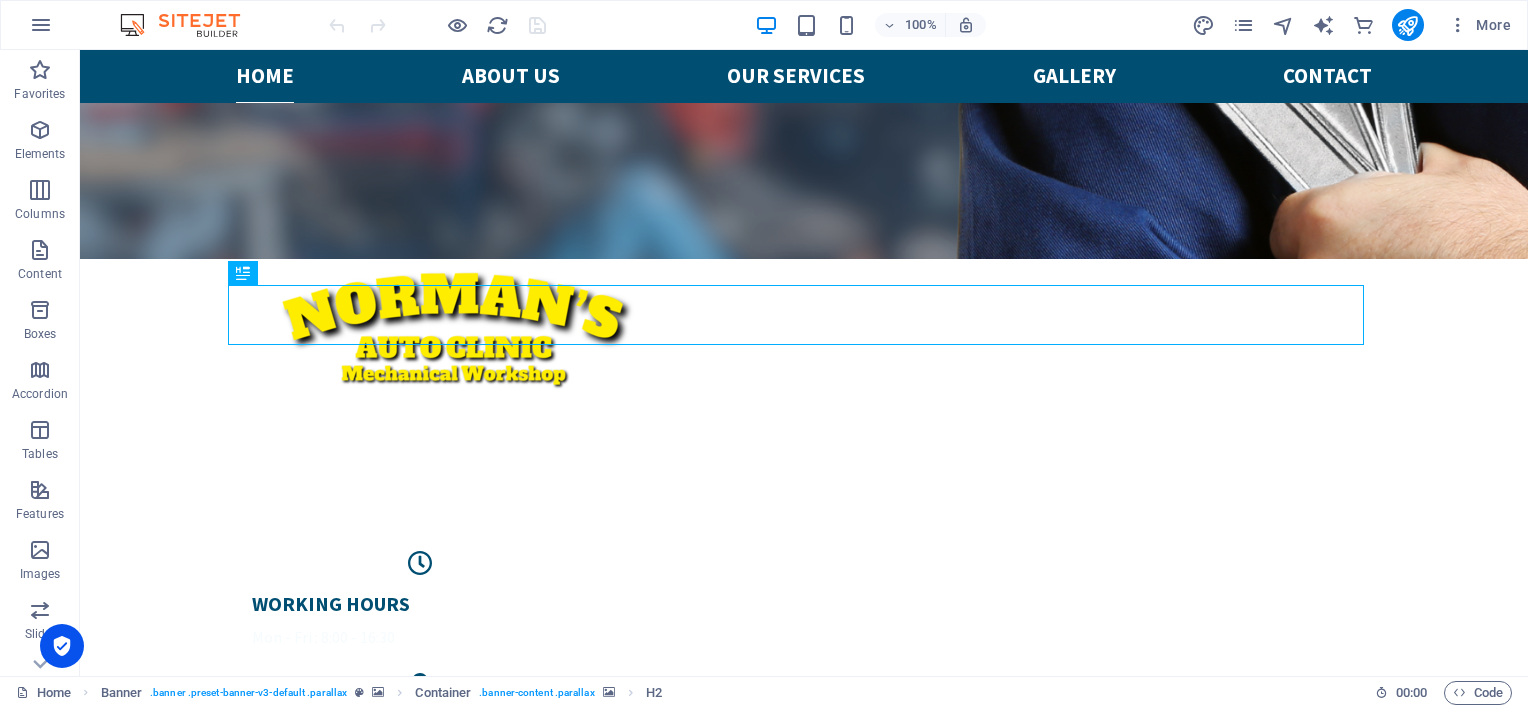 click at bounding box center (-637, 1499) 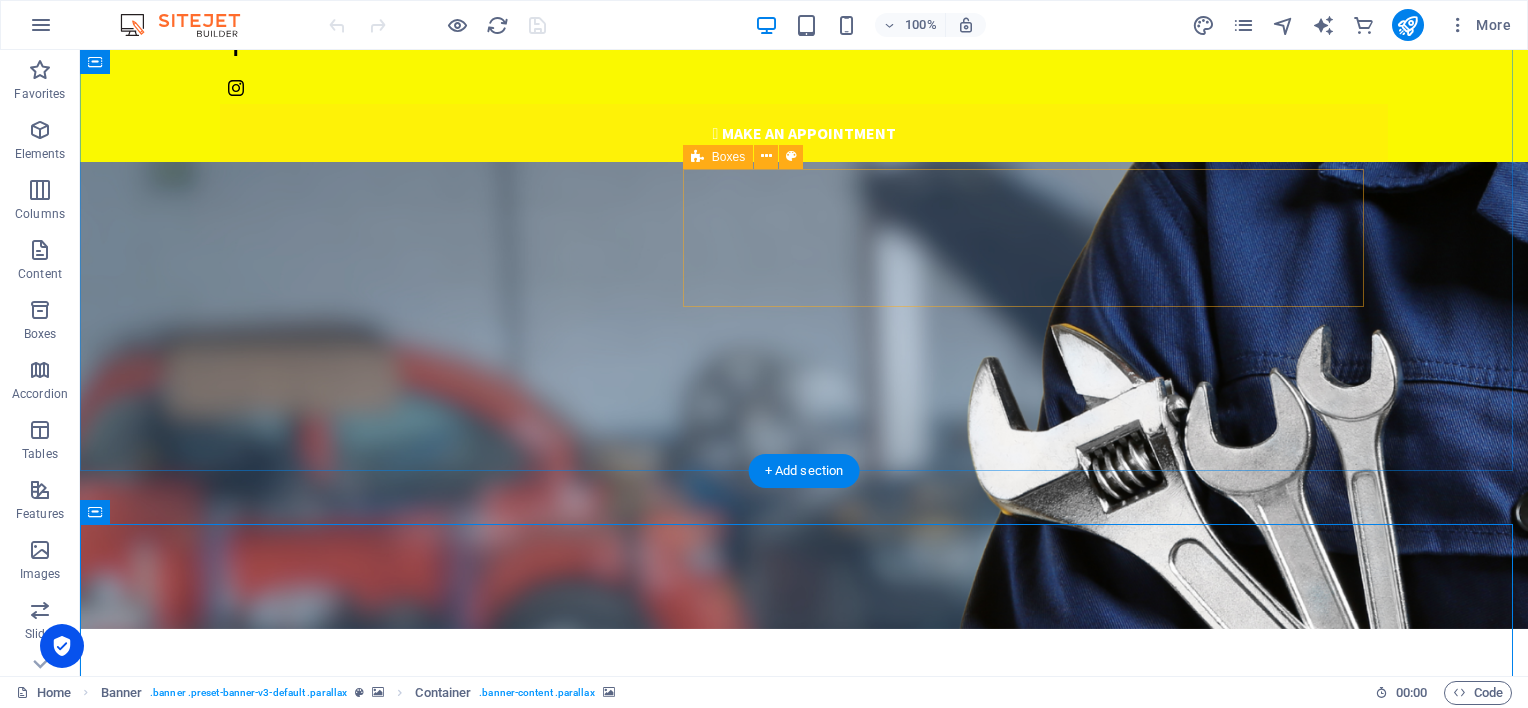 scroll, scrollTop: 0, scrollLeft: 0, axis: both 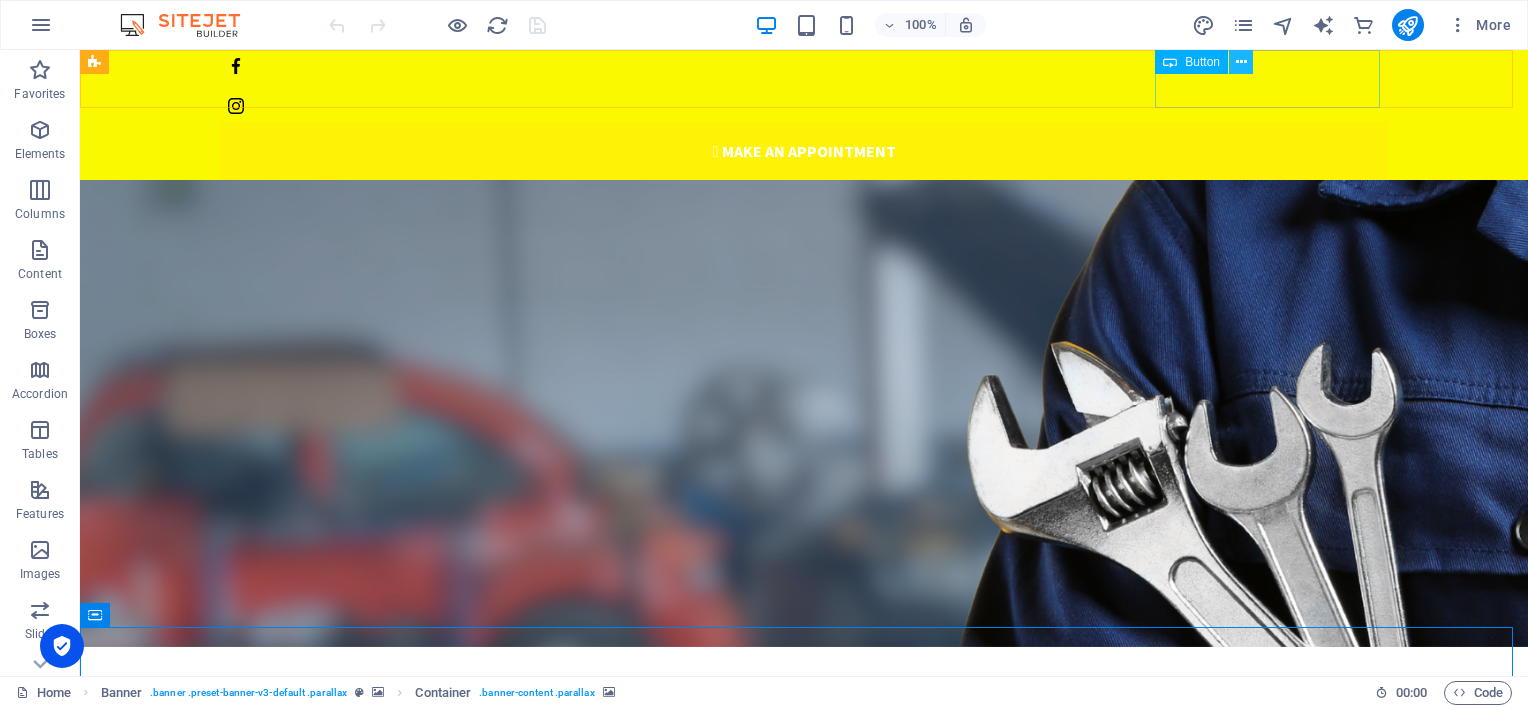 click at bounding box center (1241, 62) 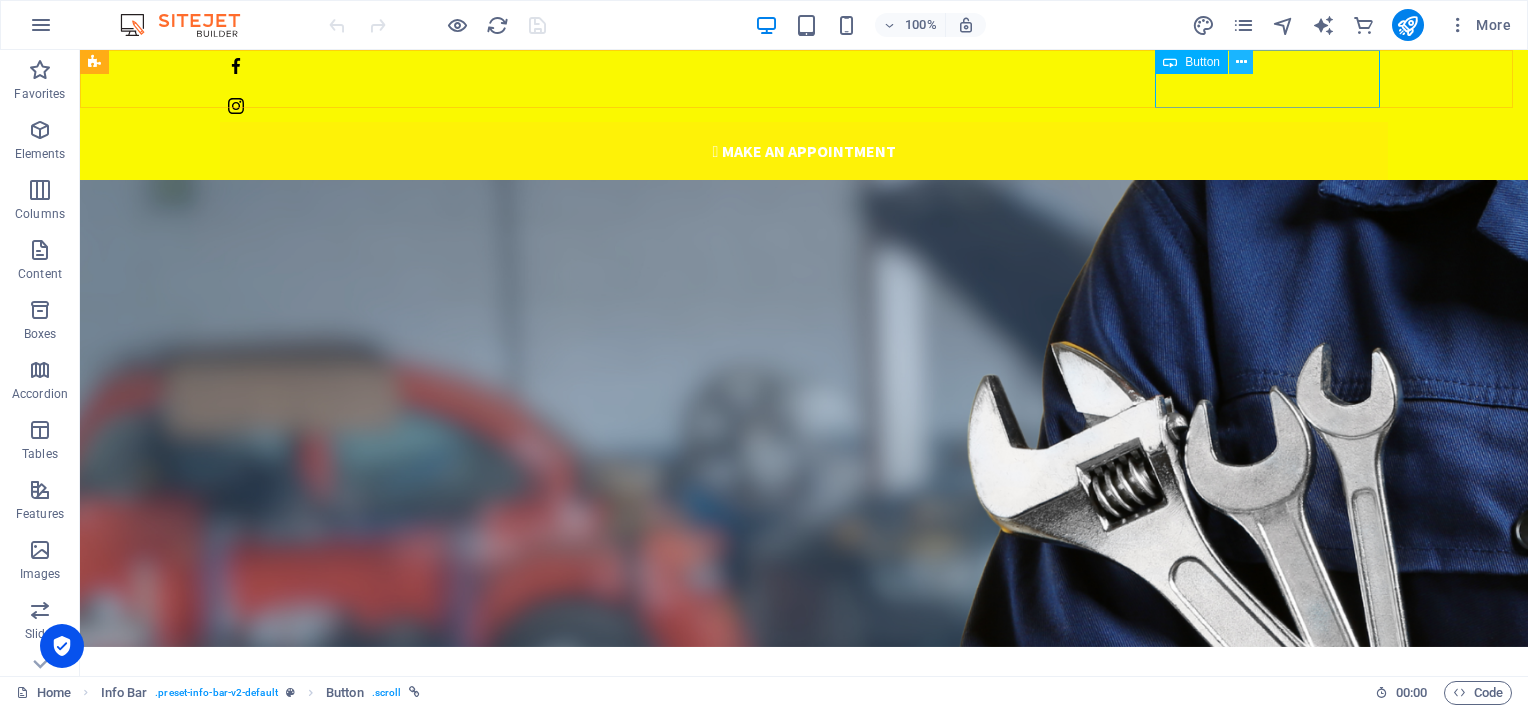 click at bounding box center (1241, 62) 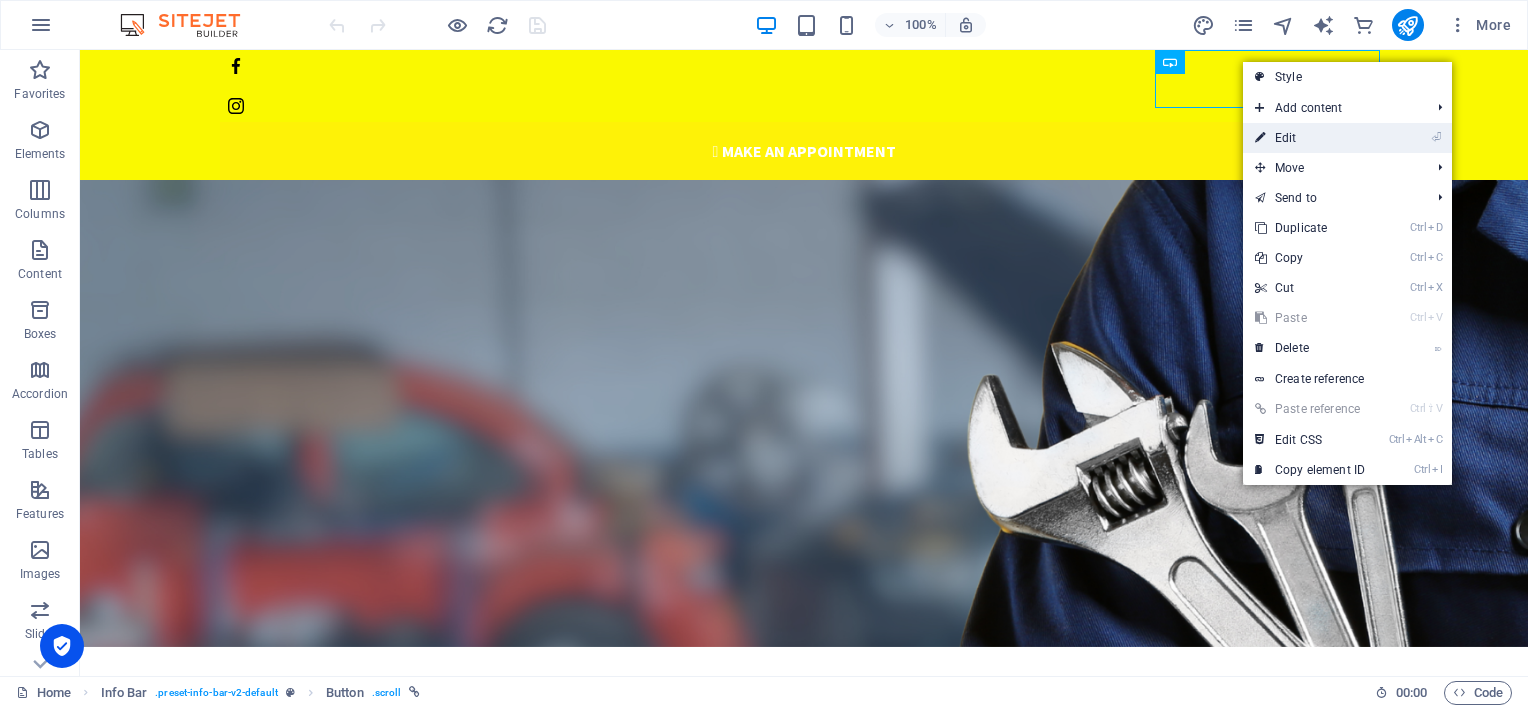 click on "⏎  Edit" at bounding box center (1310, 138) 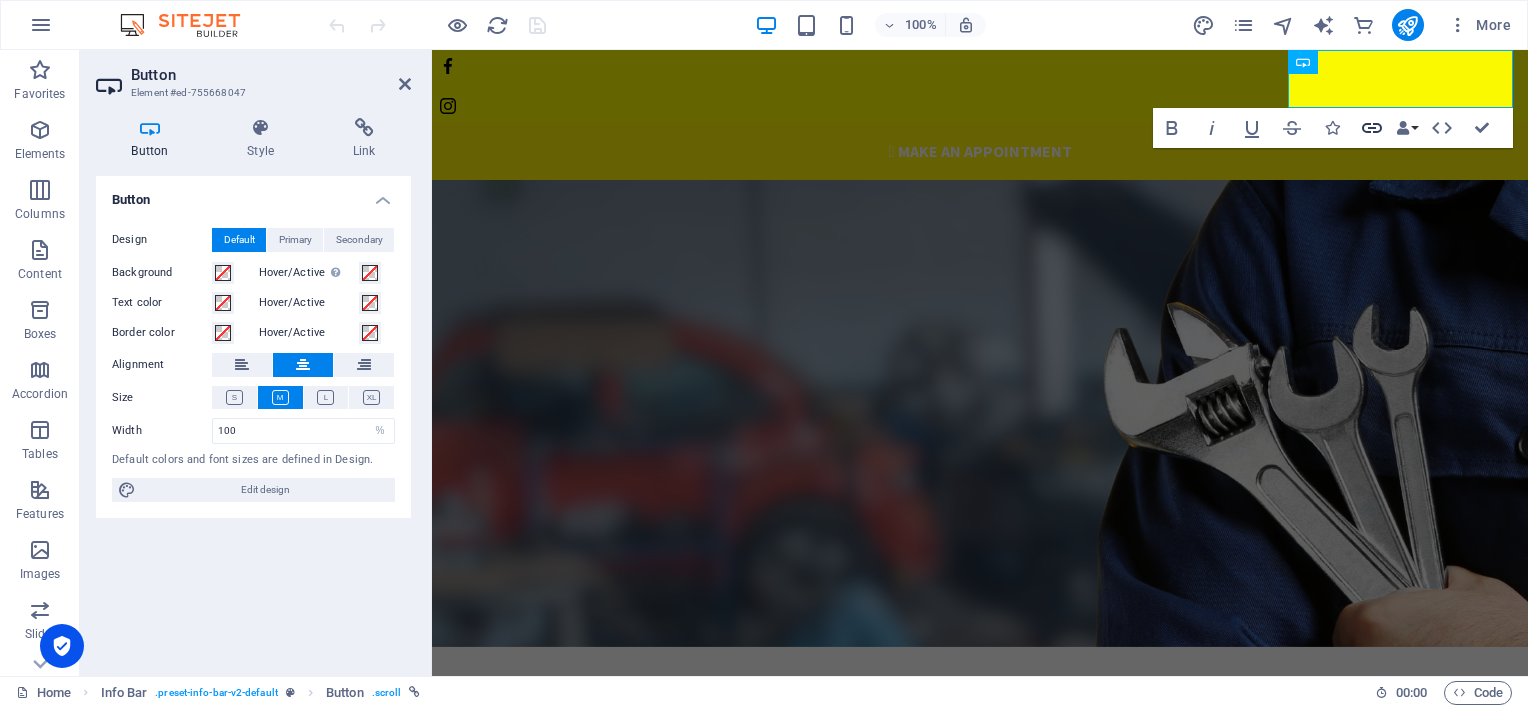 click 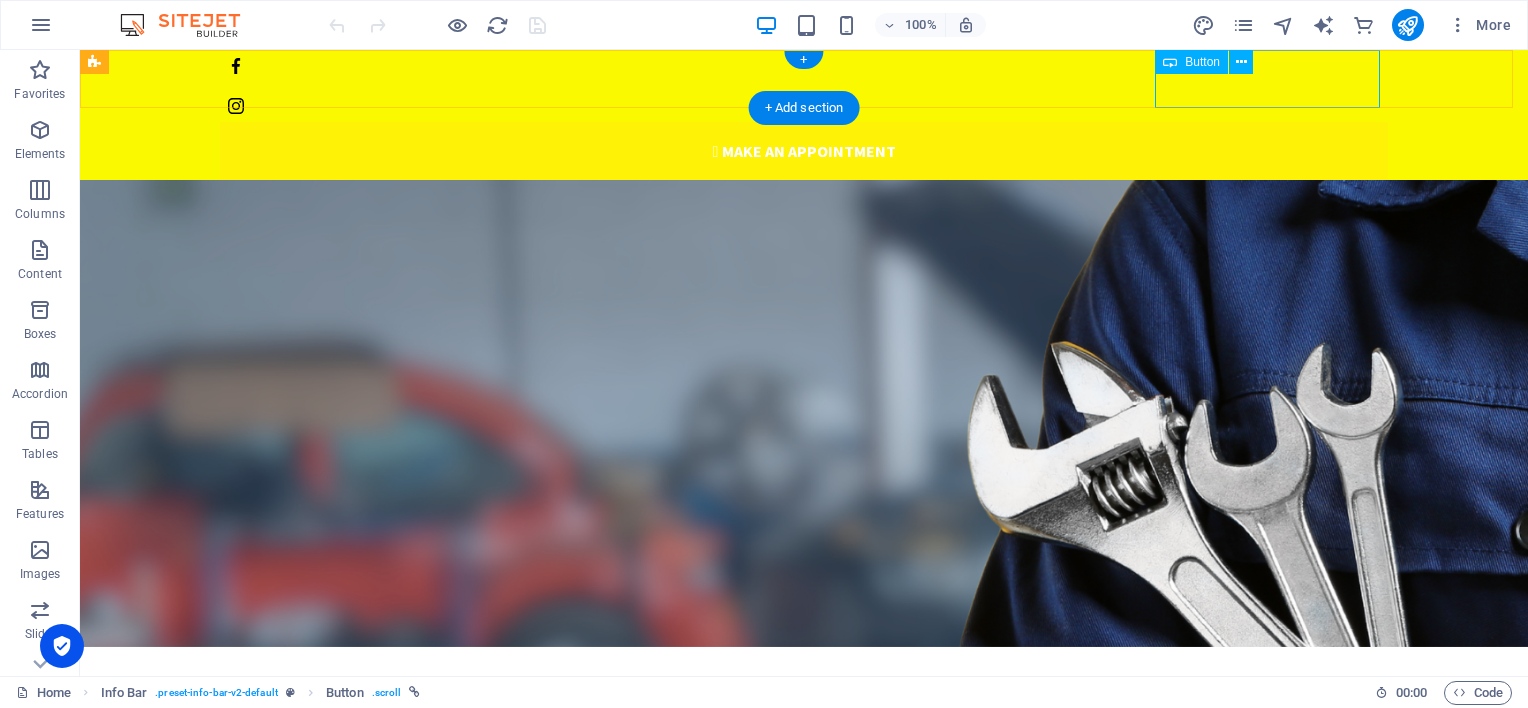 click on "  Make an appointment" at bounding box center (804, 151) 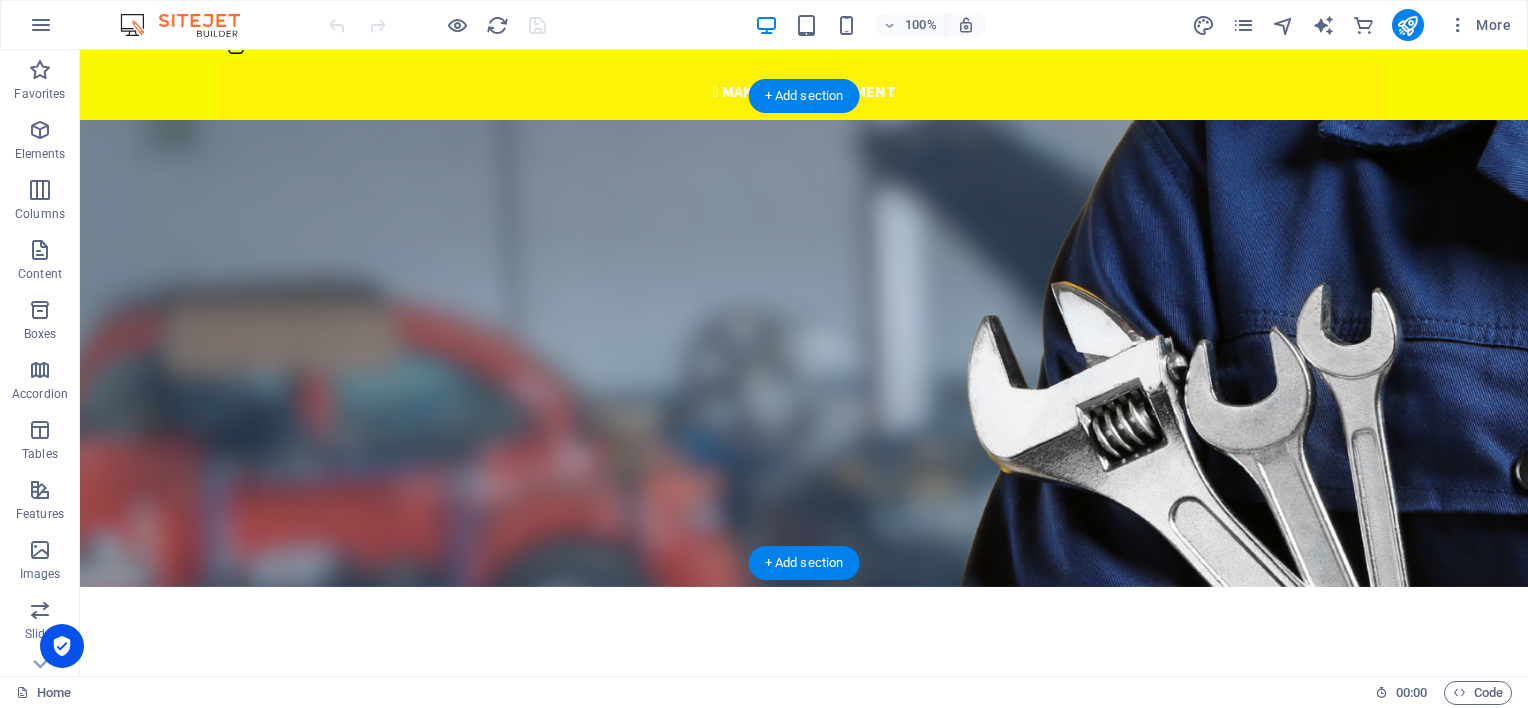 scroll, scrollTop: 0, scrollLeft: 0, axis: both 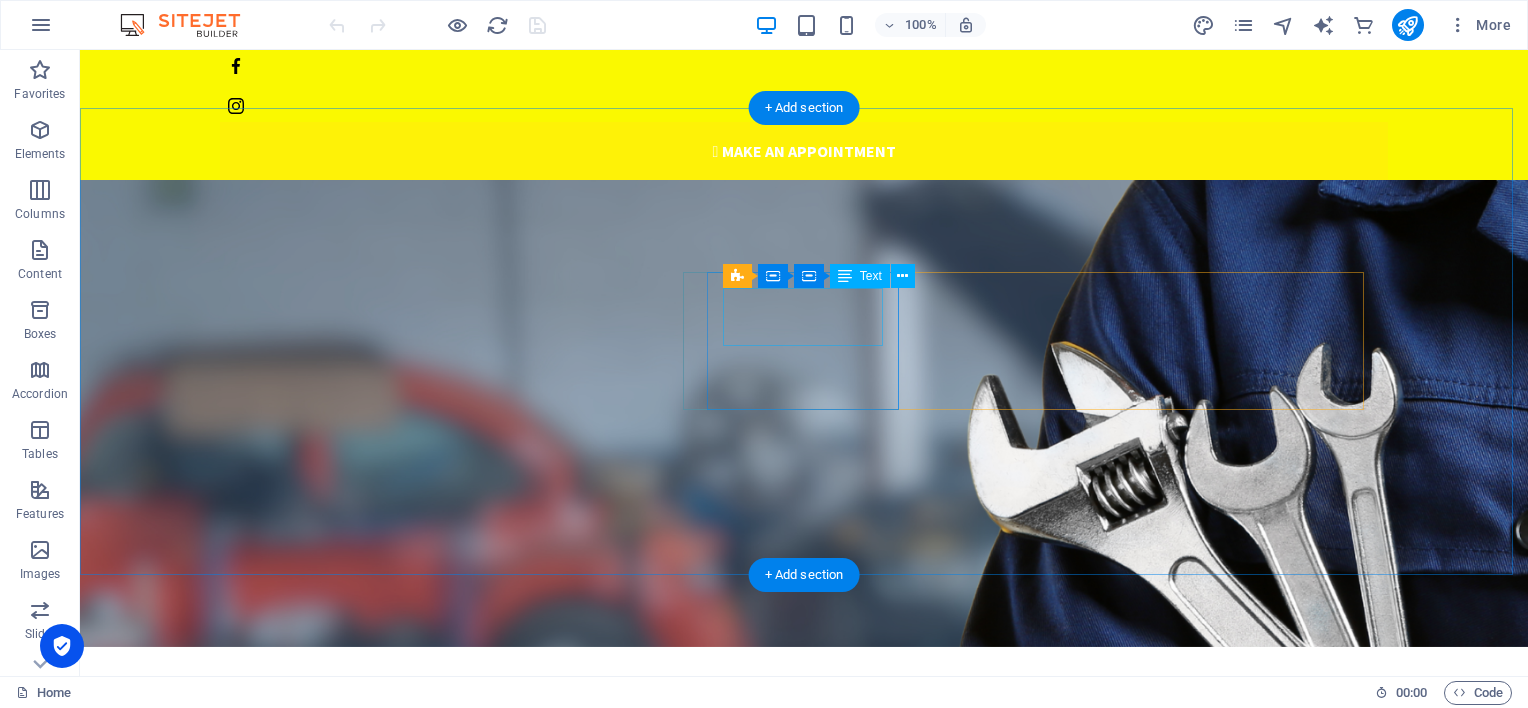 click on "WORKING HOURS Mon - Fri : 8:00 - 16:30" at bounding box center [420, 1167] 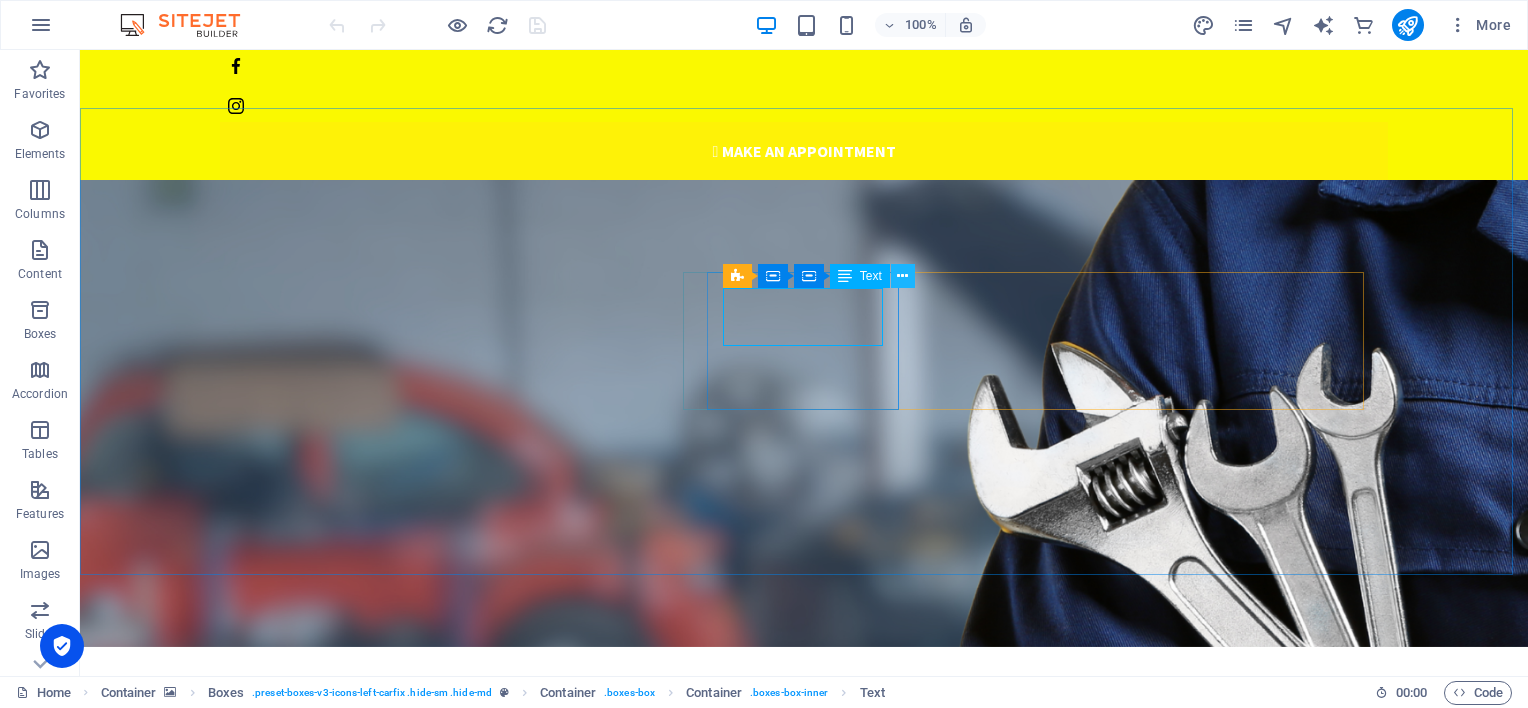 click at bounding box center [902, 276] 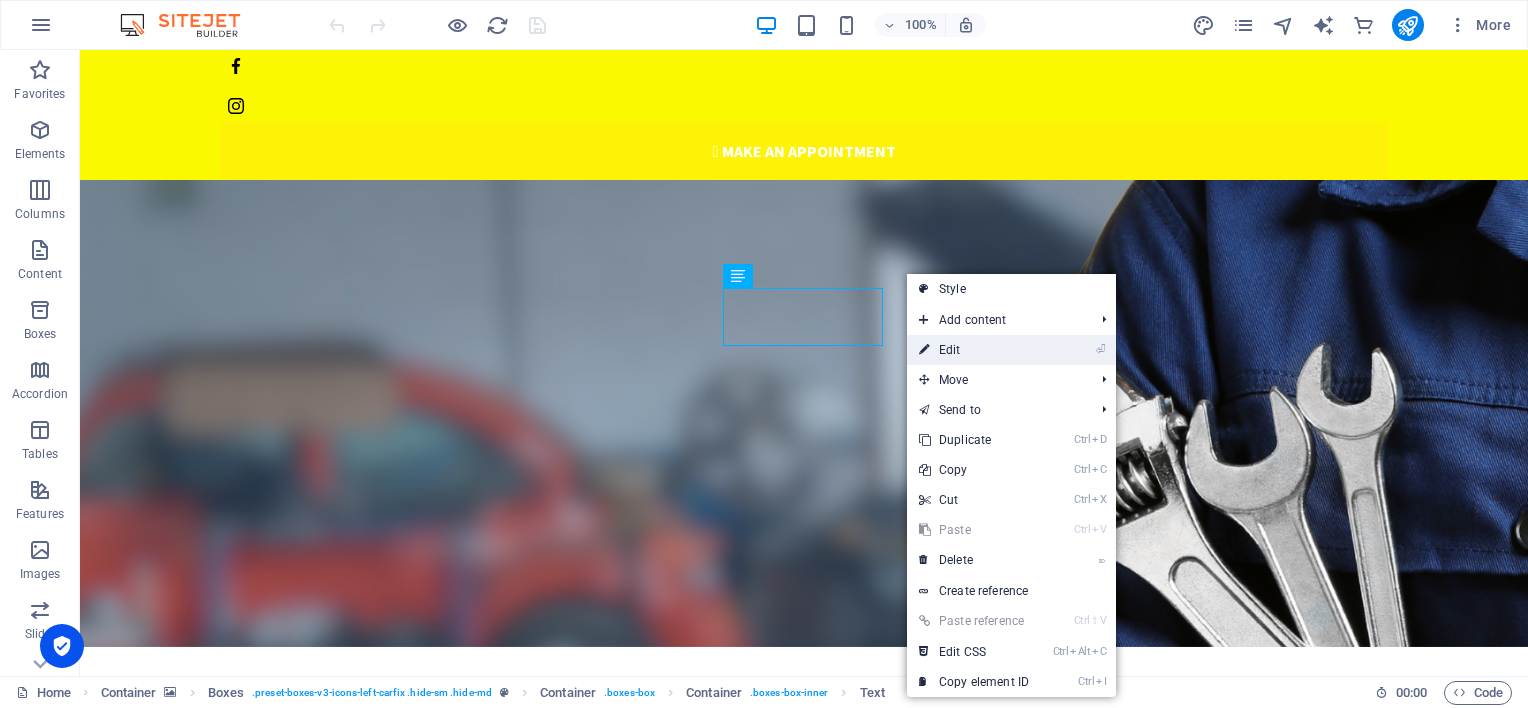 click on "⏎  Edit" at bounding box center (974, 350) 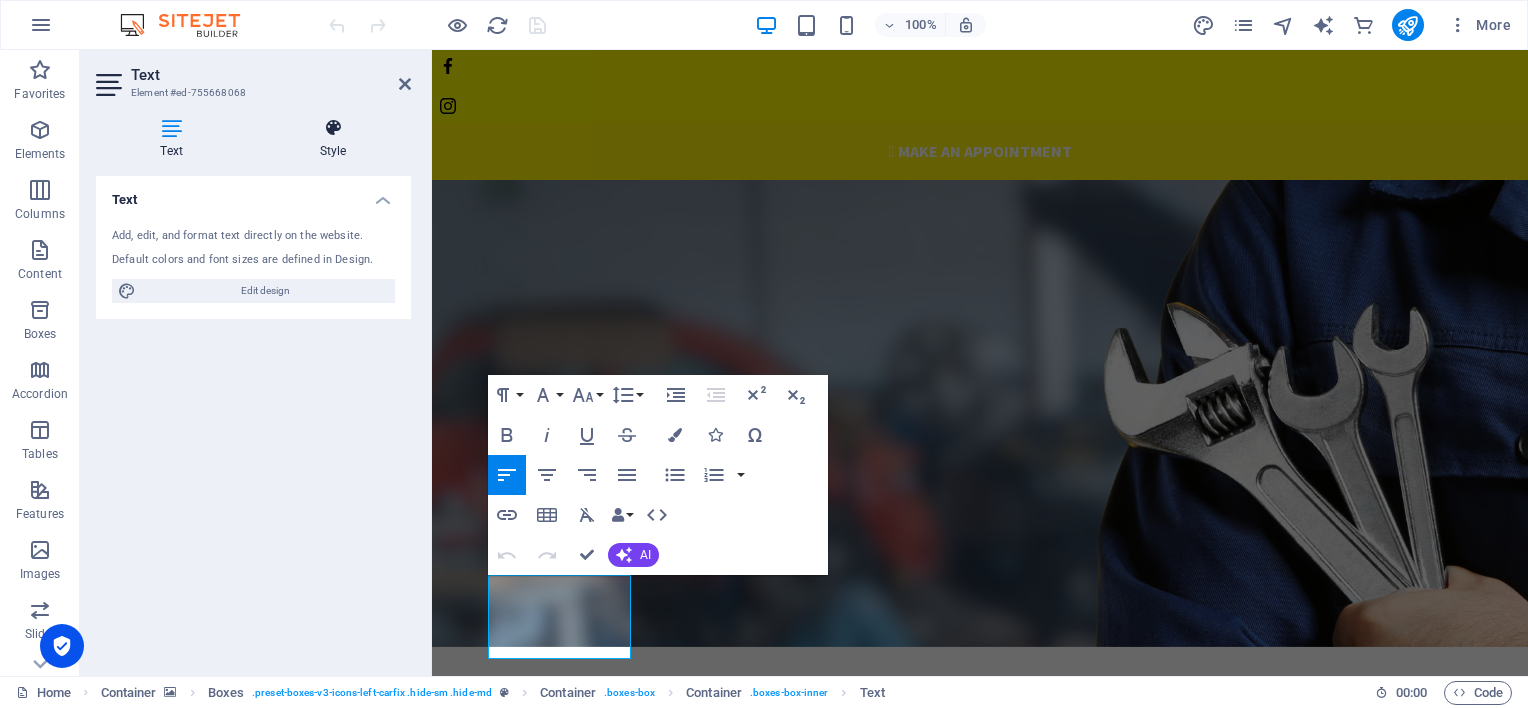 click at bounding box center [333, 128] 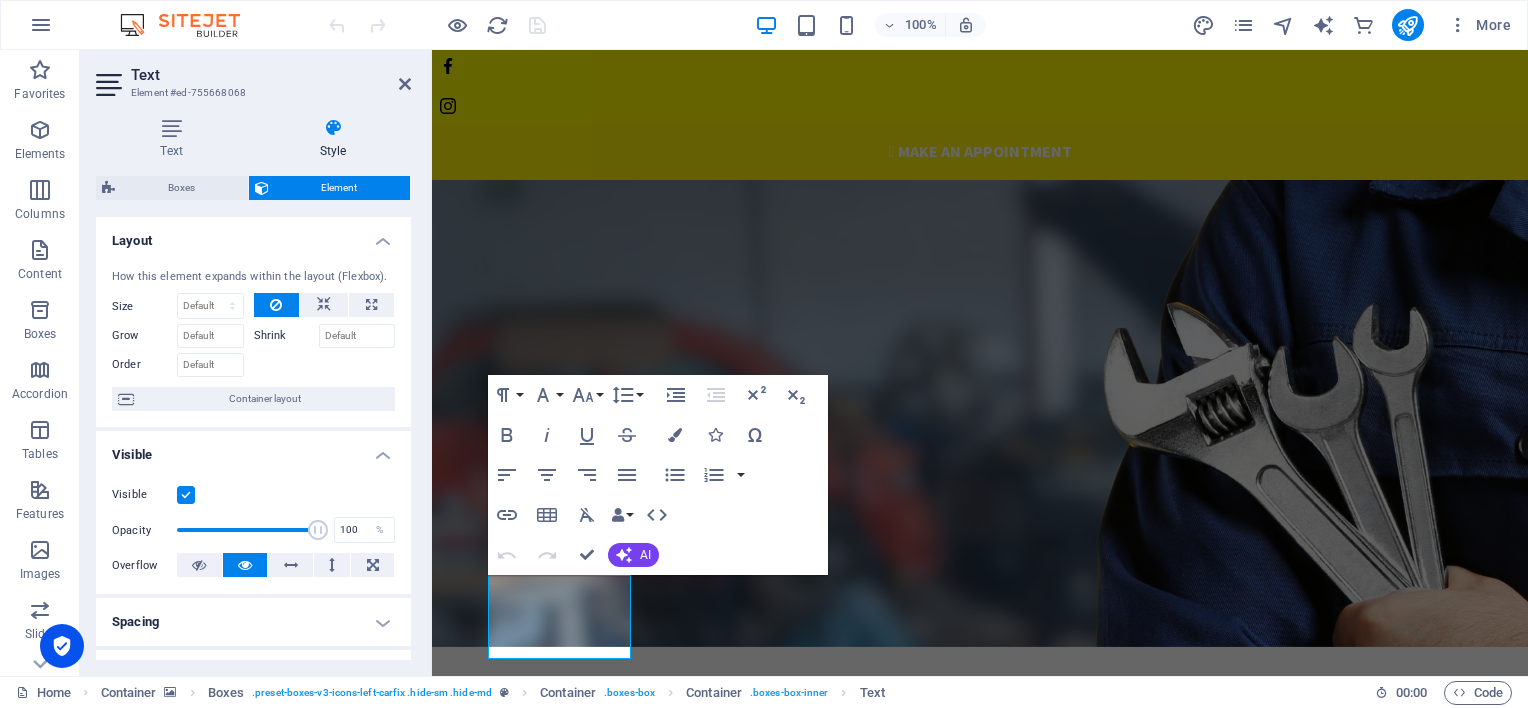 click at bounding box center [980, 413] 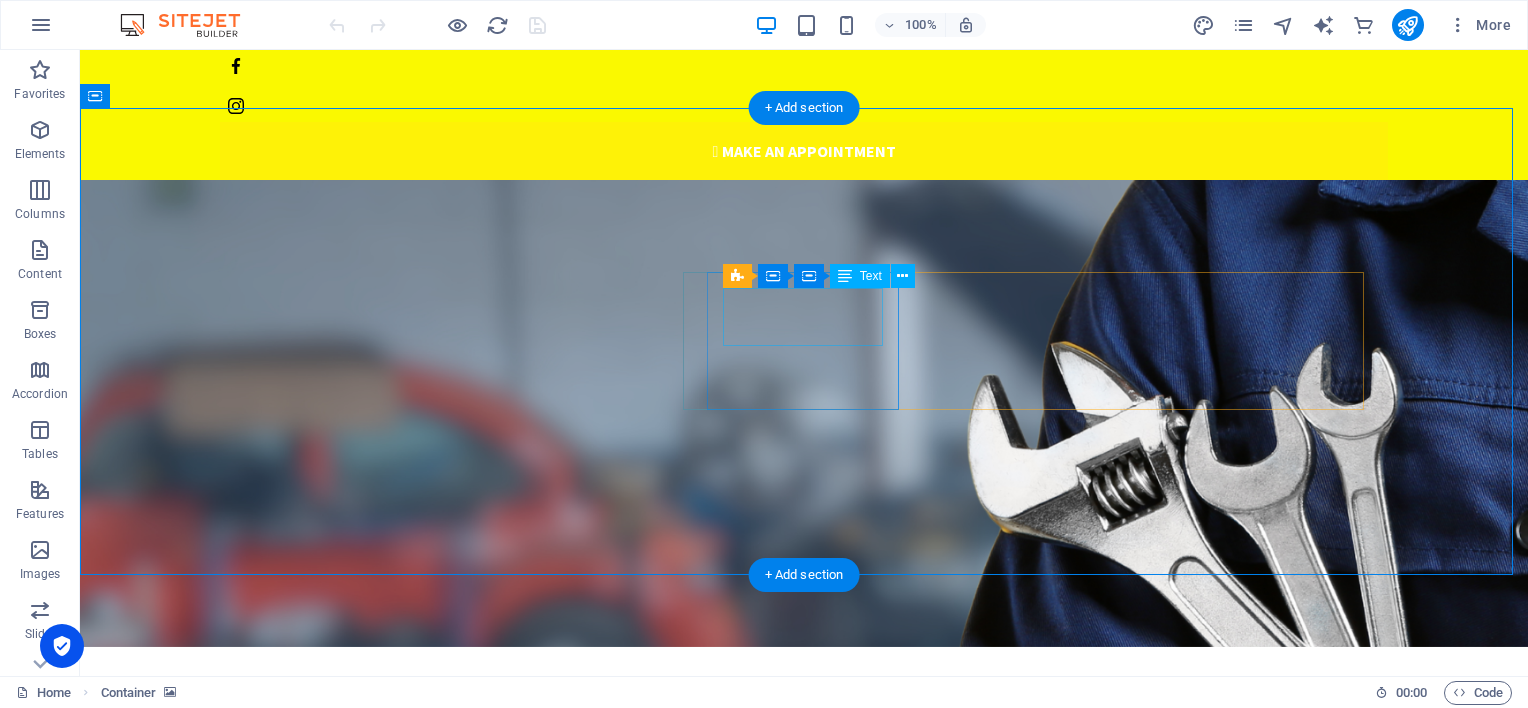 click on "WORKING HOURS Mon - Fri : 8:00 - 16:30" at bounding box center (420, 1167) 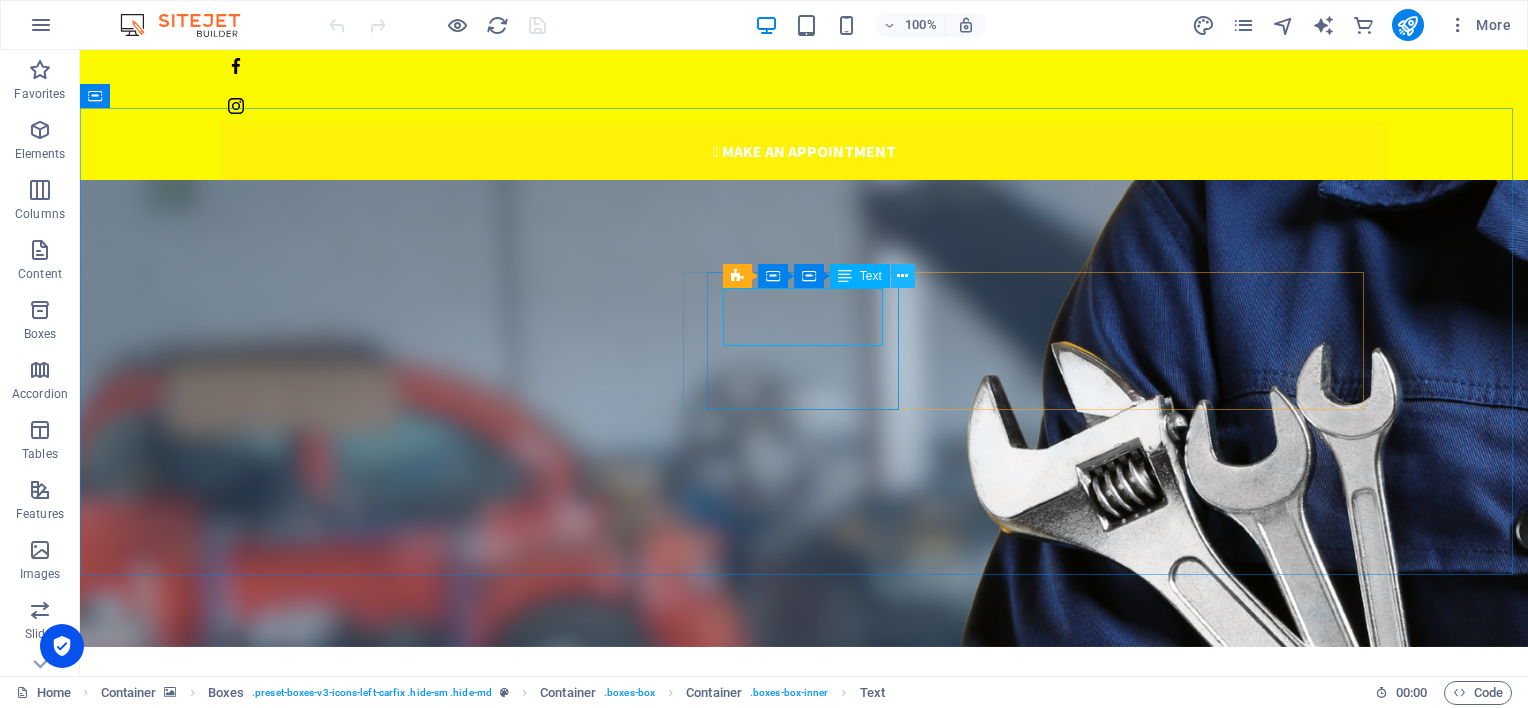 click at bounding box center [902, 276] 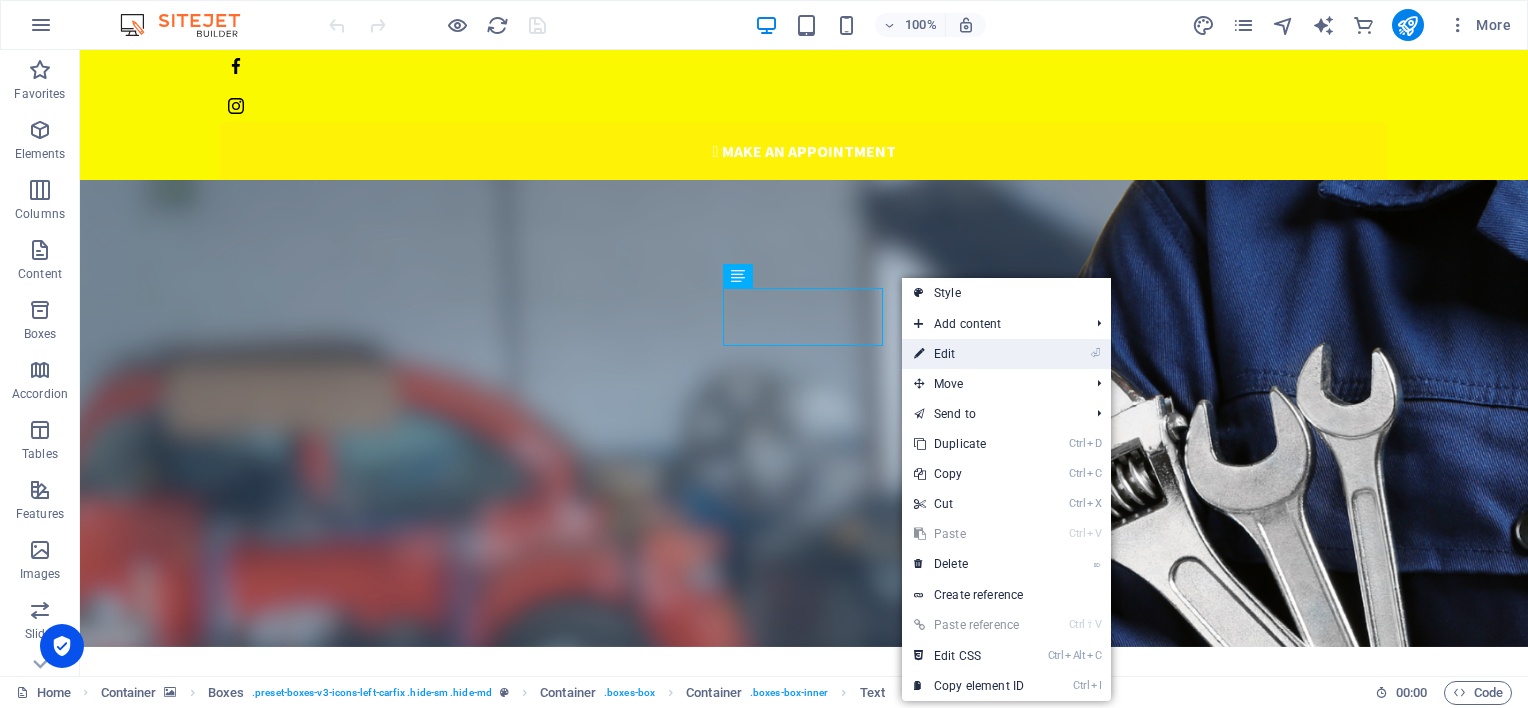 click on "⏎  Edit" at bounding box center (969, 354) 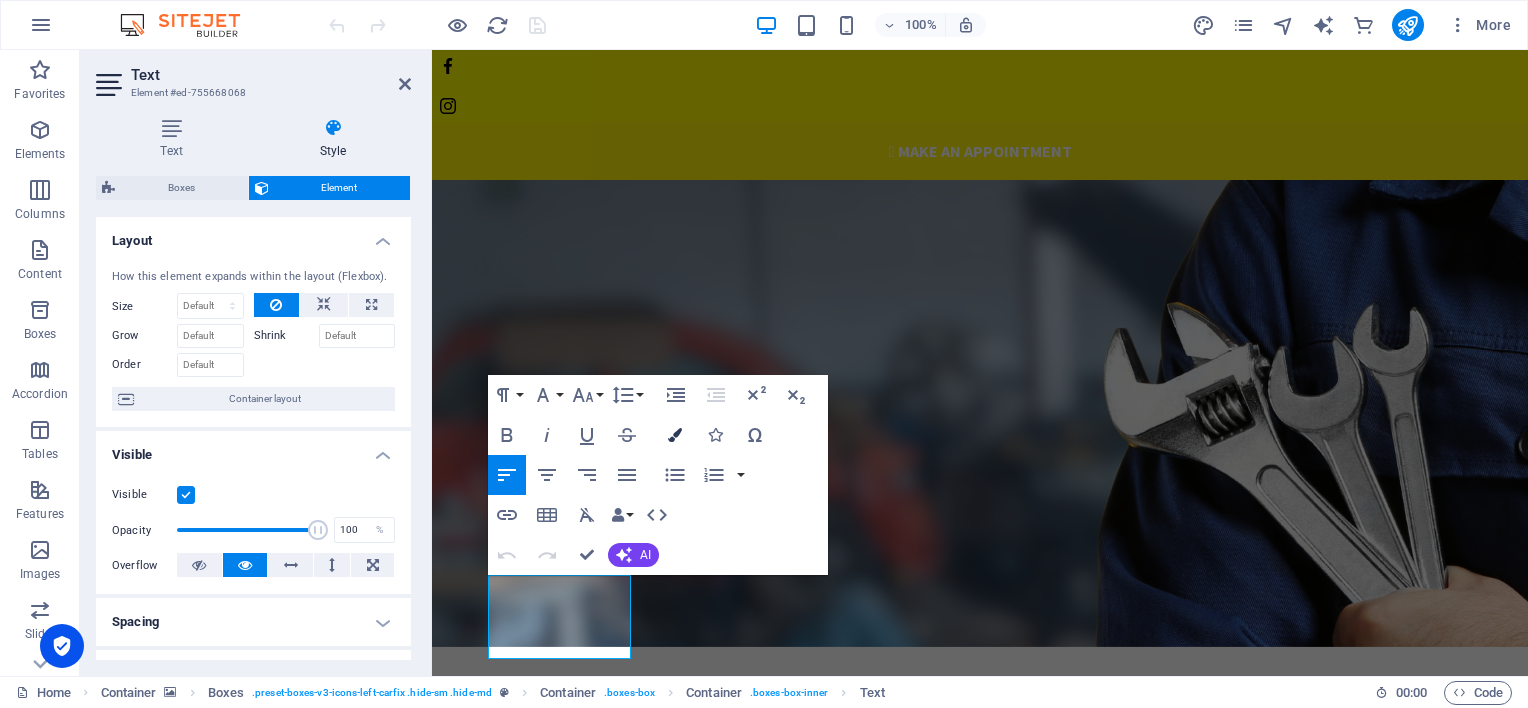 click at bounding box center [675, 435] 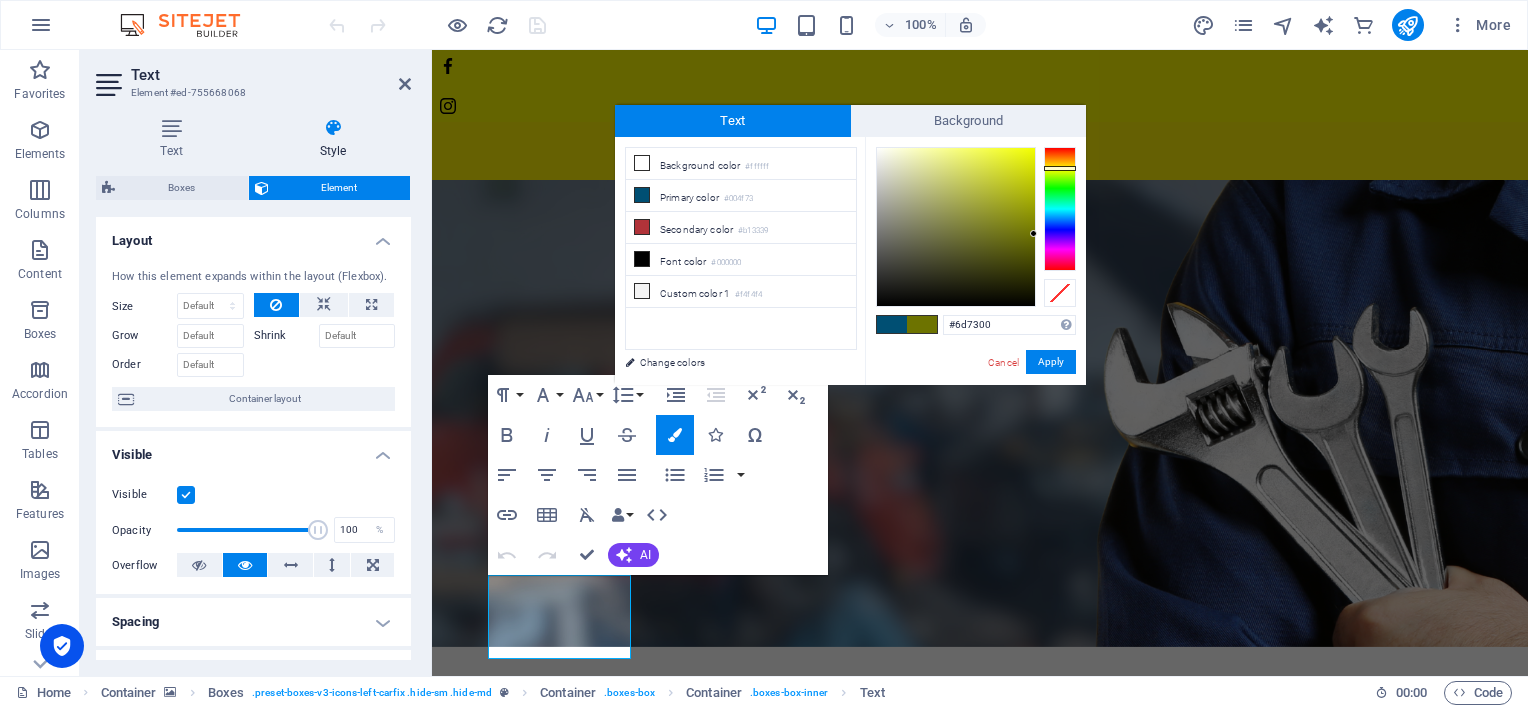 click at bounding box center [1060, 209] 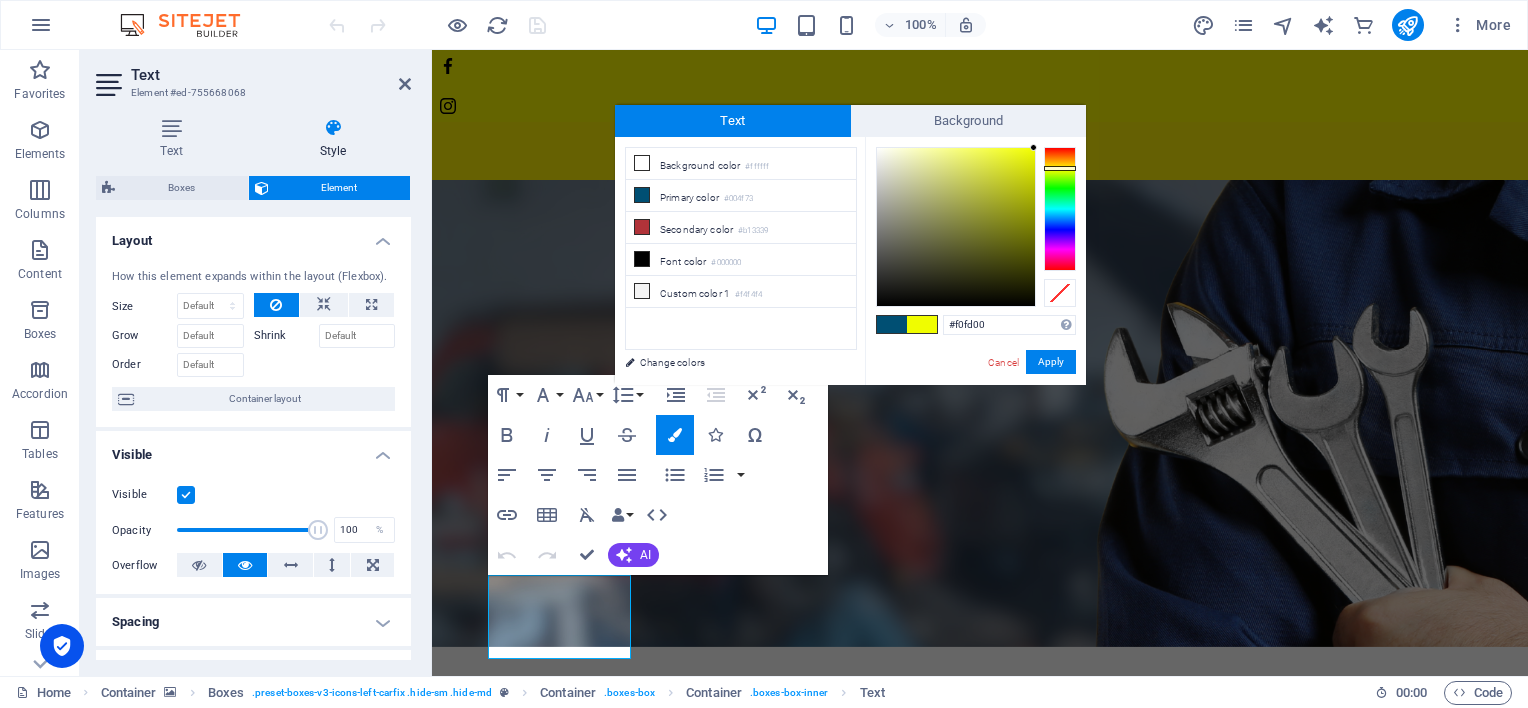 click at bounding box center (976, 227) 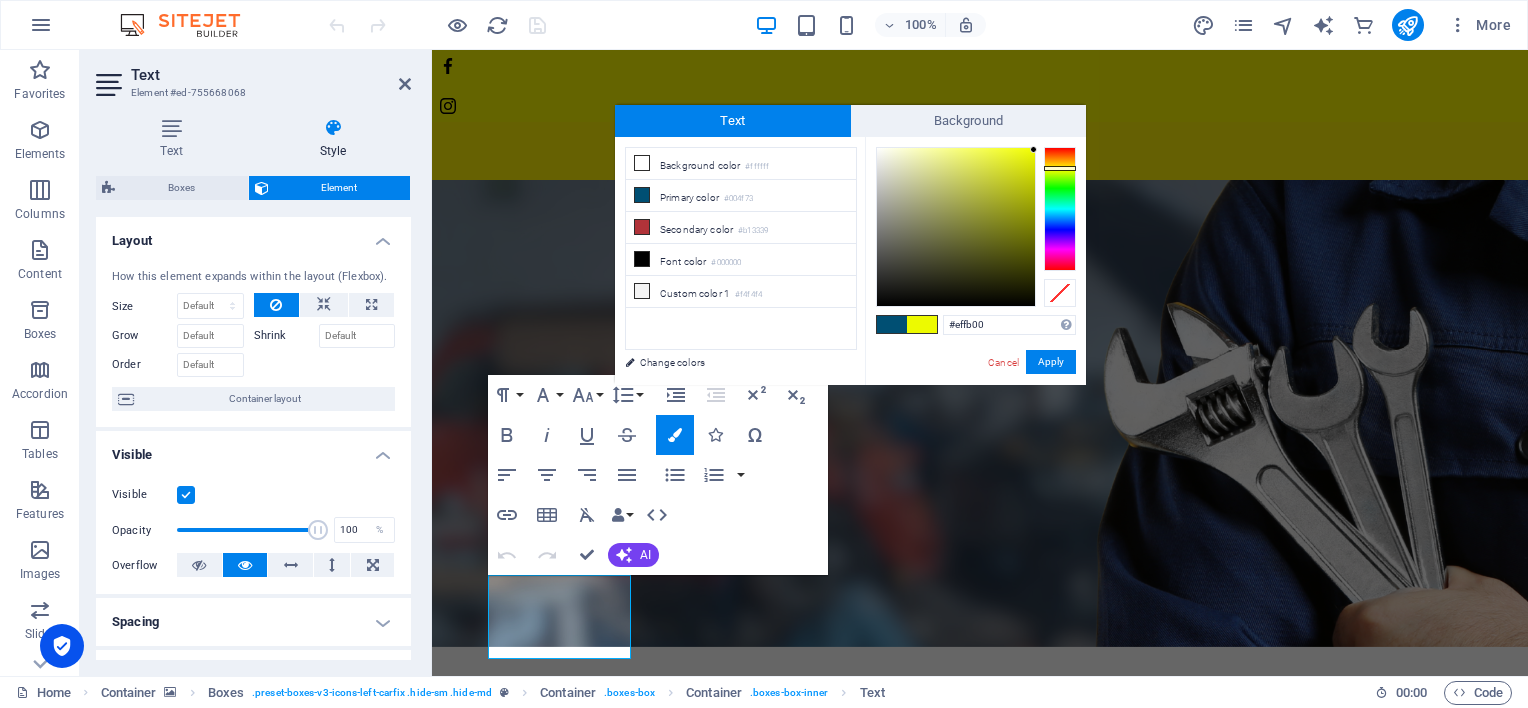 type on "#f0fd00" 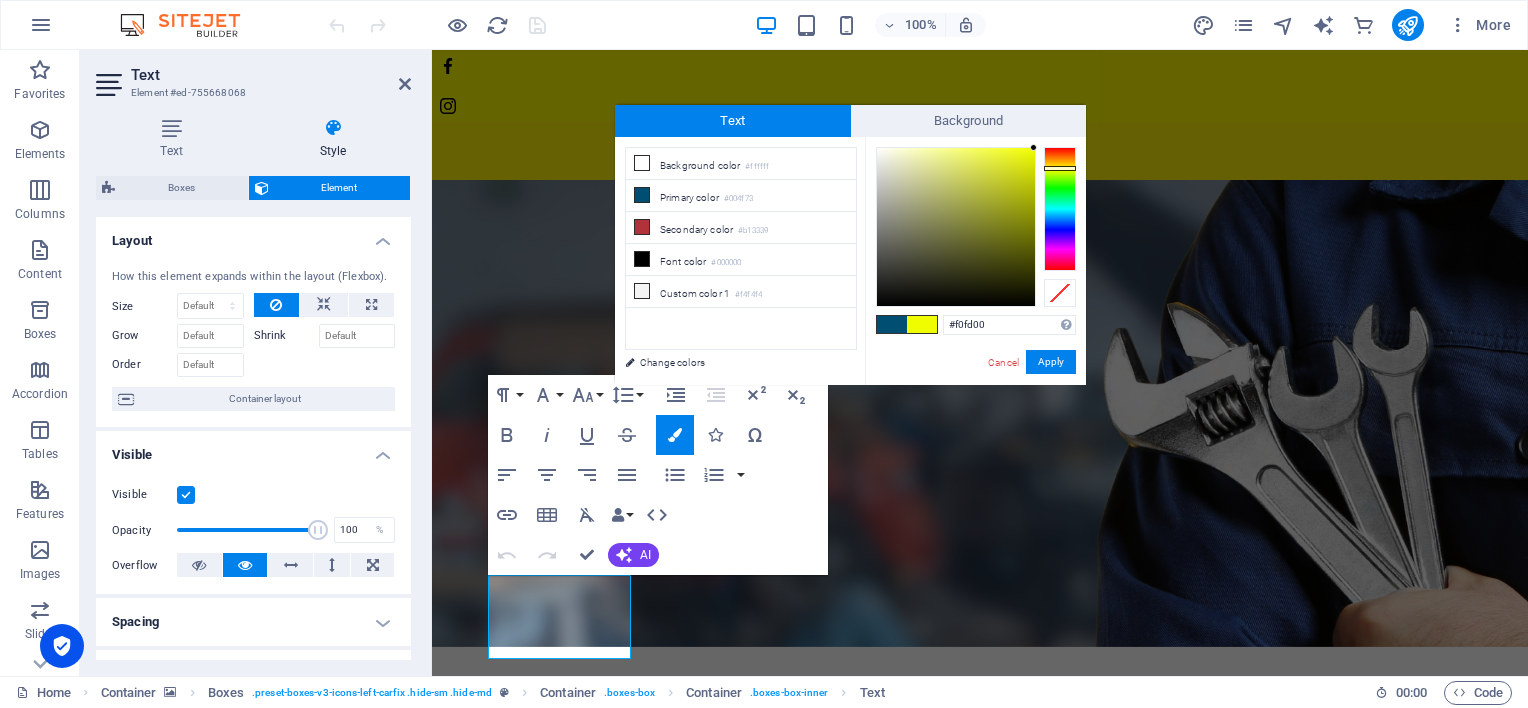 click at bounding box center [1033, 147] 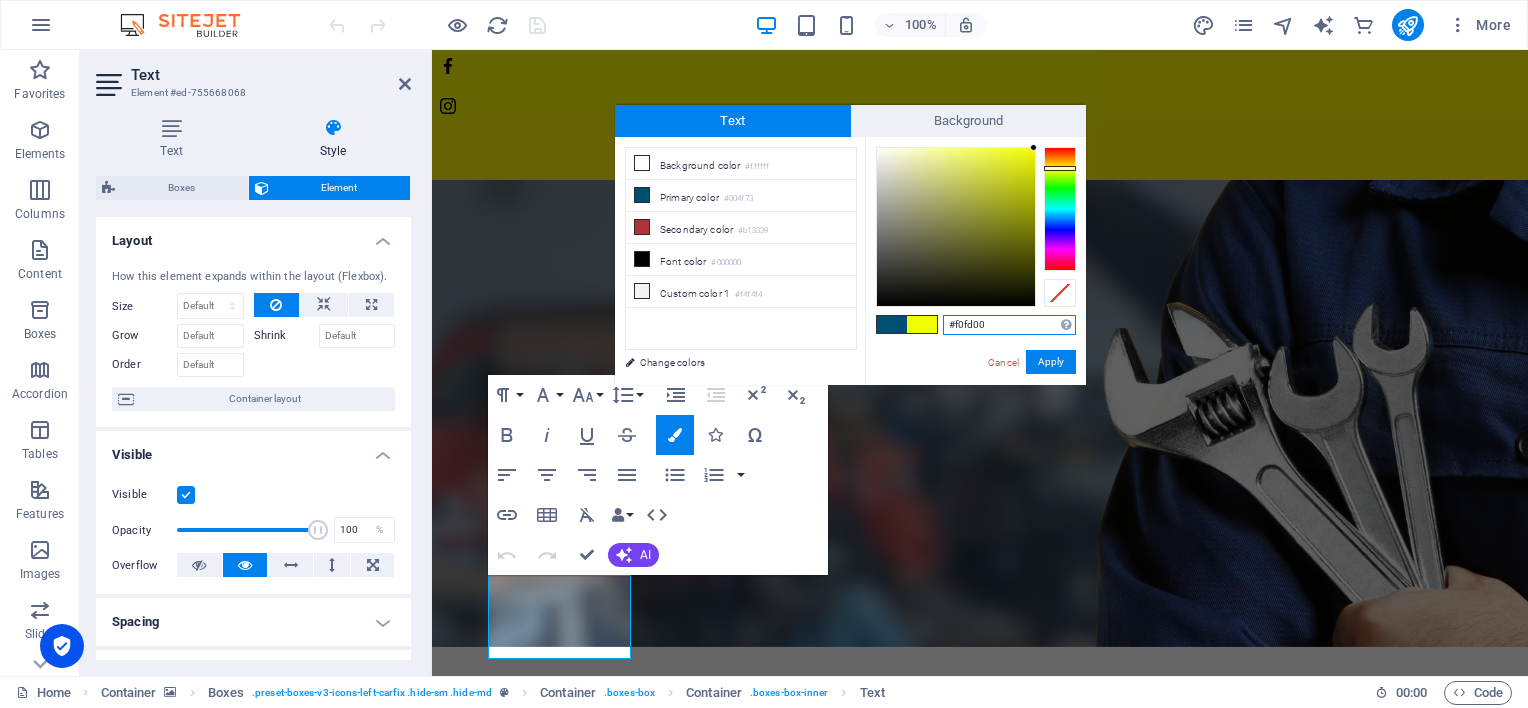 drag, startPoint x: 994, startPoint y: 323, endPoint x: 943, endPoint y: 324, distance: 51.009804 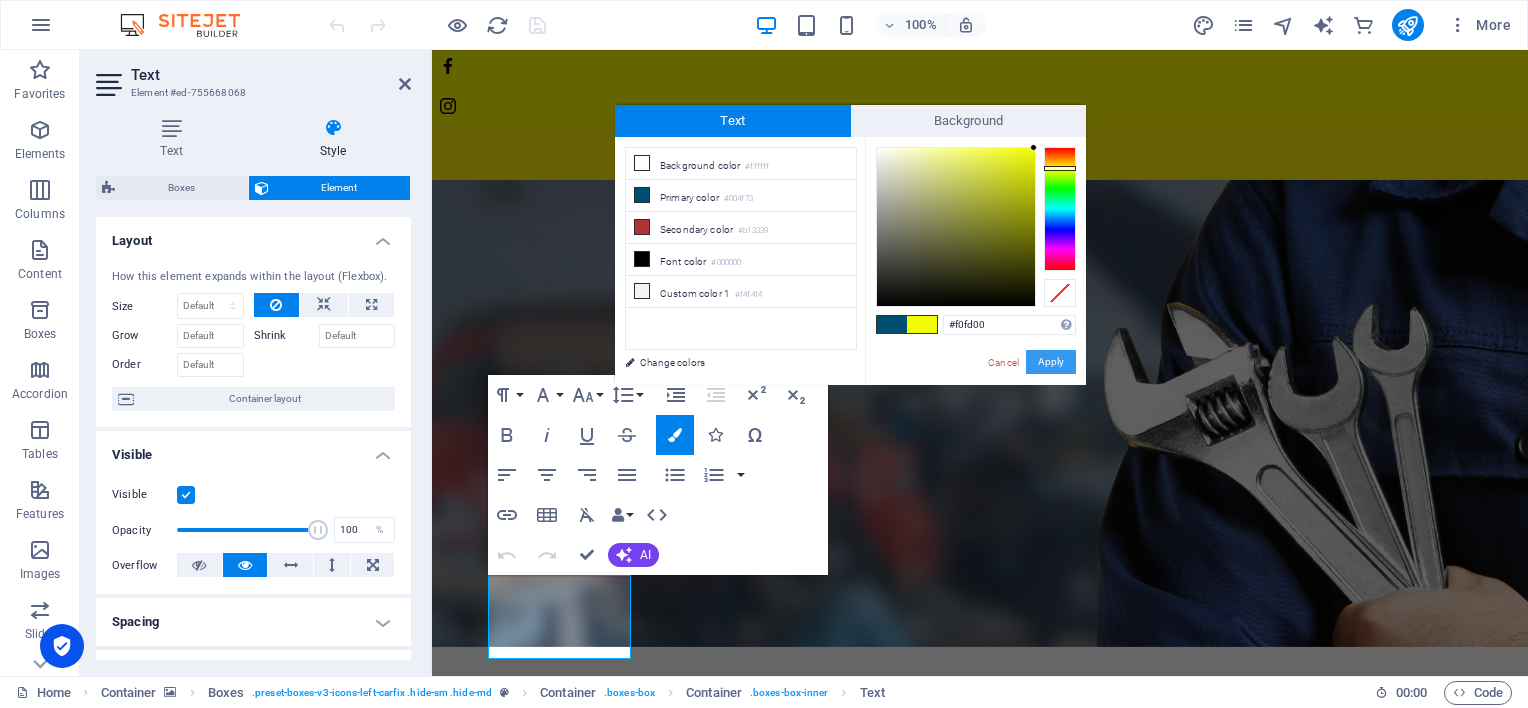 click on "Apply" at bounding box center (1051, 362) 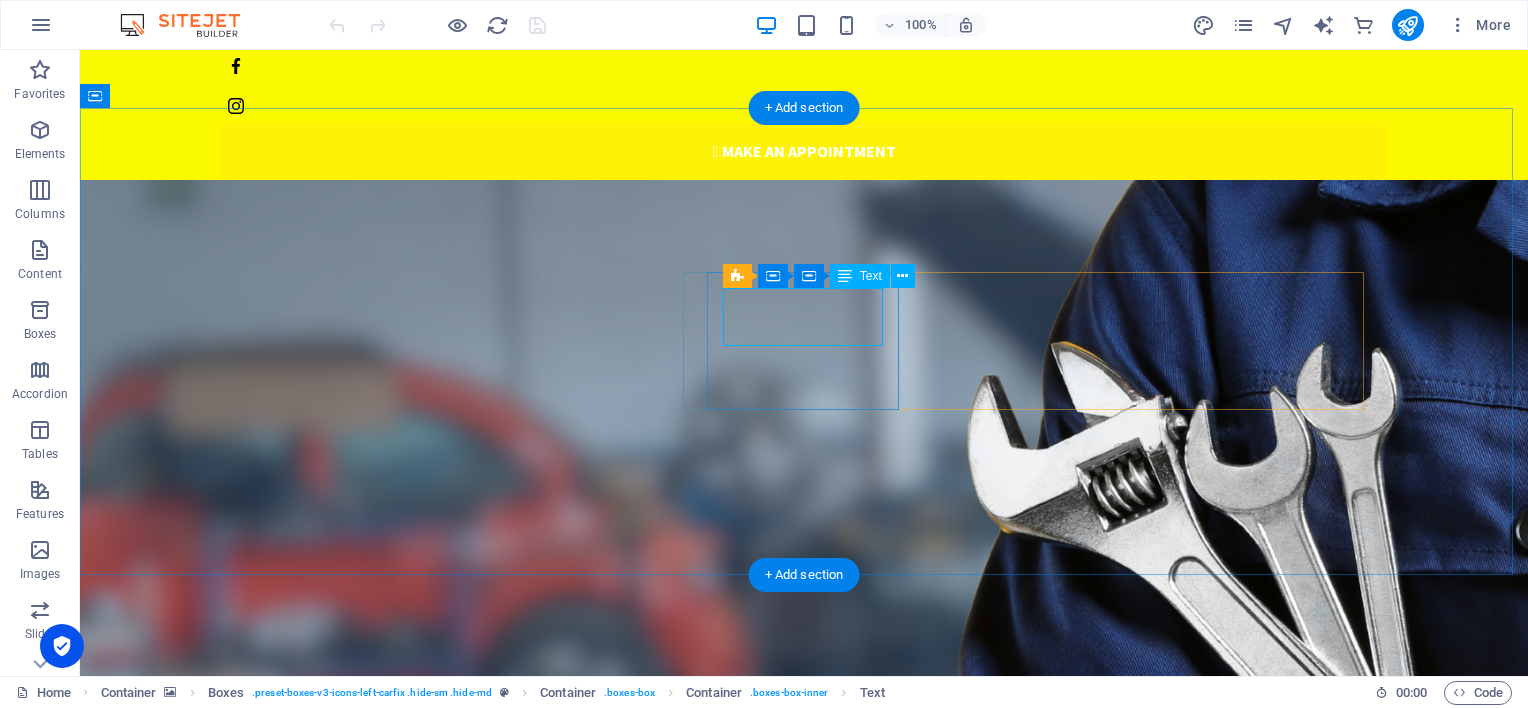 click on "WORKING HOURS Mon - Fri : 8:00 - 16:30" at bounding box center (420, 1305) 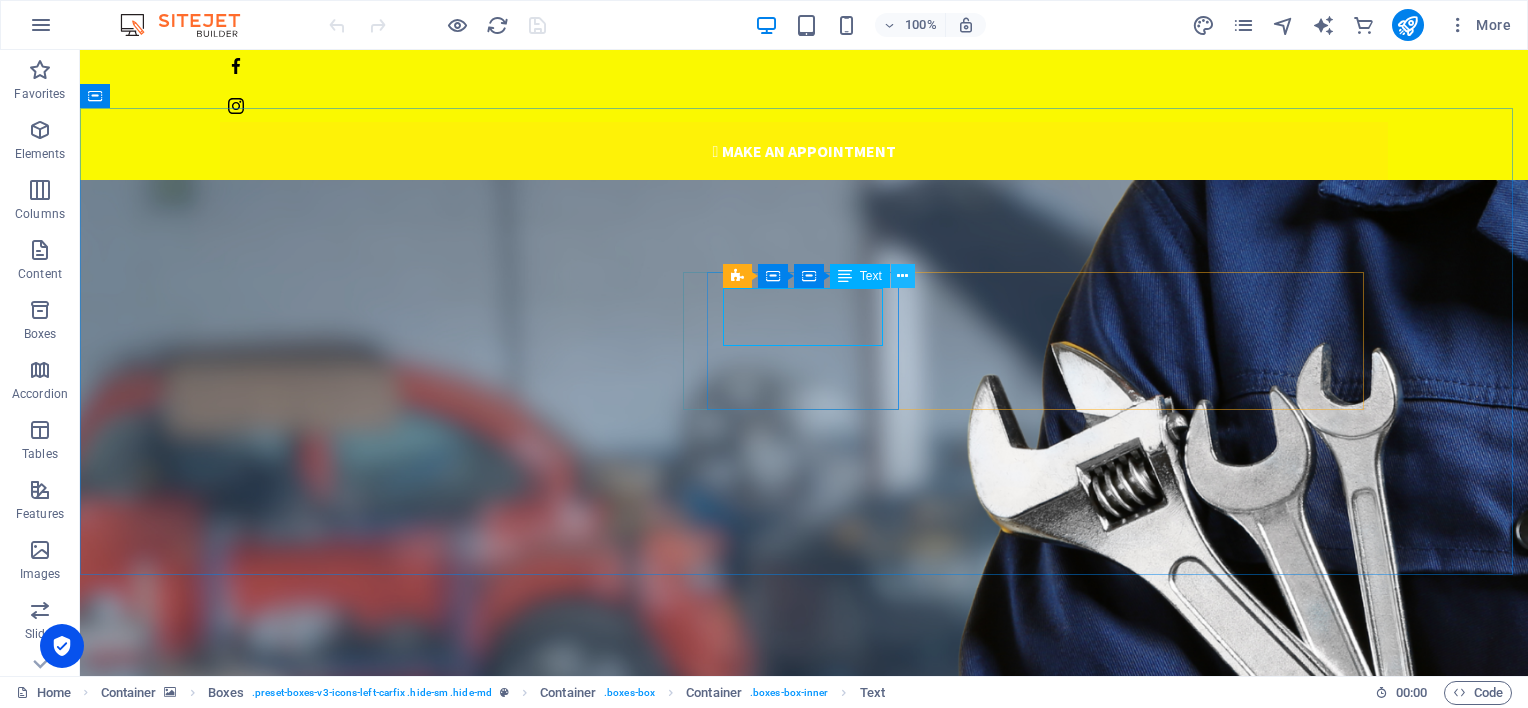 click at bounding box center (902, 276) 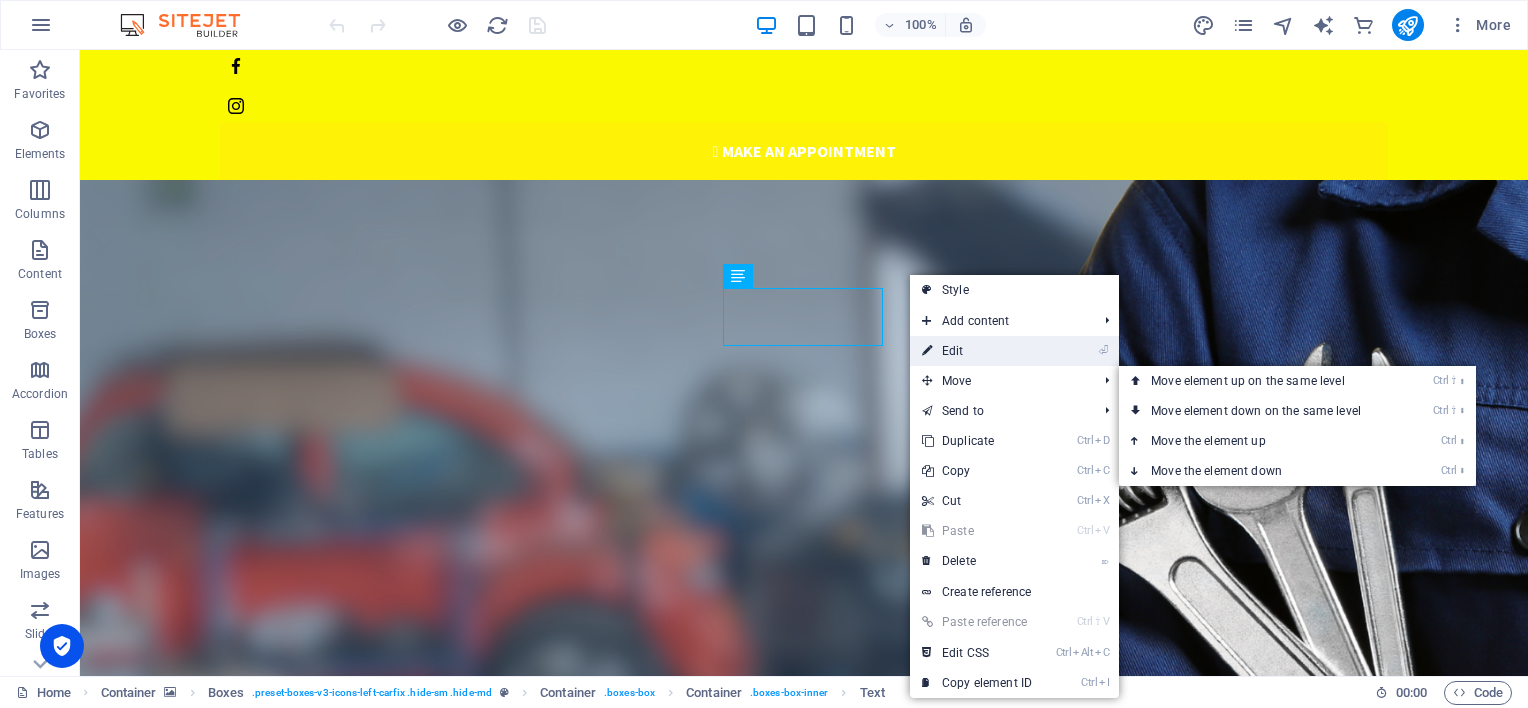 click on "⏎  Edit" at bounding box center (977, 351) 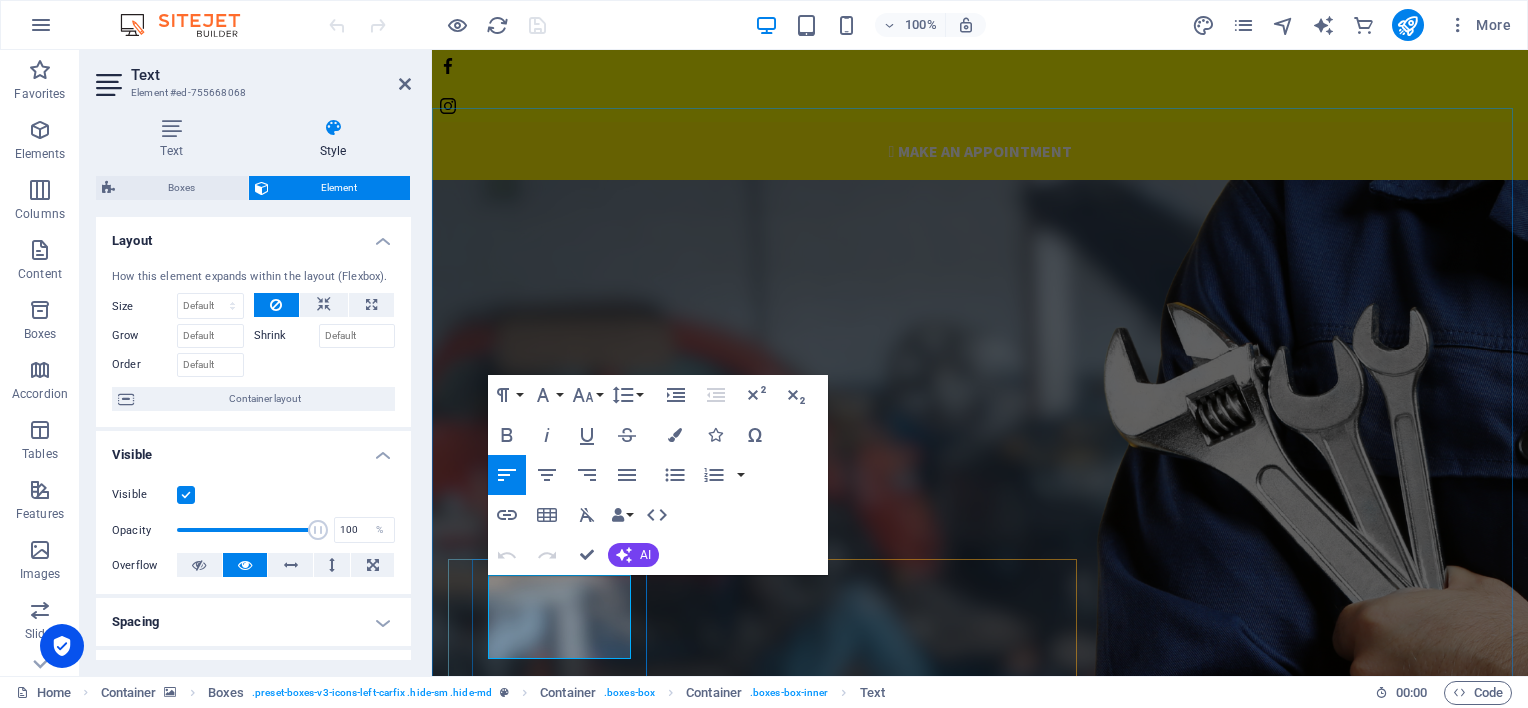 drag, startPoint x: 555, startPoint y: 613, endPoint x: 490, endPoint y: 589, distance: 69.289246 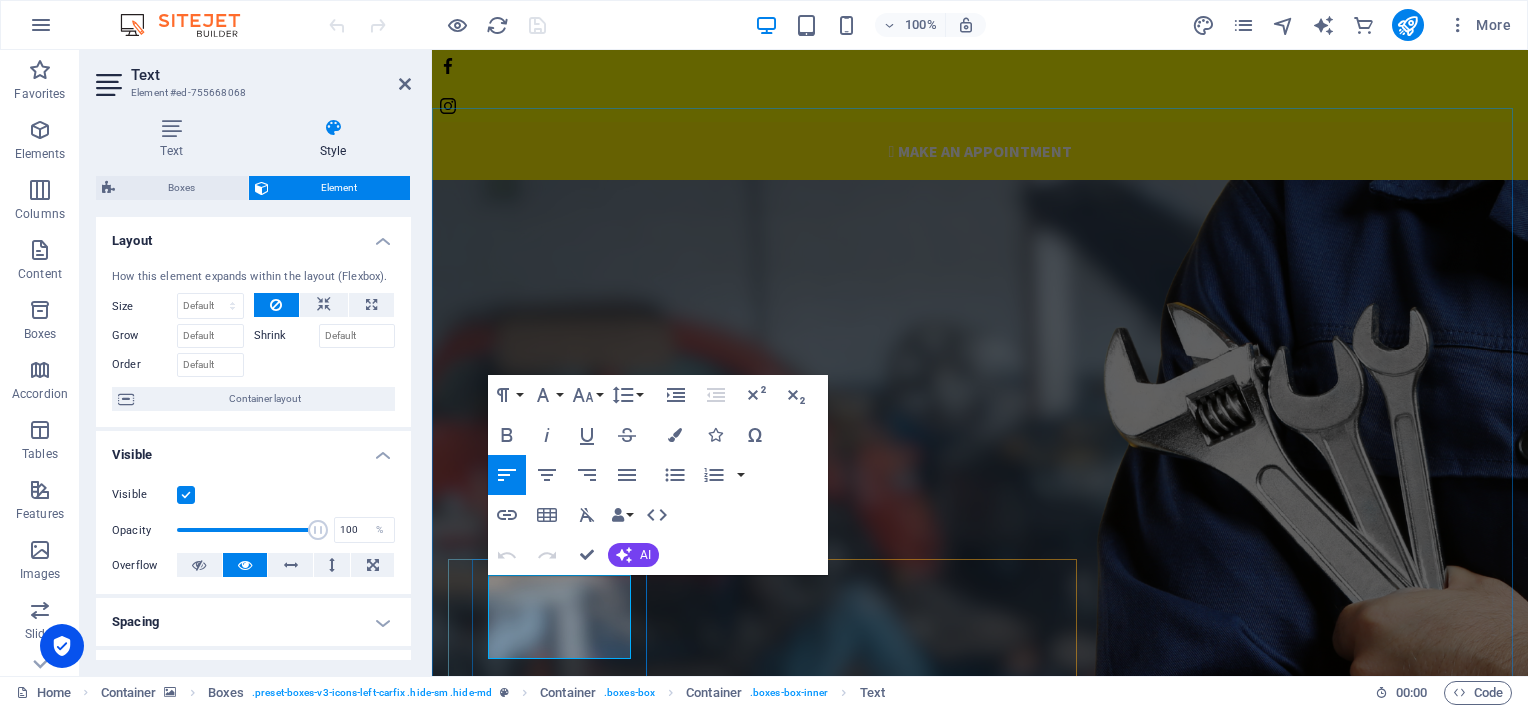 click on "WORKING HOURS" at bounding box center [620, 1289] 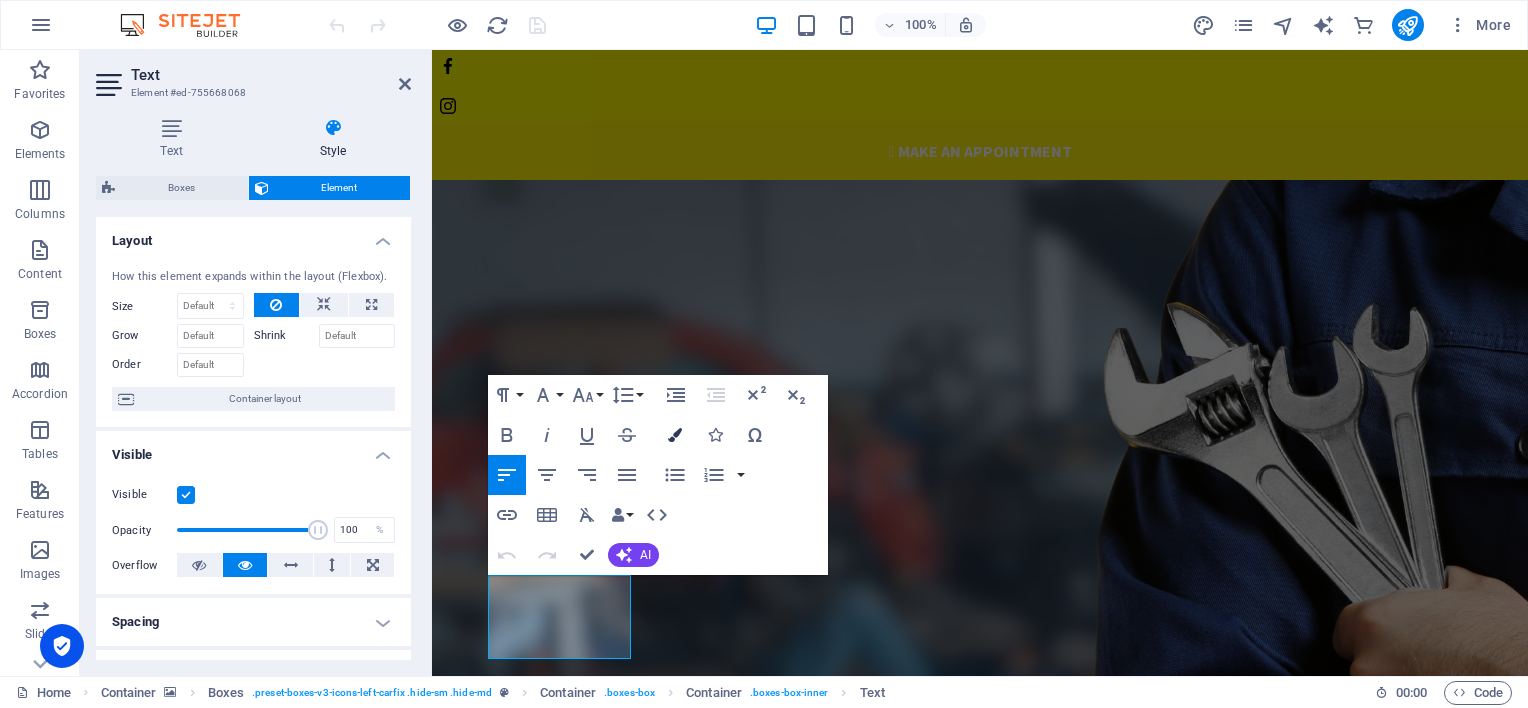 click at bounding box center (675, 435) 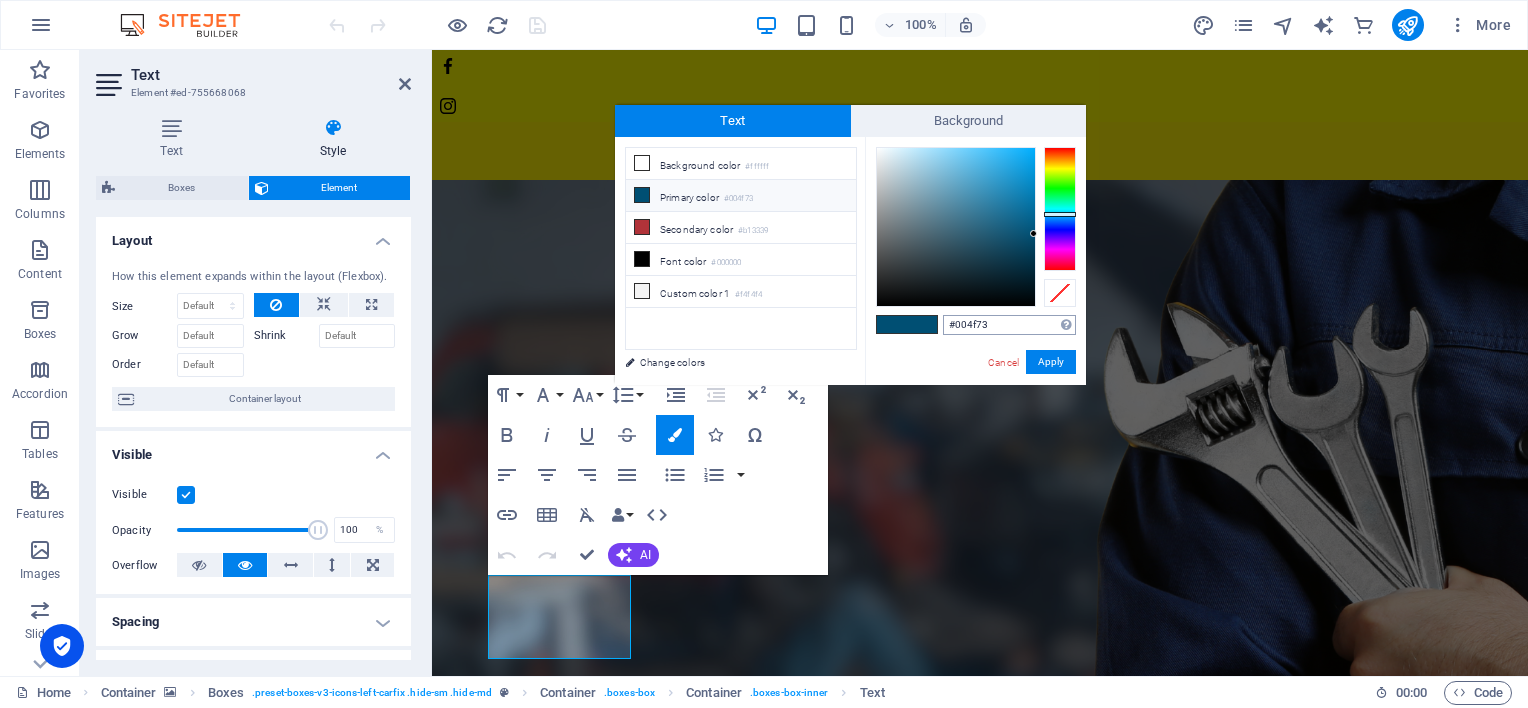 drag, startPoint x: 1001, startPoint y: 326, endPoint x: 945, endPoint y: 330, distance: 56.142673 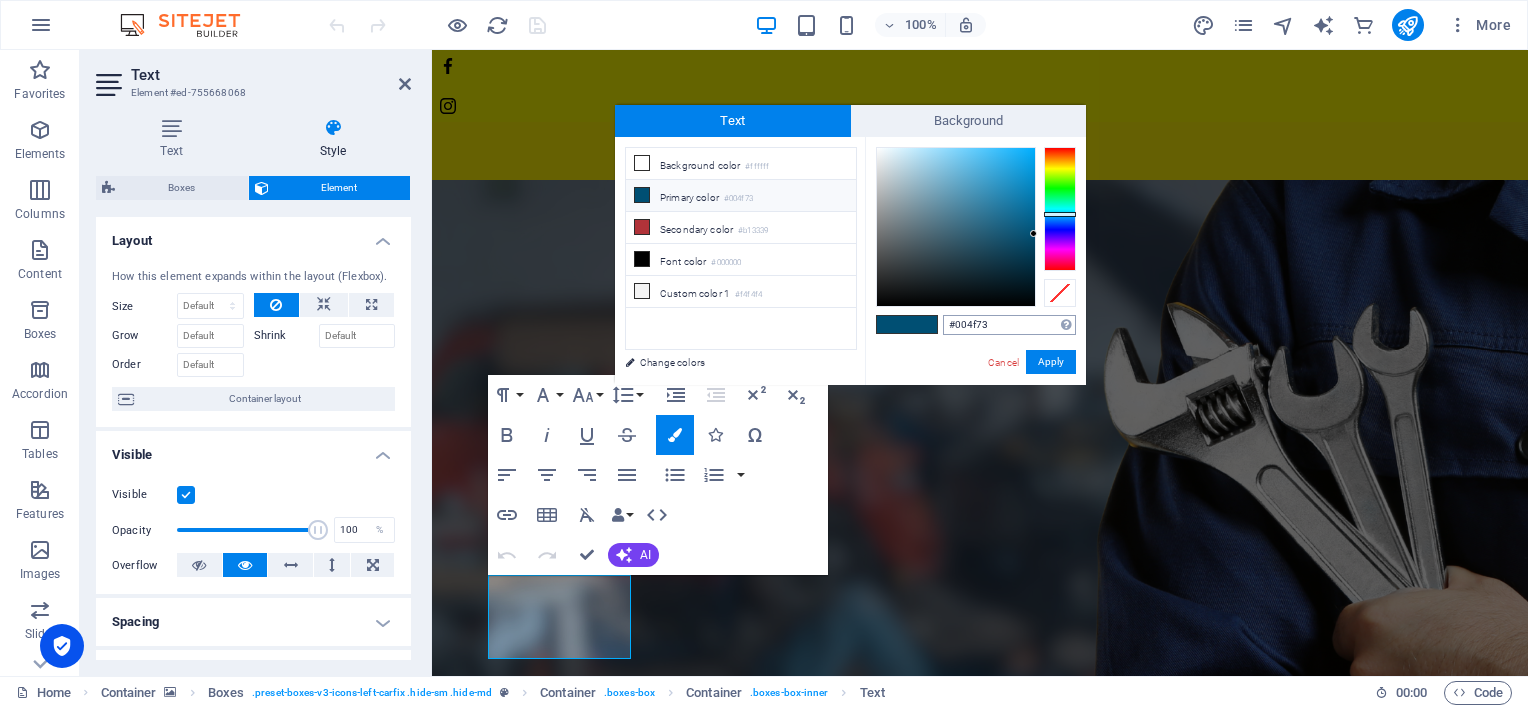 click on "#004f73" at bounding box center [1009, 325] 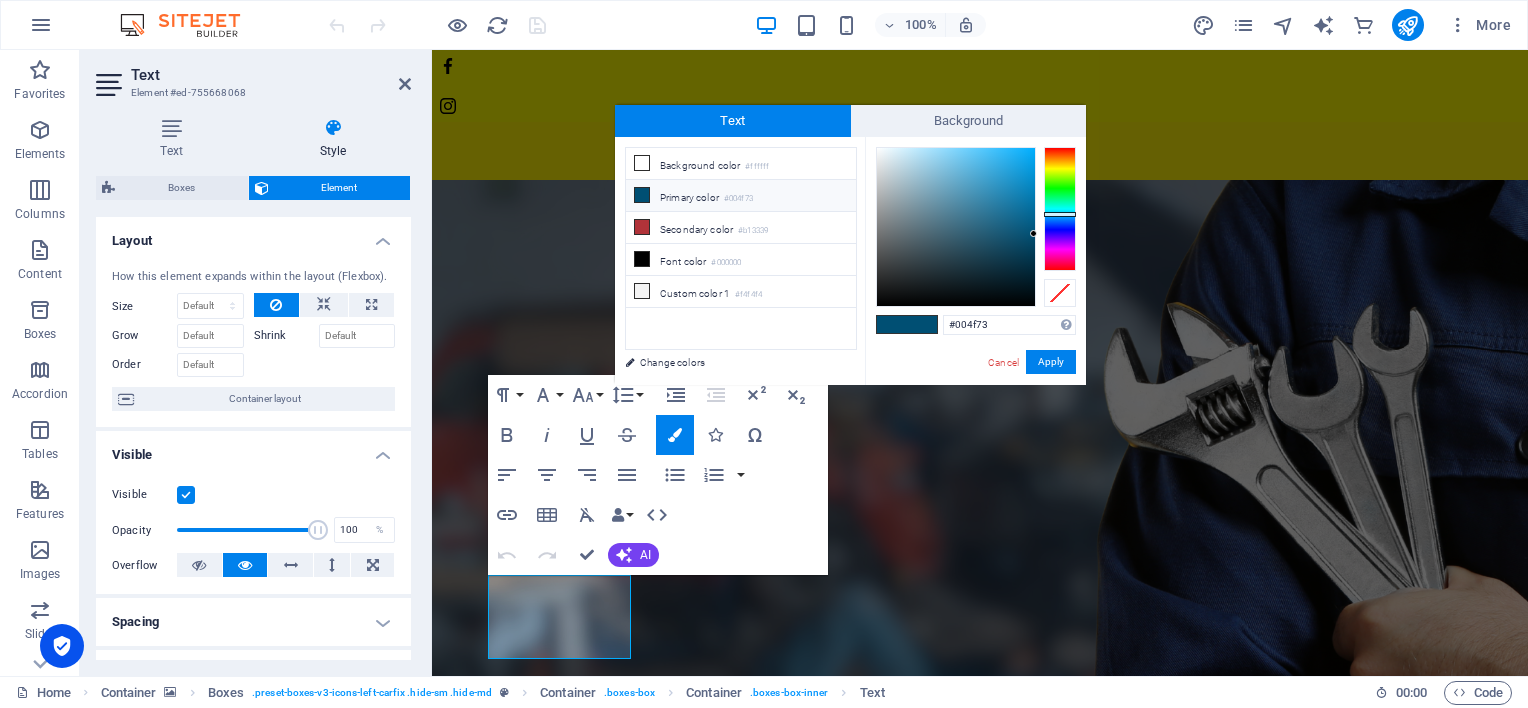 type on "#f0fd00" 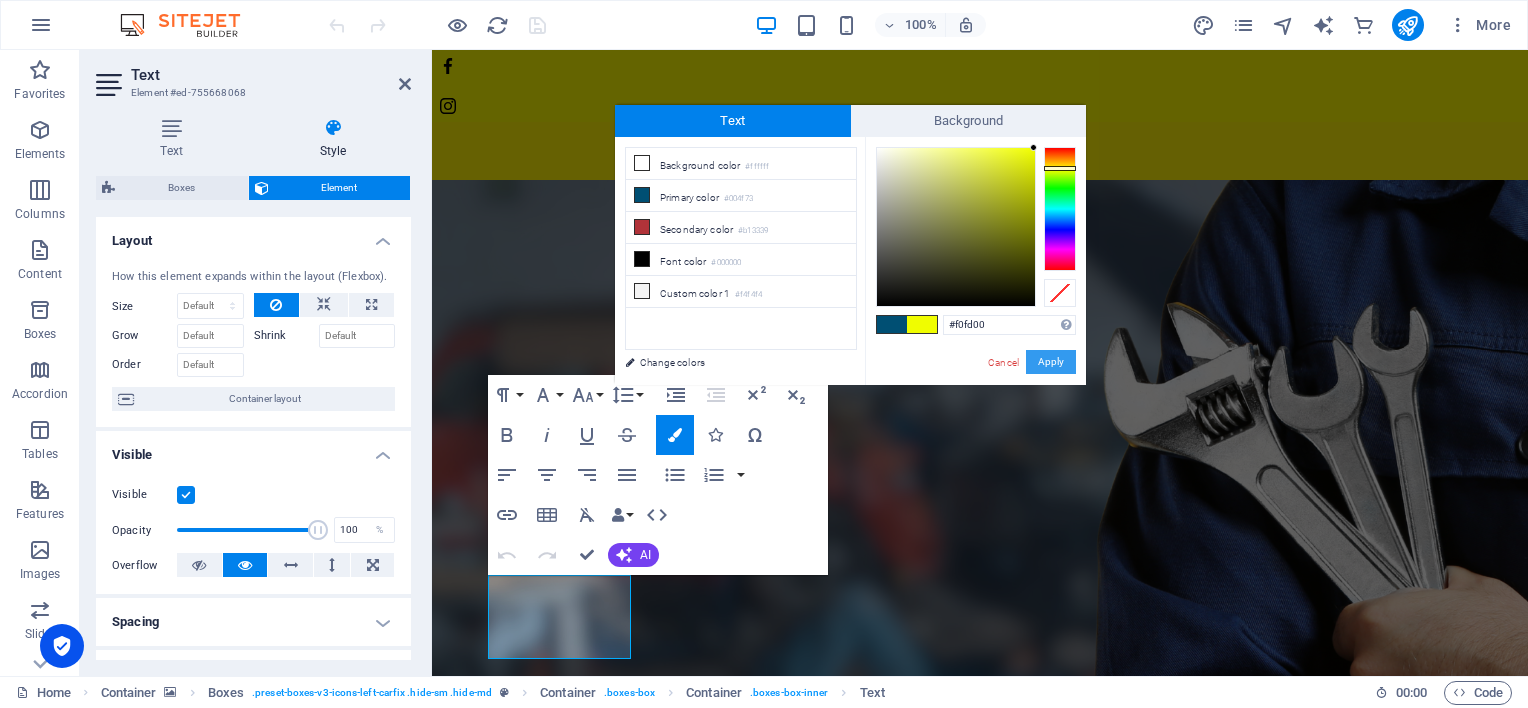 click on "Apply" at bounding box center (1051, 362) 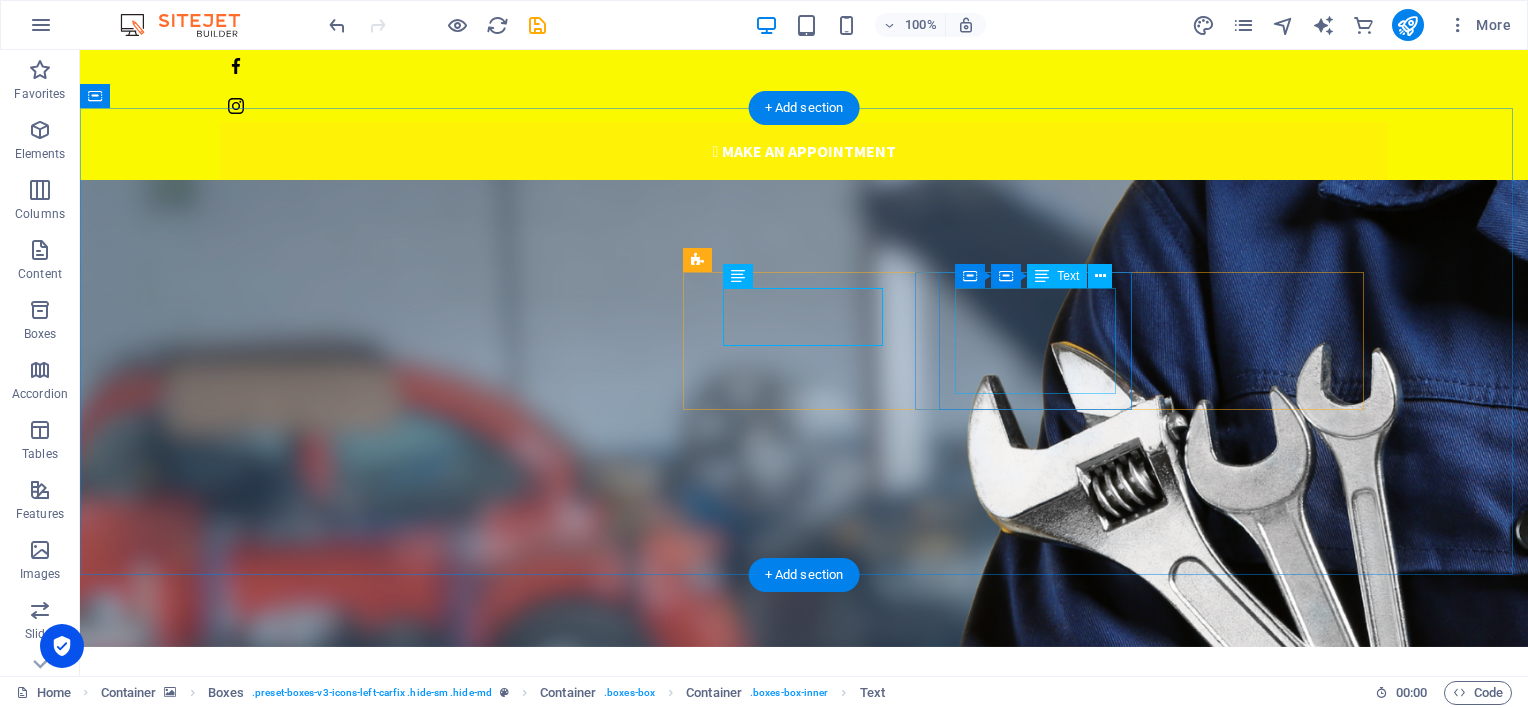 click on "LOCATION [STREET_ADDRESS]" at bounding box center (420, 1289) 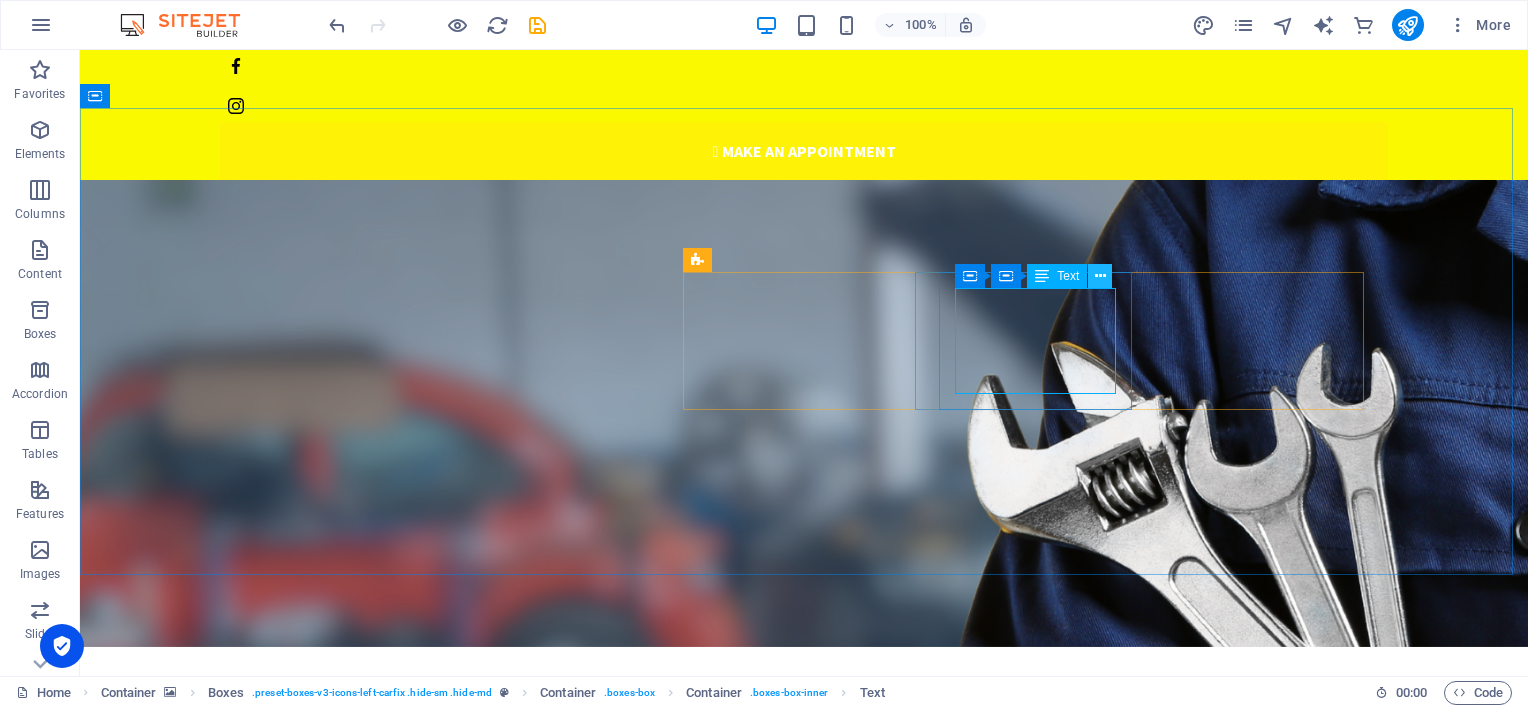 click at bounding box center (1100, 276) 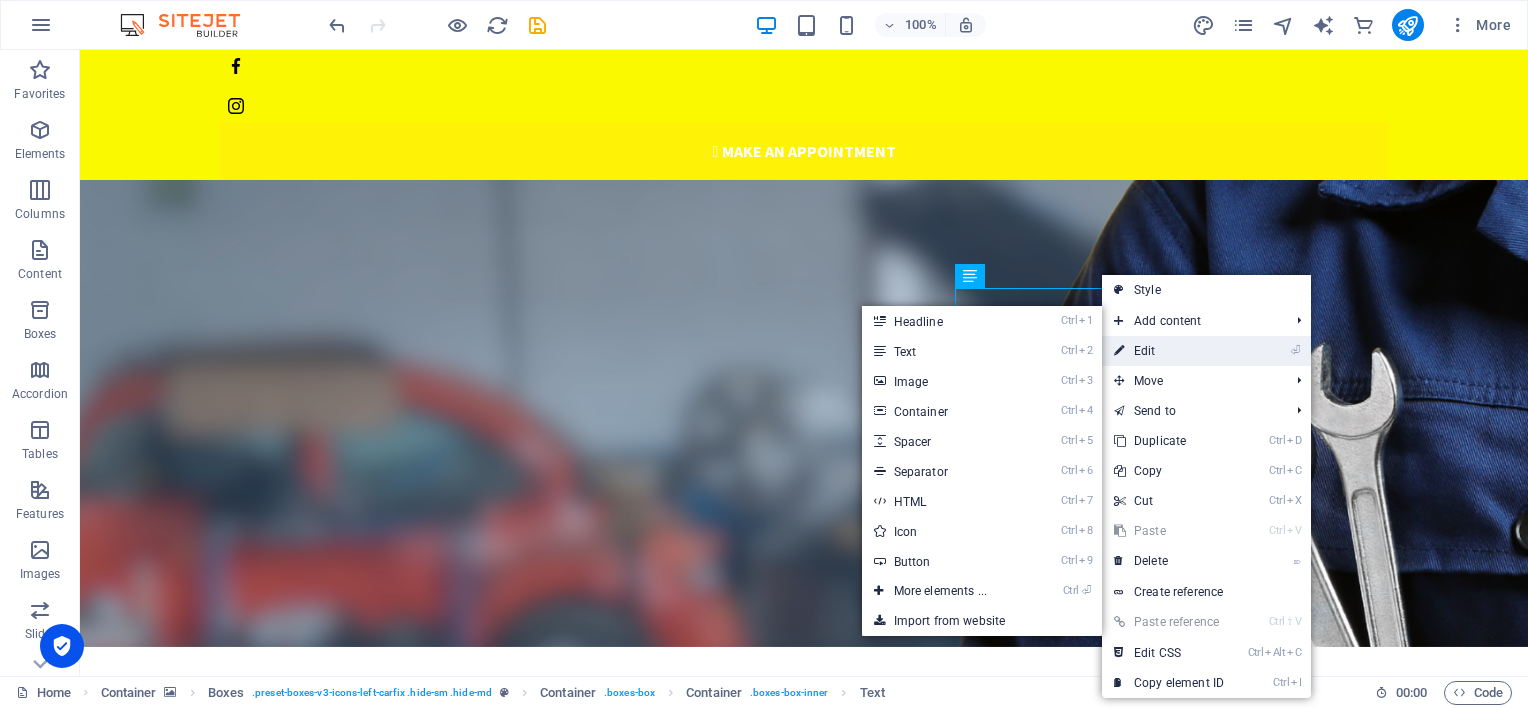 click on "⏎  Edit" at bounding box center (1169, 351) 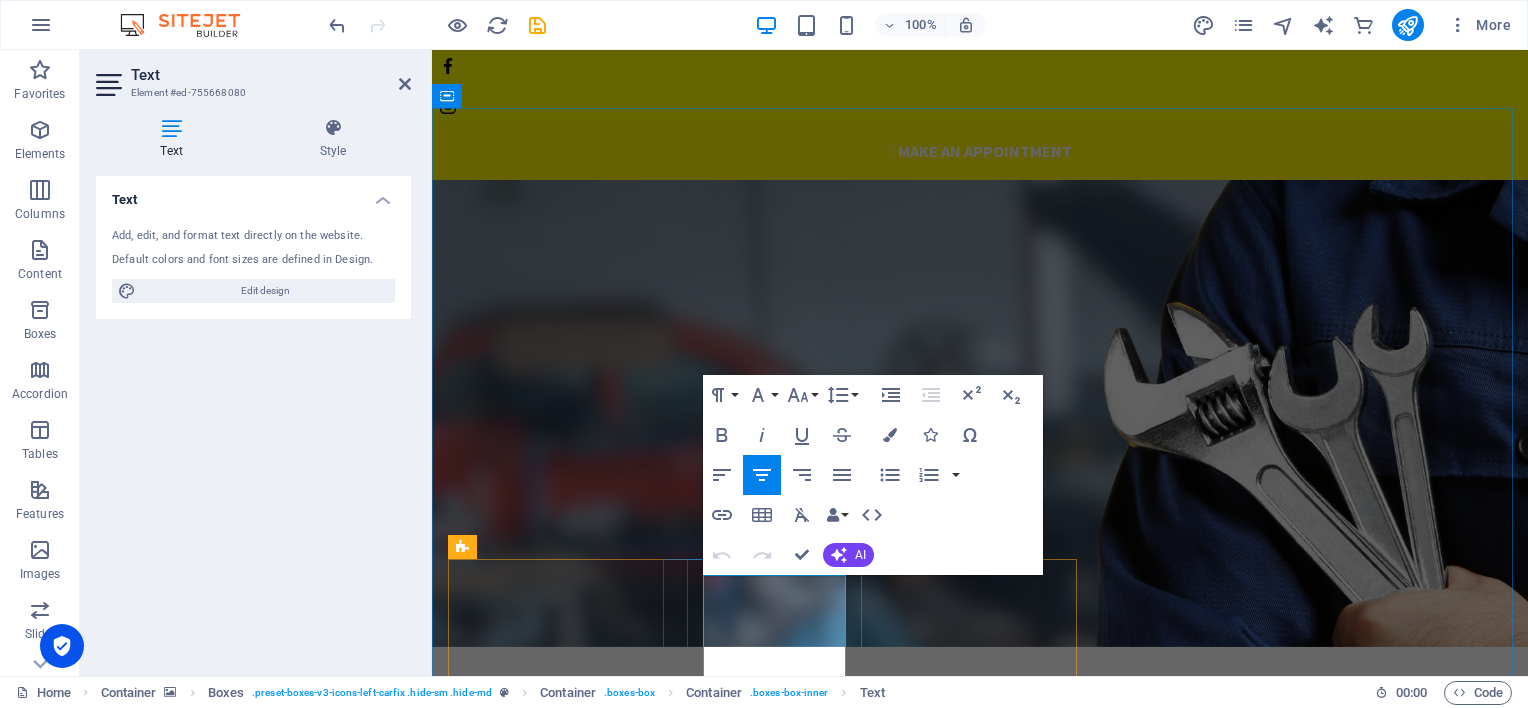 drag, startPoint x: 827, startPoint y: 591, endPoint x: 728, endPoint y: 592, distance: 99.00505 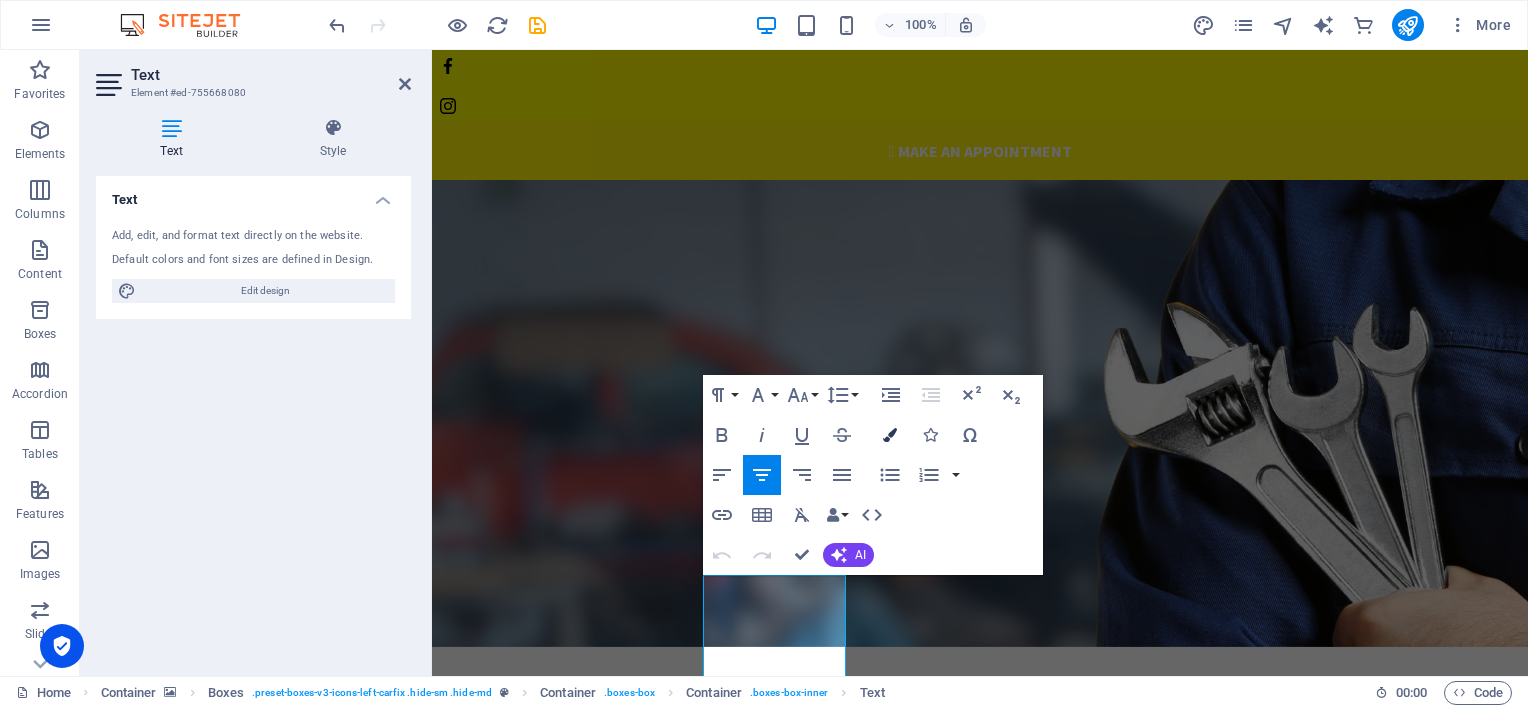 click at bounding box center (890, 435) 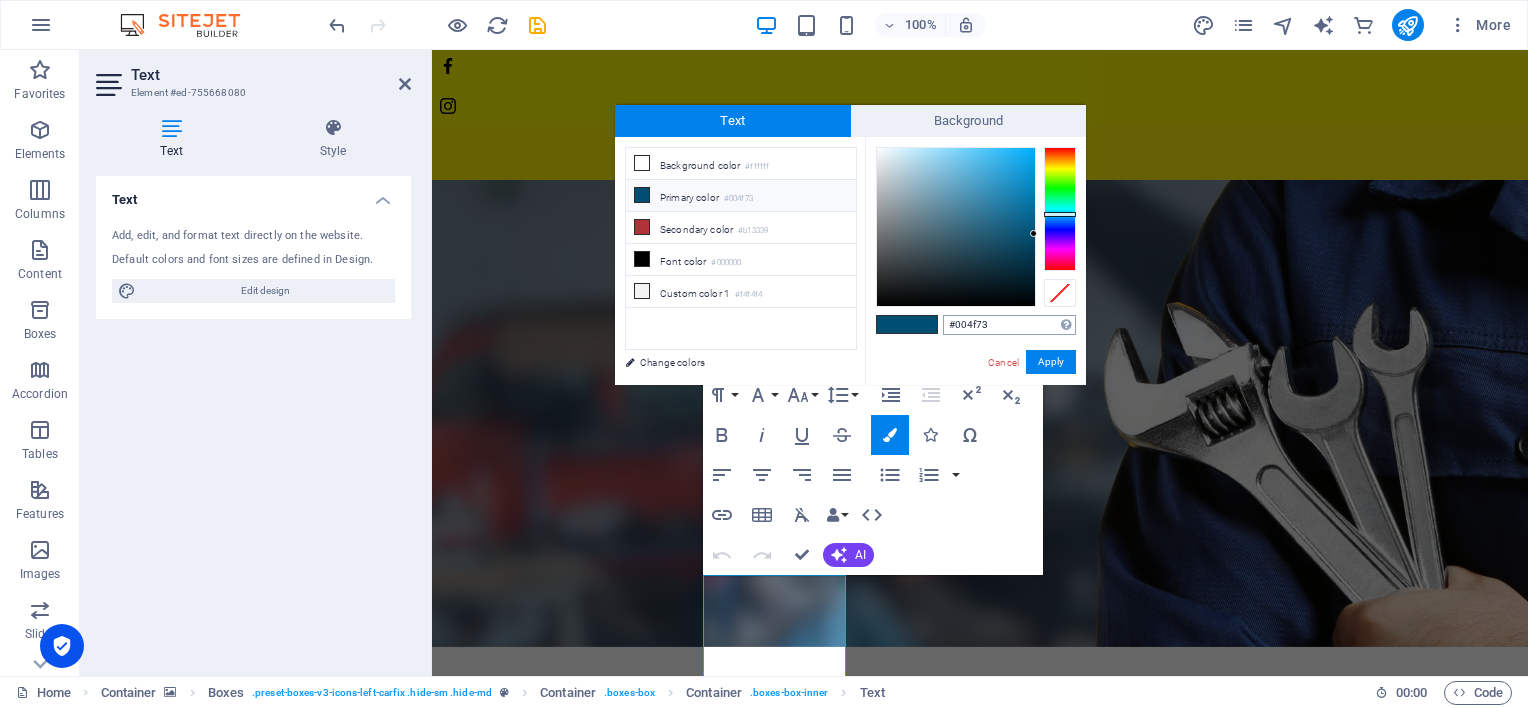 drag, startPoint x: 1005, startPoint y: 326, endPoint x: 948, endPoint y: 329, distance: 57.07889 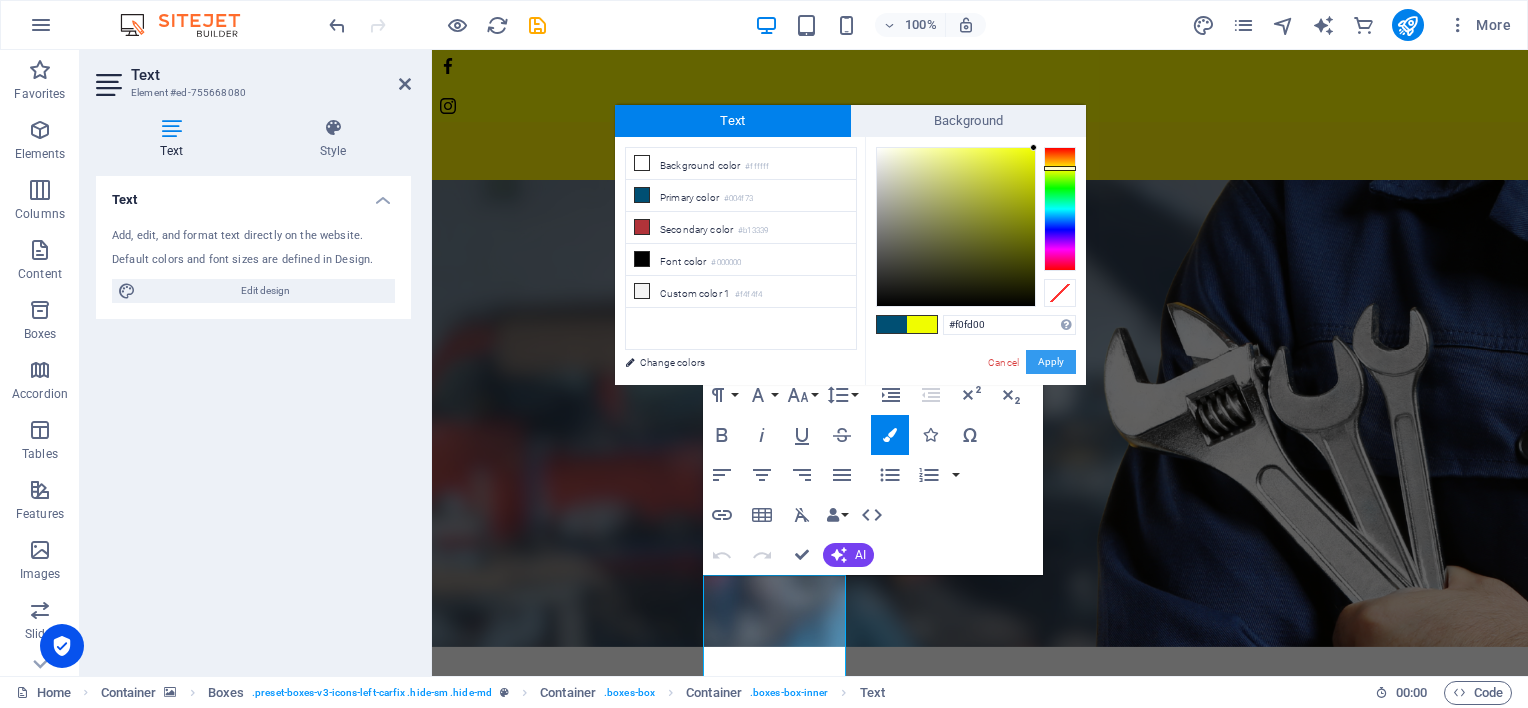 click on "Apply" at bounding box center (1051, 362) 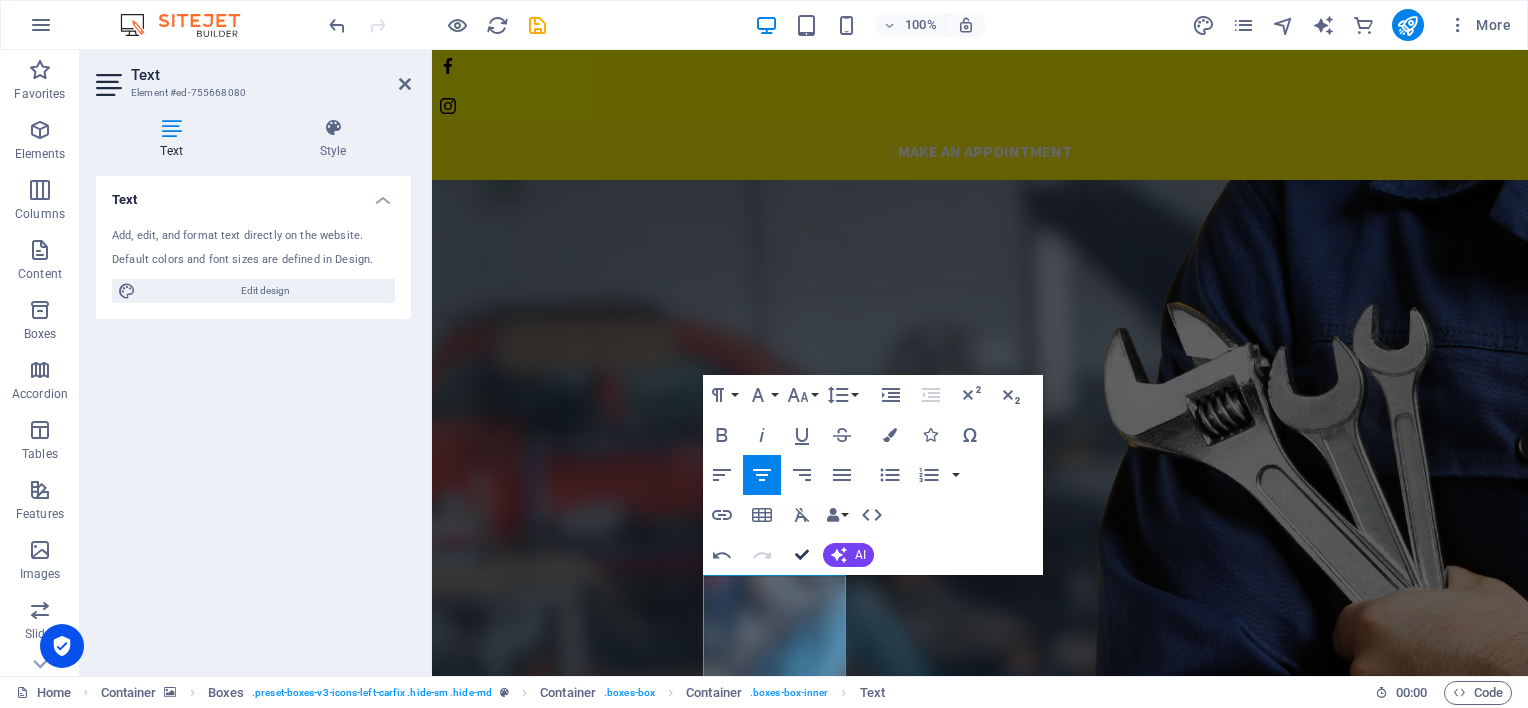 drag, startPoint x: 800, startPoint y: 548, endPoint x: 721, endPoint y: 498, distance: 93.49332 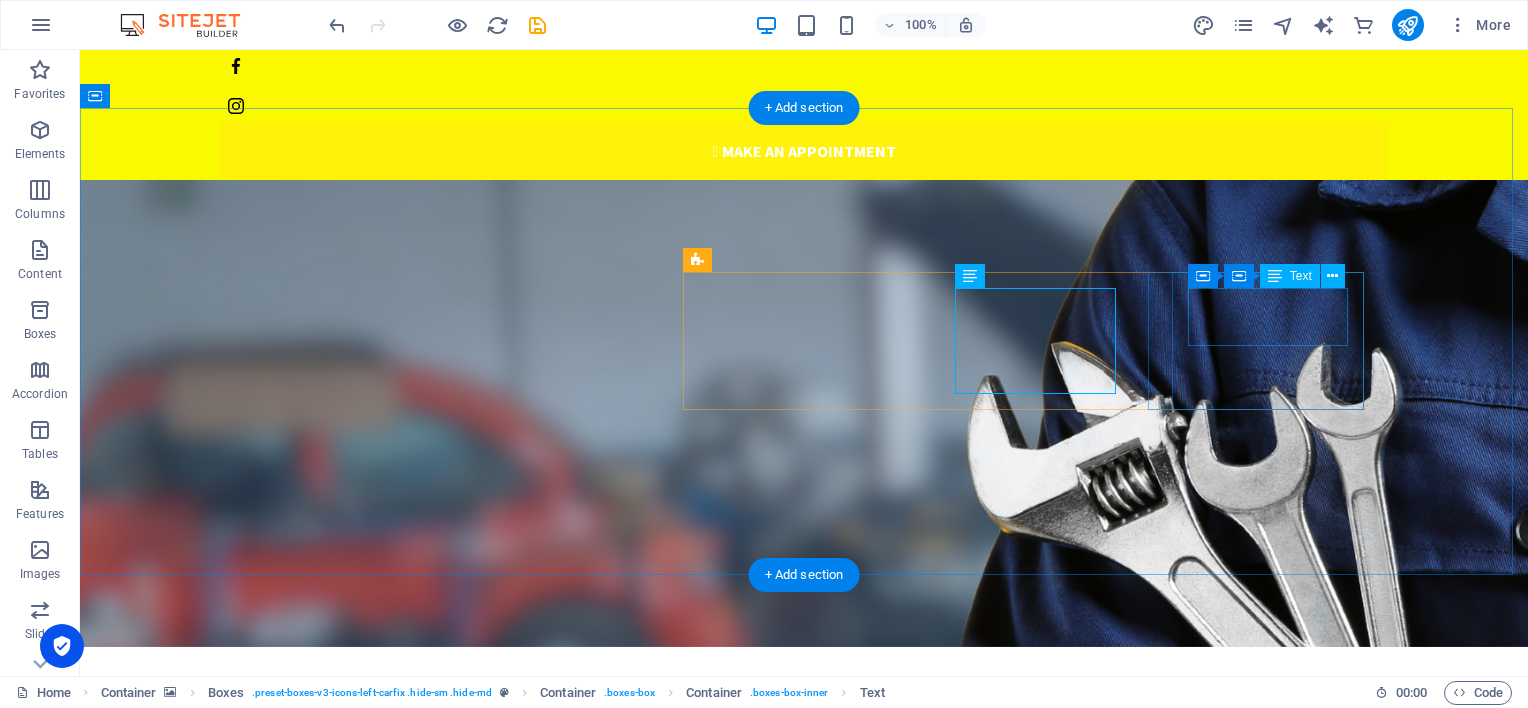 click on "PHONE NUMBER  [PHONE_NUMBER]" at bounding box center (420, 1411) 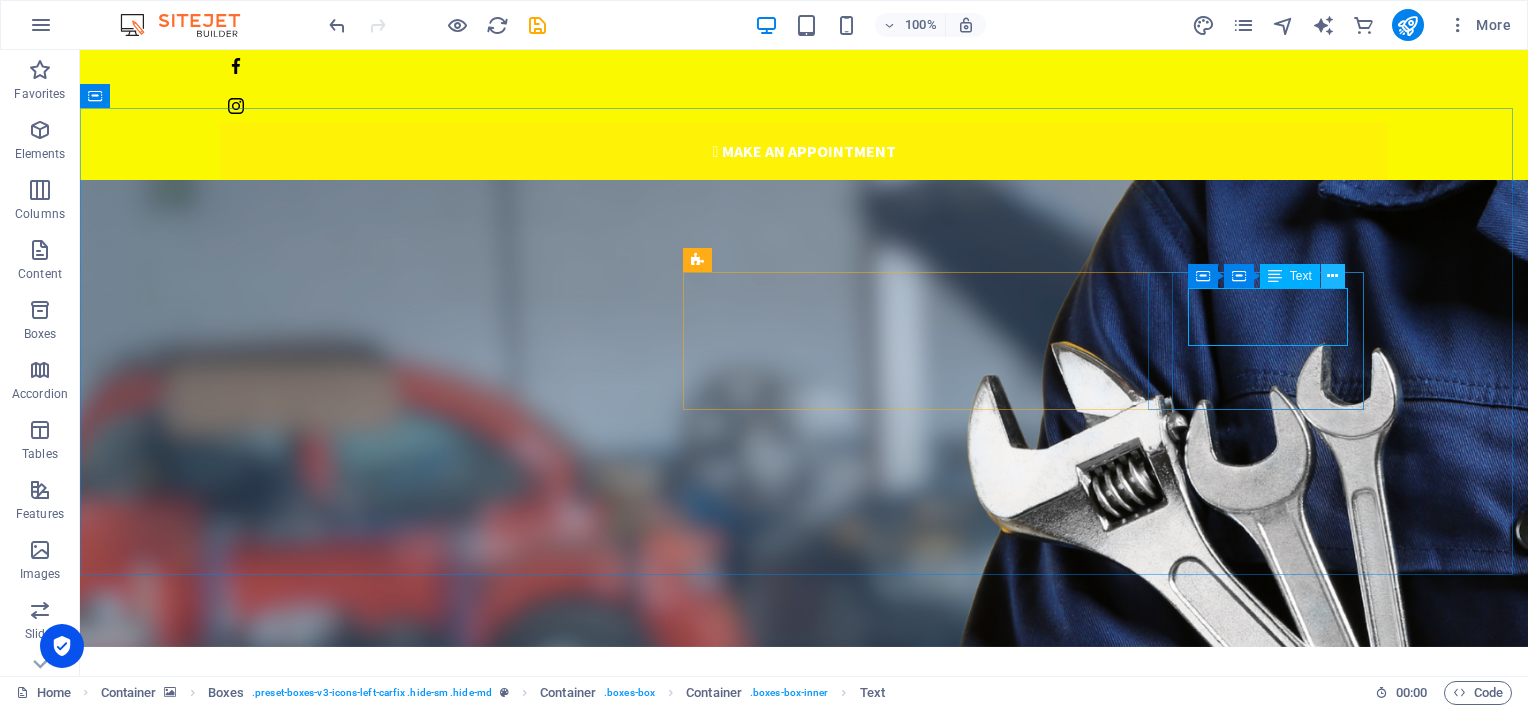 click at bounding box center [1332, 276] 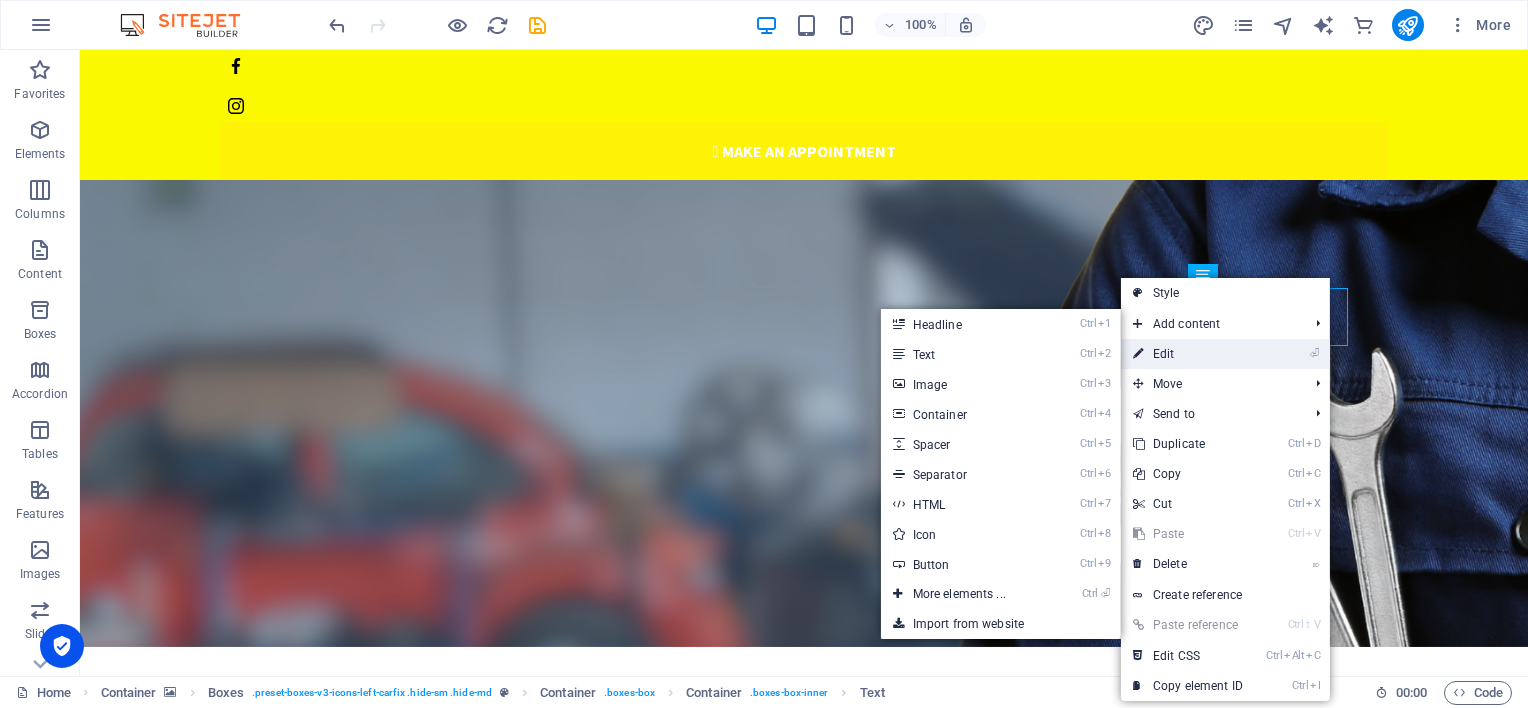 click on "⏎  Edit" at bounding box center [1188, 354] 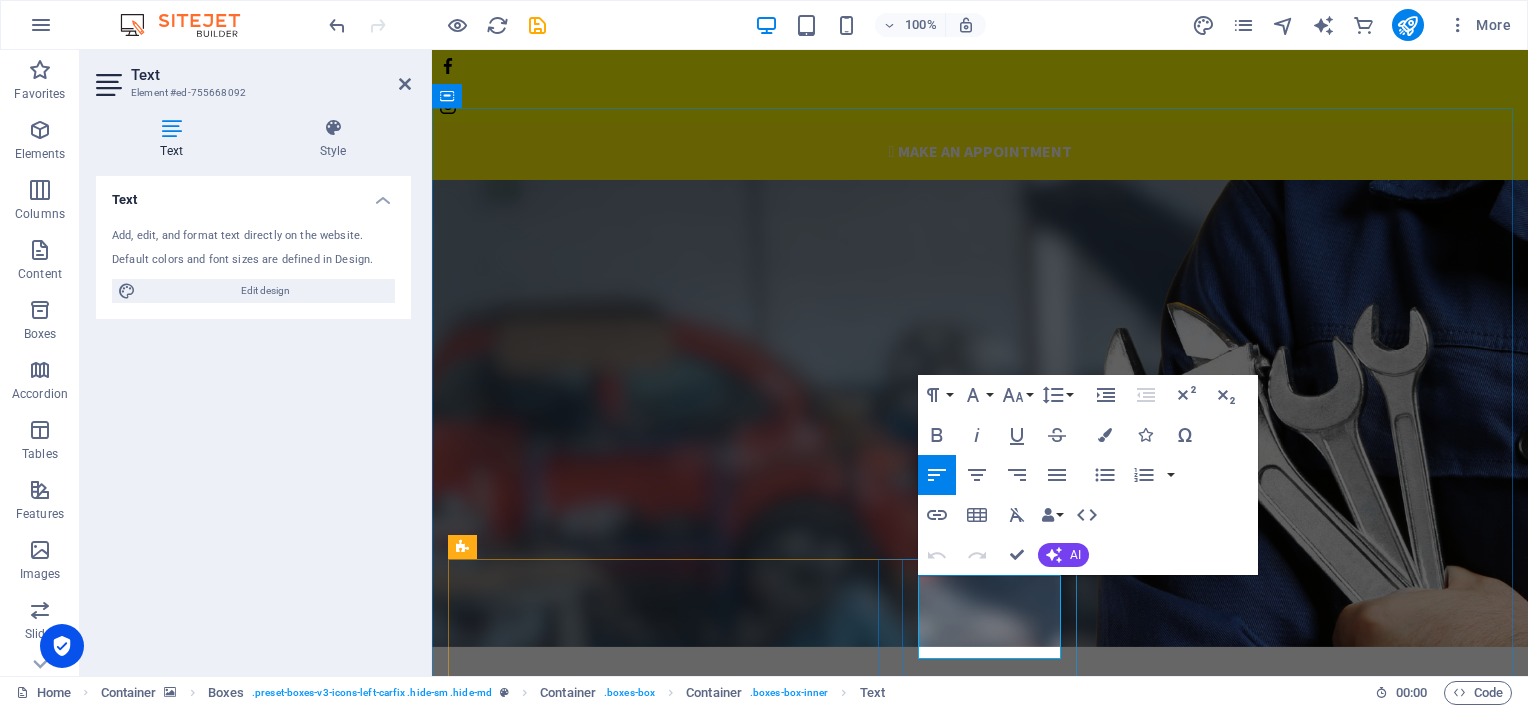 drag, startPoint x: 1001, startPoint y: 613, endPoint x: 920, endPoint y: 586, distance: 85.3815 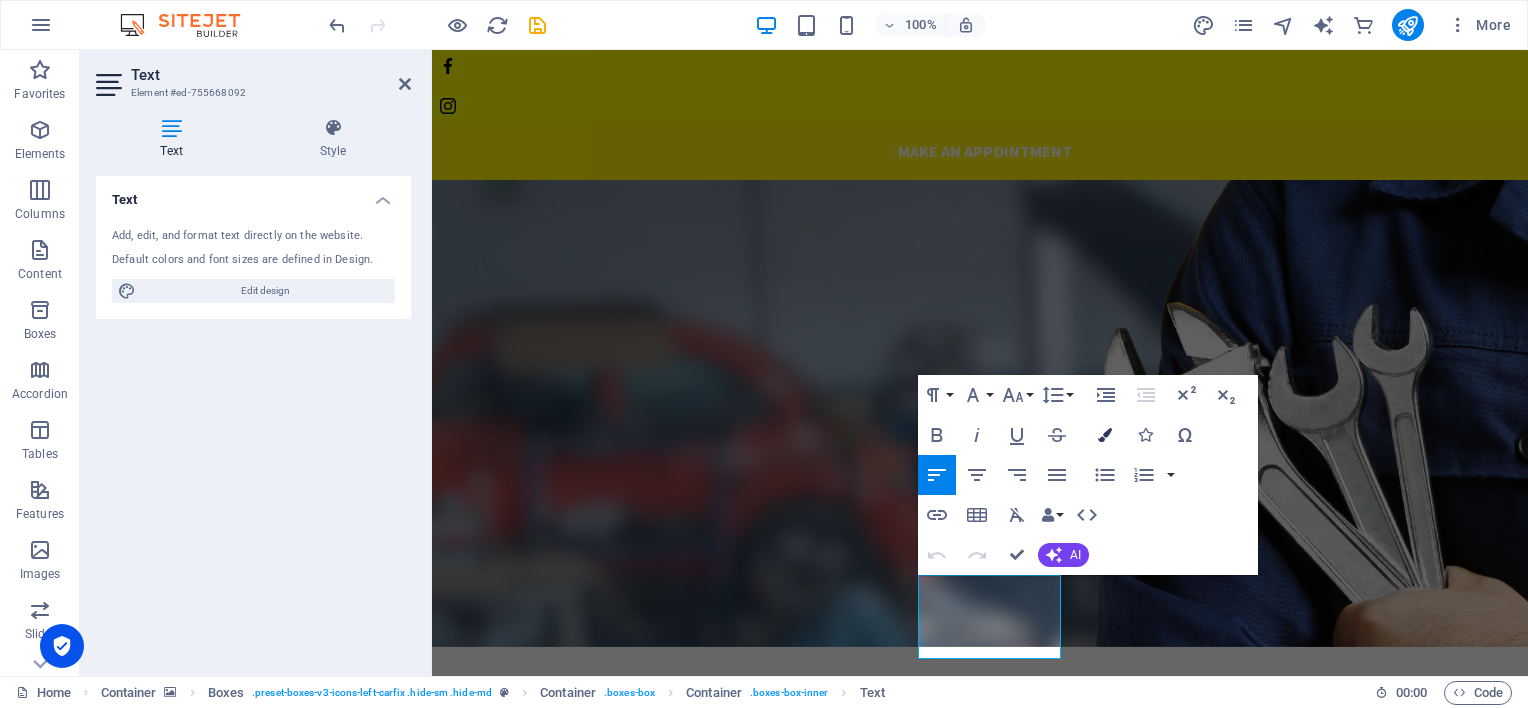 click at bounding box center [1105, 435] 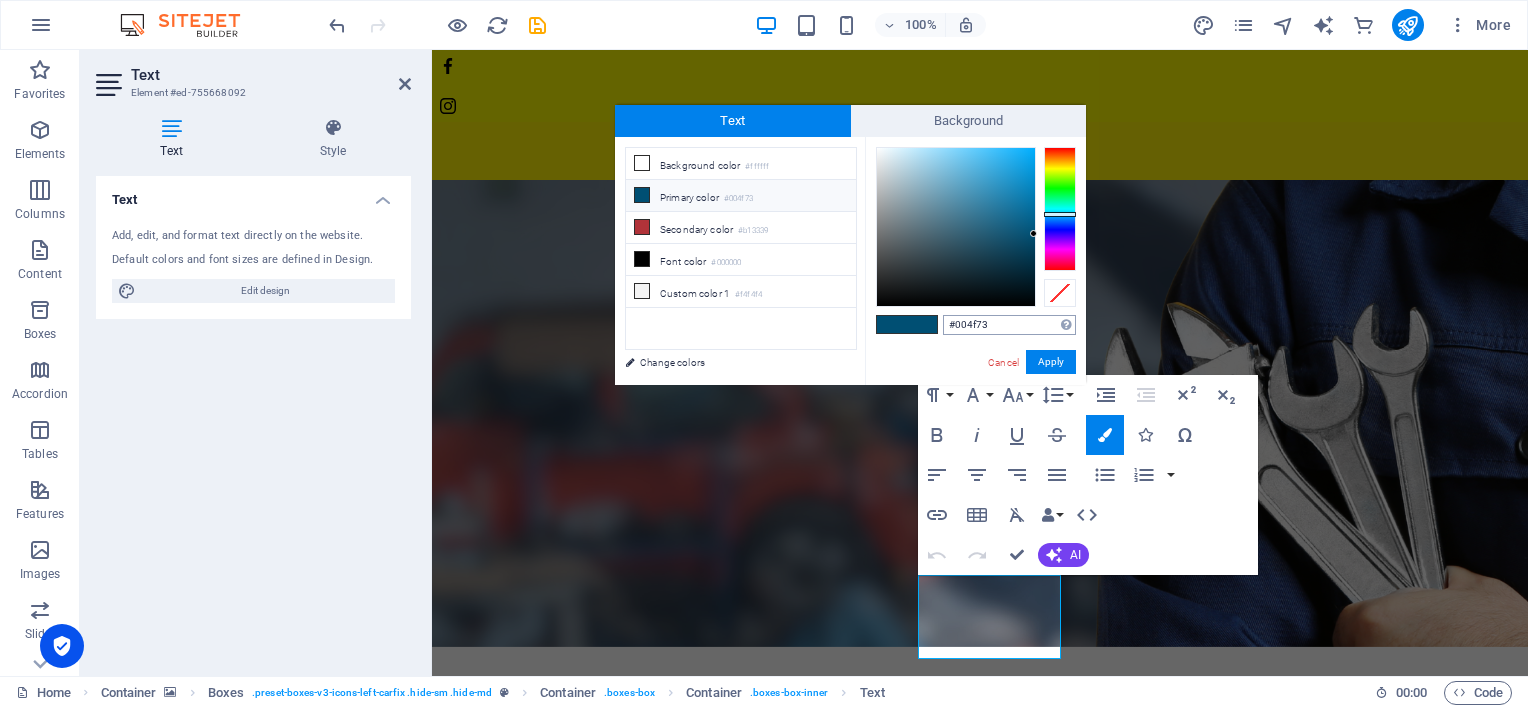 drag, startPoint x: 1010, startPoint y: 322, endPoint x: 947, endPoint y: 325, distance: 63.07139 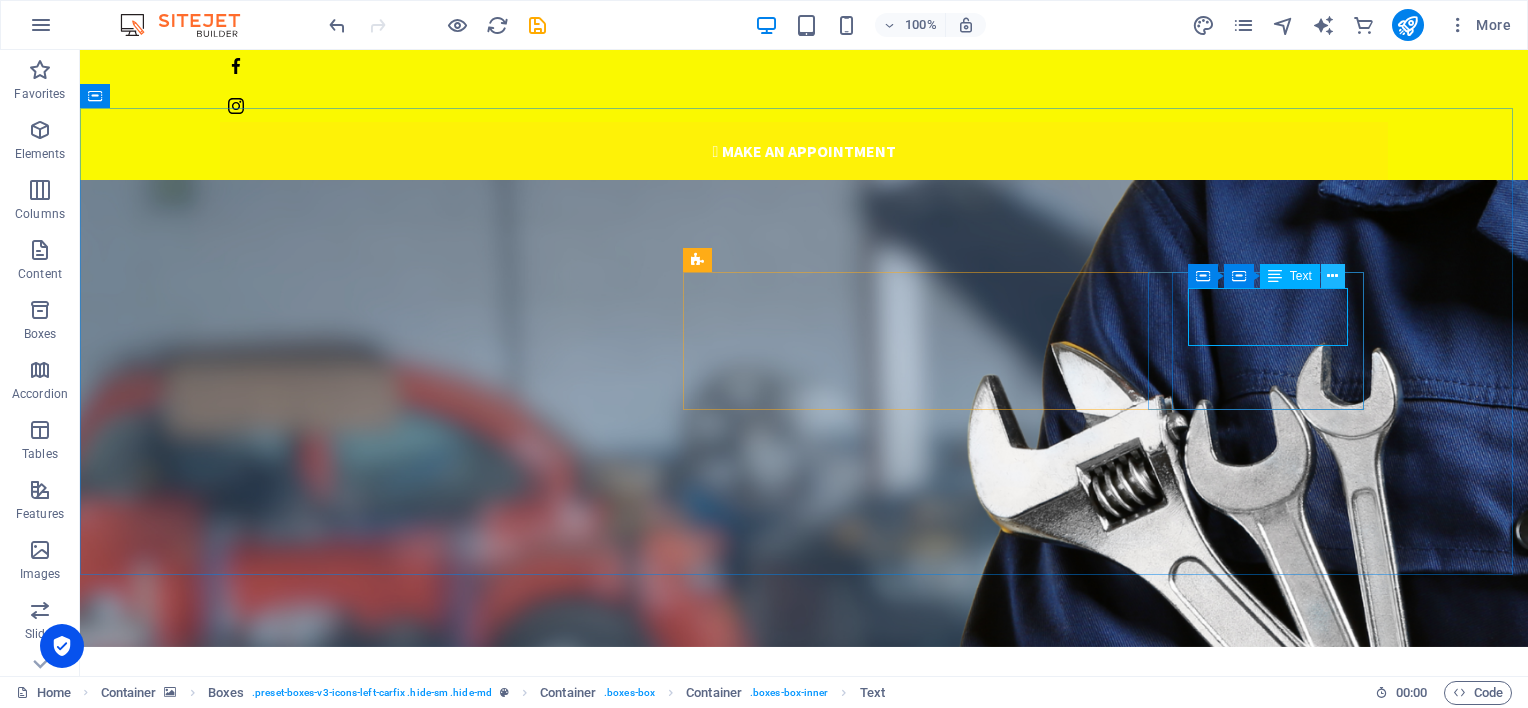 click at bounding box center [1332, 276] 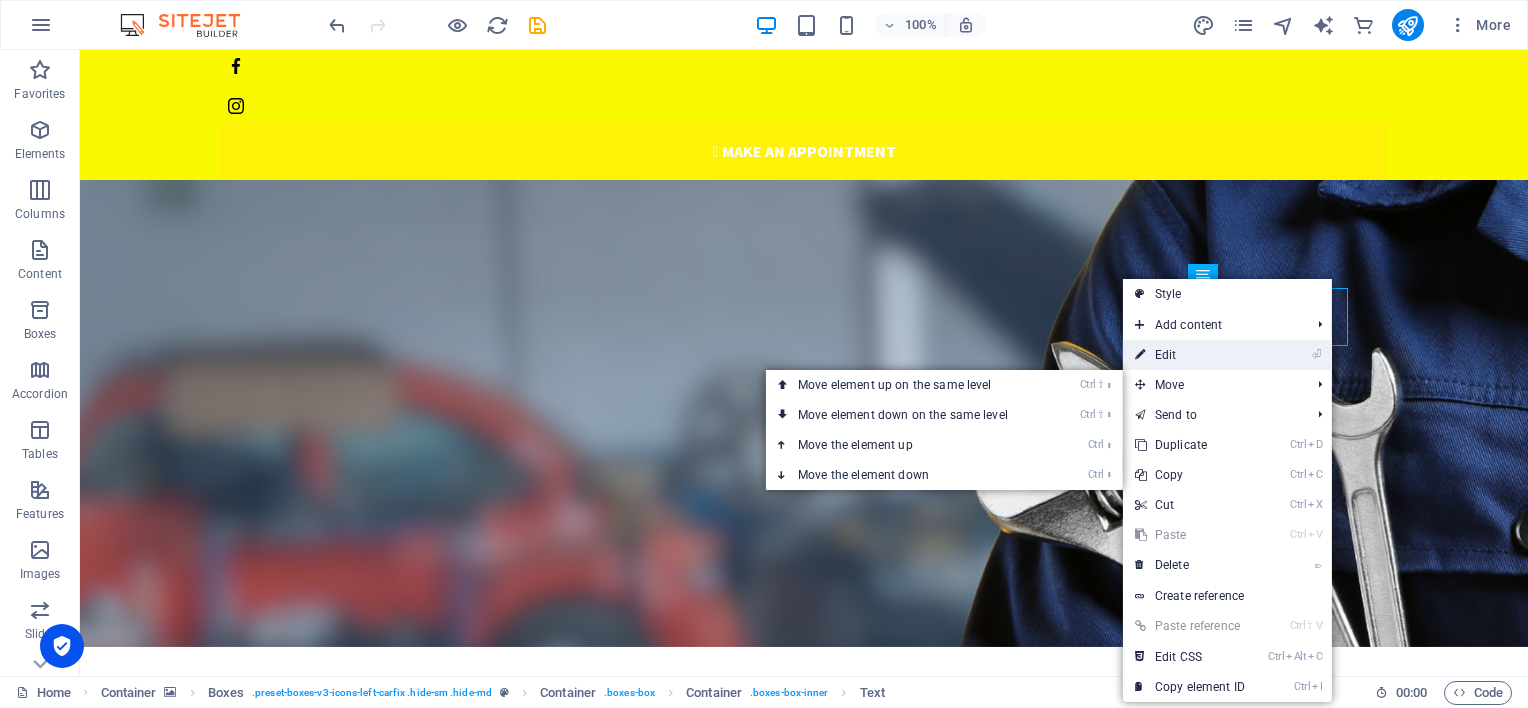 click on "⏎  Edit" at bounding box center [1190, 355] 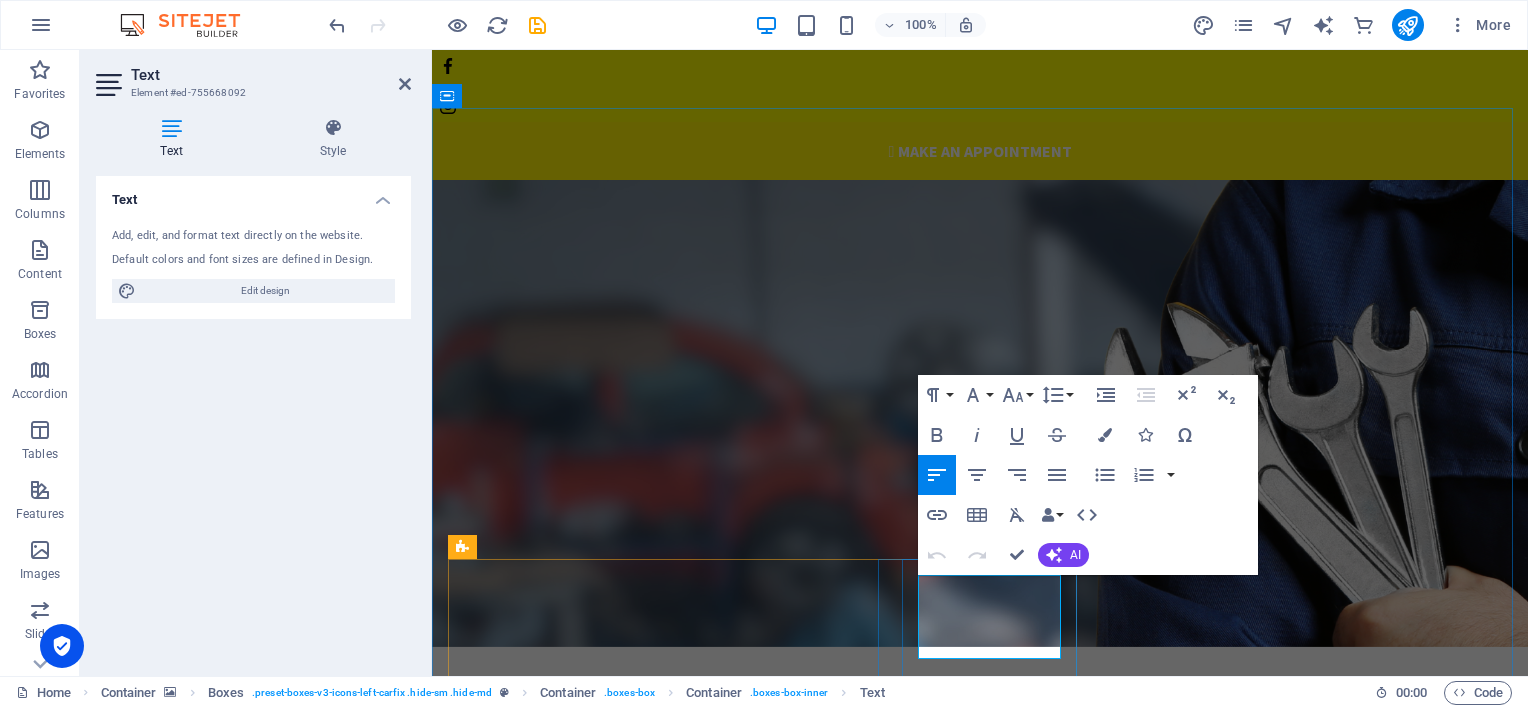 drag, startPoint x: 992, startPoint y: 618, endPoint x: 923, endPoint y: 588, distance: 75.23962 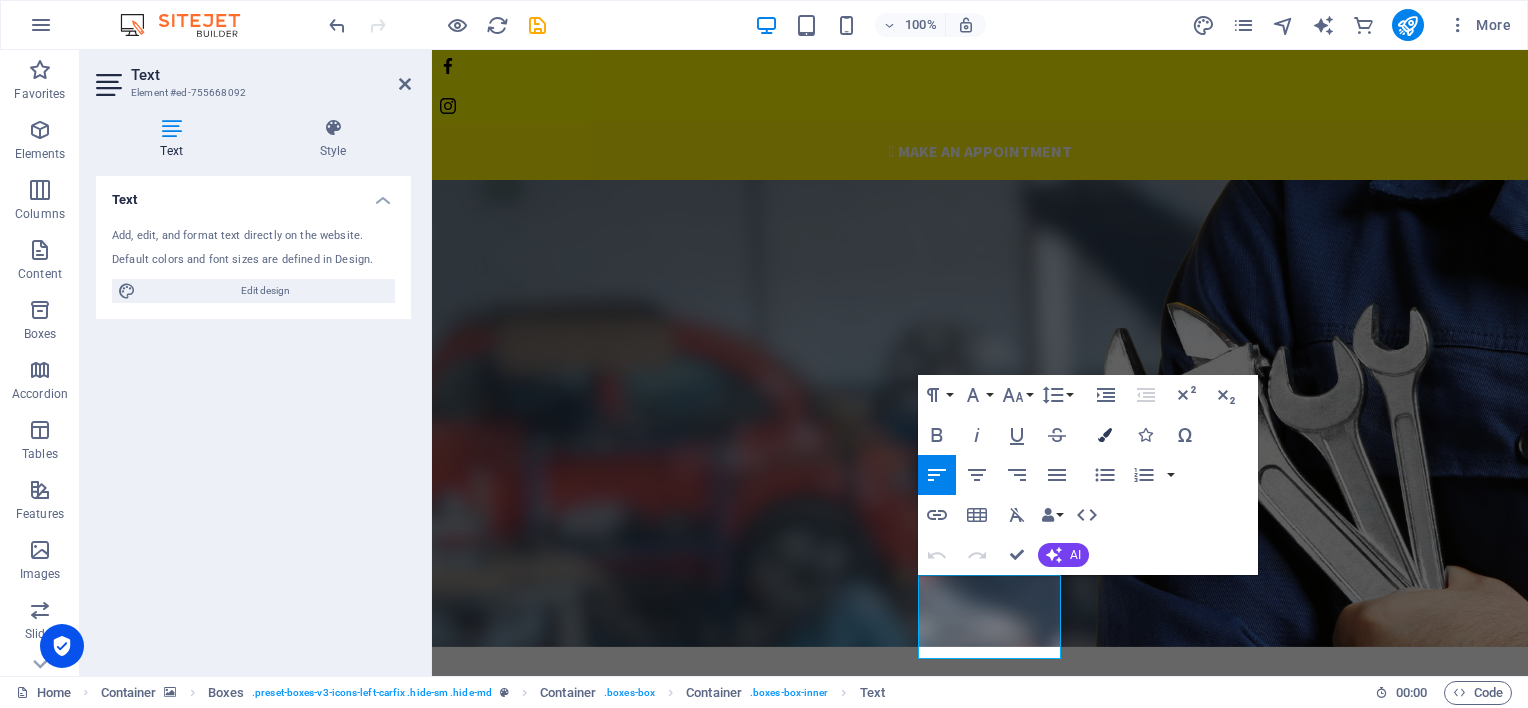 click at bounding box center [1105, 435] 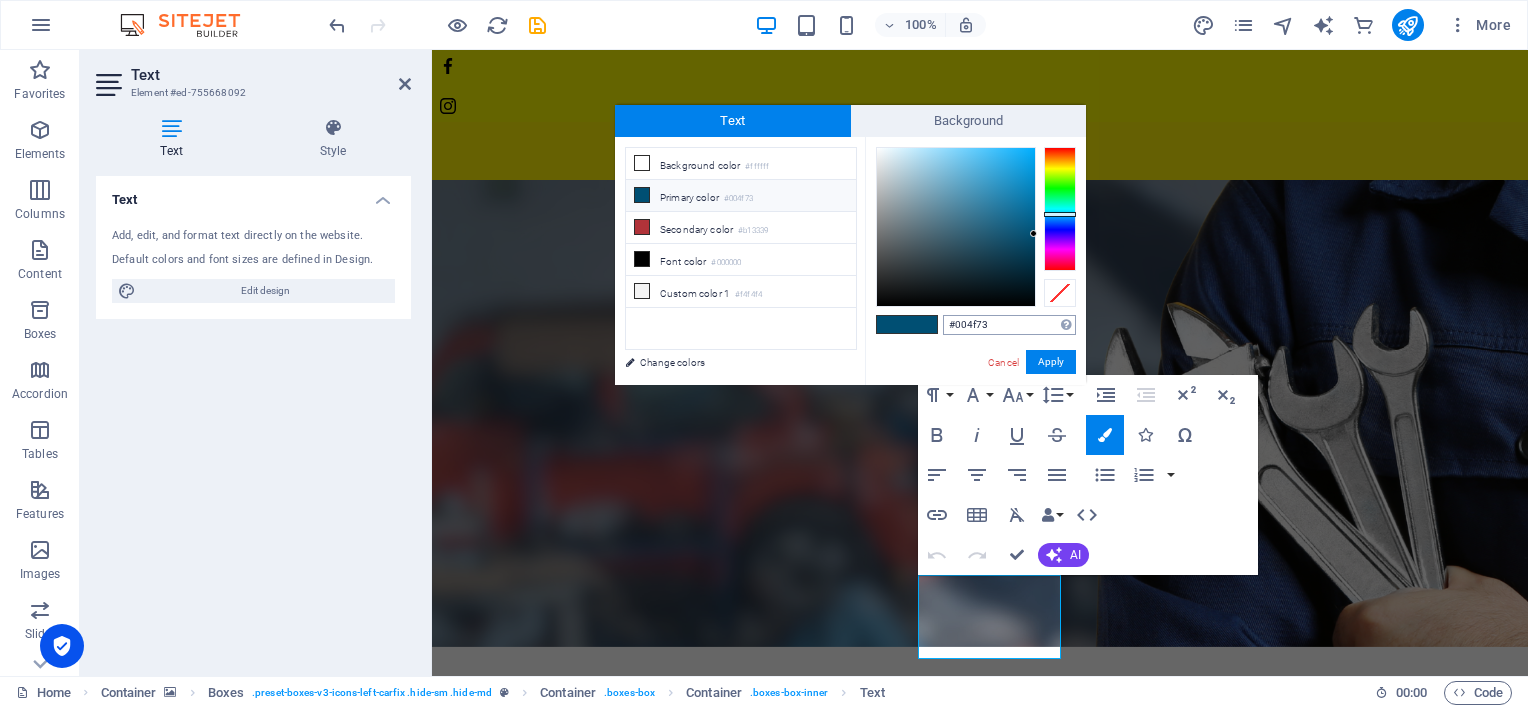 drag, startPoint x: 1009, startPoint y: 321, endPoint x: 943, endPoint y: 322, distance: 66.007576 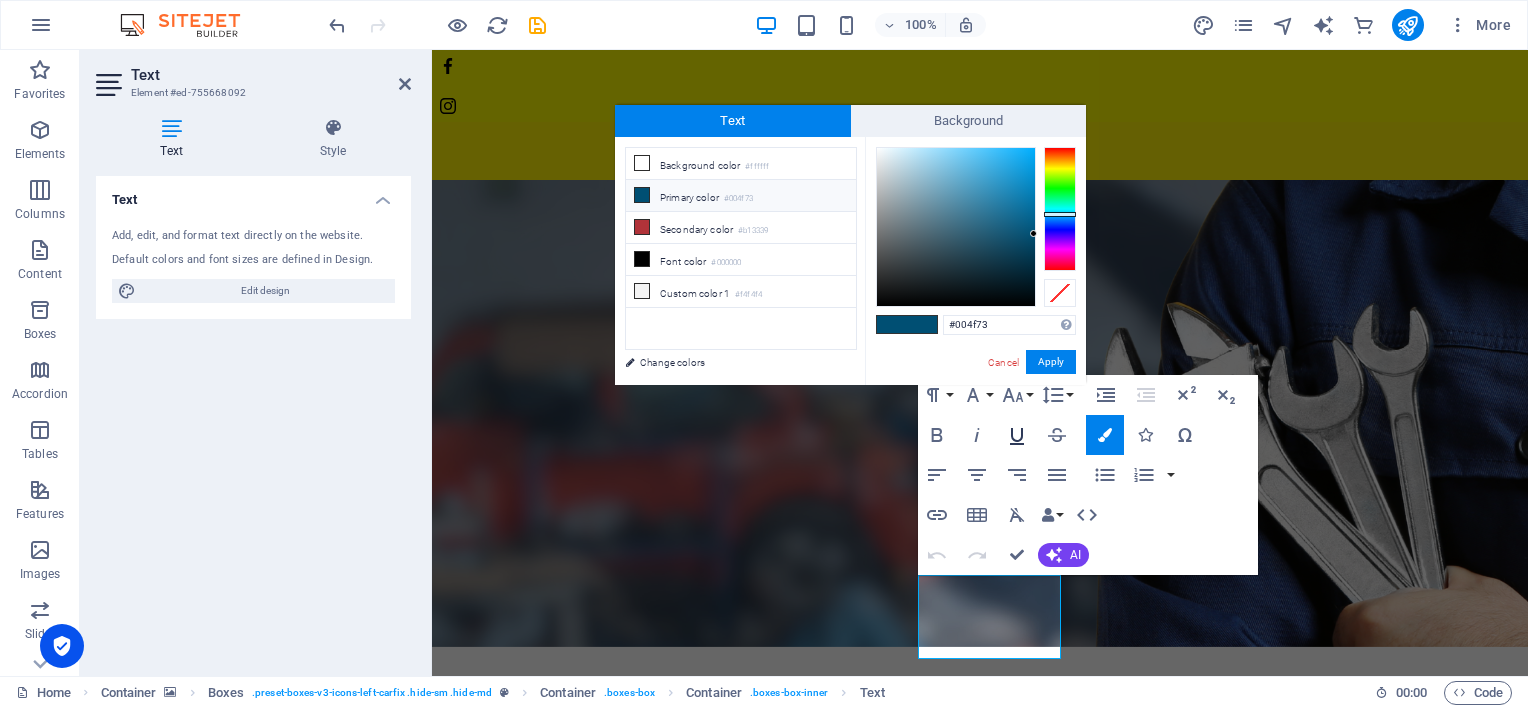 type on "#f0fd00" 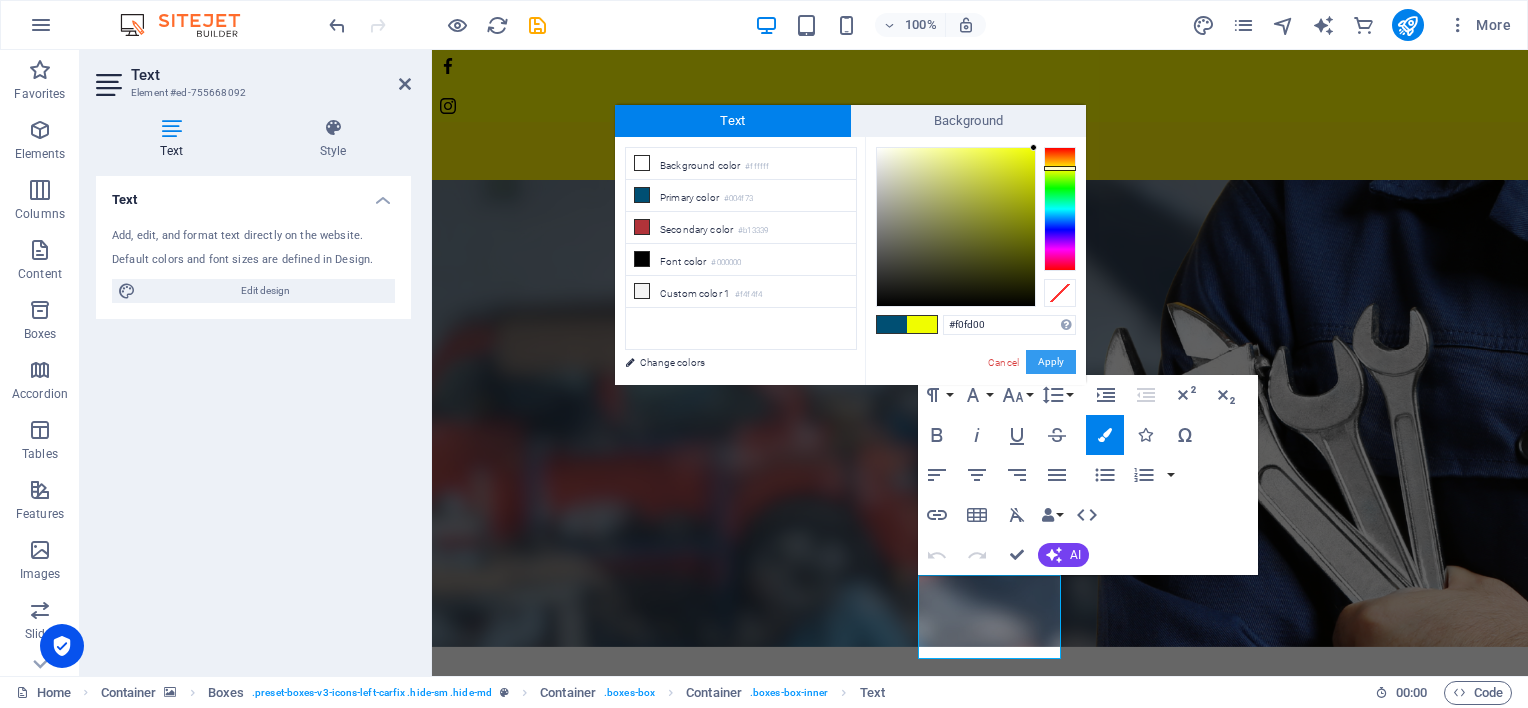 click on "Apply" at bounding box center [1051, 362] 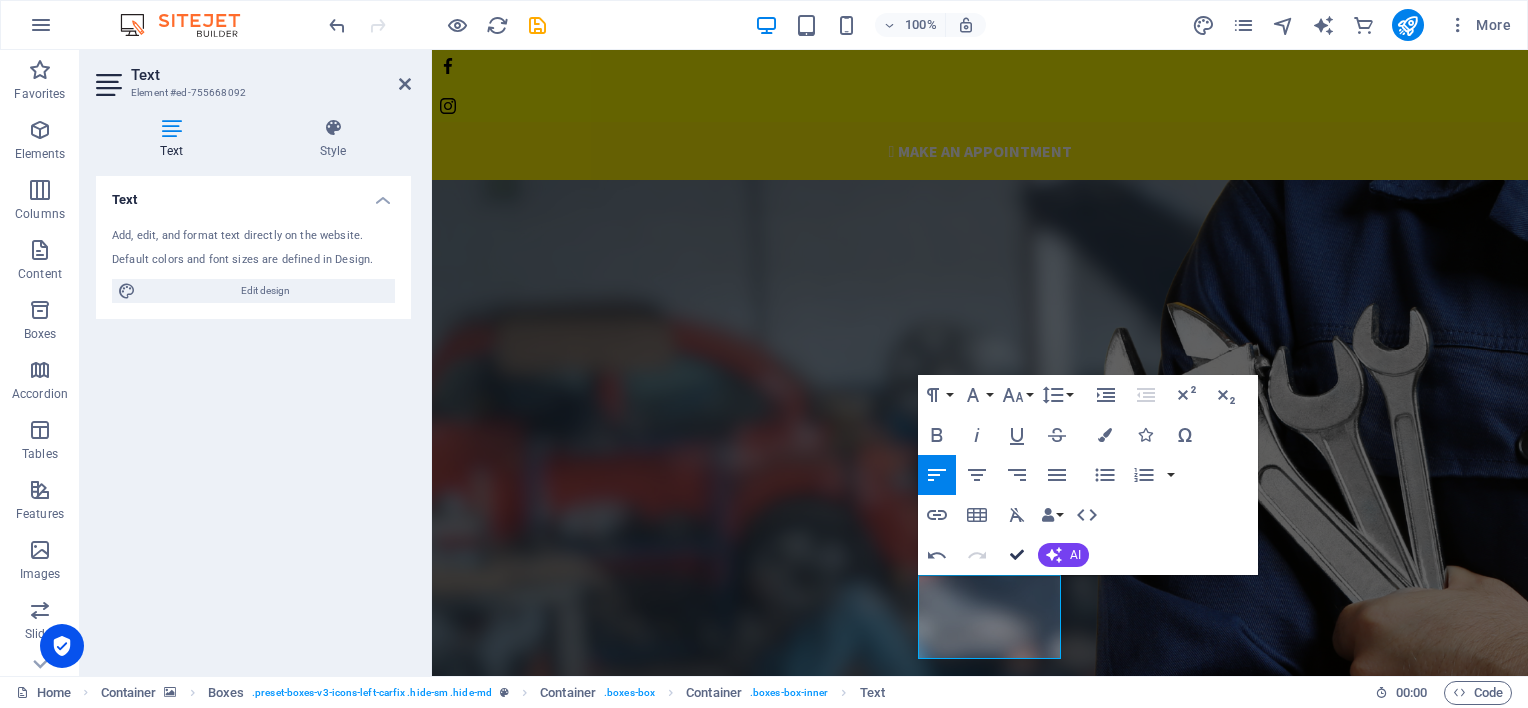 drag, startPoint x: 1012, startPoint y: 557, endPoint x: 932, endPoint y: 503, distance: 96.519424 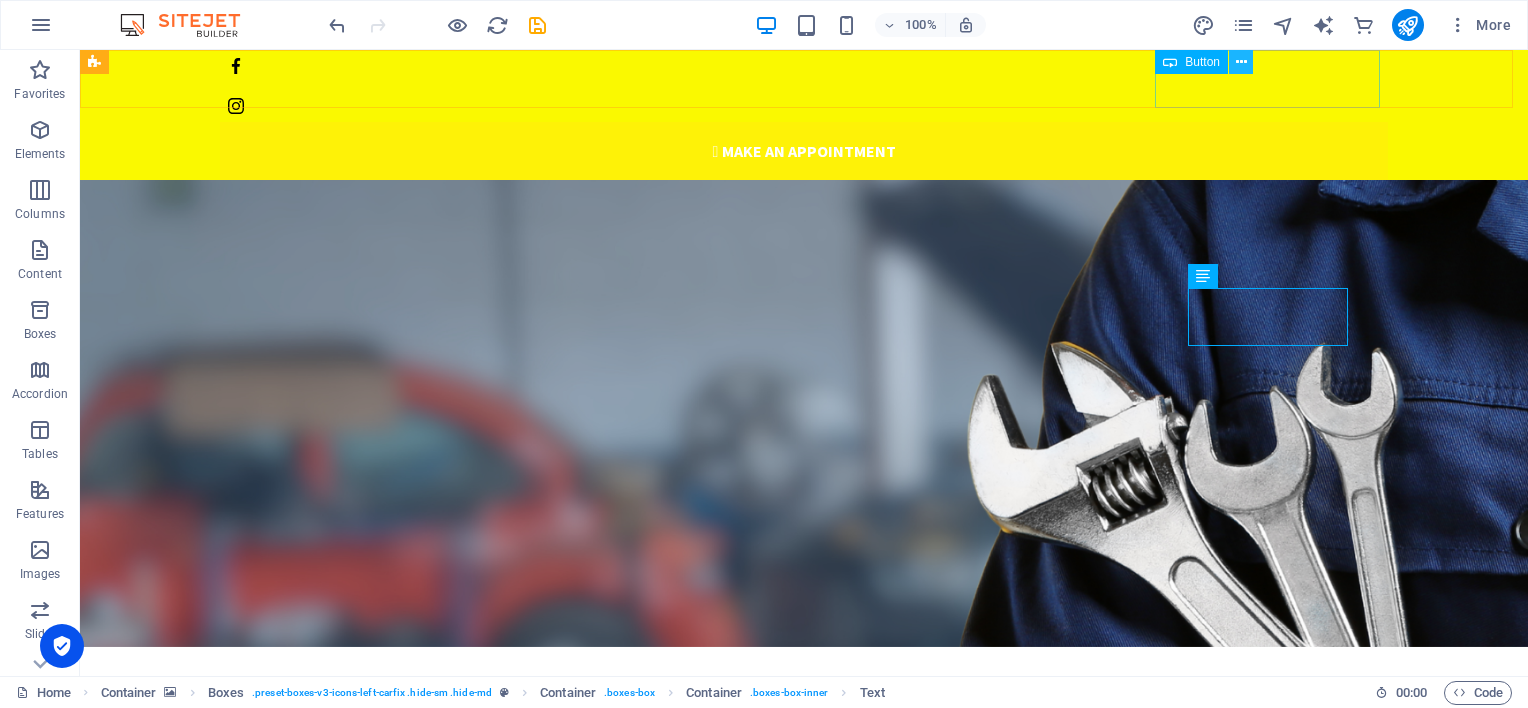 click at bounding box center [1241, 62] 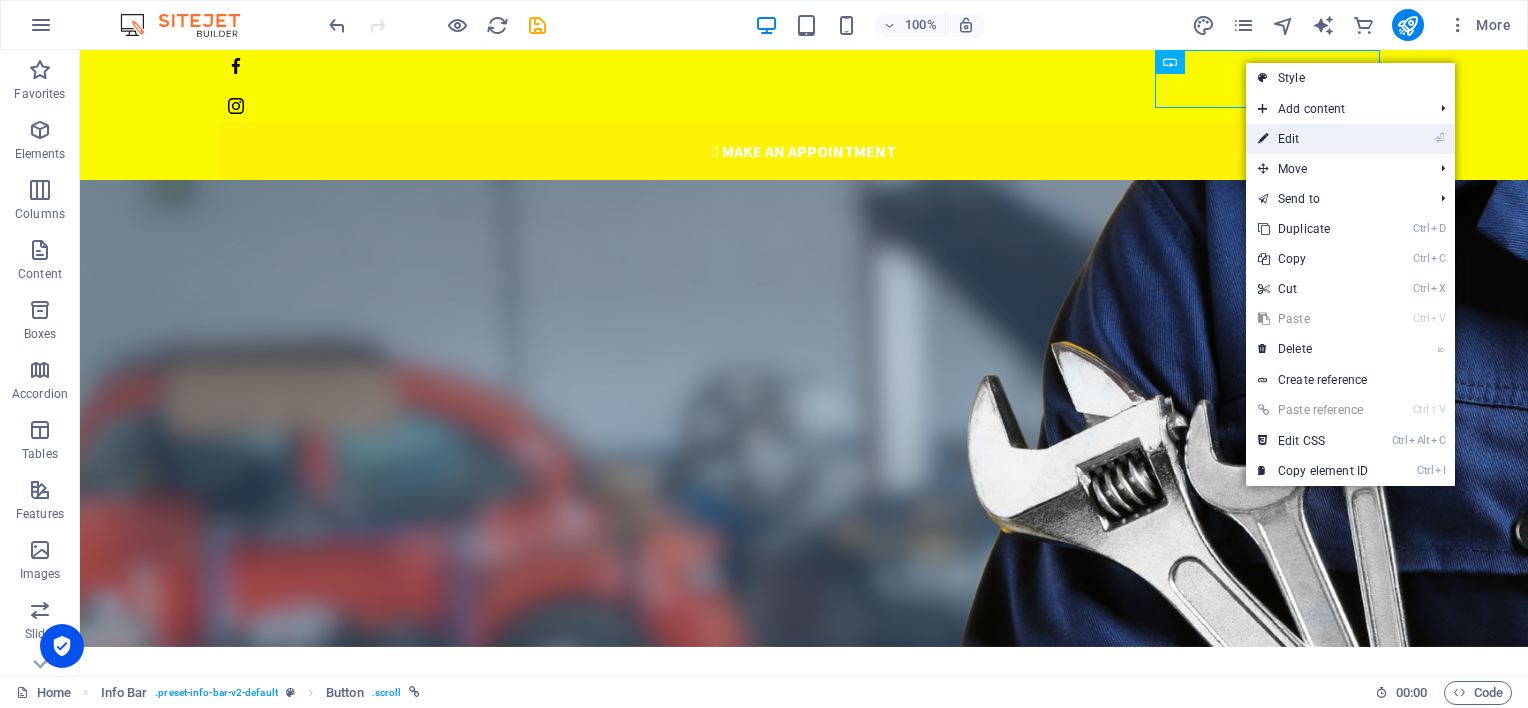 drag, startPoint x: 1276, startPoint y: 131, endPoint x: 844, endPoint y: 82, distance: 434.77005 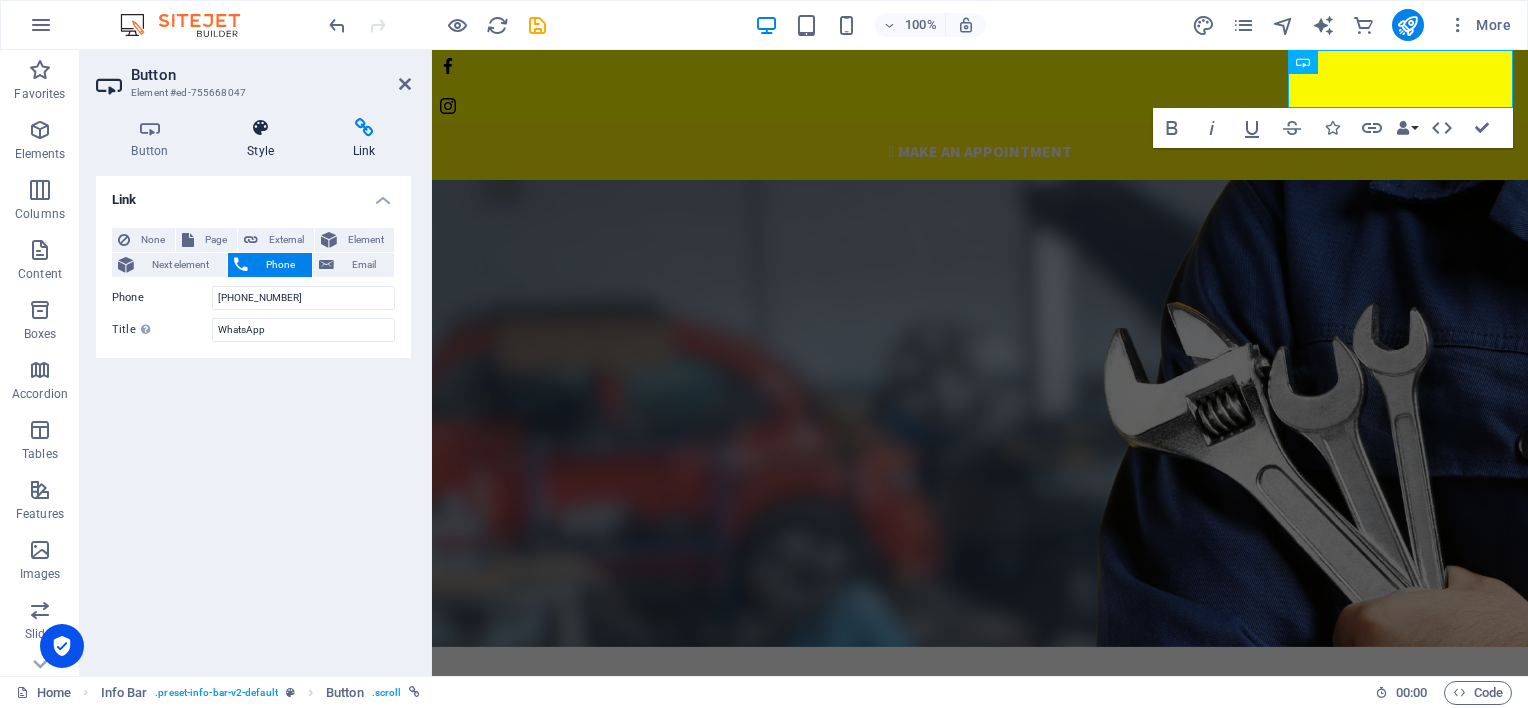 click on "Style" at bounding box center [265, 139] 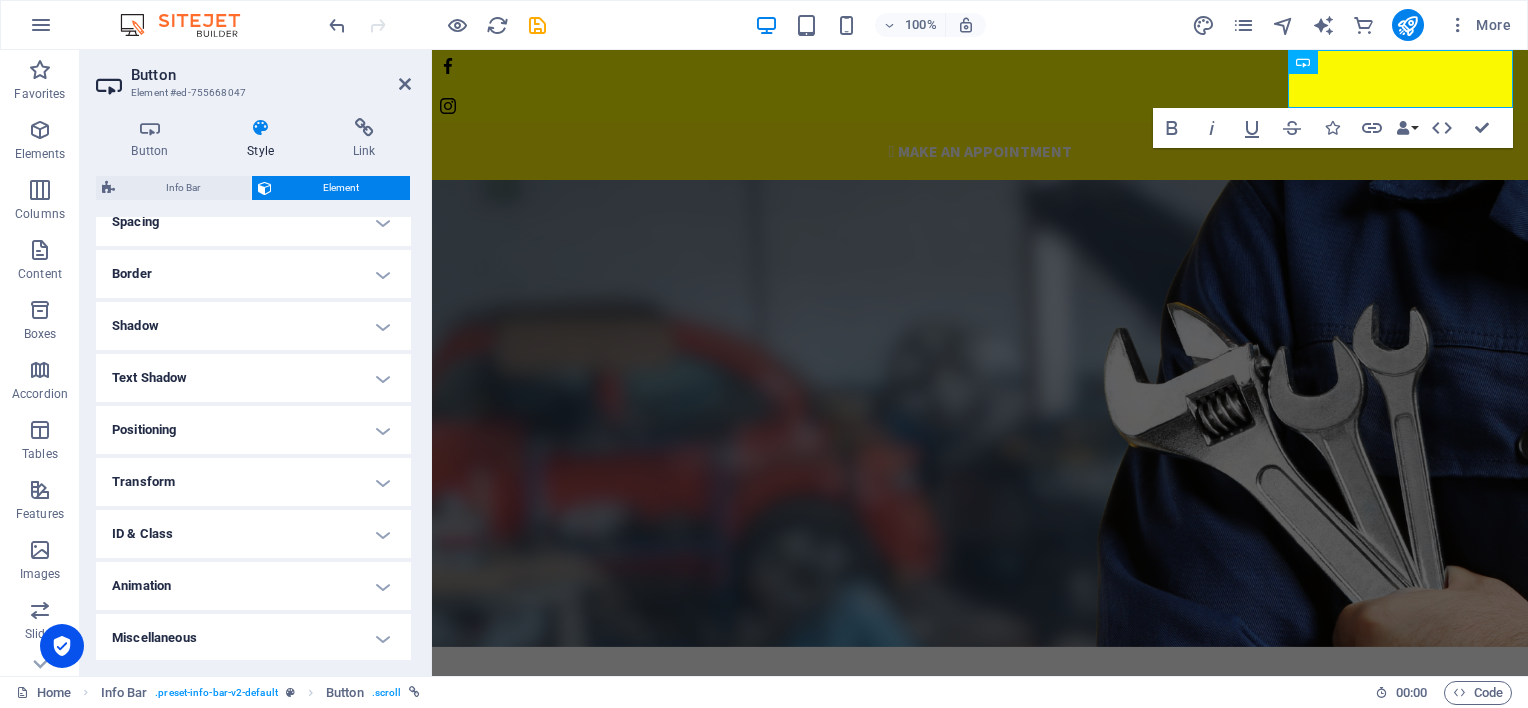 scroll, scrollTop: 300, scrollLeft: 0, axis: vertical 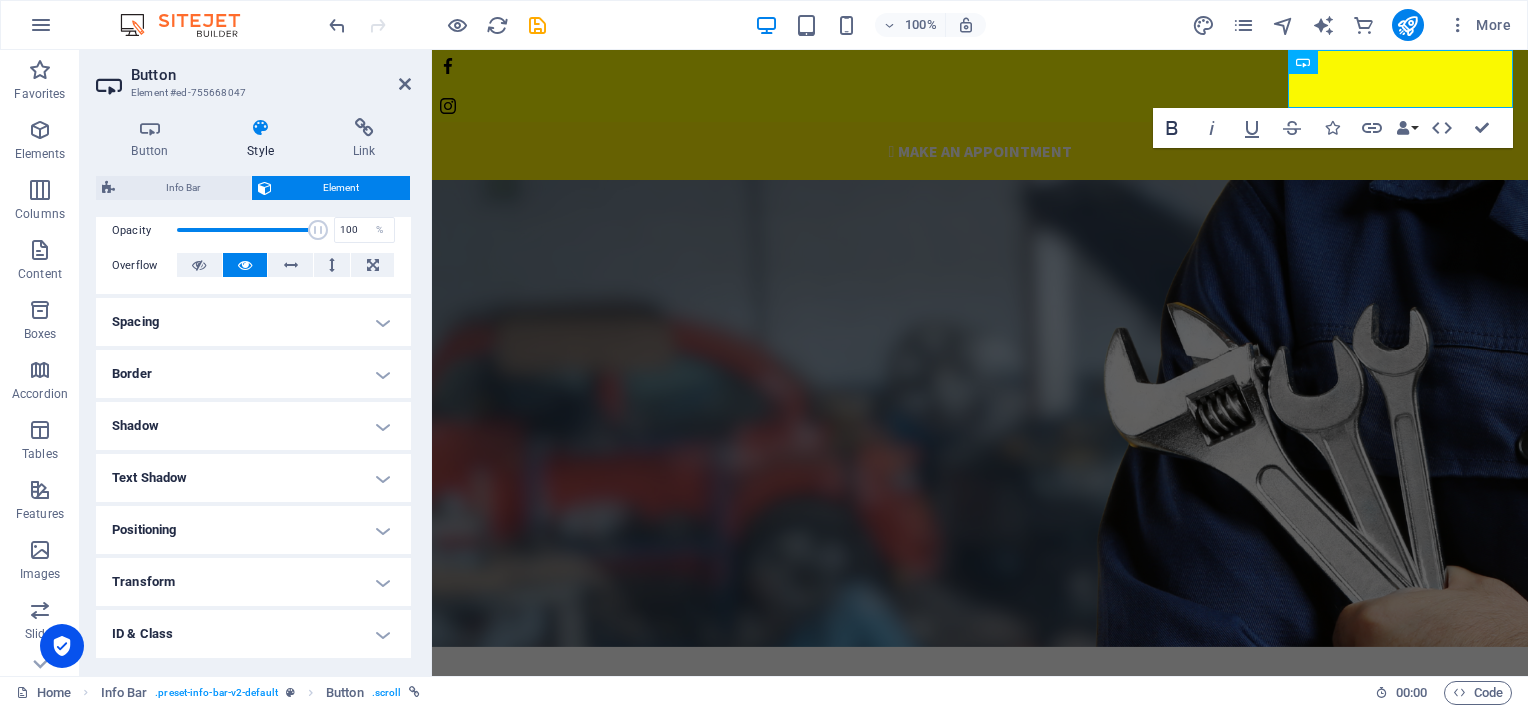 click 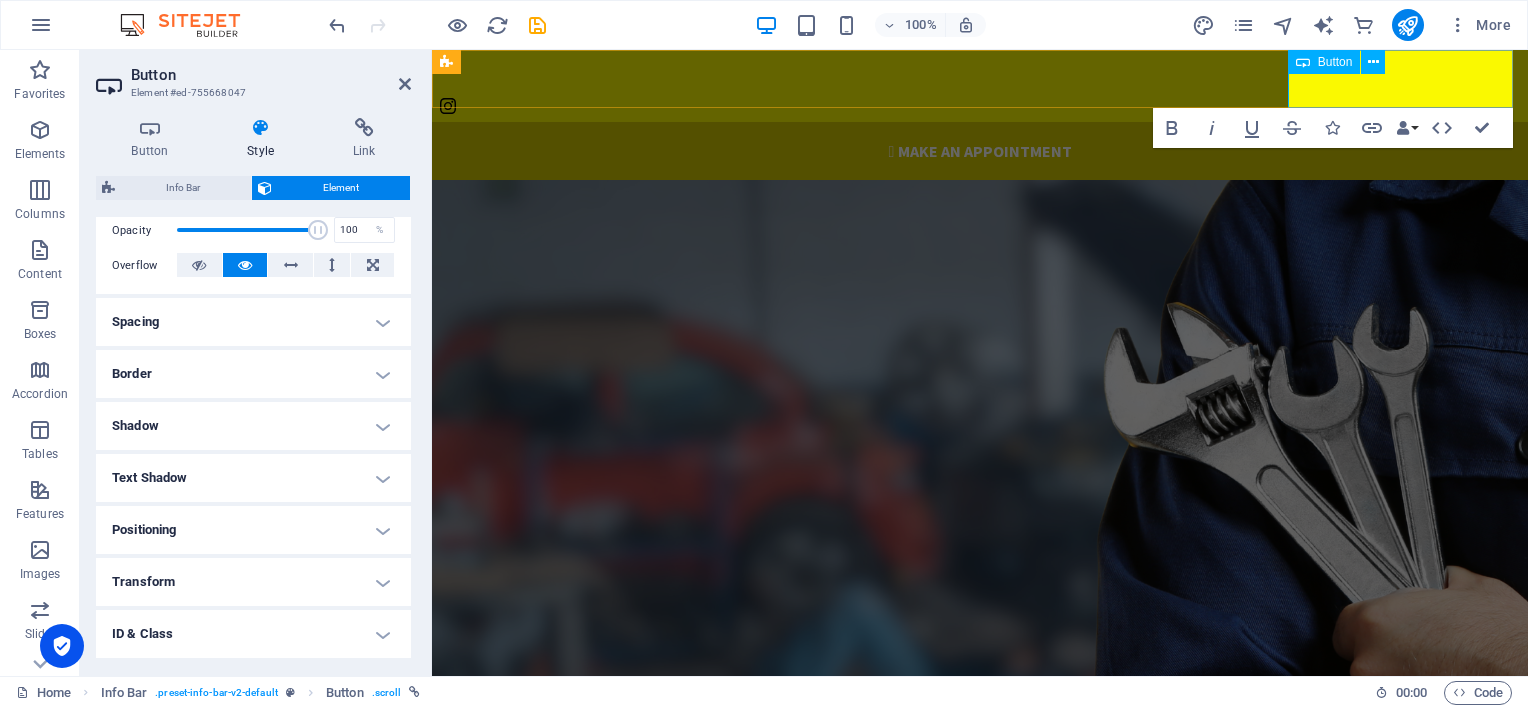 click on "Make an appointment" at bounding box center (985, 151) 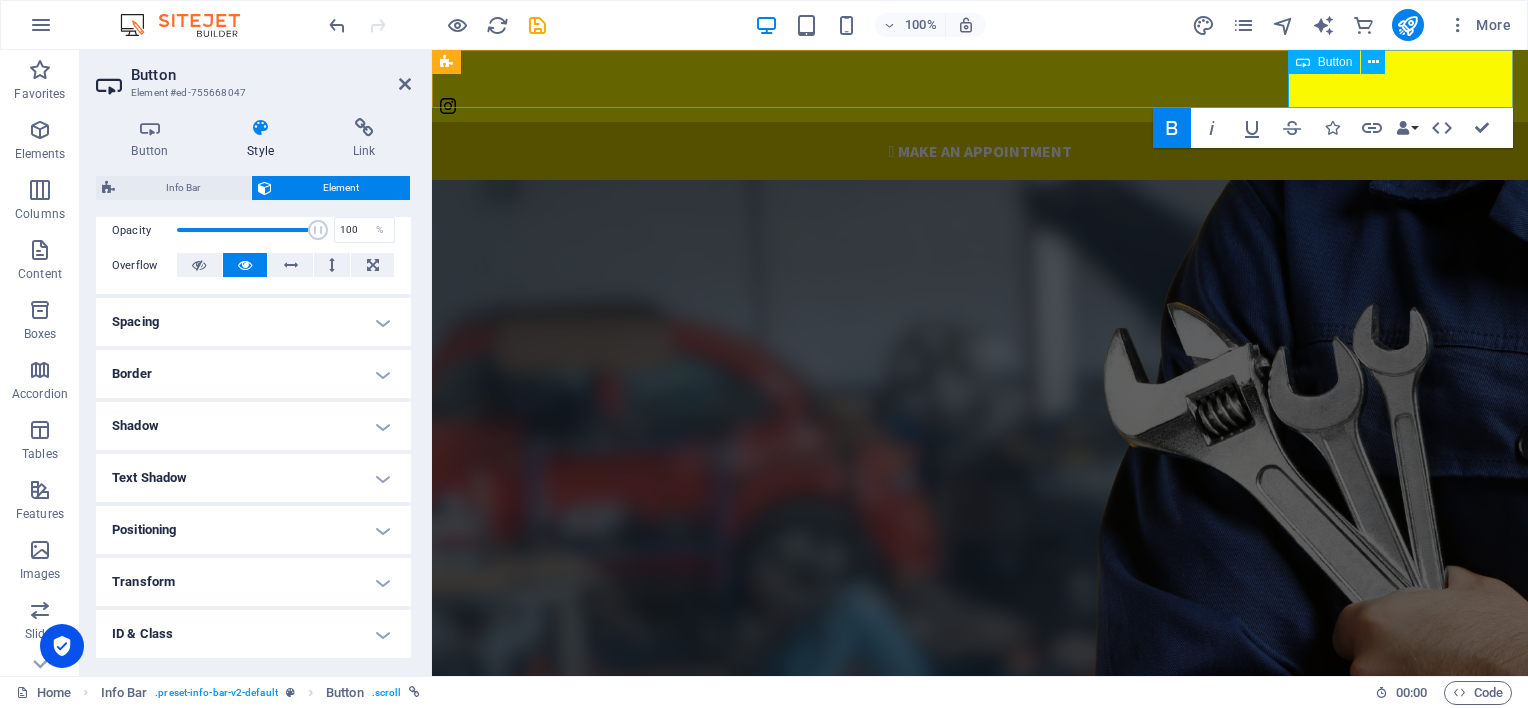 drag, startPoint x: 1499, startPoint y: 81, endPoint x: 1293, endPoint y: 96, distance: 206.5454 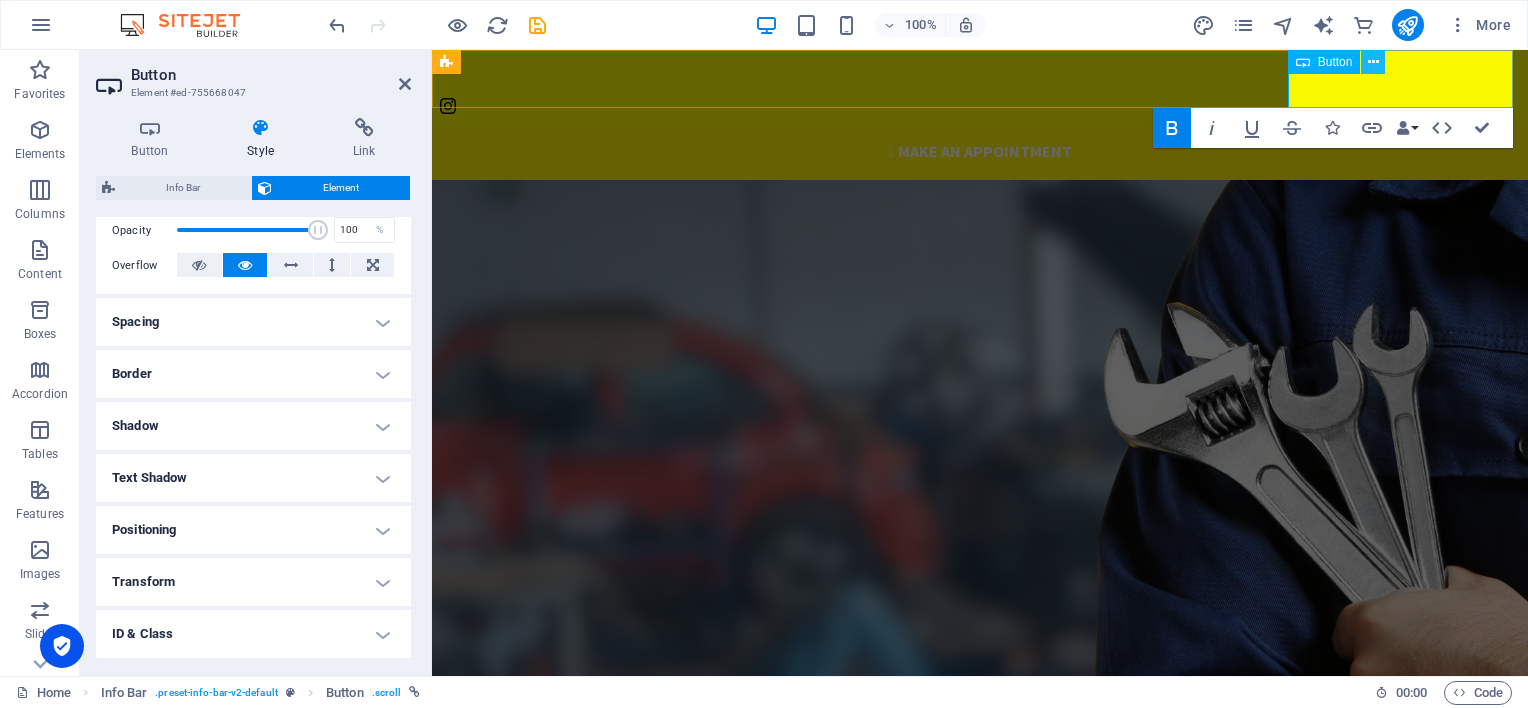 click at bounding box center (1373, 62) 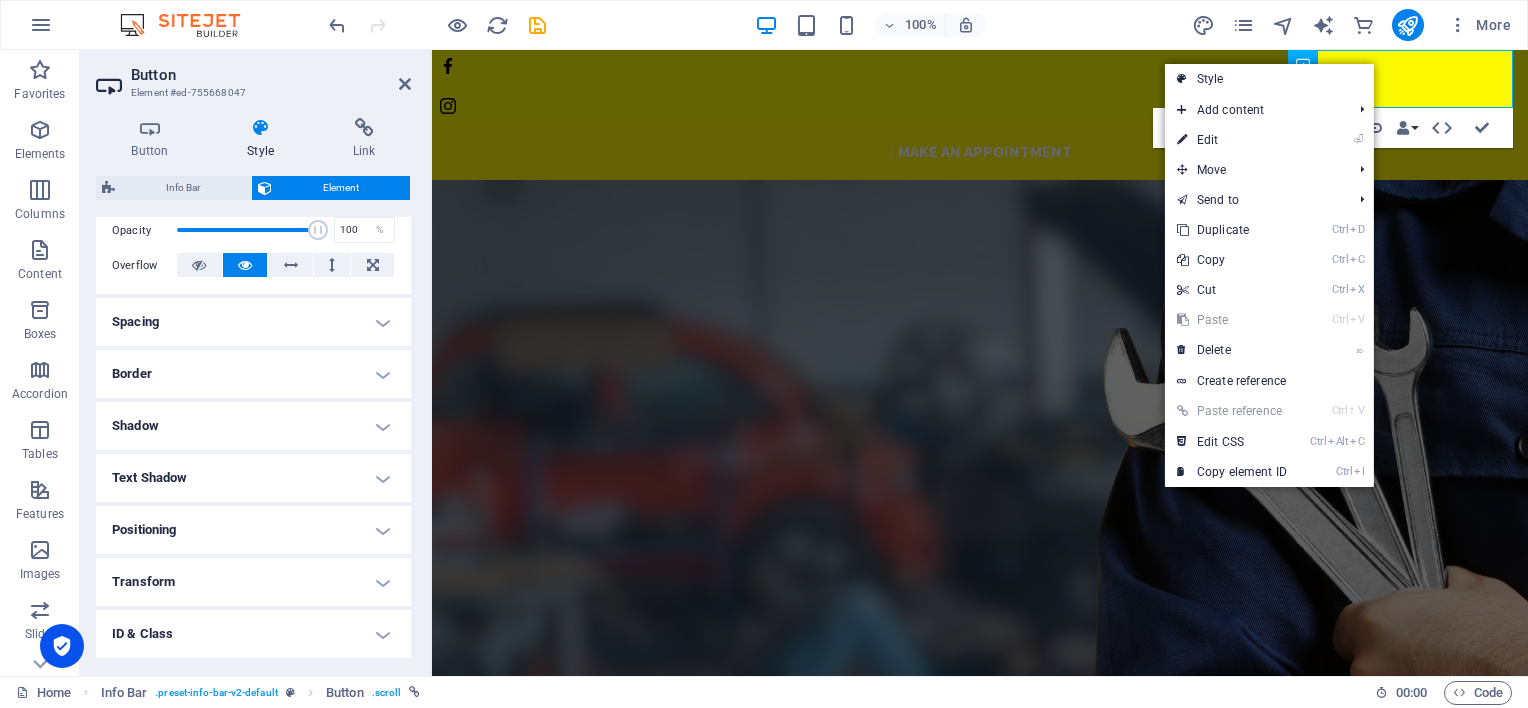 click on "⏎  Edit" at bounding box center (1232, 140) 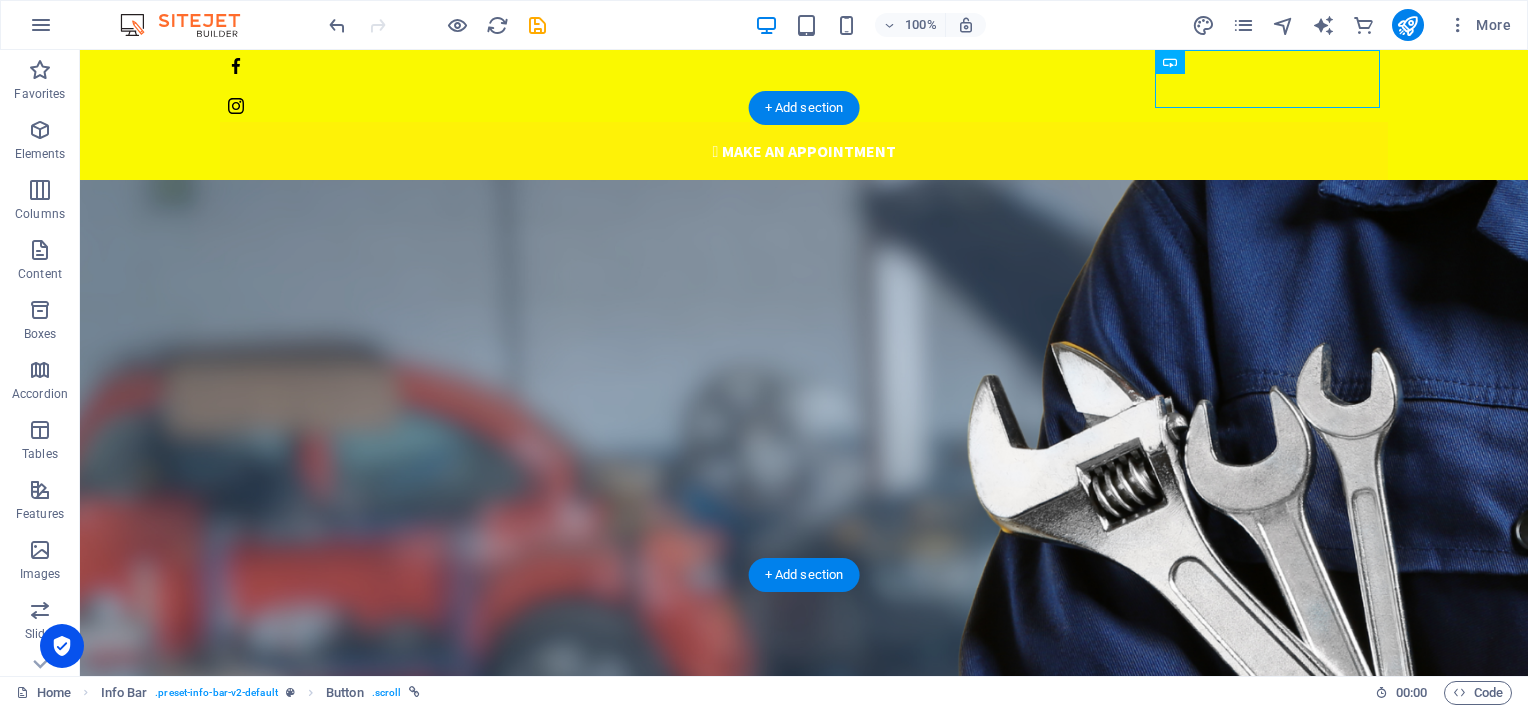 click at bounding box center (804, 482) 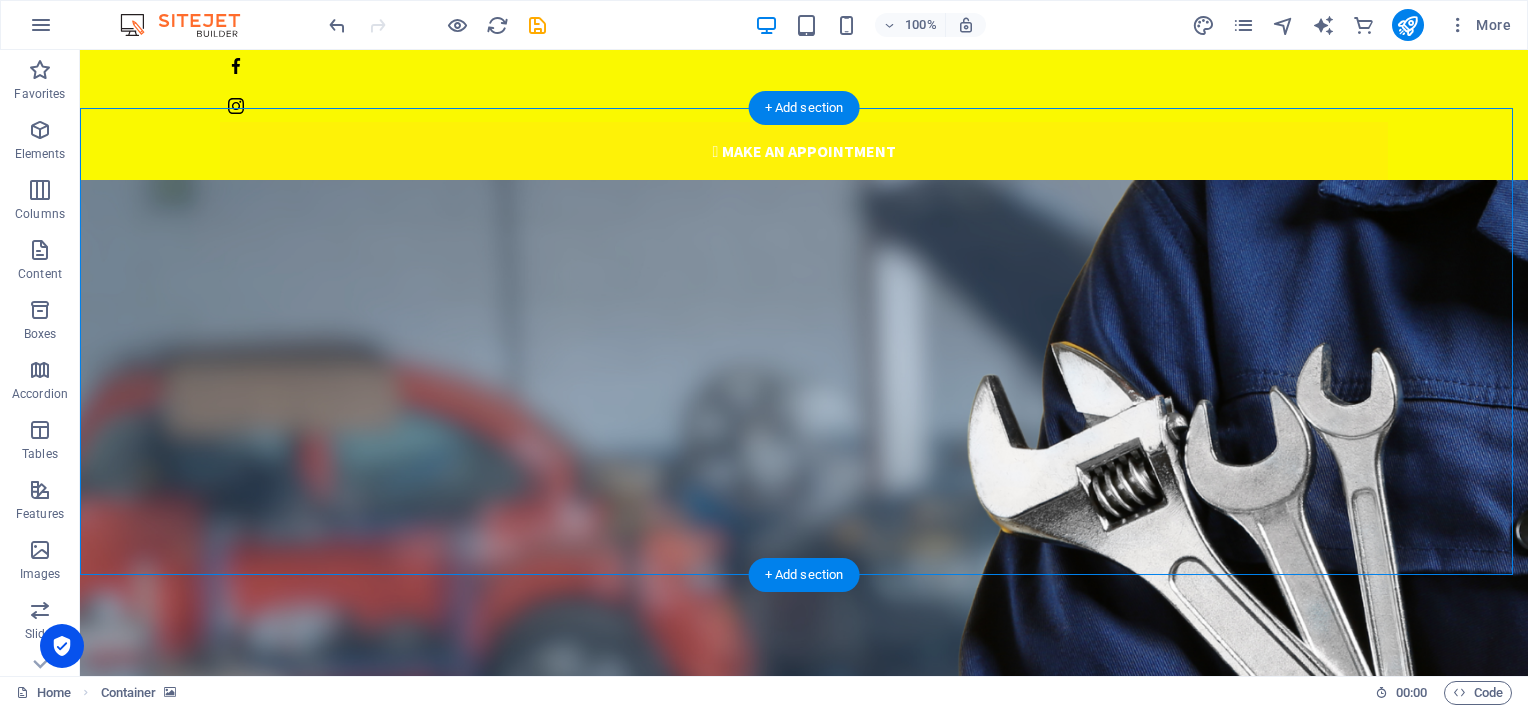 click at bounding box center (804, 482) 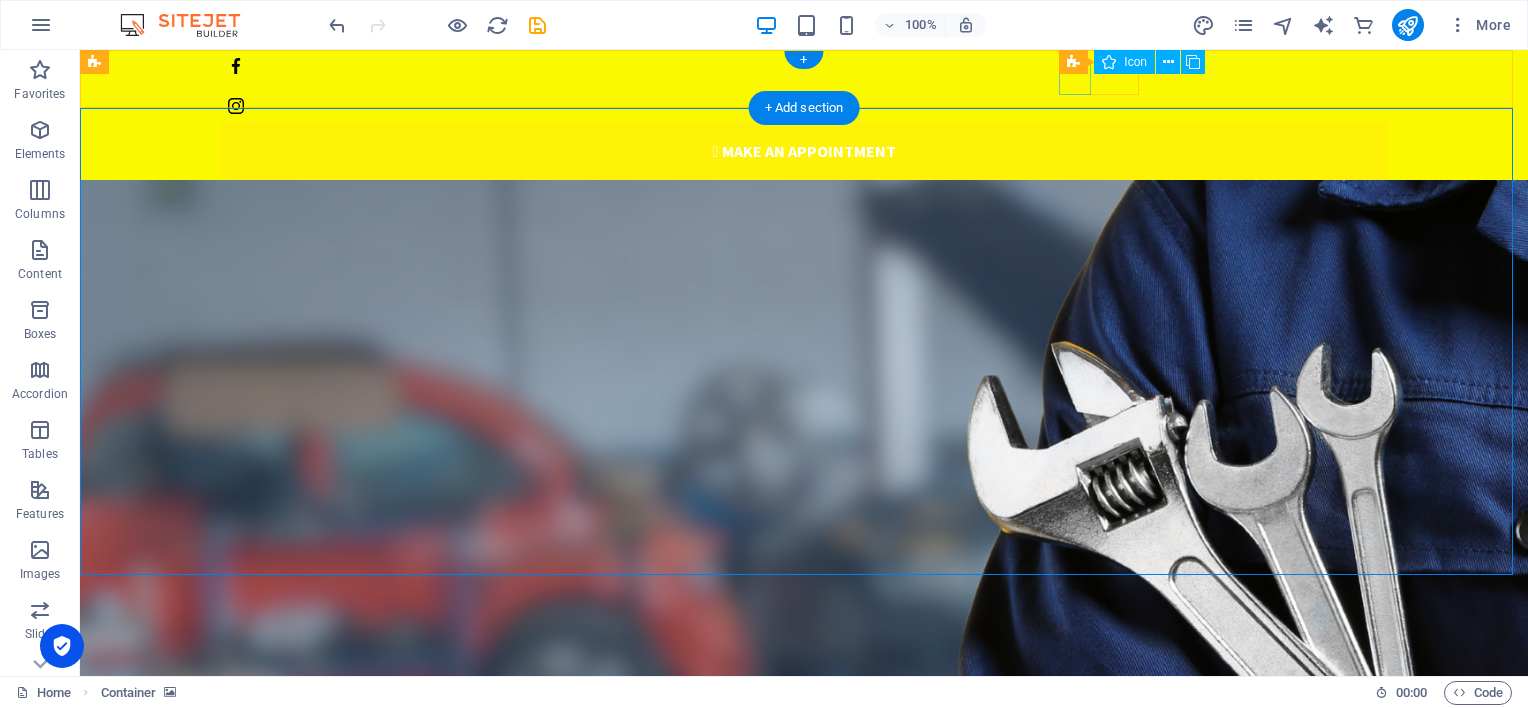 click at bounding box center [796, 66] 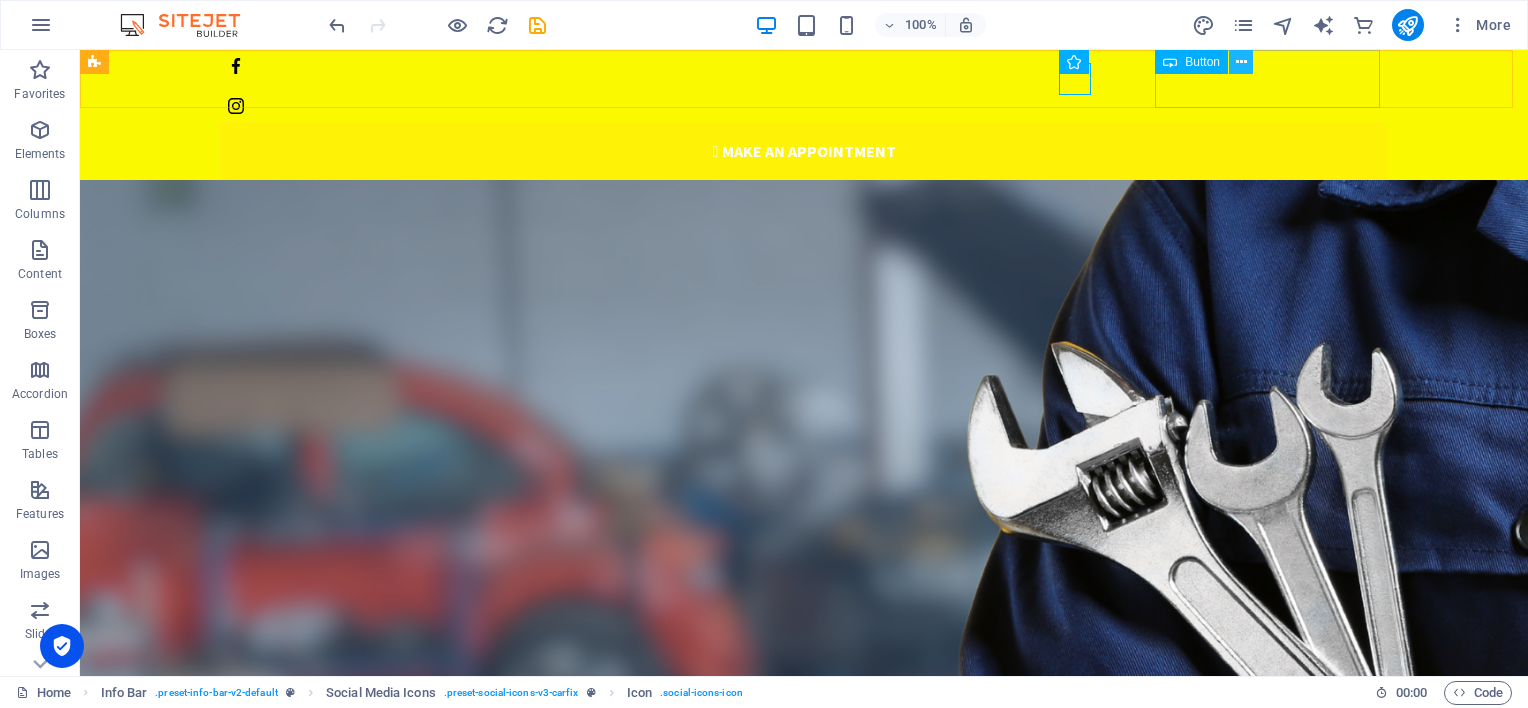 click at bounding box center (1241, 62) 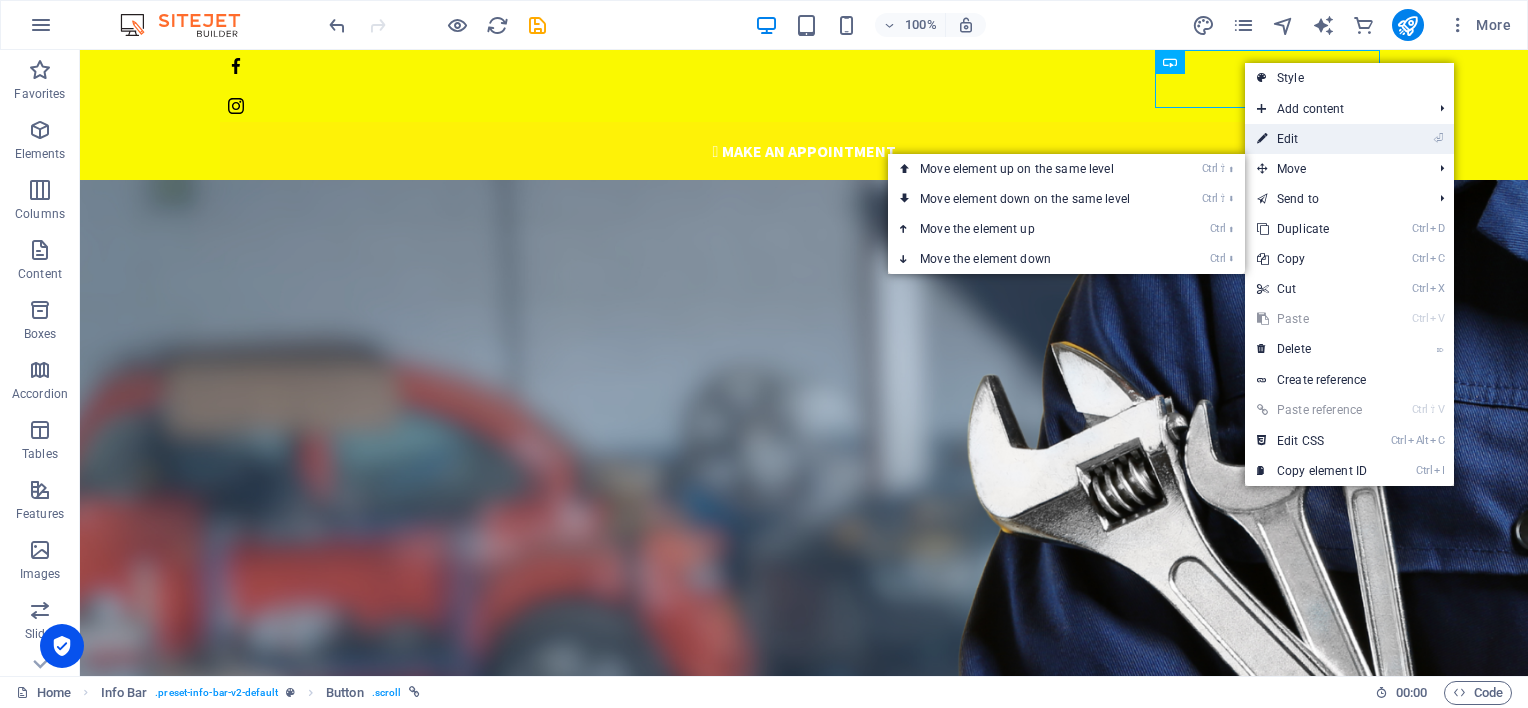 click on "⏎  Edit" at bounding box center (1312, 139) 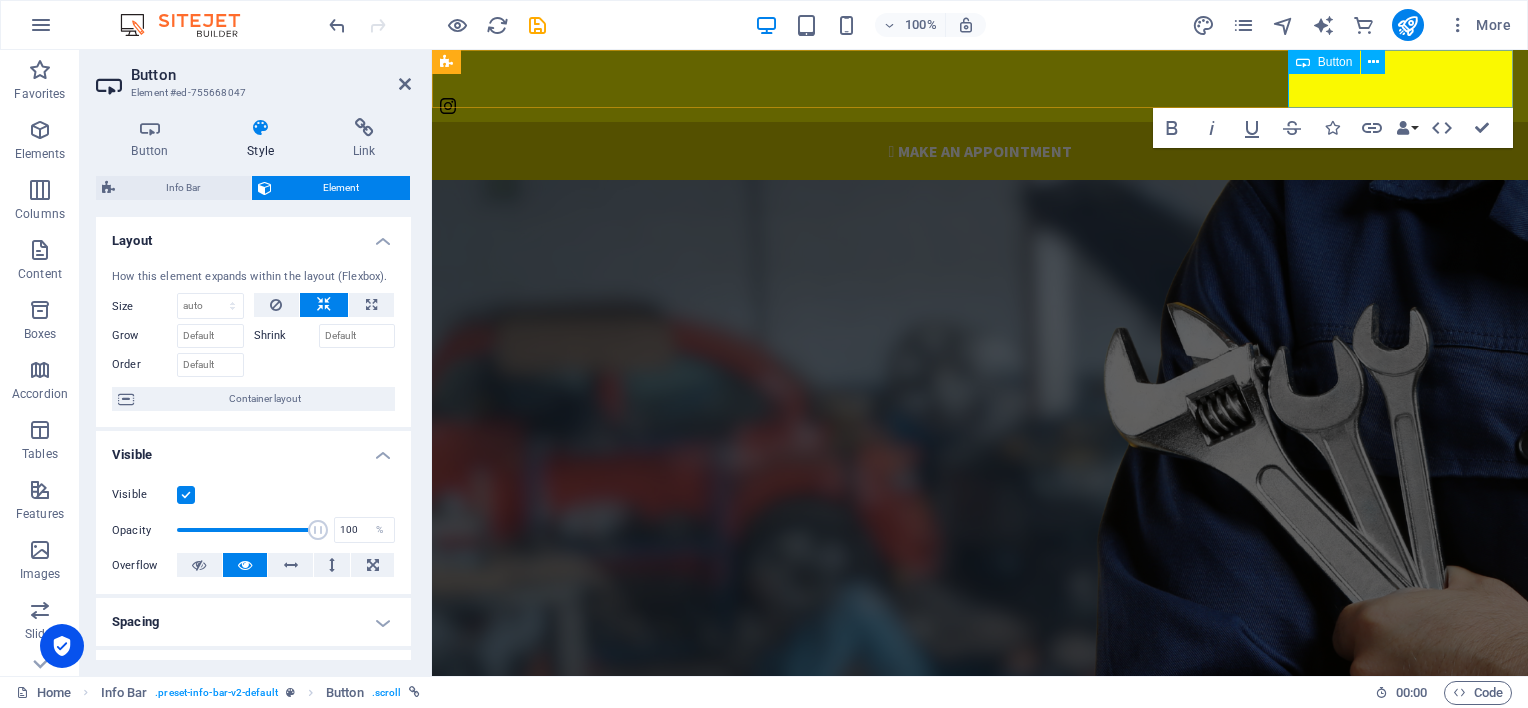 click on "Make an appointment" at bounding box center (985, 151) 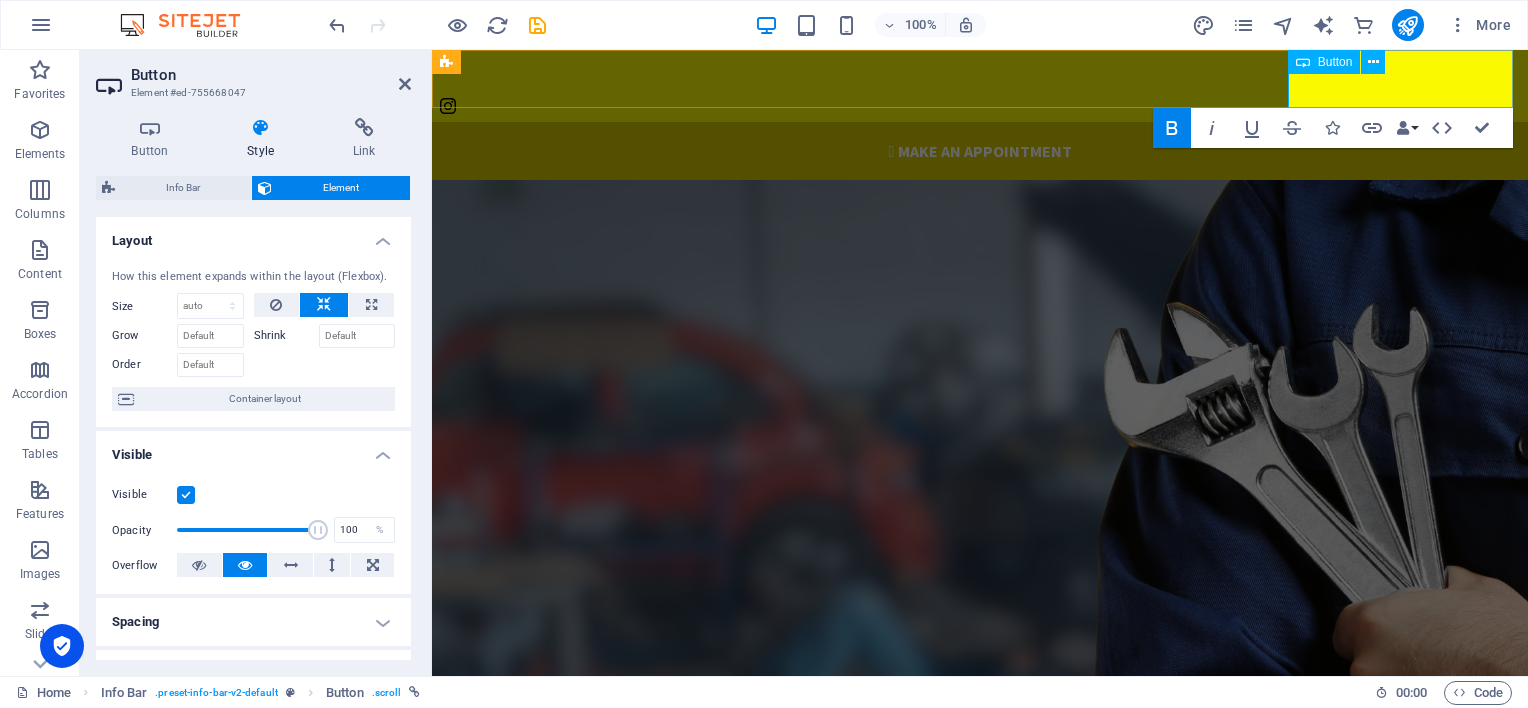 drag, startPoint x: 1495, startPoint y: 82, endPoint x: 1322, endPoint y: 101, distance: 174.04022 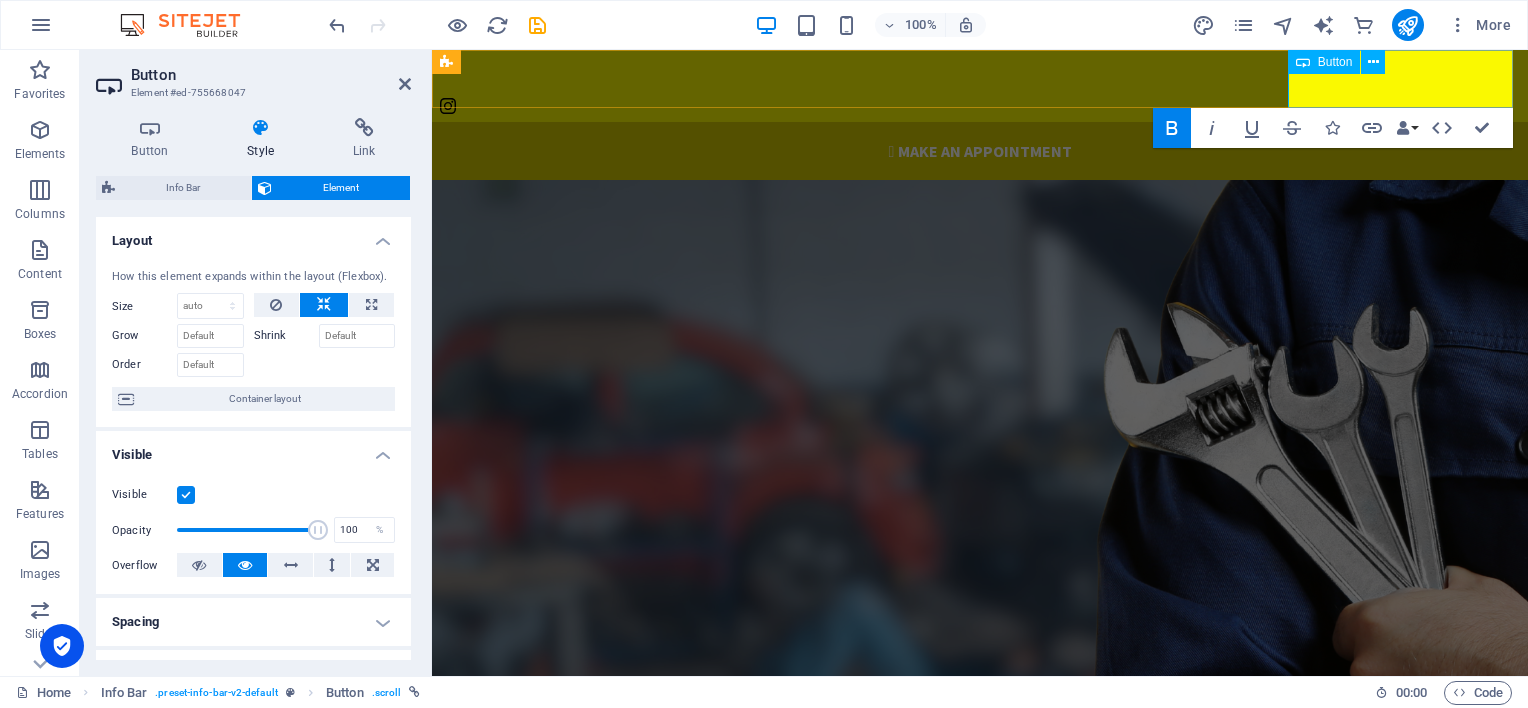 click on "  Make an appointment" at bounding box center (980, 151) 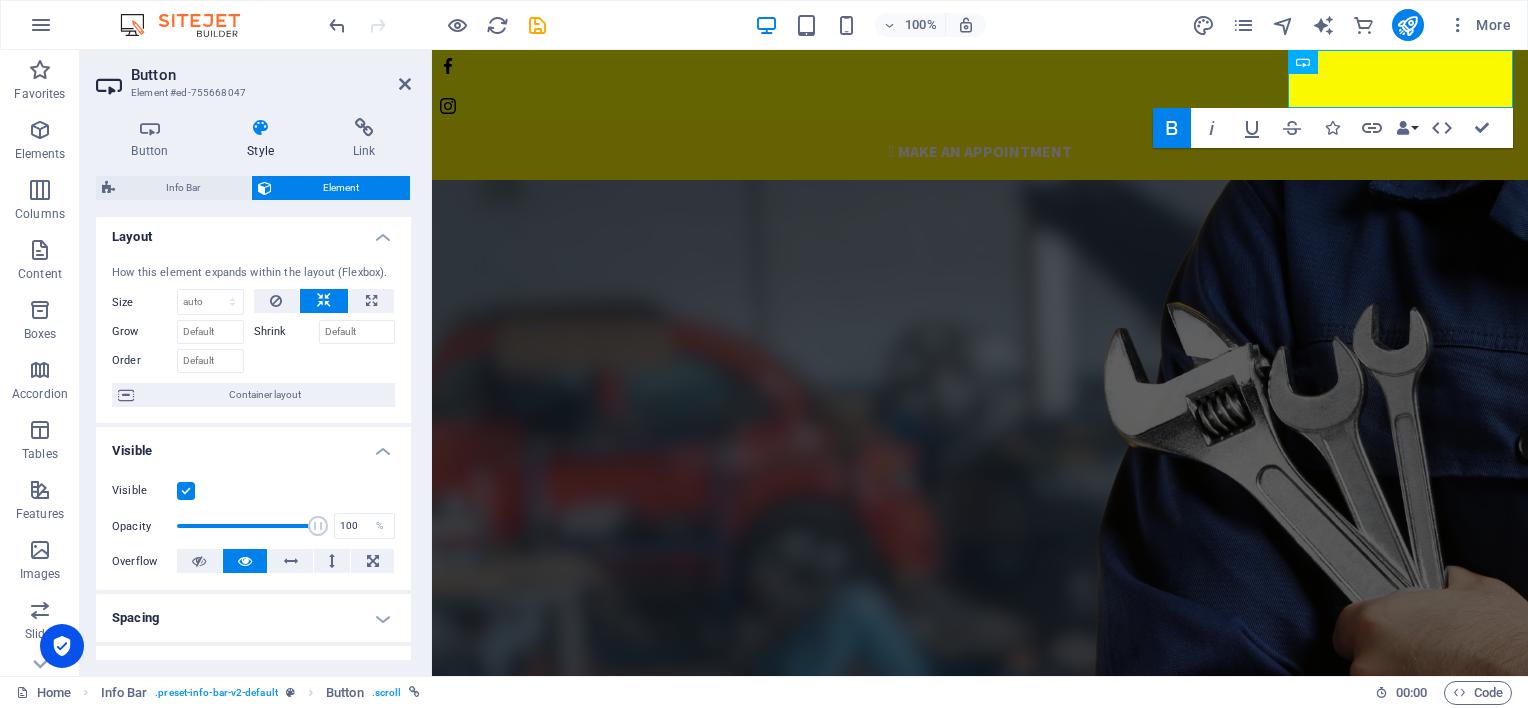 scroll, scrollTop: 0, scrollLeft: 0, axis: both 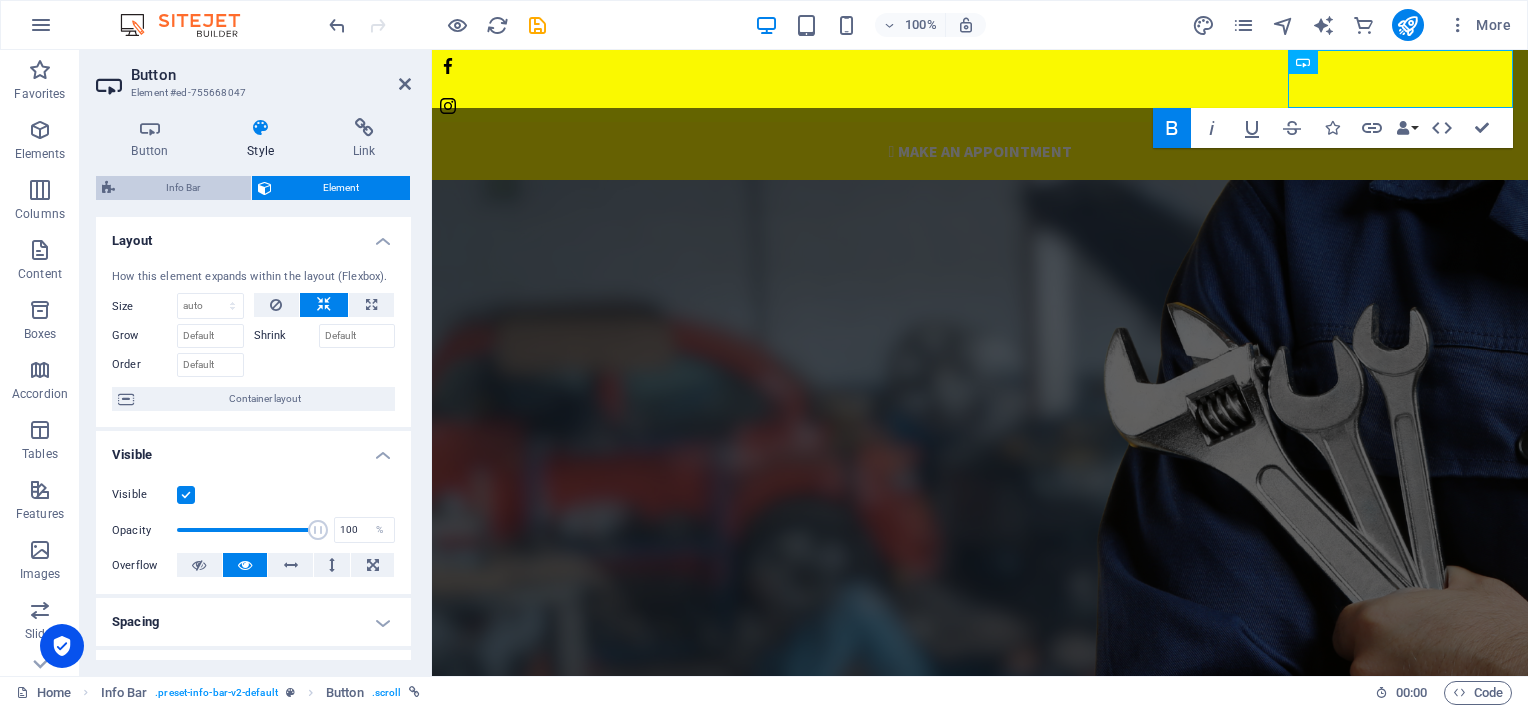 click on "Info Bar" at bounding box center (183, 188) 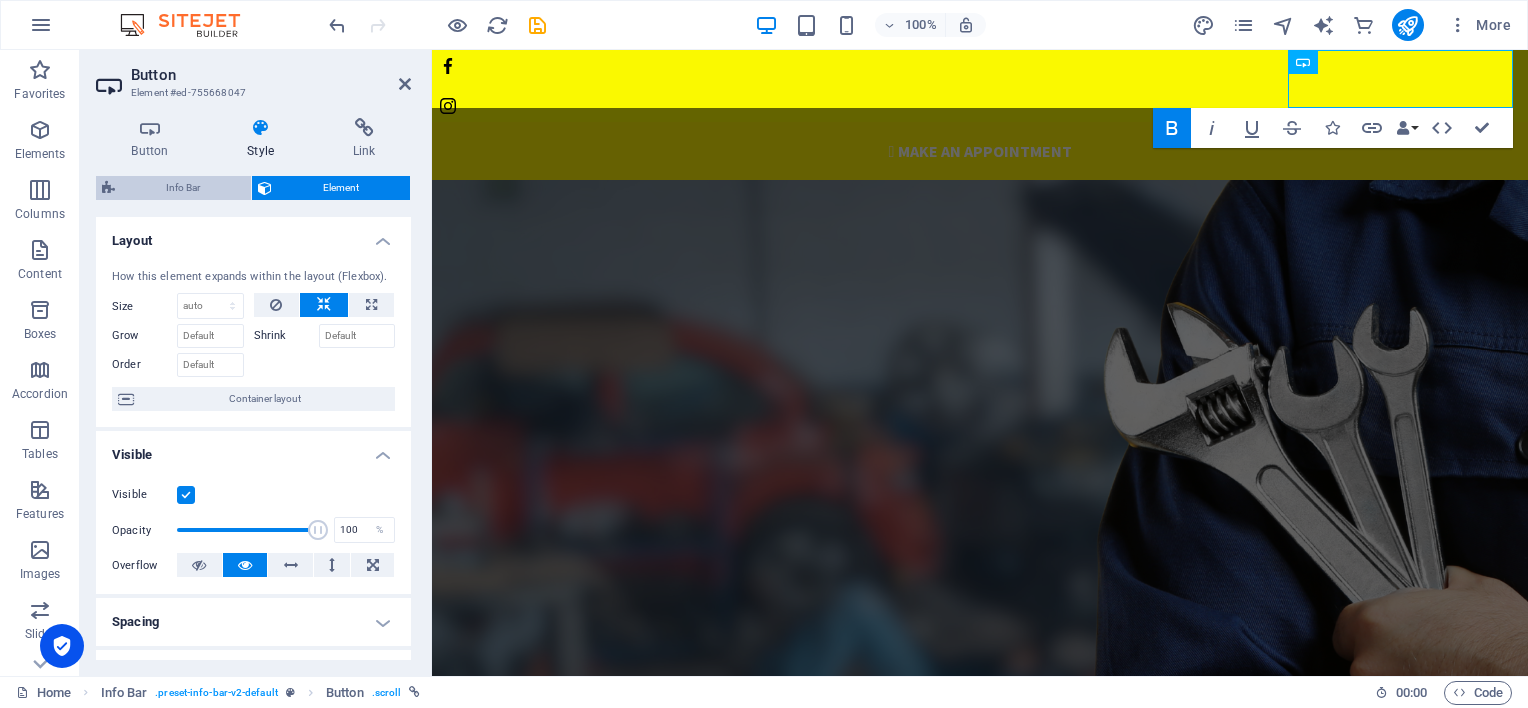 select on "px" 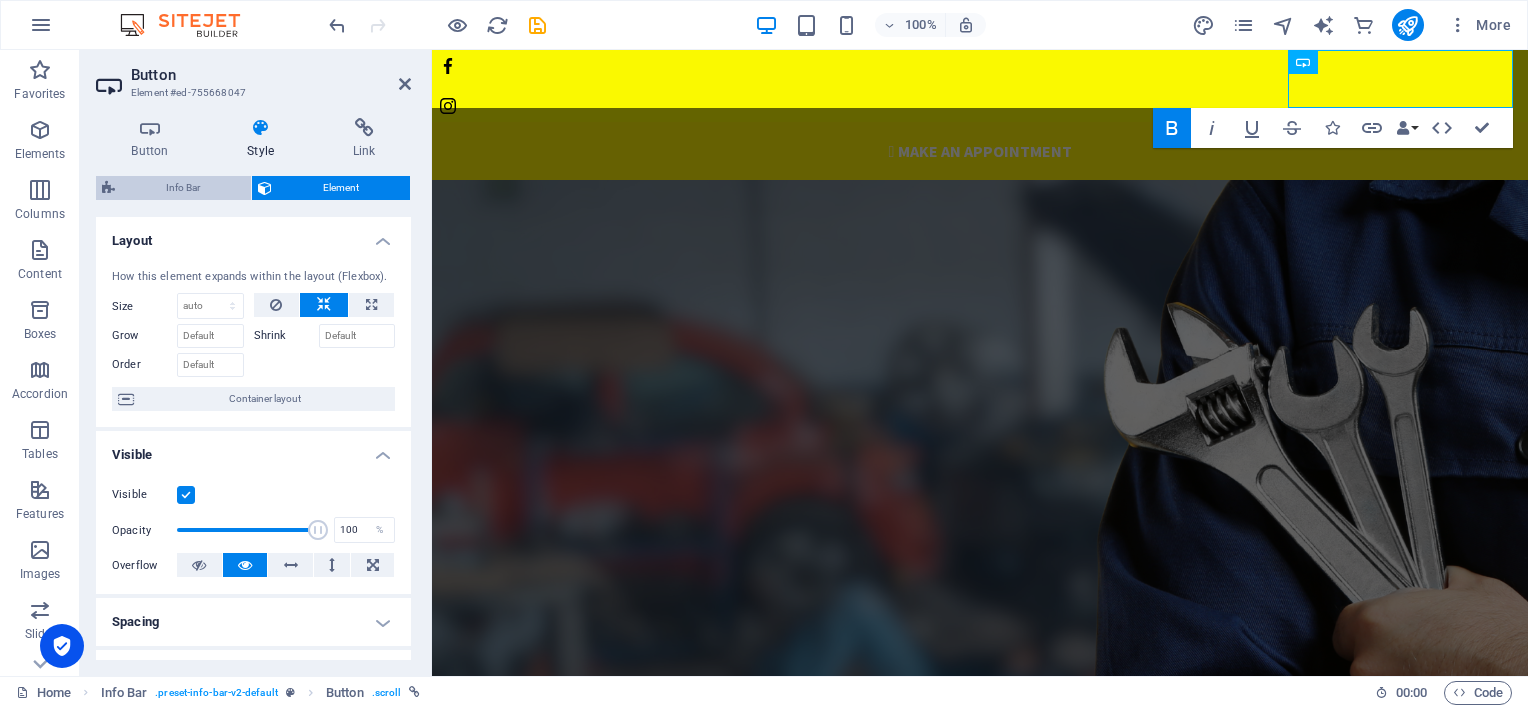 select on "px" 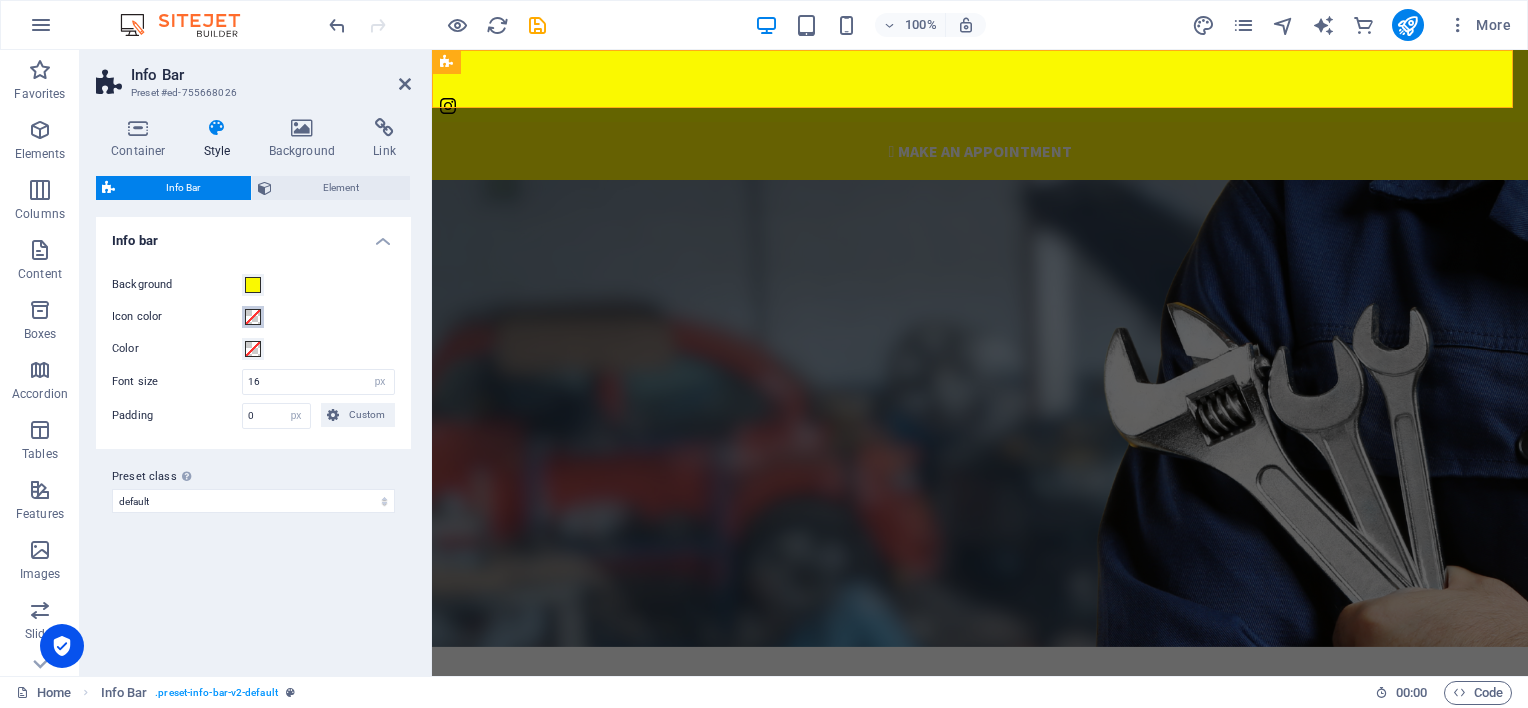 click at bounding box center (253, 317) 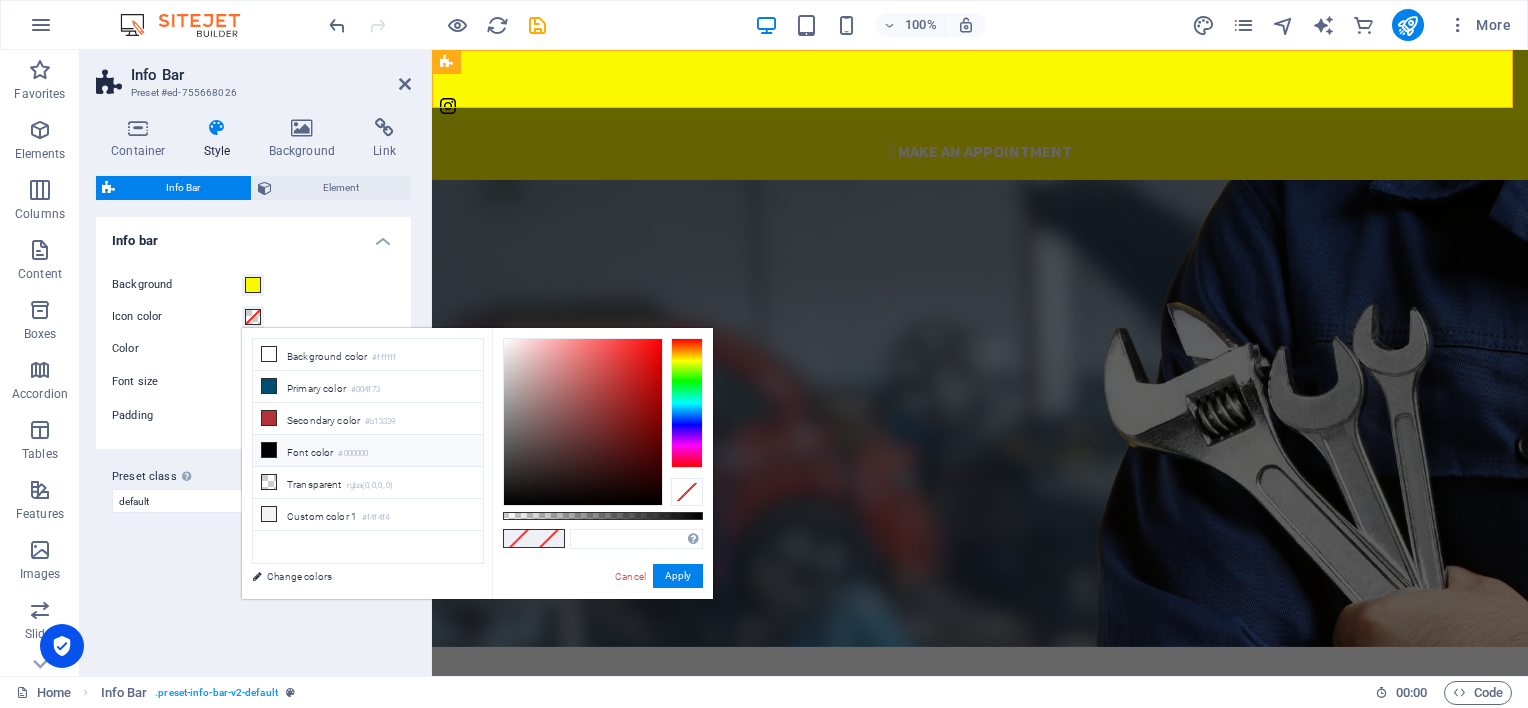click at bounding box center [269, 450] 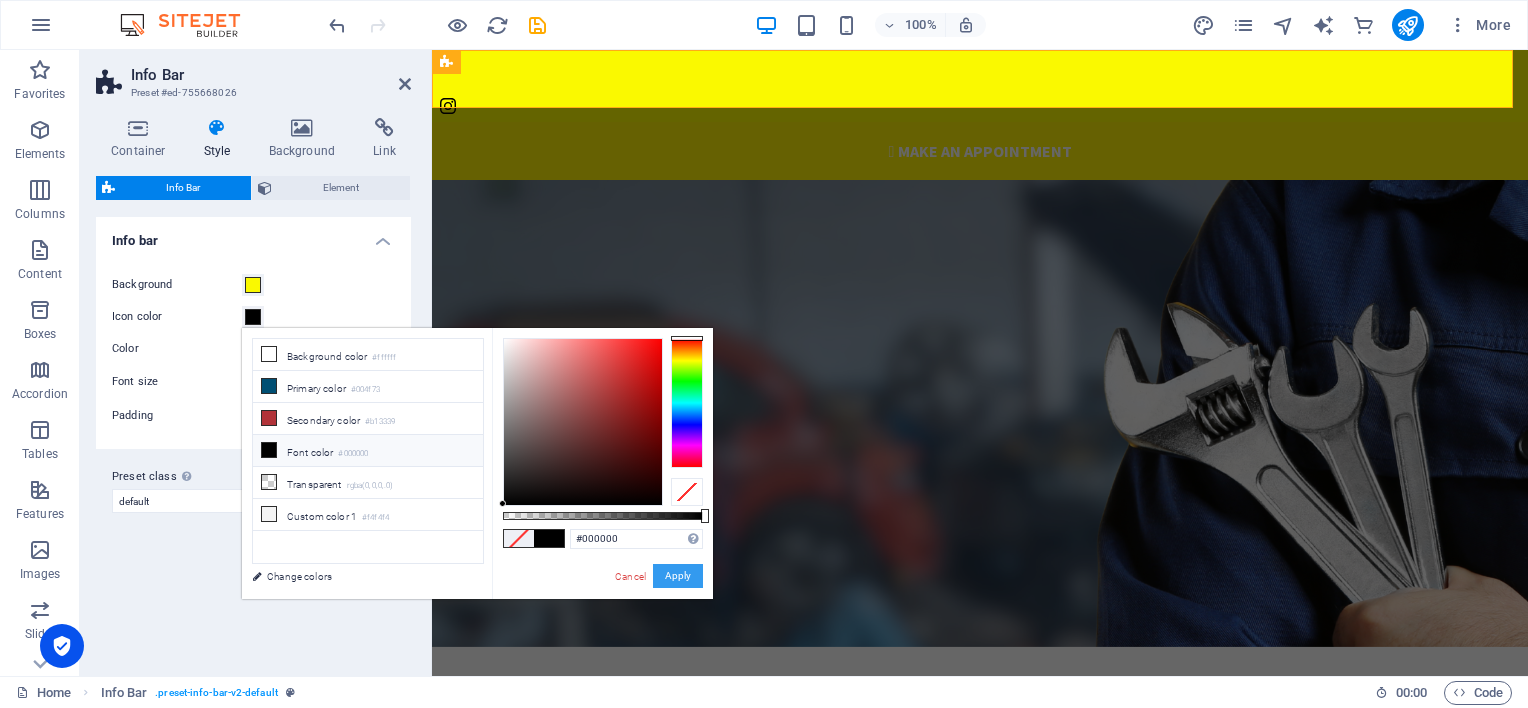 click on "Apply" at bounding box center [678, 576] 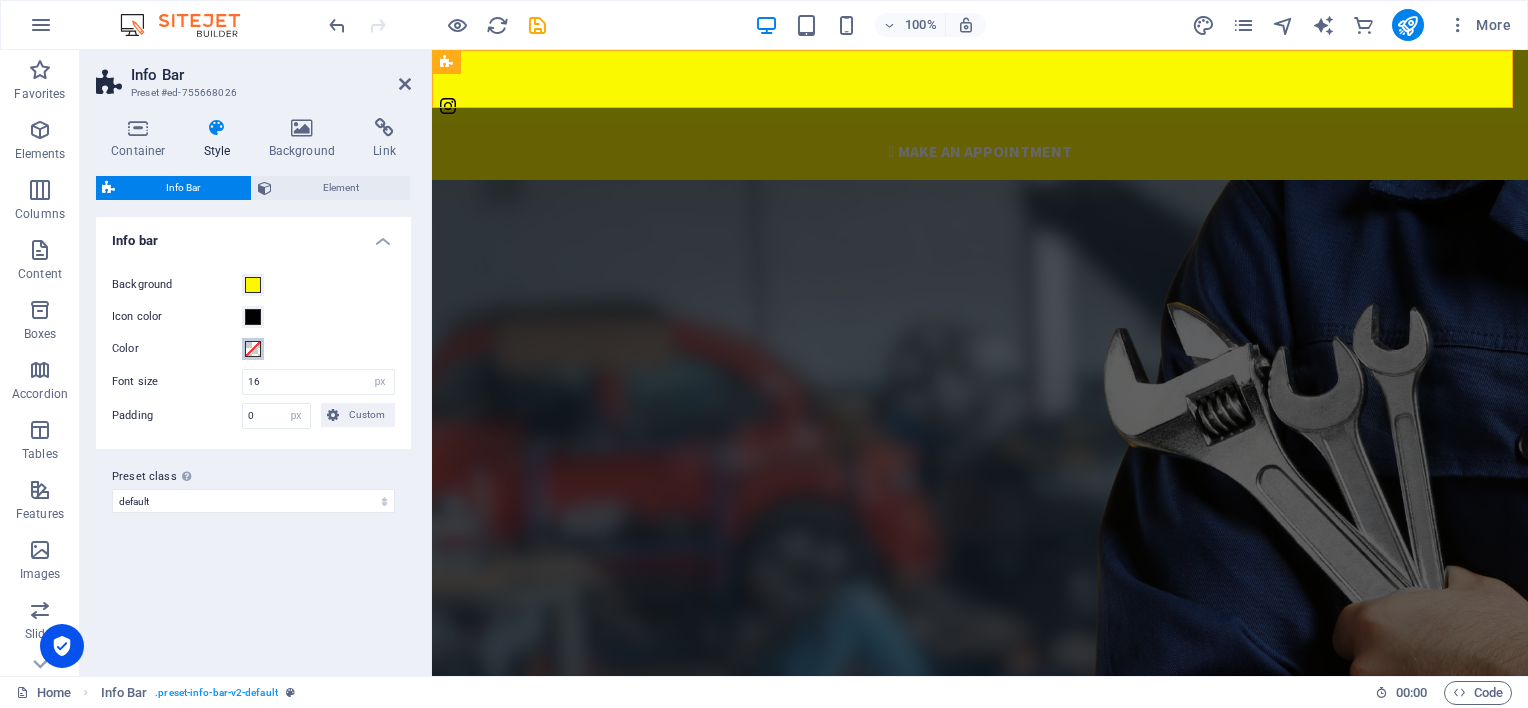 click at bounding box center [253, 349] 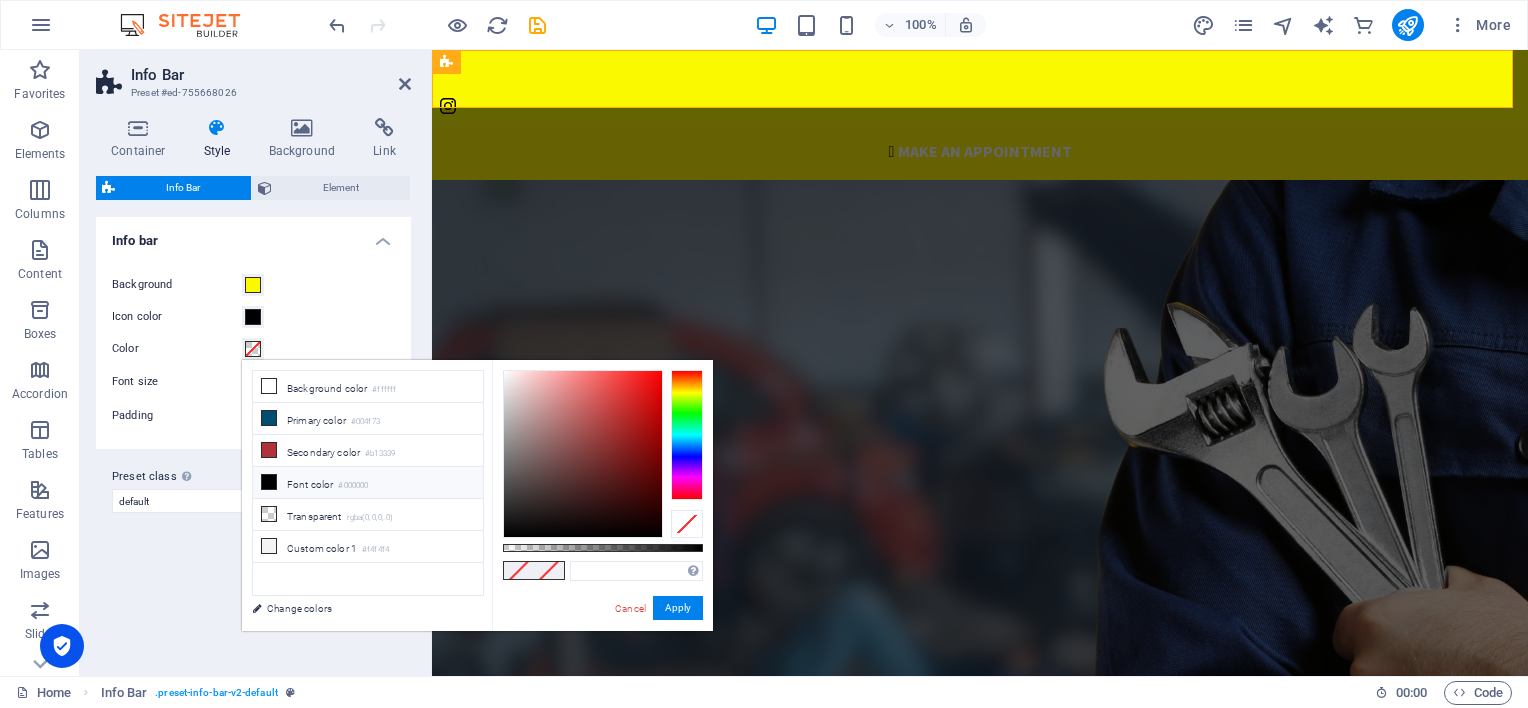 click at bounding box center (269, 482) 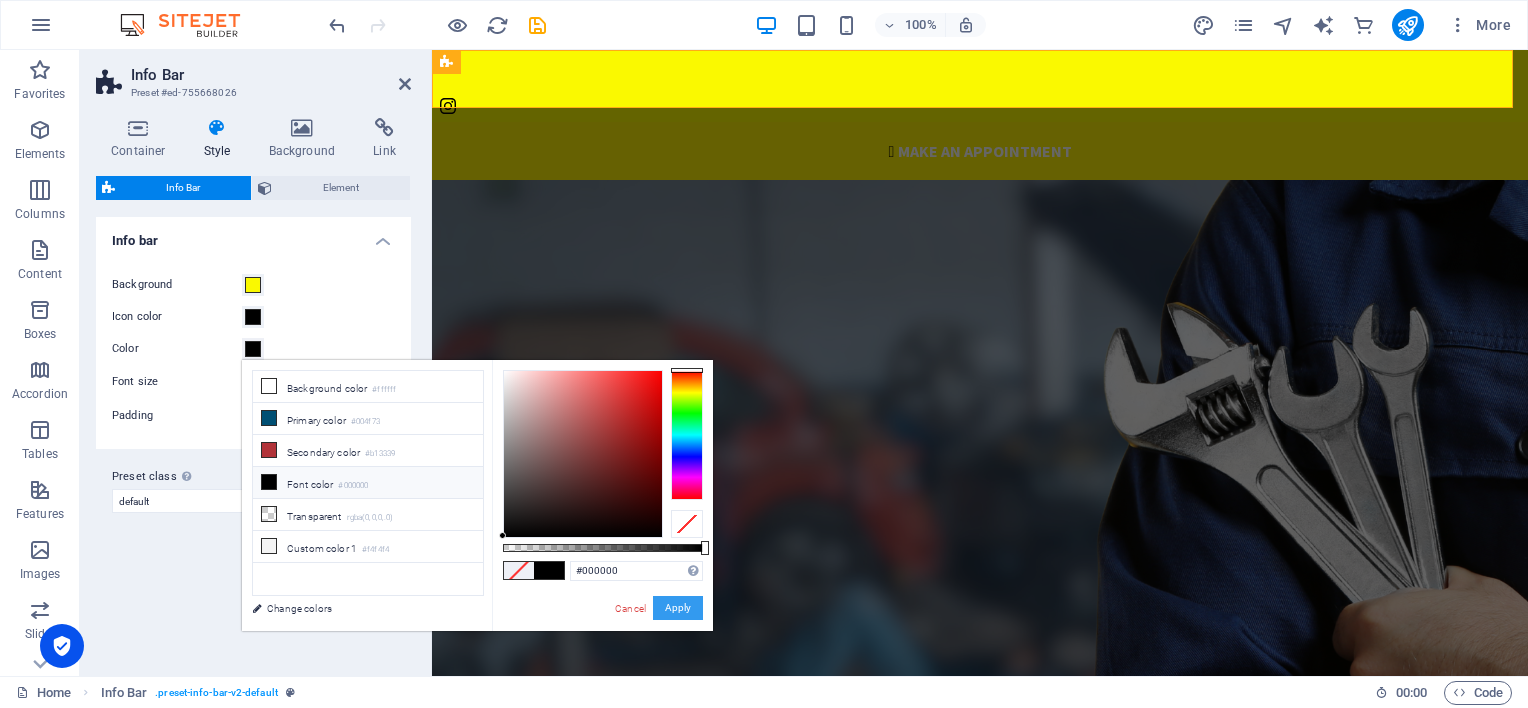 click on "Apply" at bounding box center [678, 608] 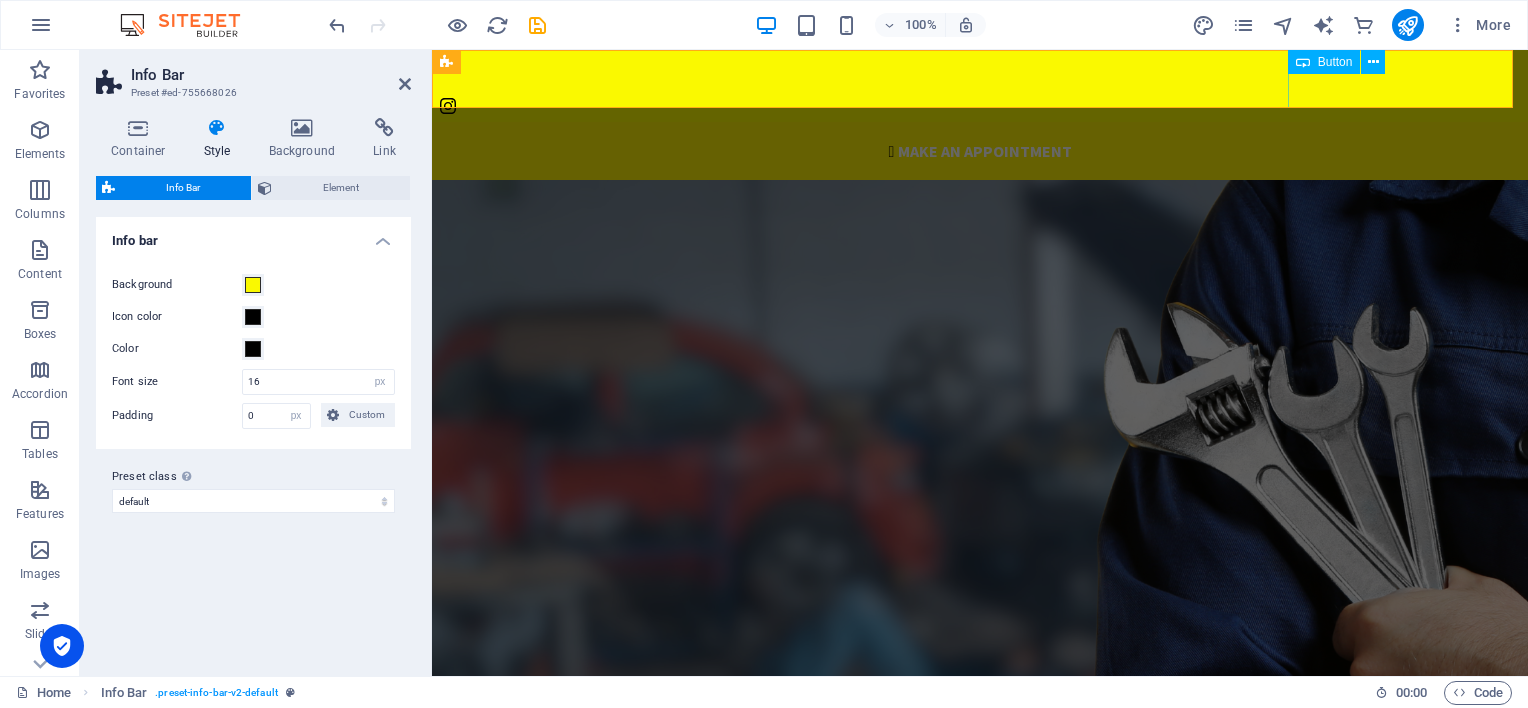 click on "  Make an appointment" at bounding box center [980, 151] 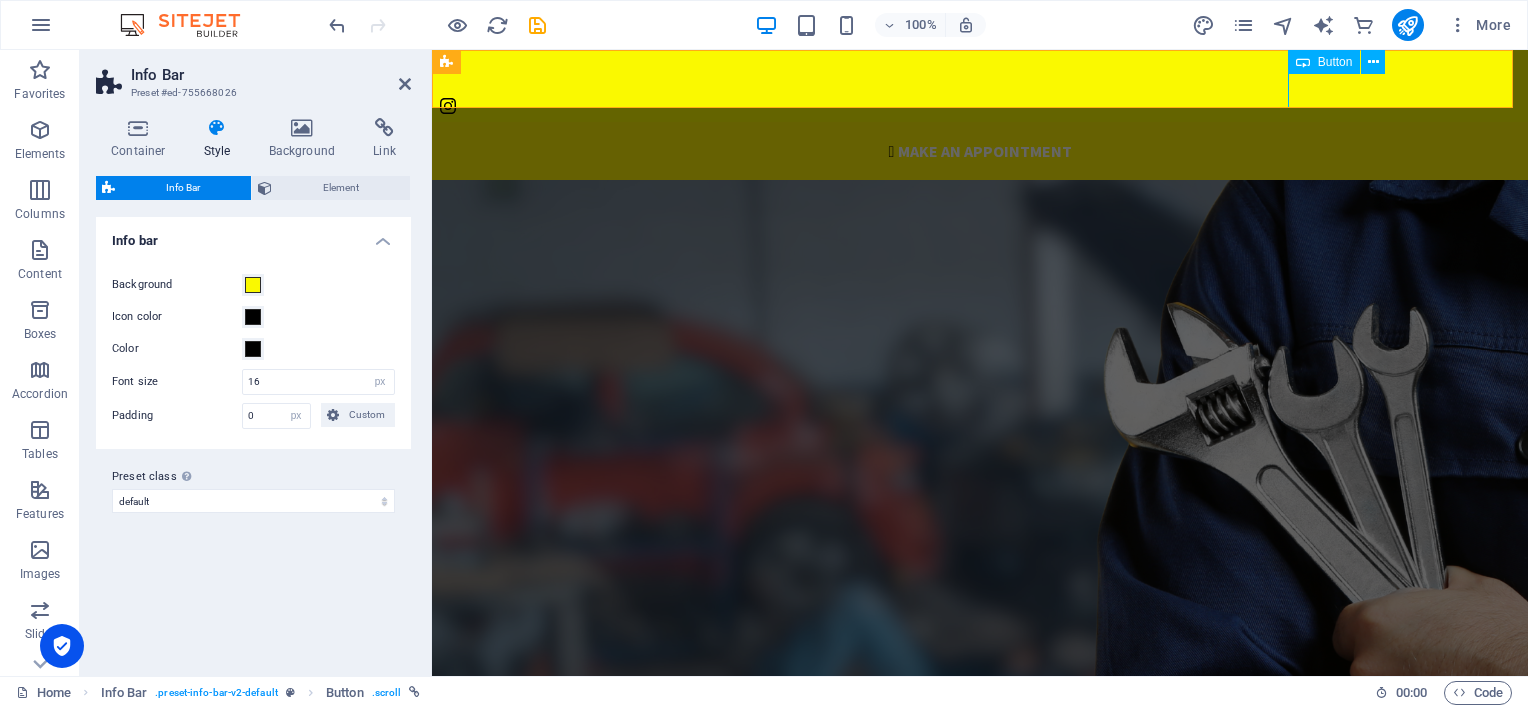 click on "  Make an appointment" at bounding box center [980, 151] 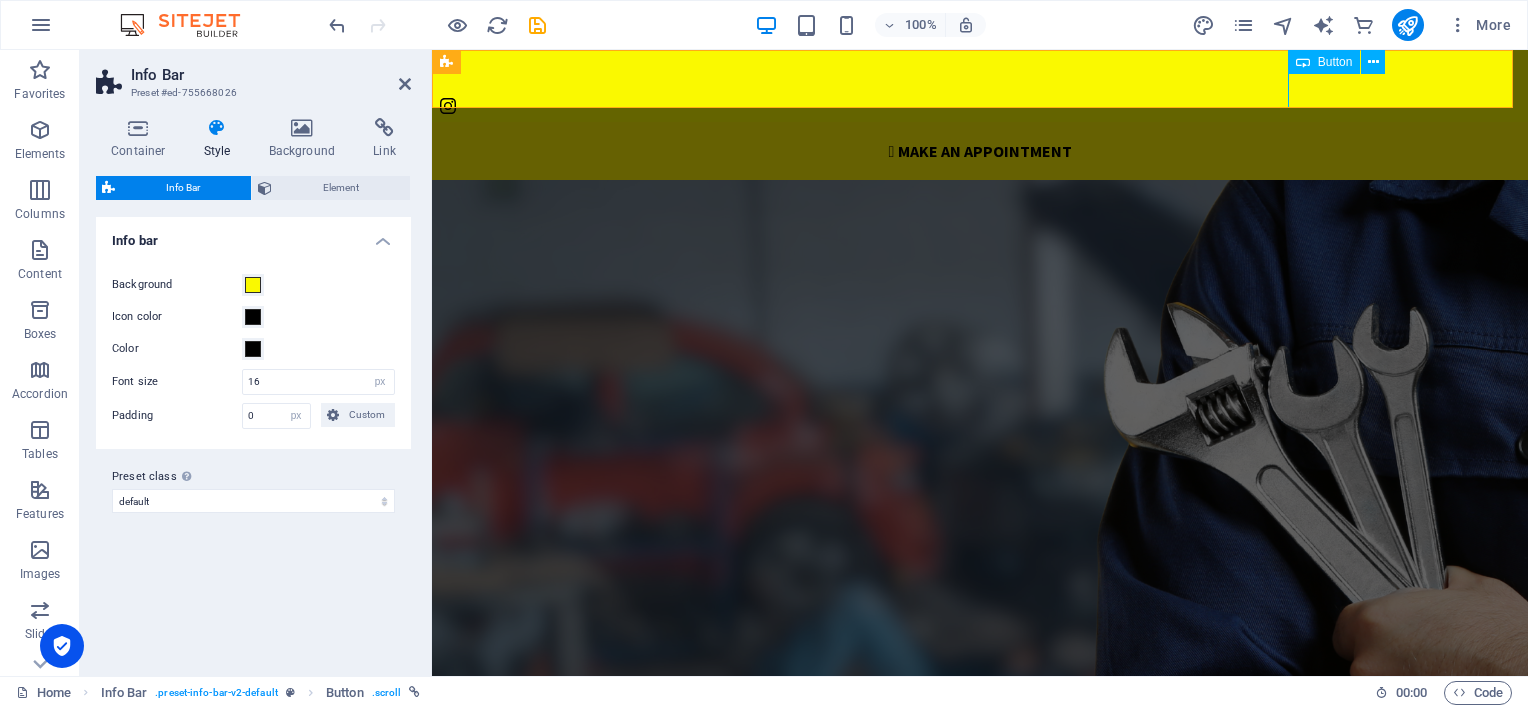 click on "  Make an appointment" at bounding box center (980, 151) 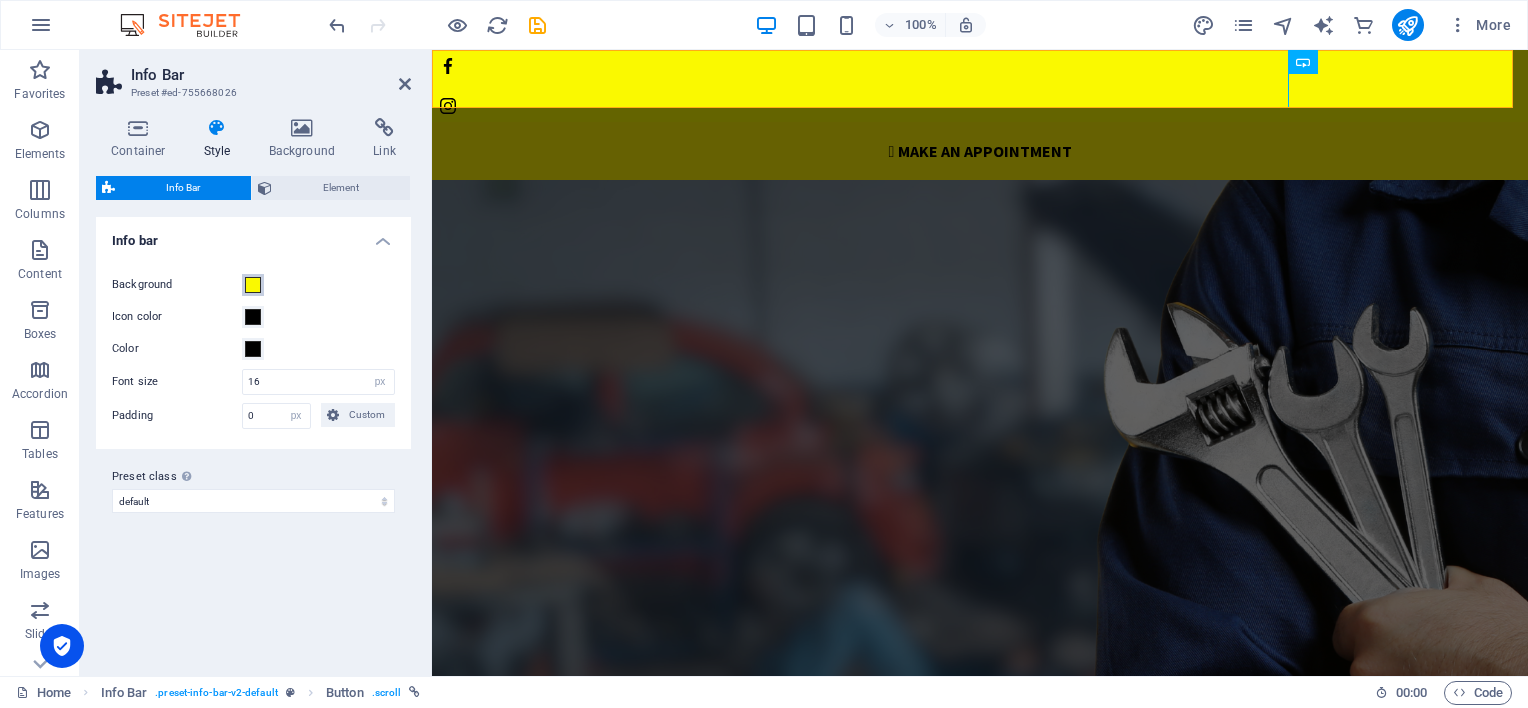 click at bounding box center (253, 285) 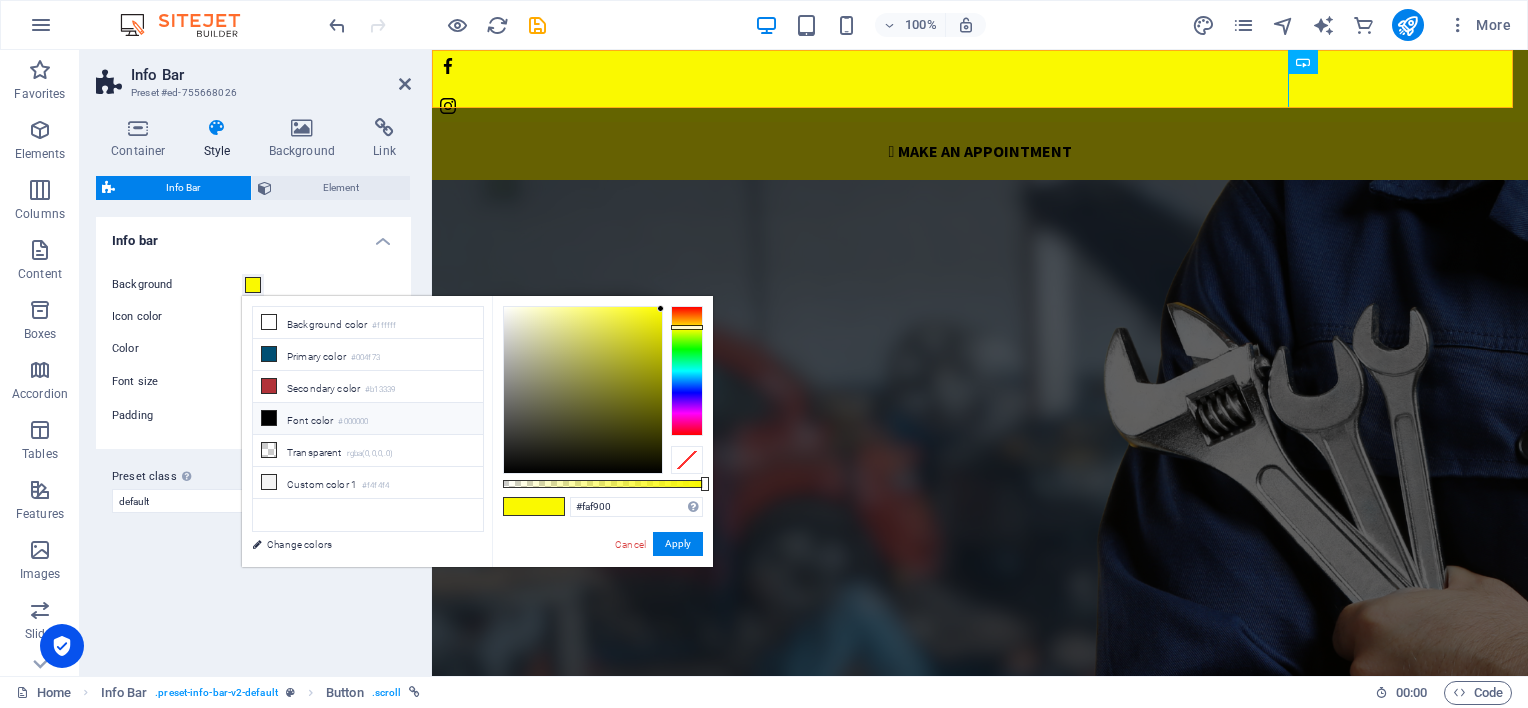 click at bounding box center [269, 418] 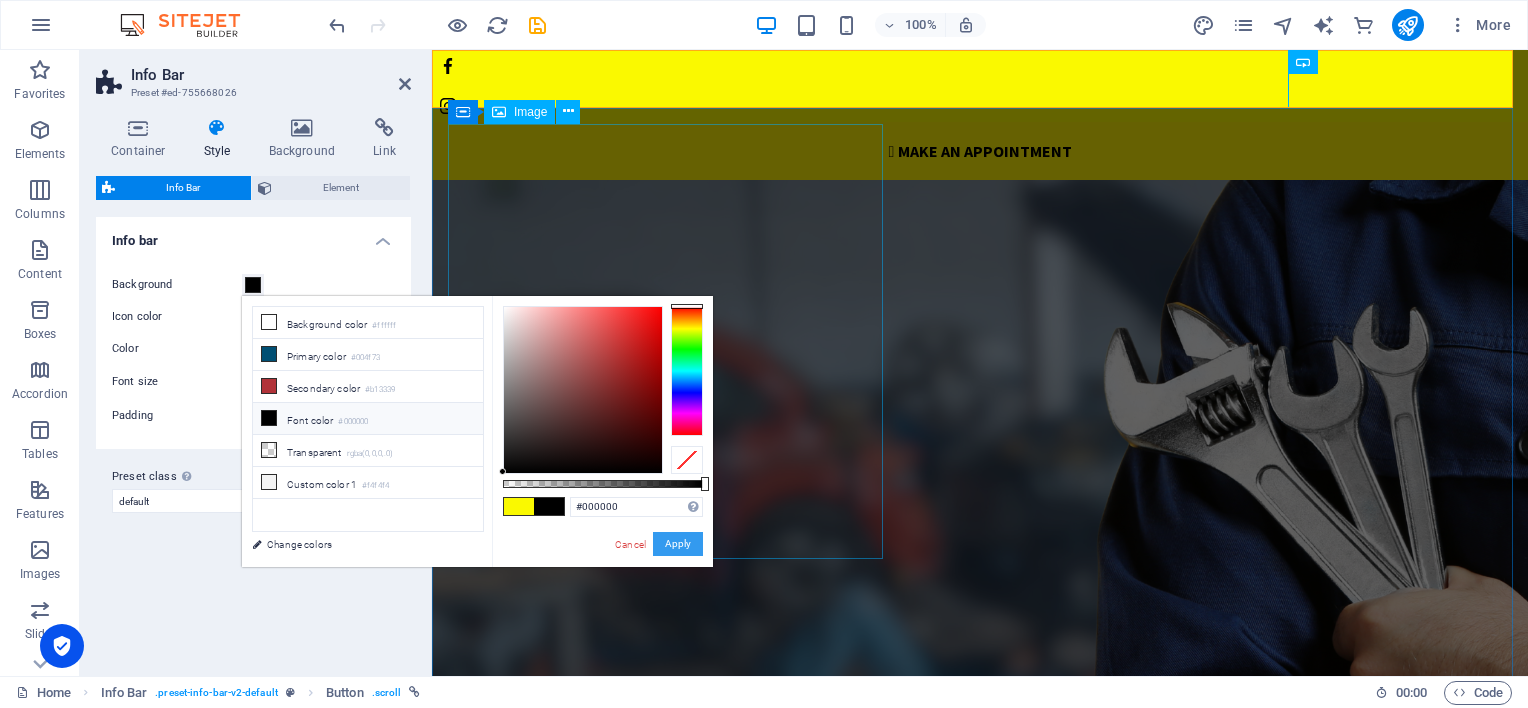 click on "Apply" at bounding box center [678, 544] 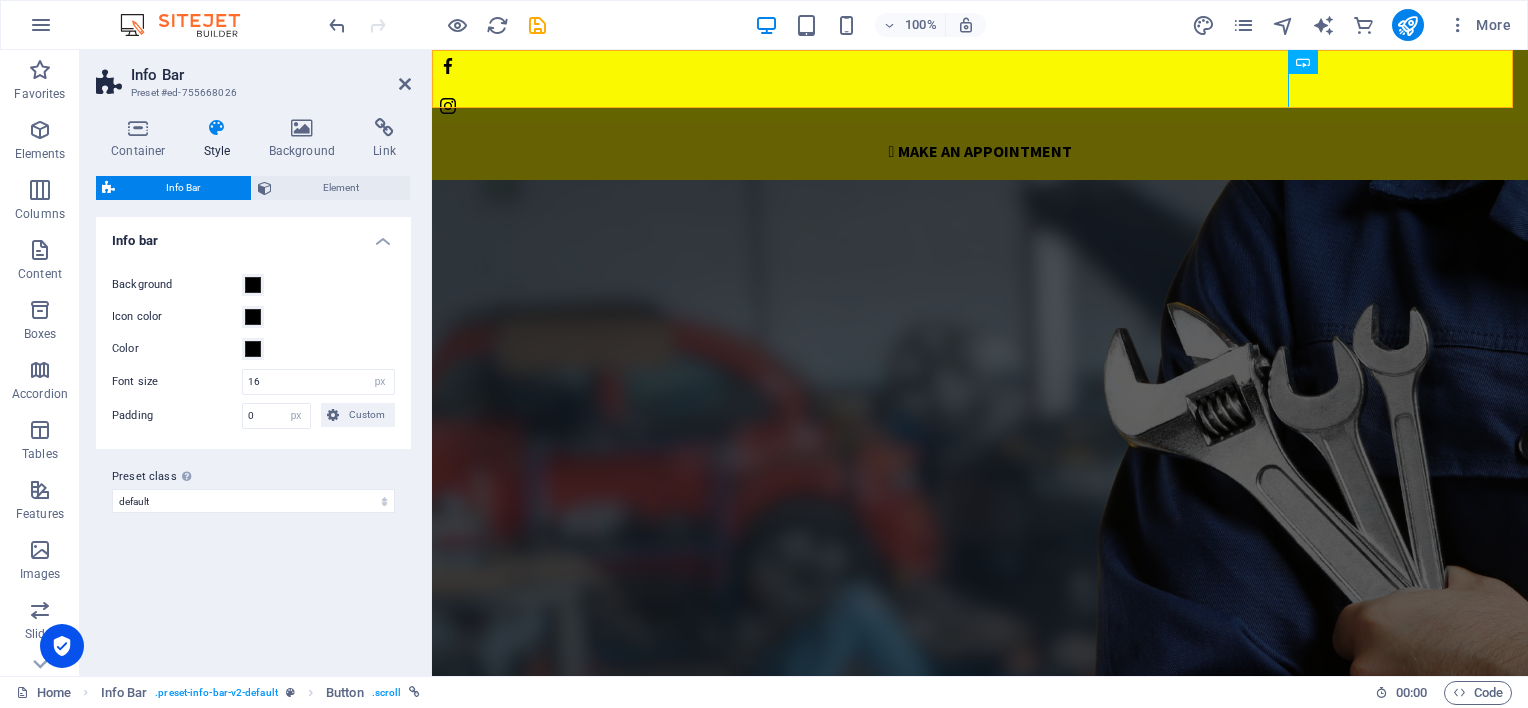 click at bounding box center [980, 482] 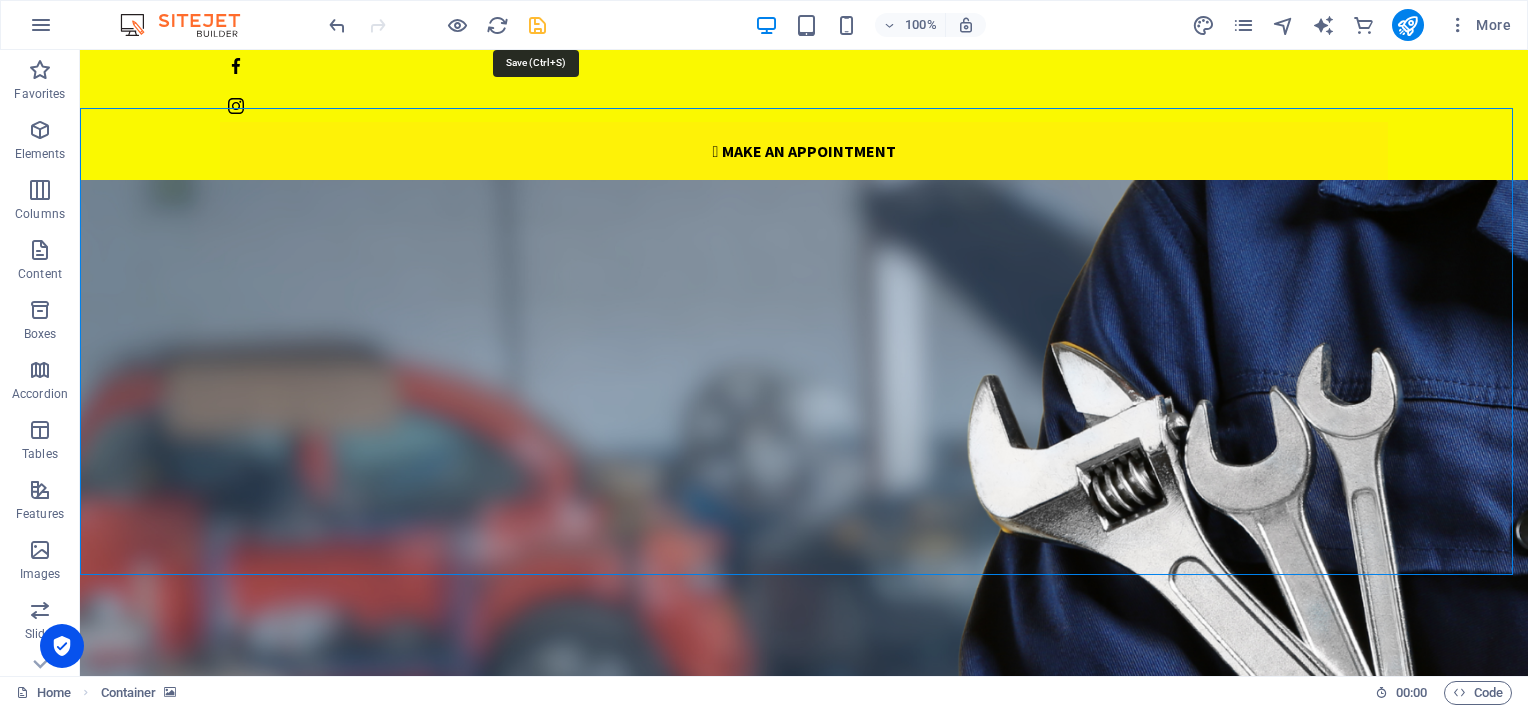 click at bounding box center (537, 25) 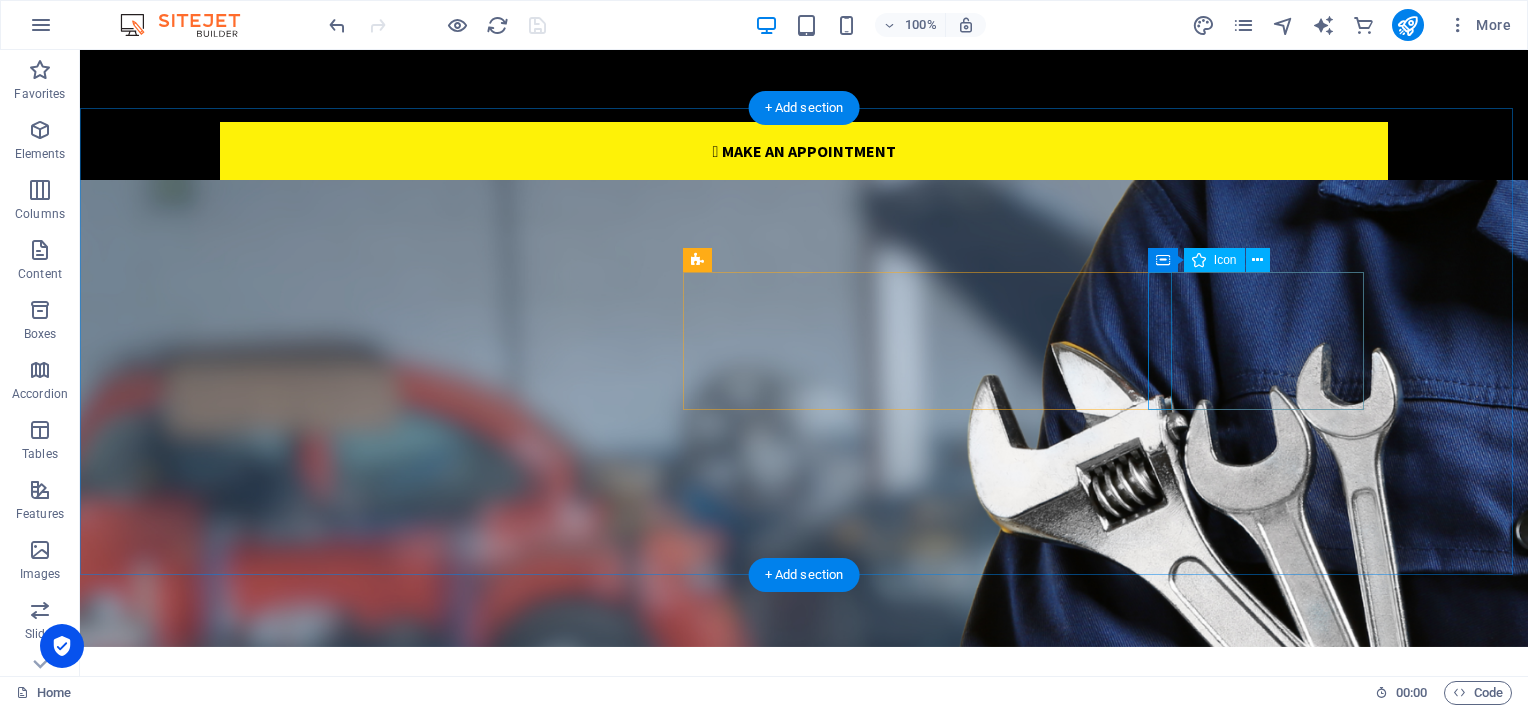 click at bounding box center [420, 1354] 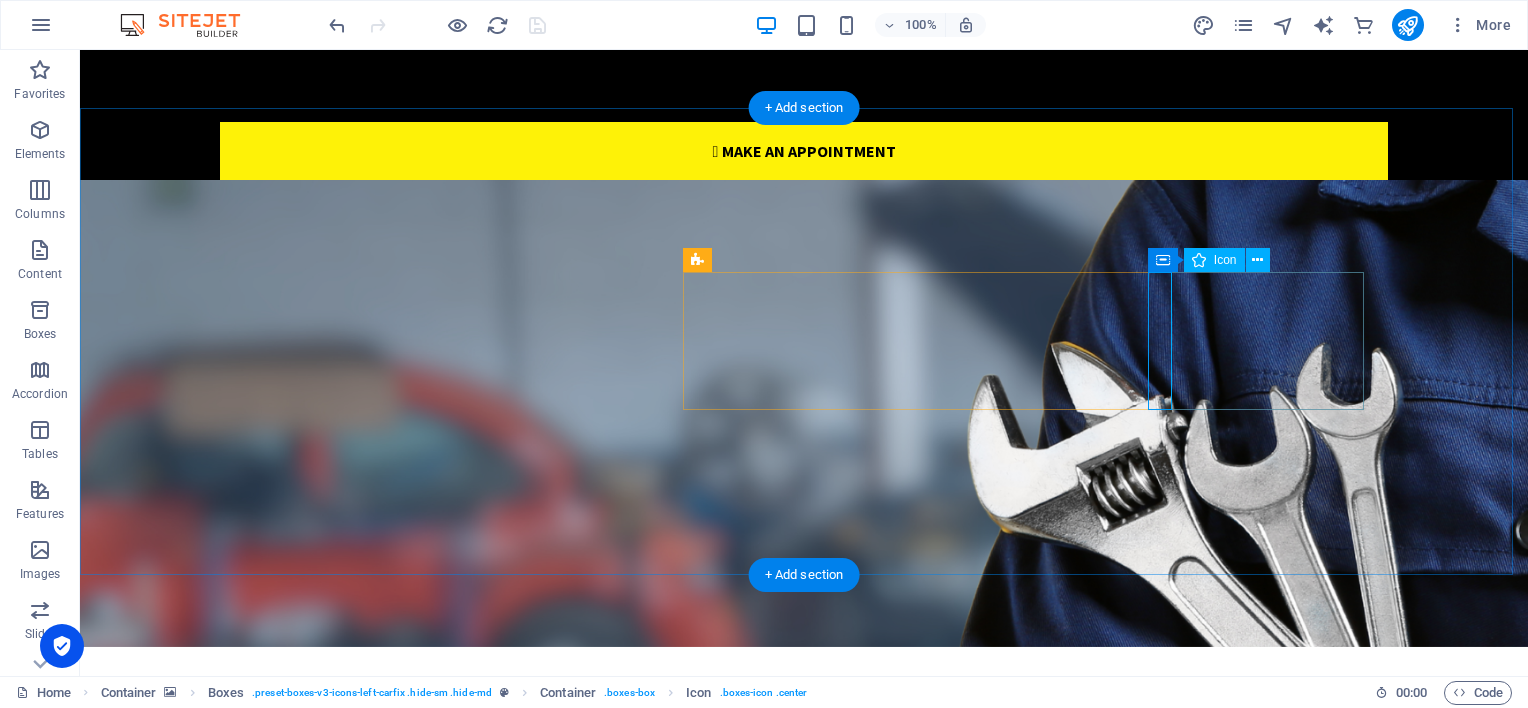 click at bounding box center [420, 1354] 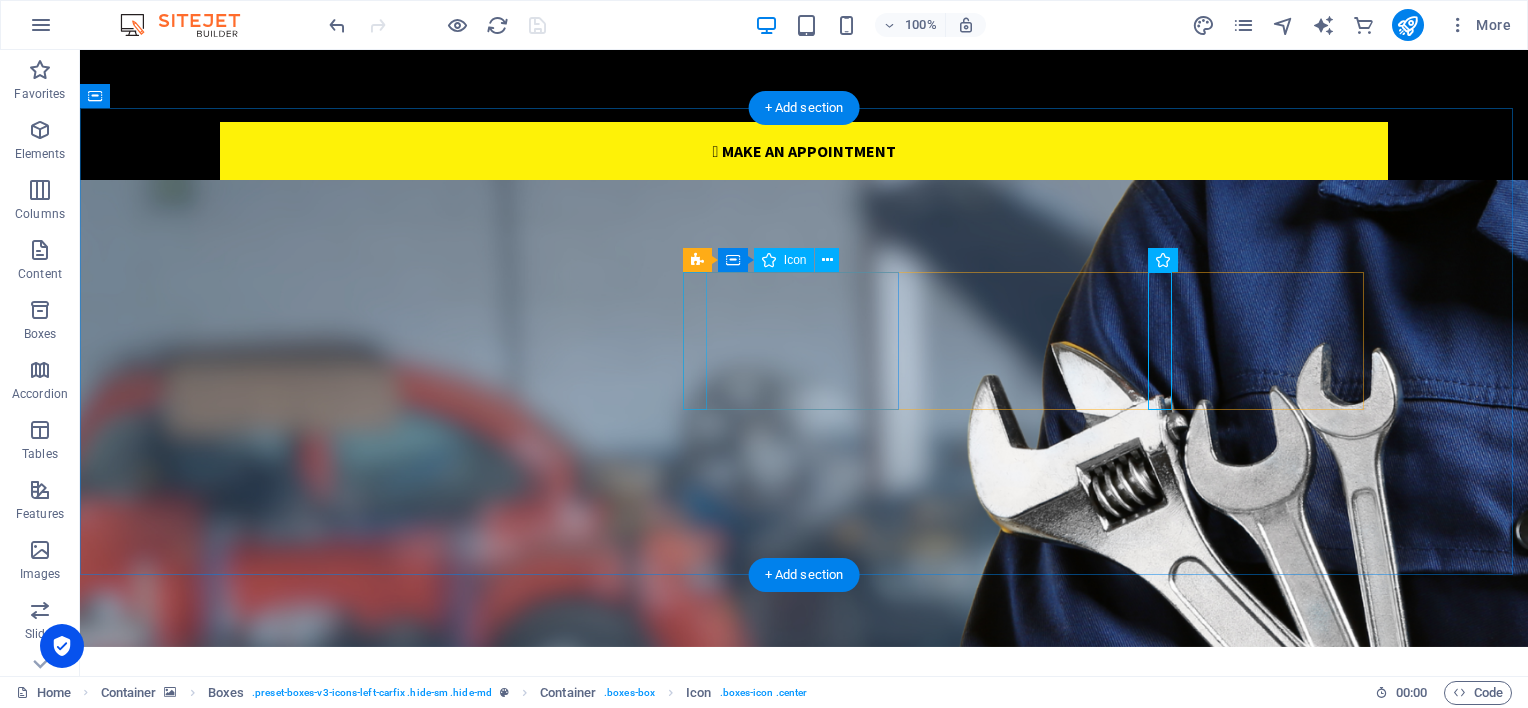 click at bounding box center [420, 1110] 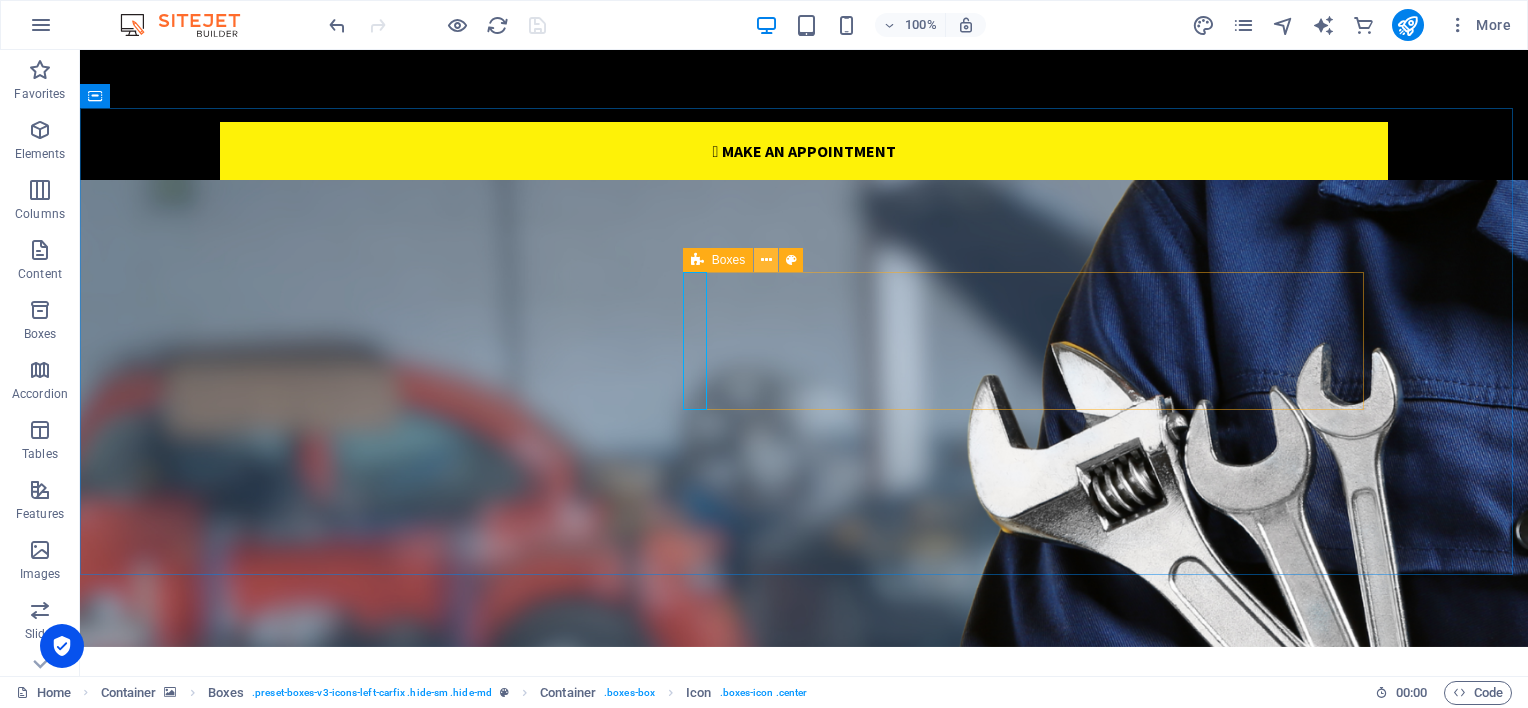 click at bounding box center [766, 260] 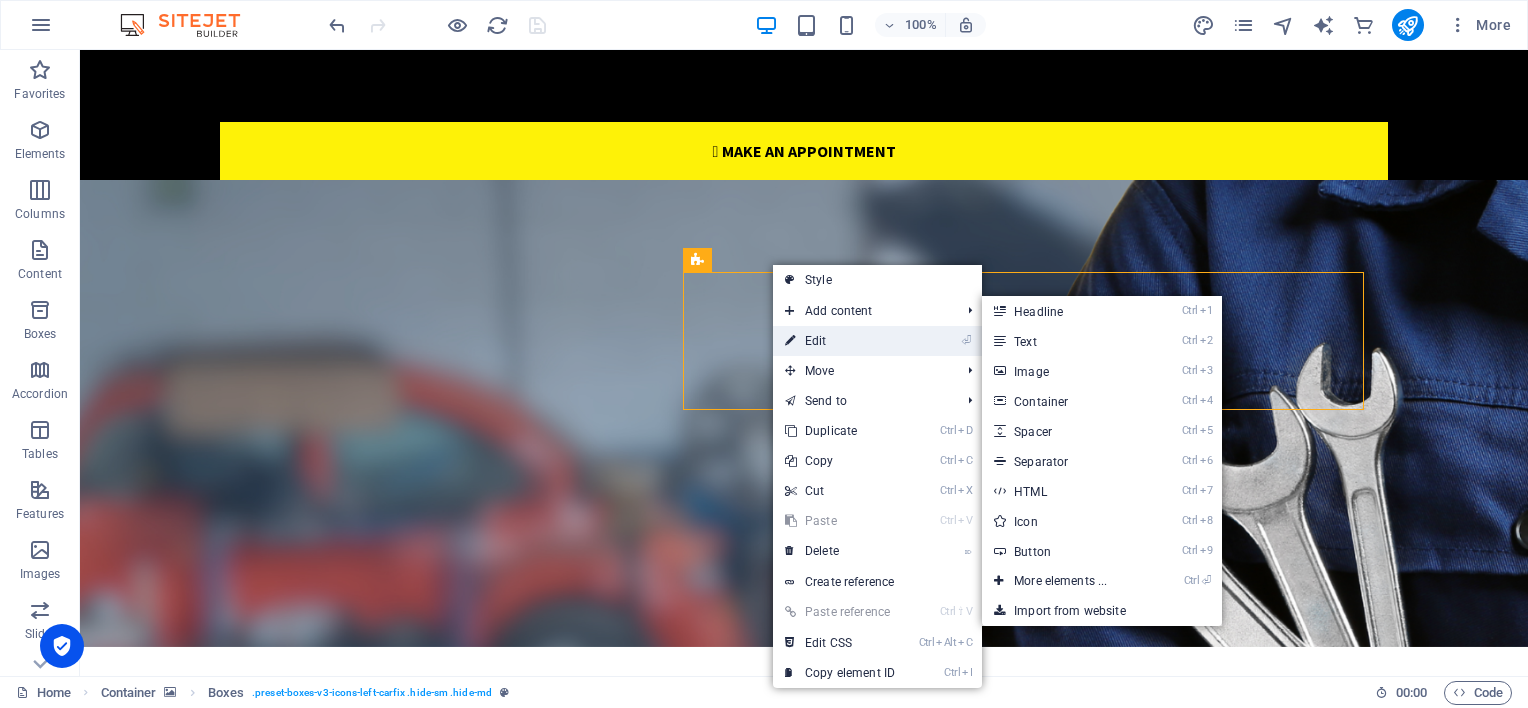 drag, startPoint x: 146, startPoint y: 290, endPoint x: 812, endPoint y: 338, distance: 667.7275 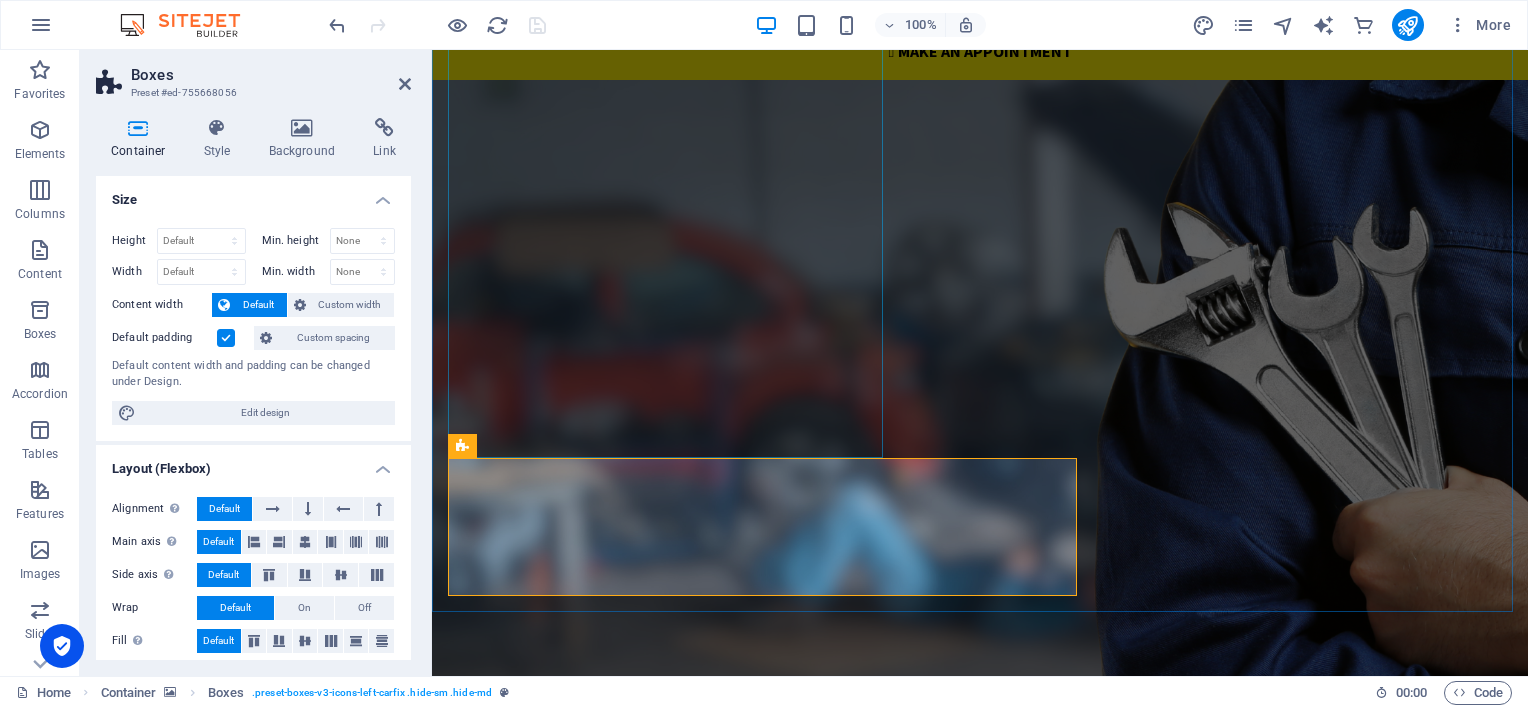 scroll, scrollTop: 300, scrollLeft: 0, axis: vertical 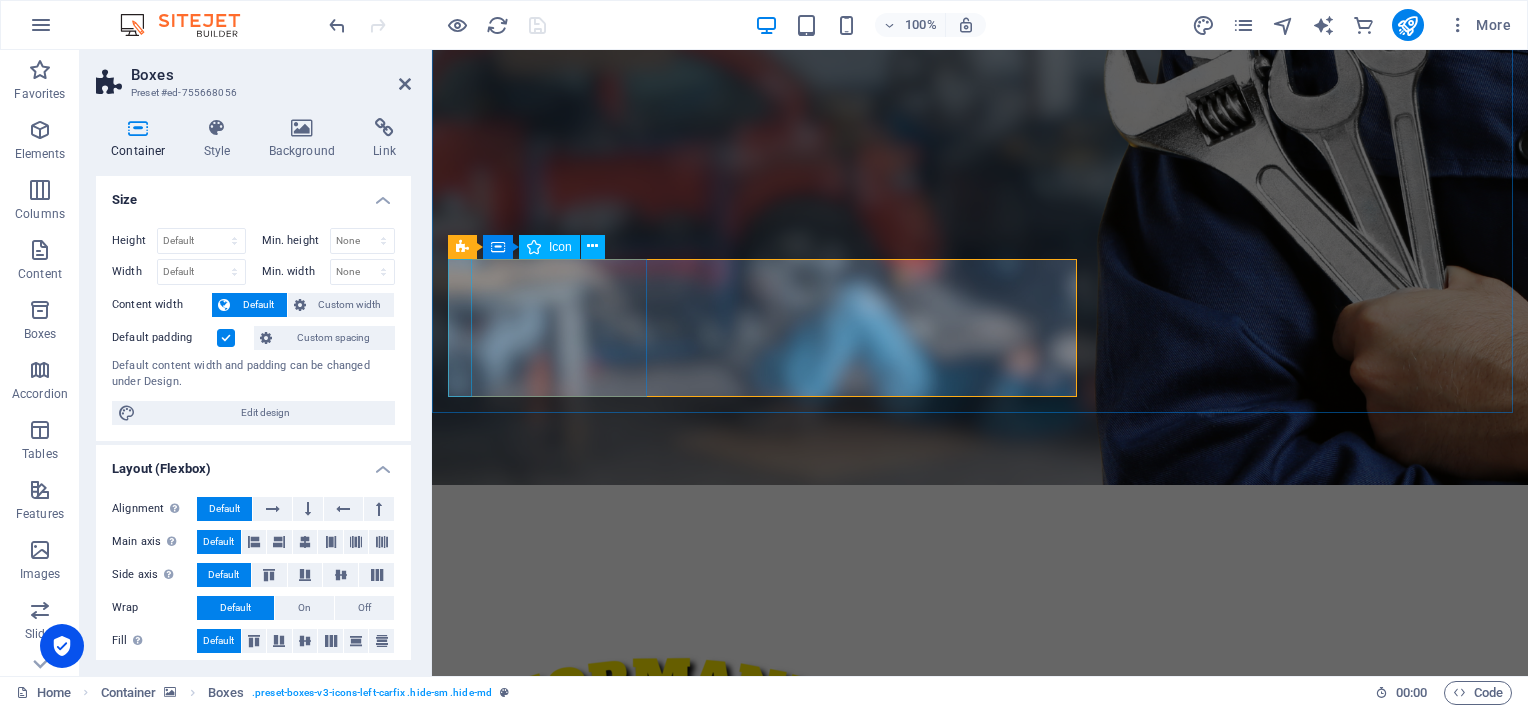 click at bounding box center (620, 948) 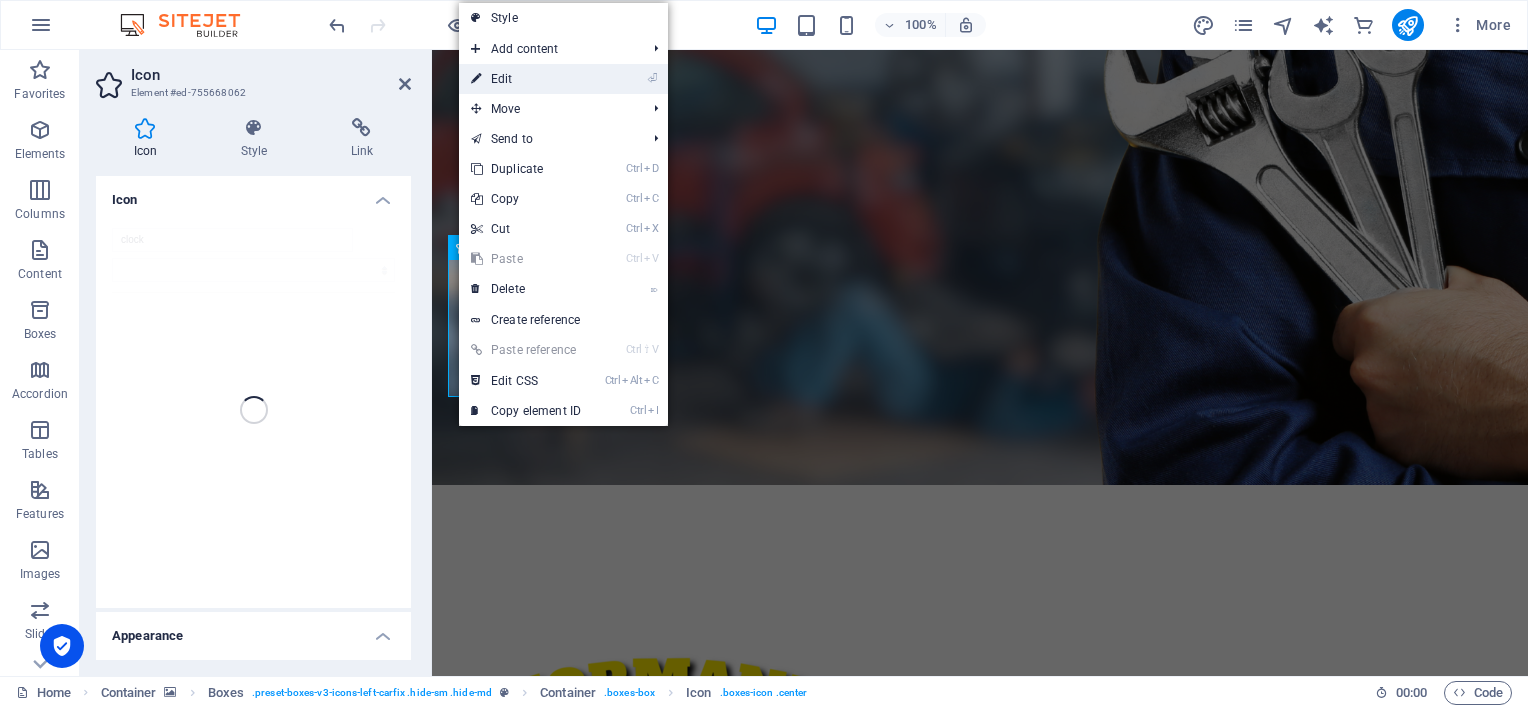 click on "⏎  Edit" at bounding box center [526, 79] 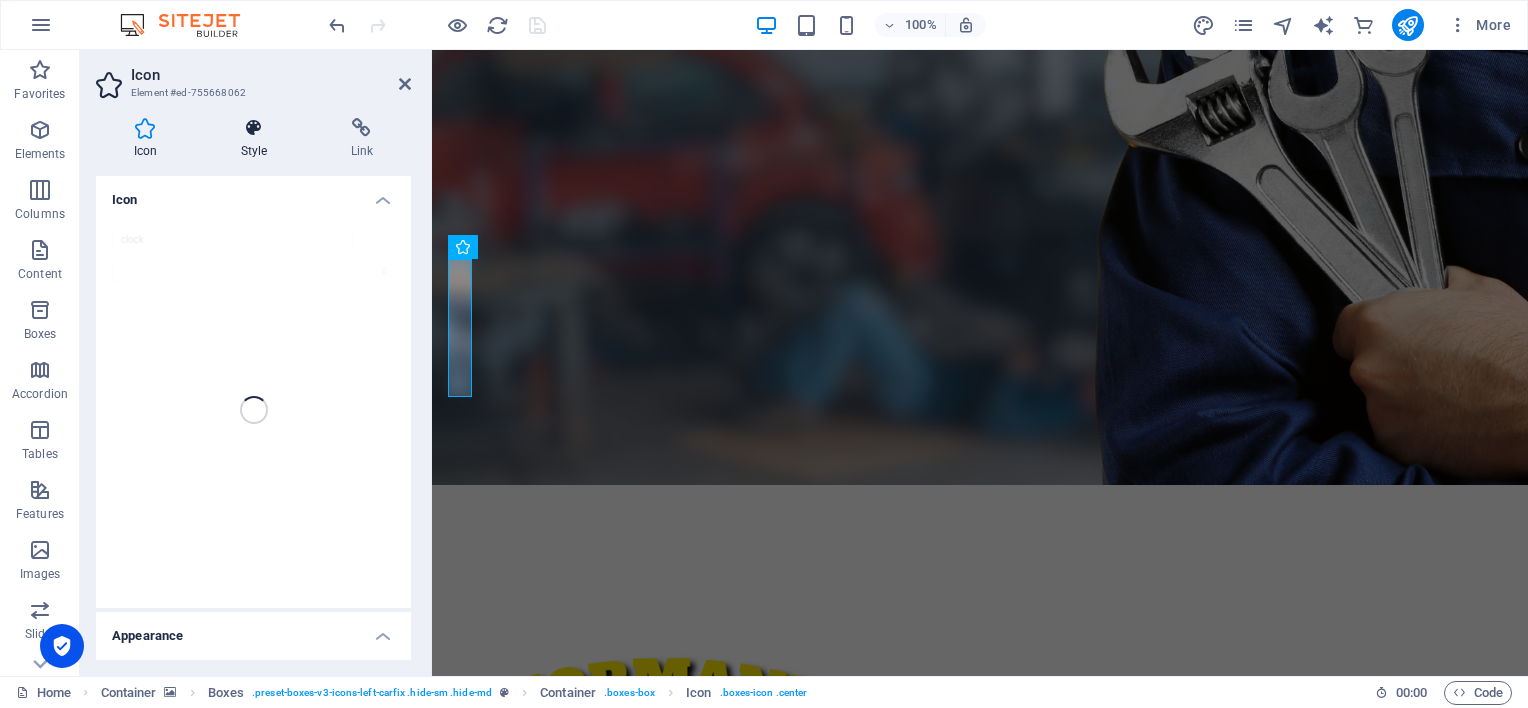 click on "Style" at bounding box center [258, 139] 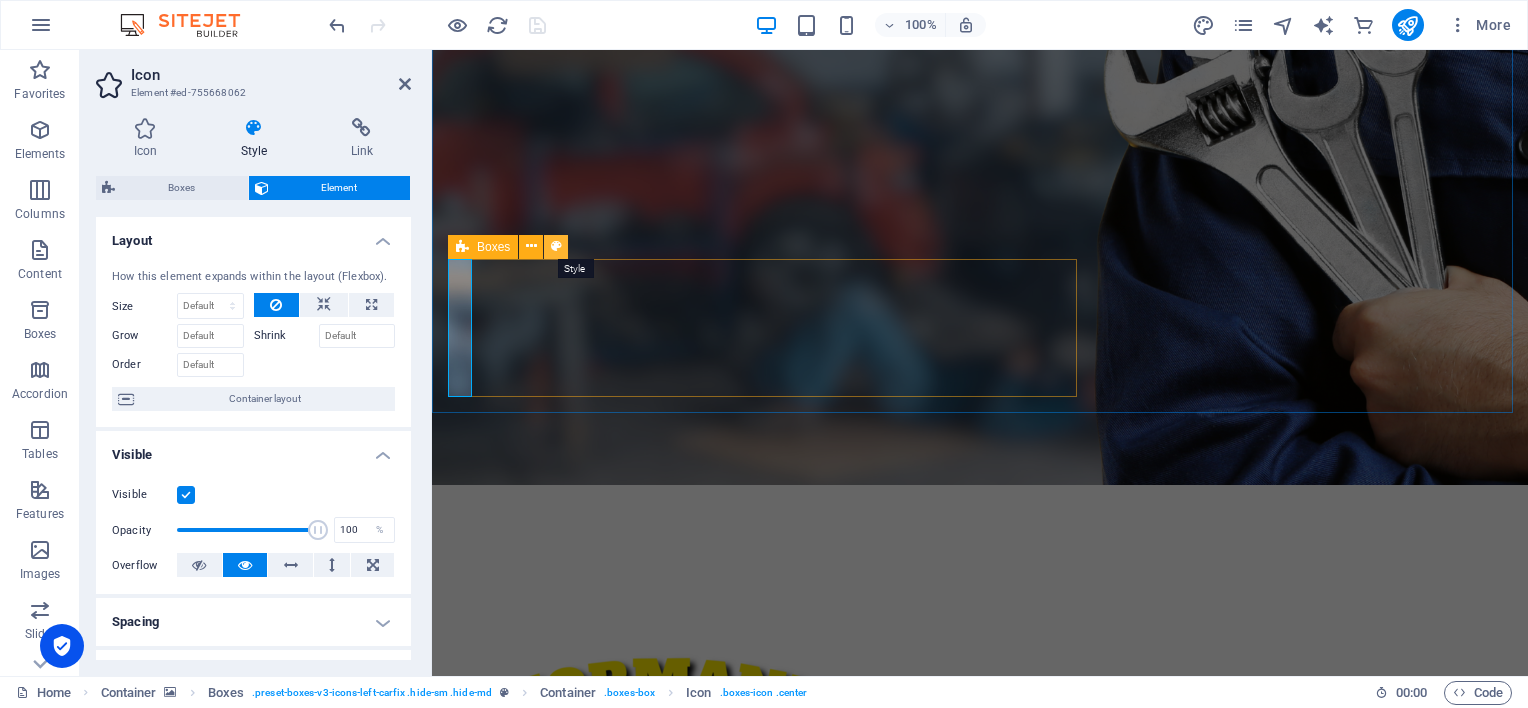 click at bounding box center (556, 246) 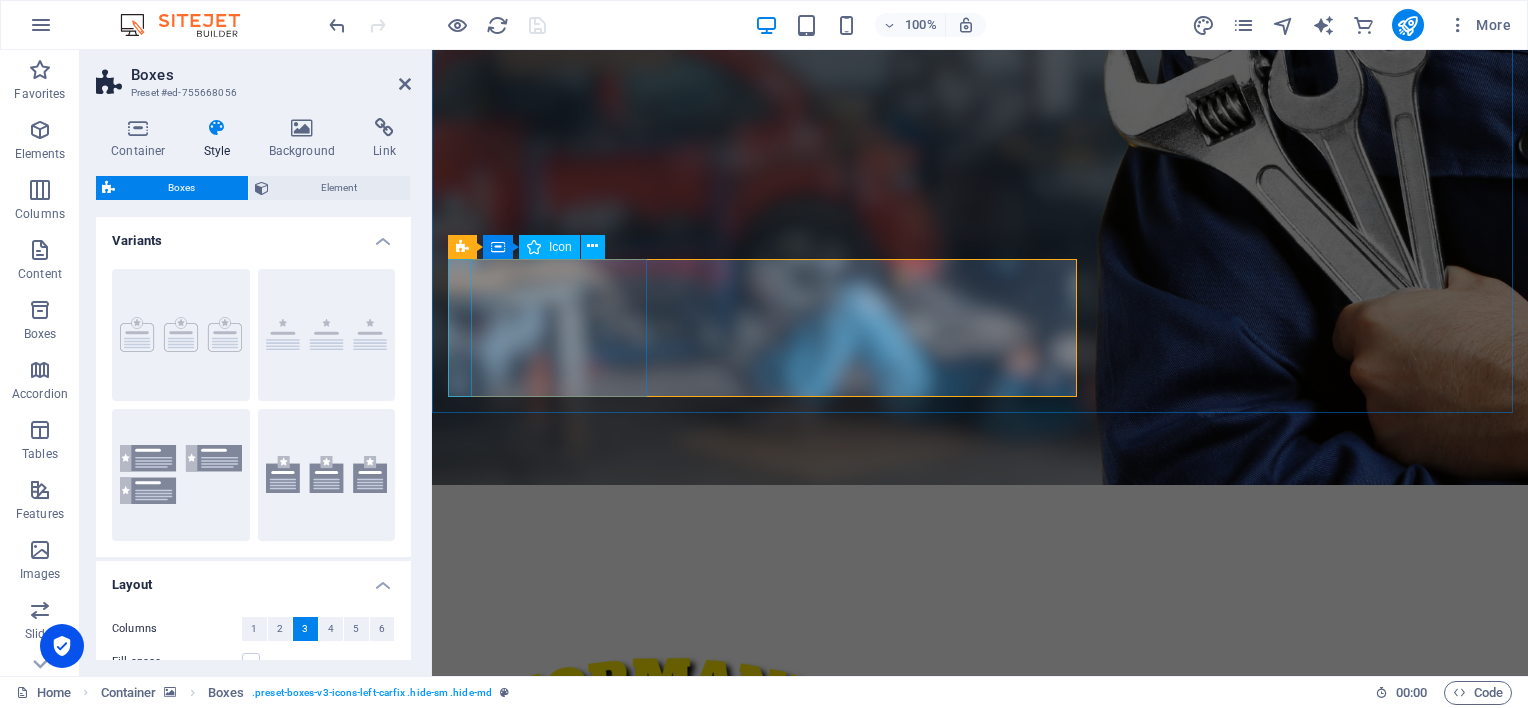 click at bounding box center [620, 948] 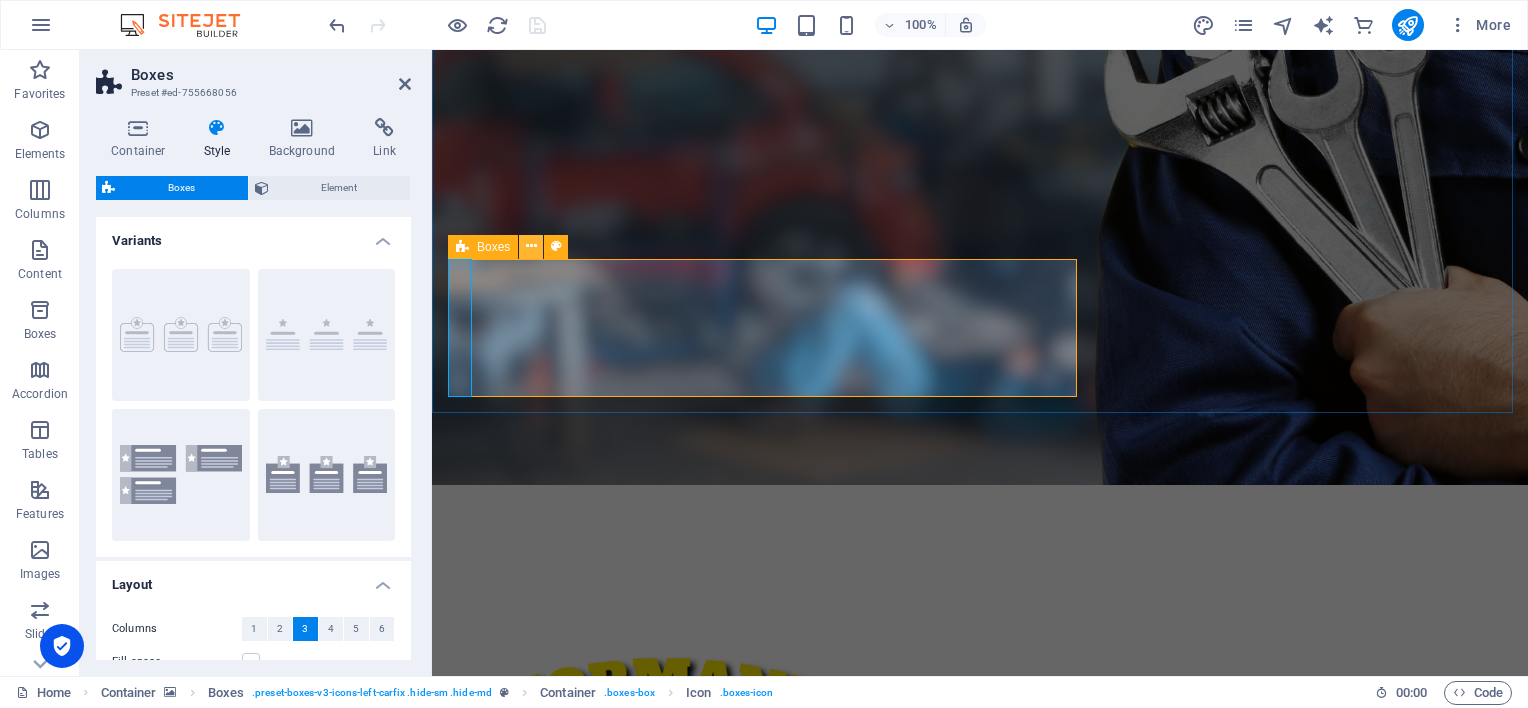 click at bounding box center (531, 247) 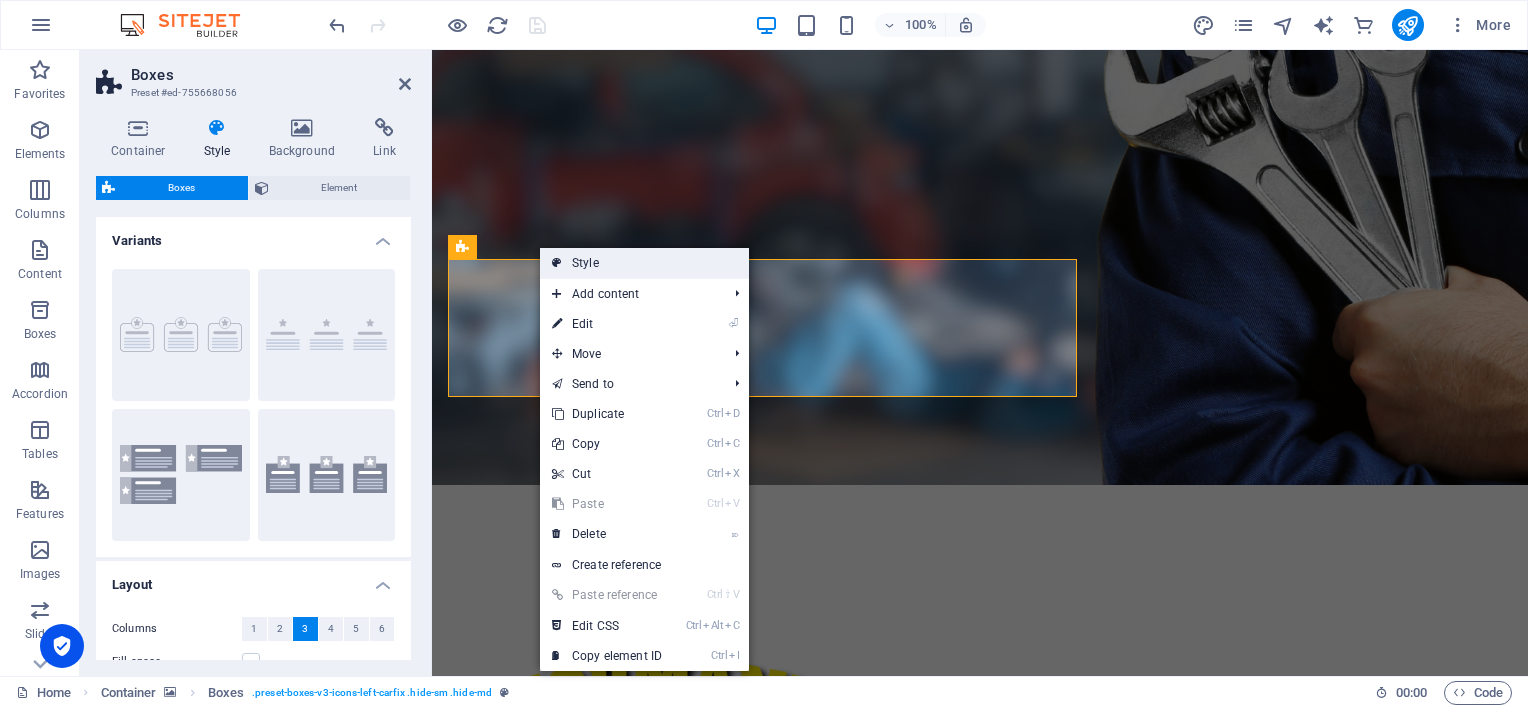 click on "Style" at bounding box center (644, 263) 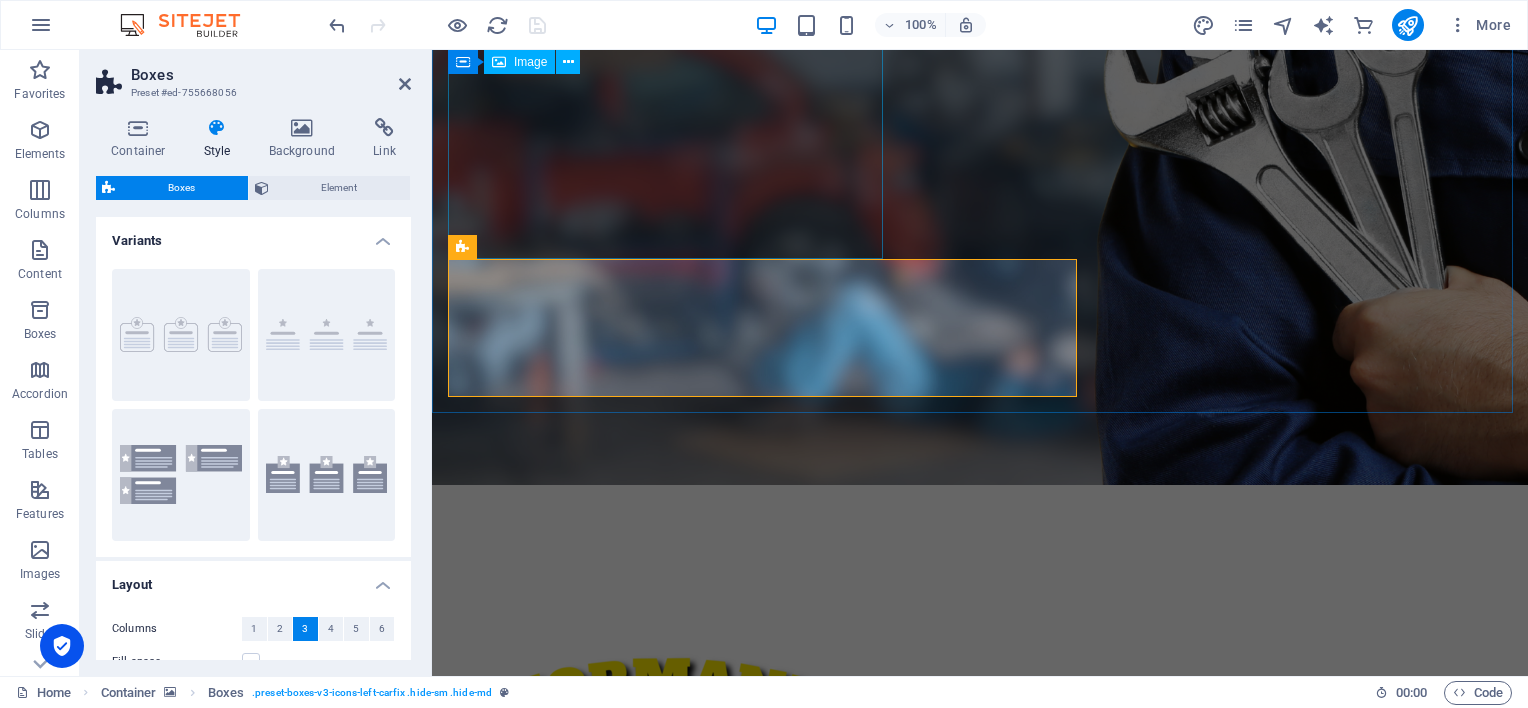click at bounding box center (980, 718) 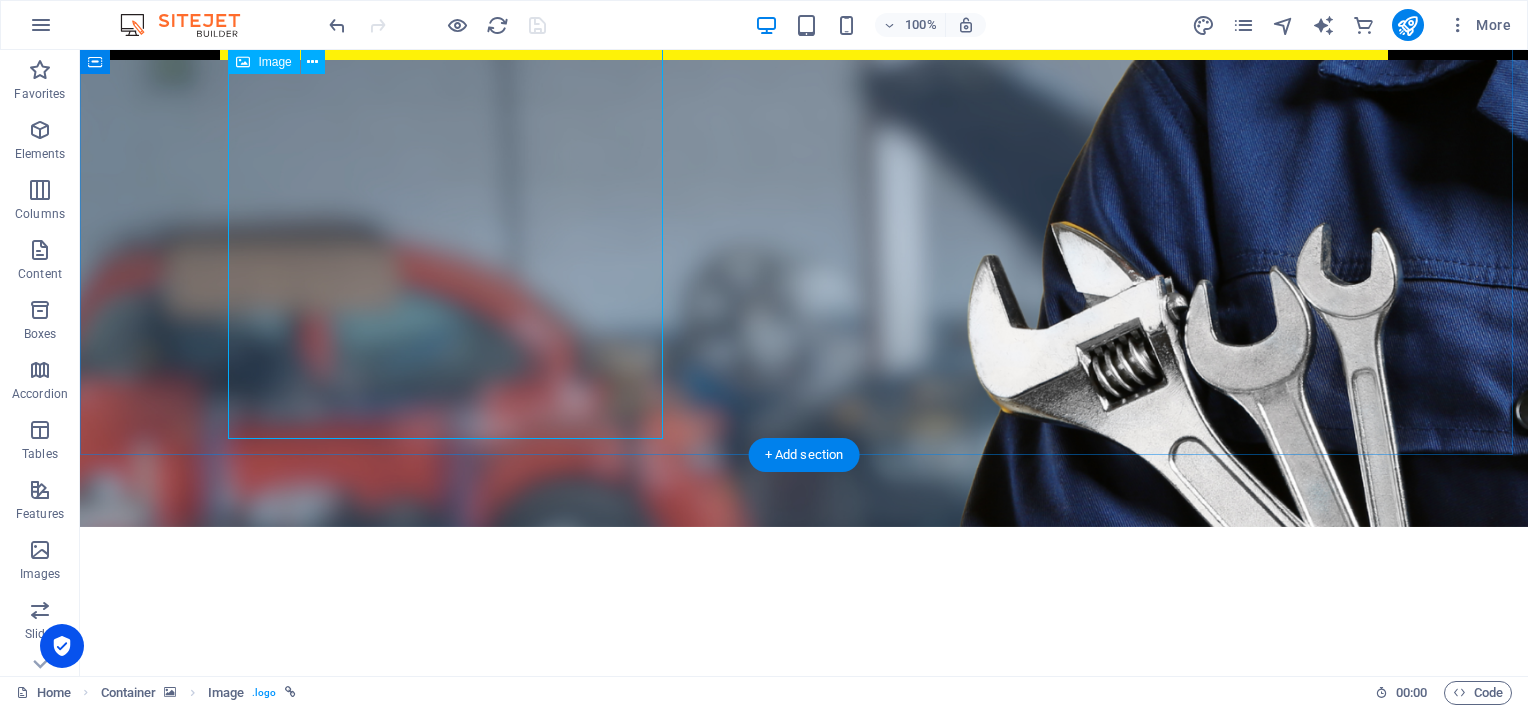 scroll, scrollTop: 0, scrollLeft: 0, axis: both 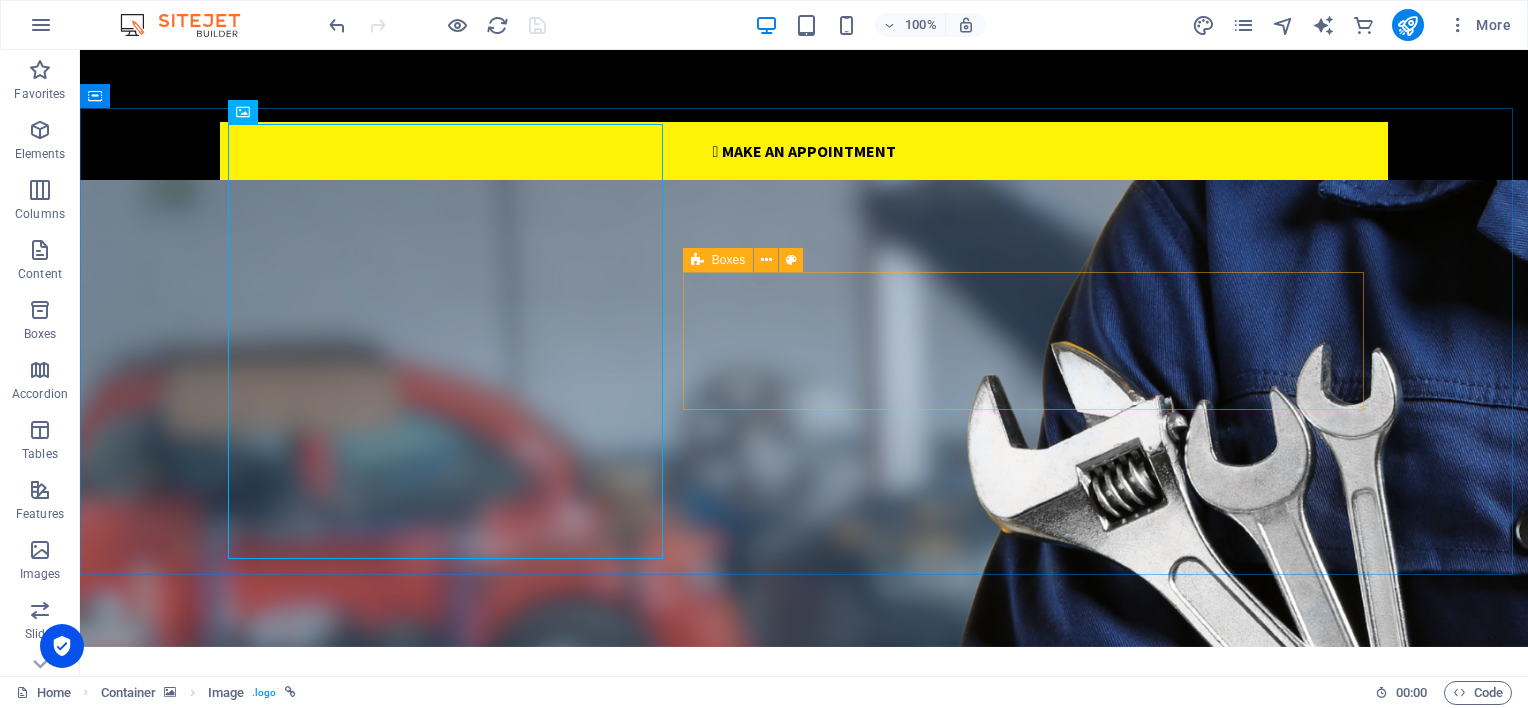 click at bounding box center (697, 260) 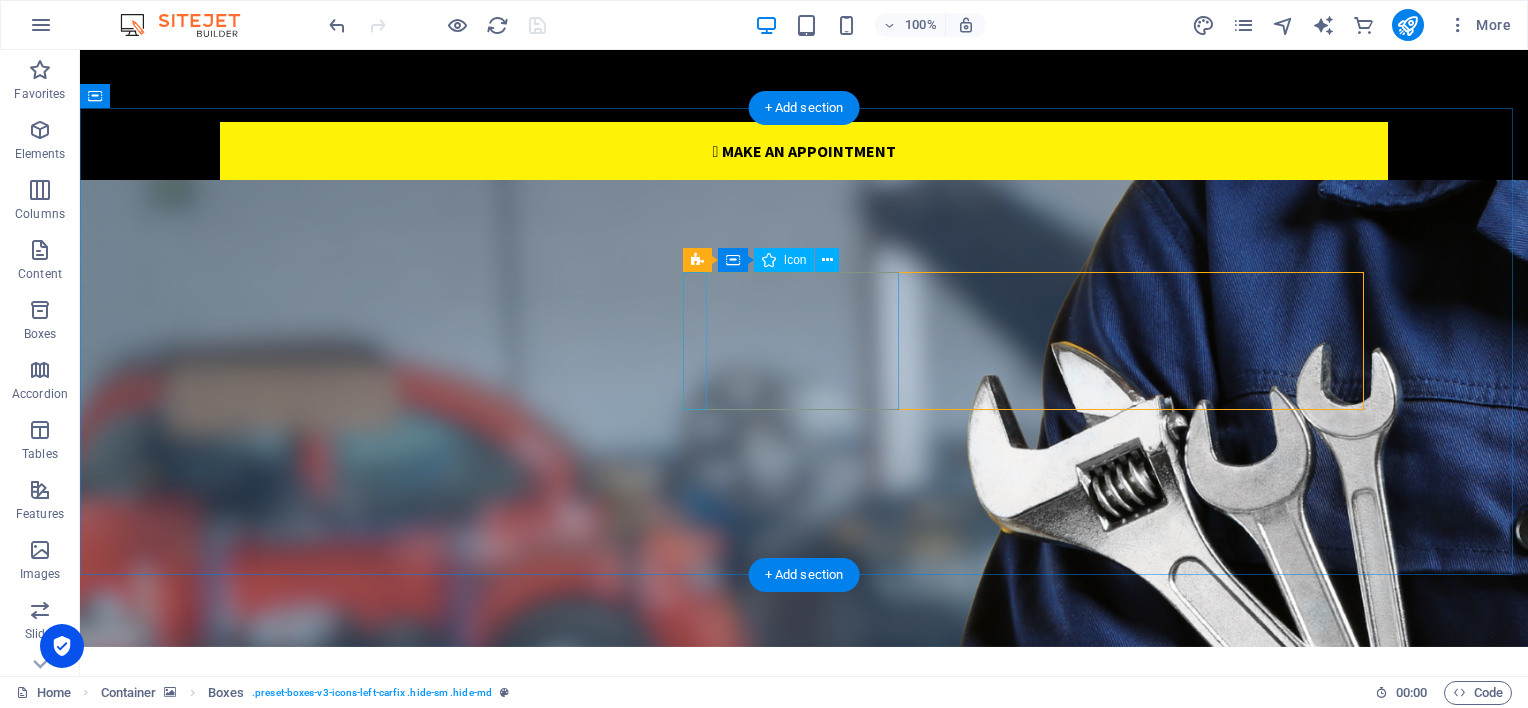 click at bounding box center [420, 1110] 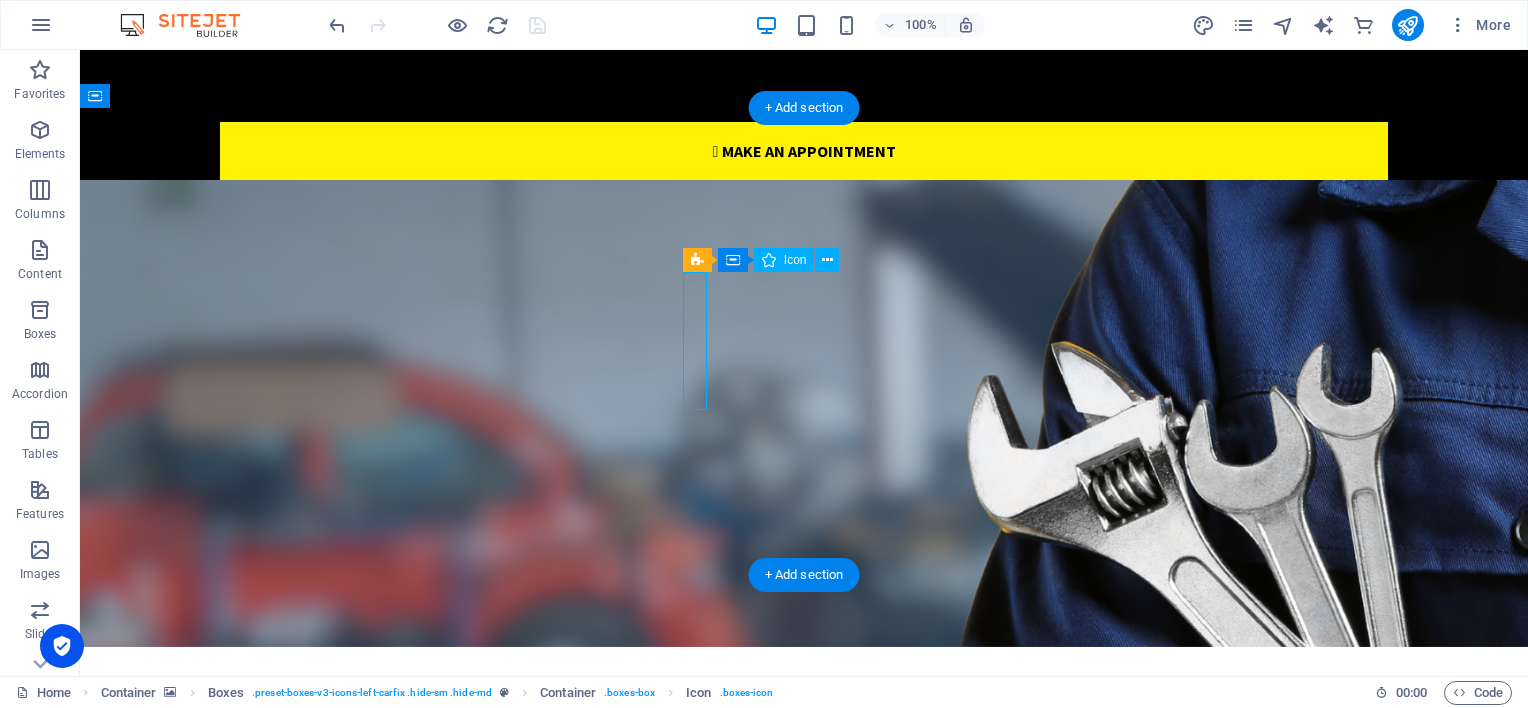 click at bounding box center [420, 1110] 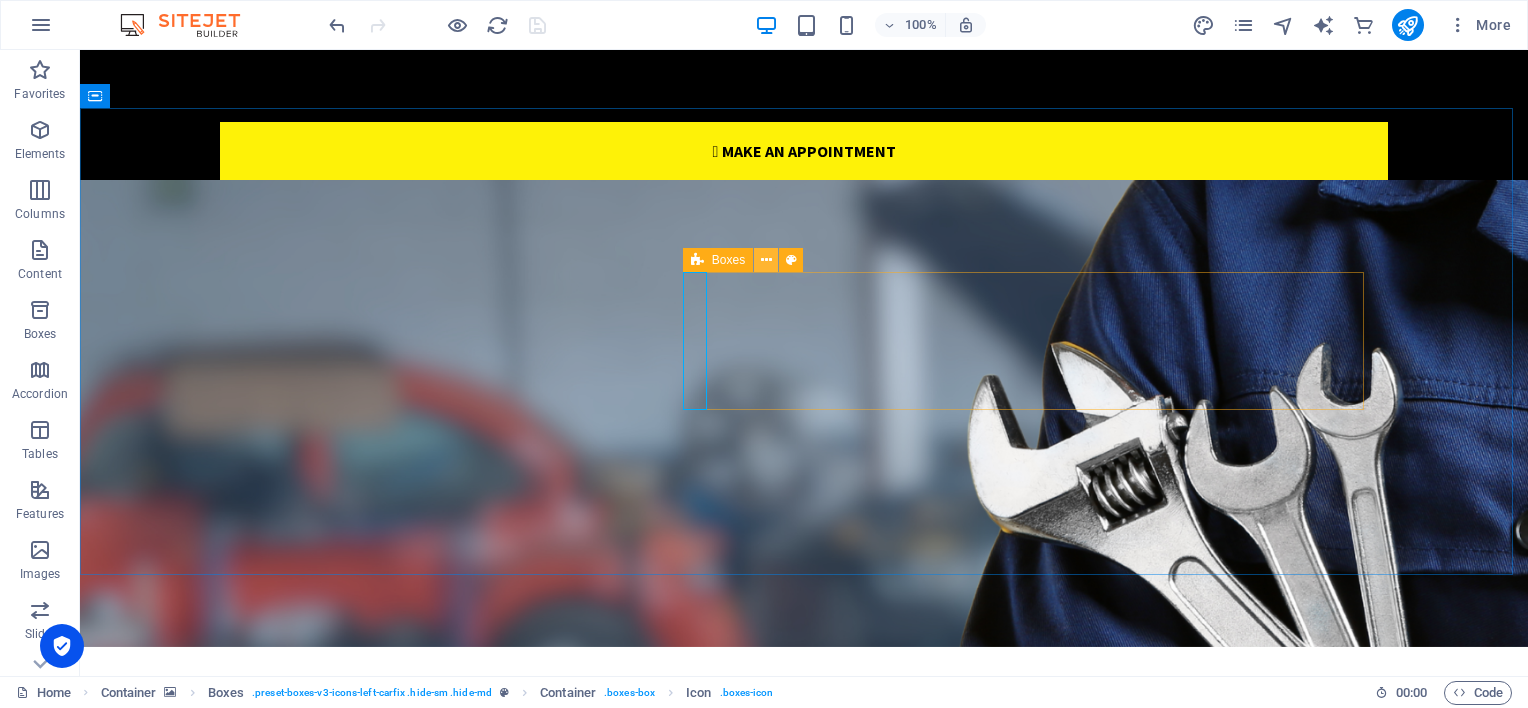 click at bounding box center (766, 260) 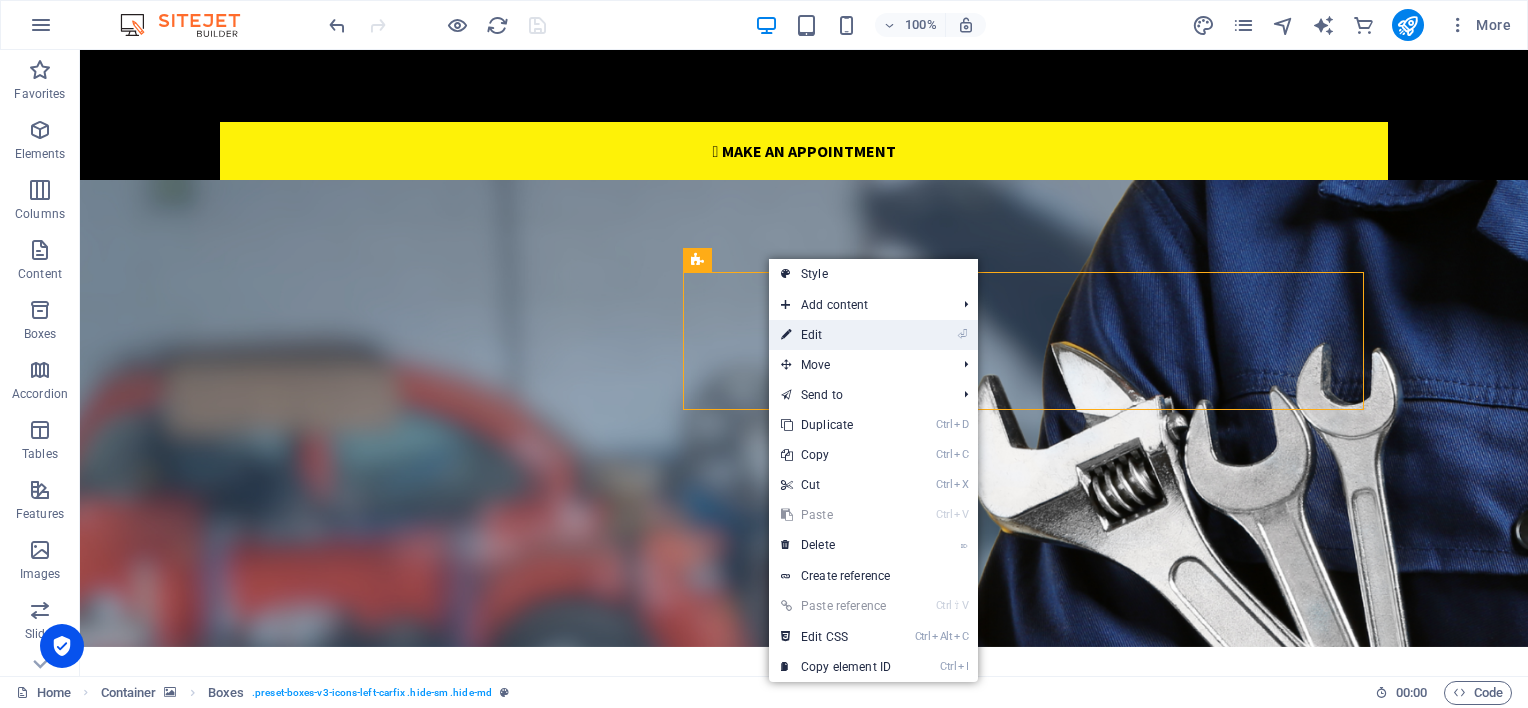 click on "⏎  Edit" at bounding box center (836, 335) 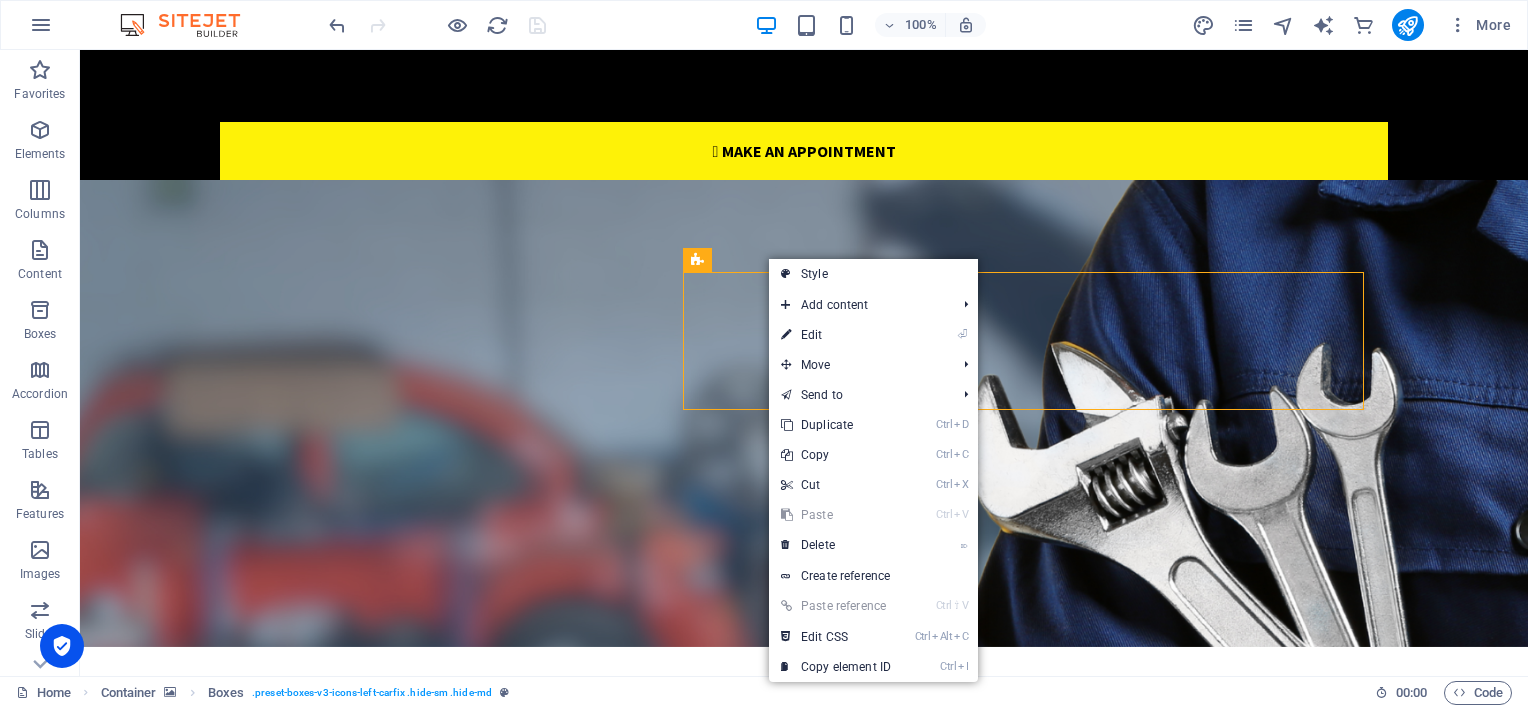 select on "rem" 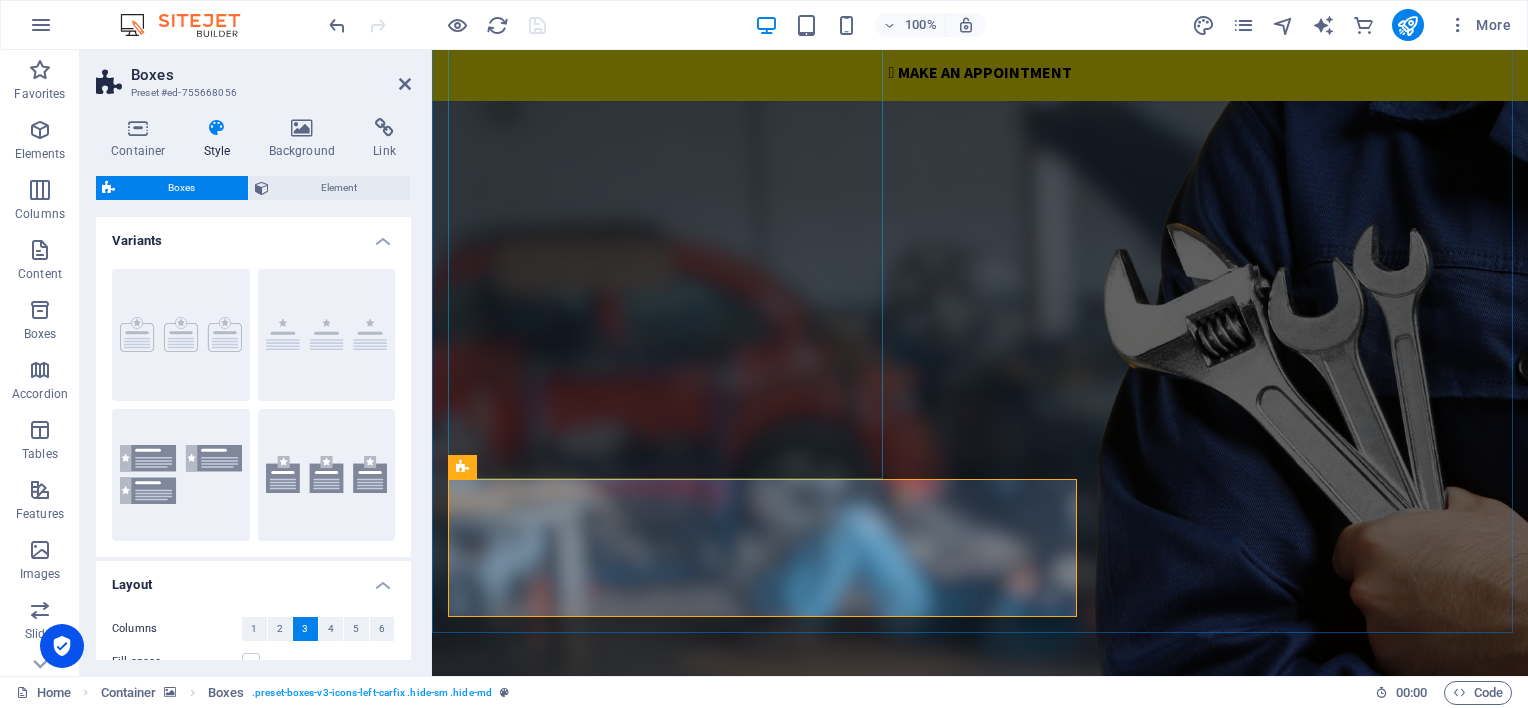scroll, scrollTop: 200, scrollLeft: 0, axis: vertical 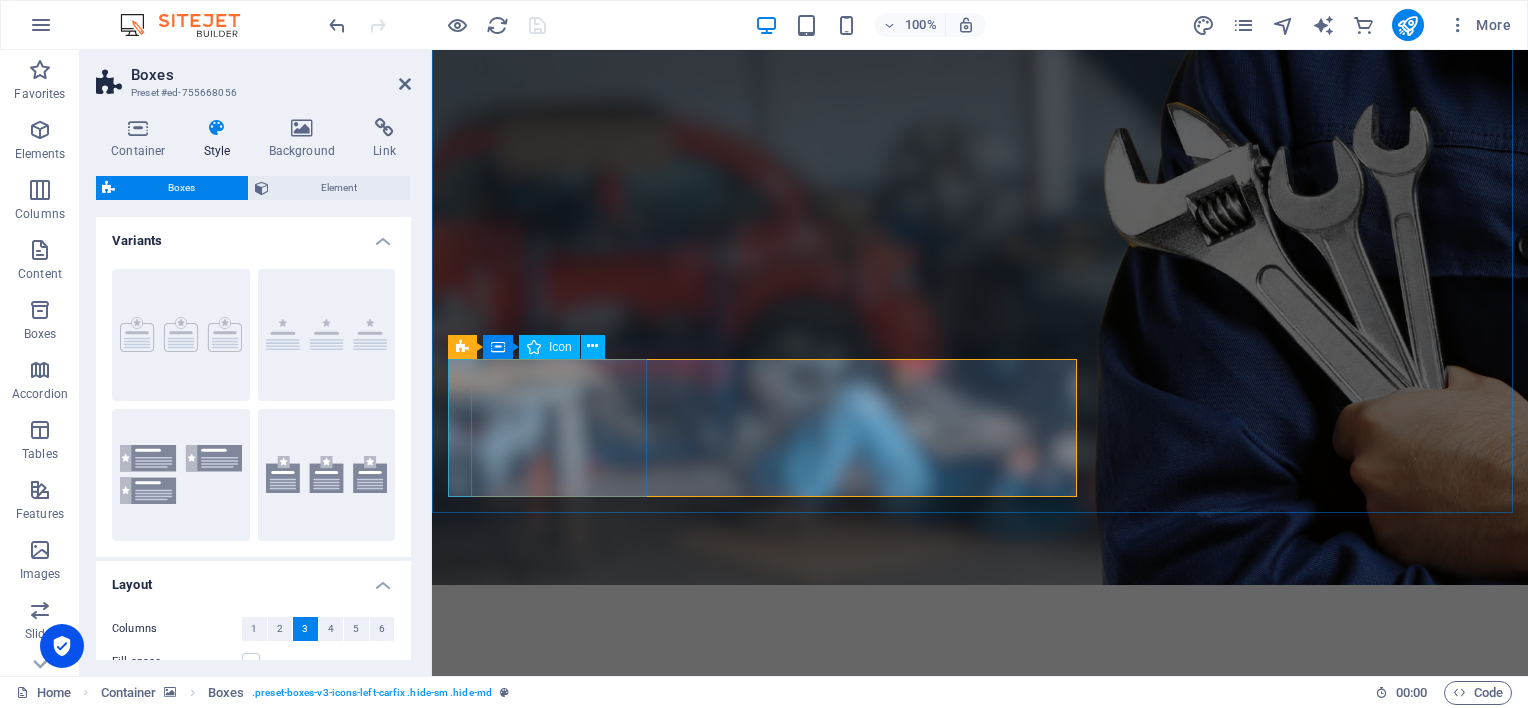 click at bounding box center (620, 1048) 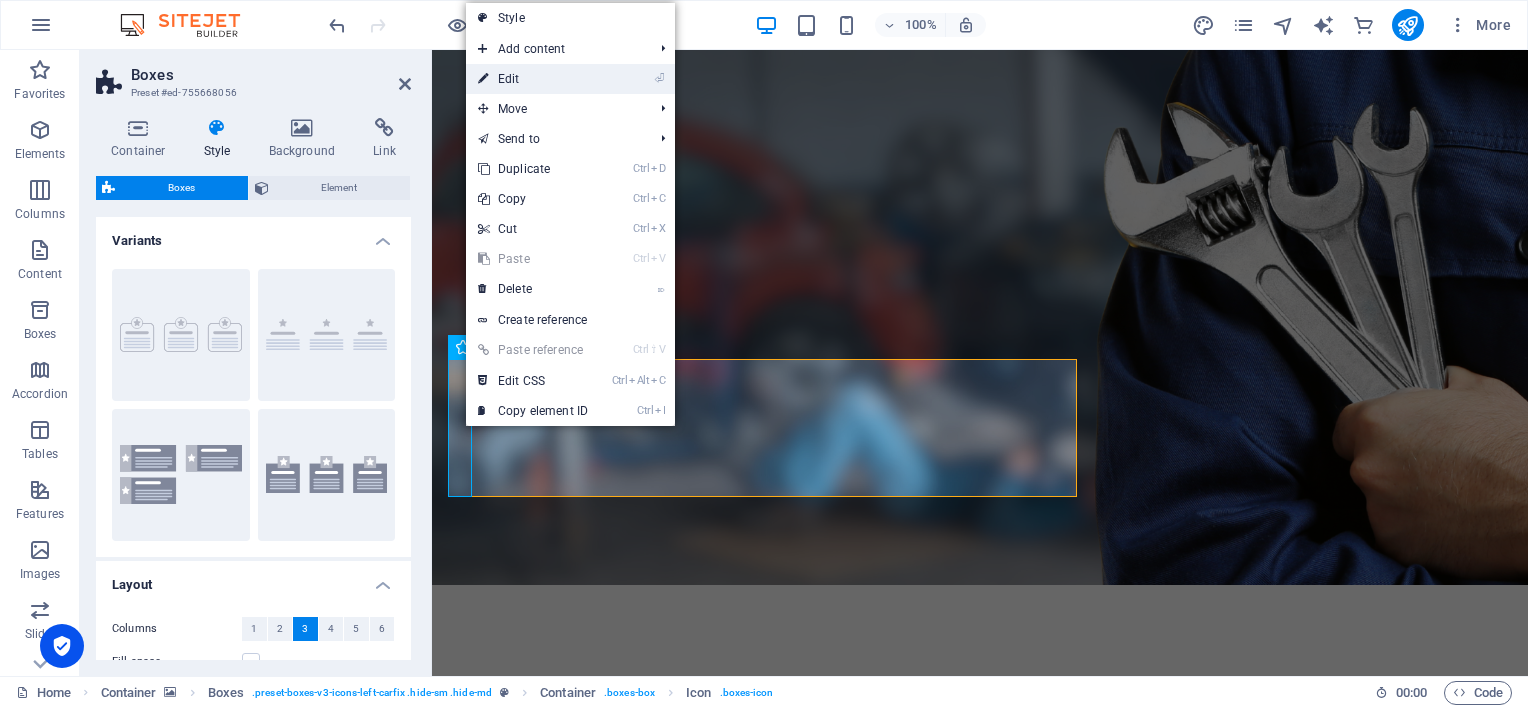 click on "⏎  Edit" at bounding box center [533, 79] 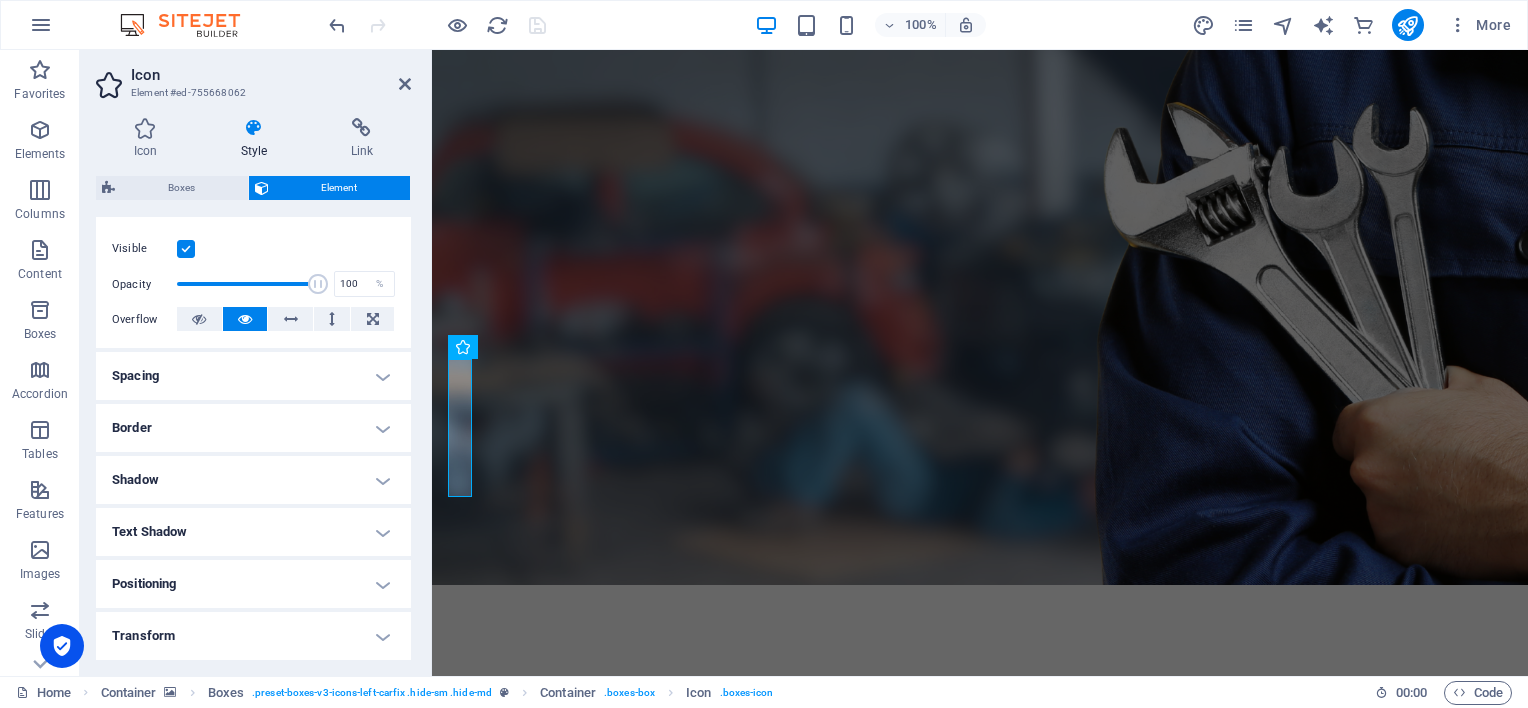 scroll, scrollTop: 0, scrollLeft: 0, axis: both 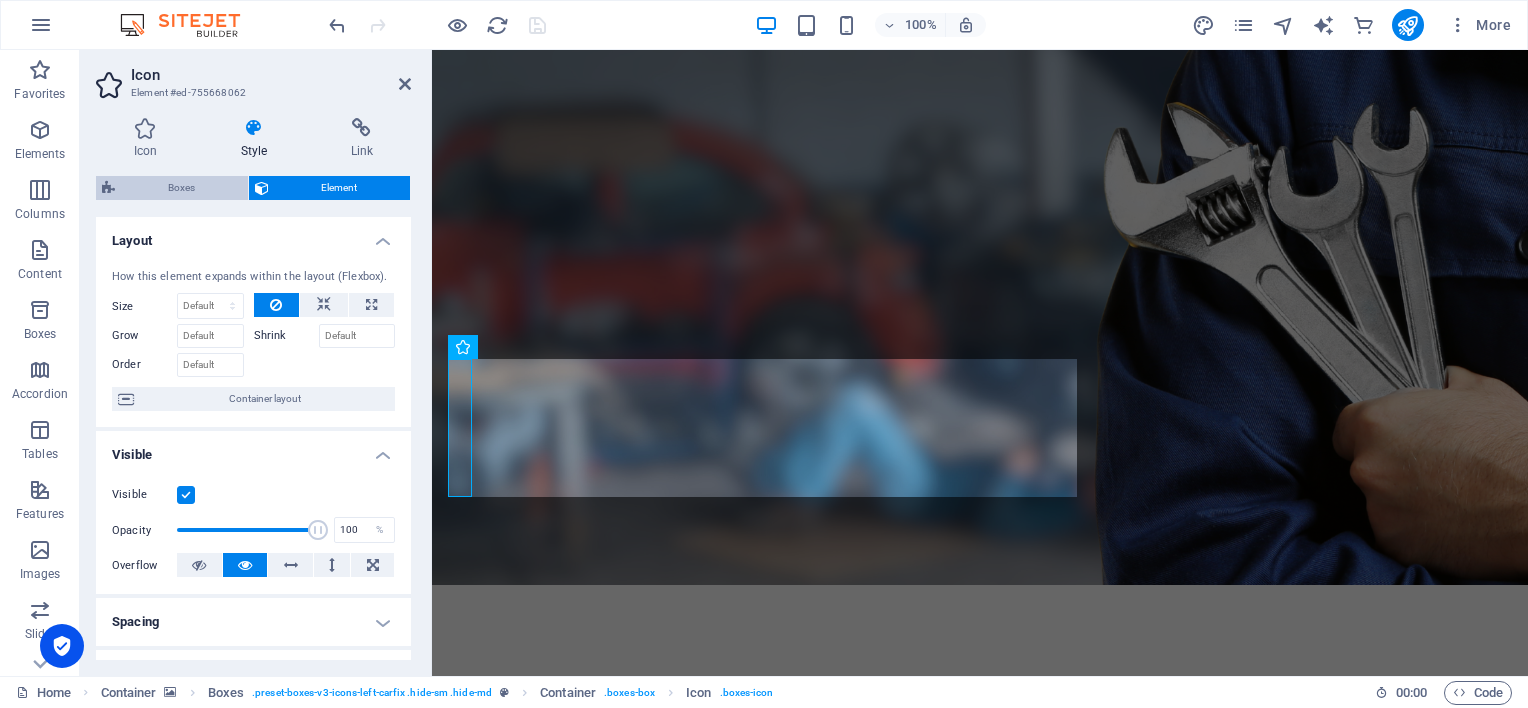 click on "Boxes" at bounding box center (181, 188) 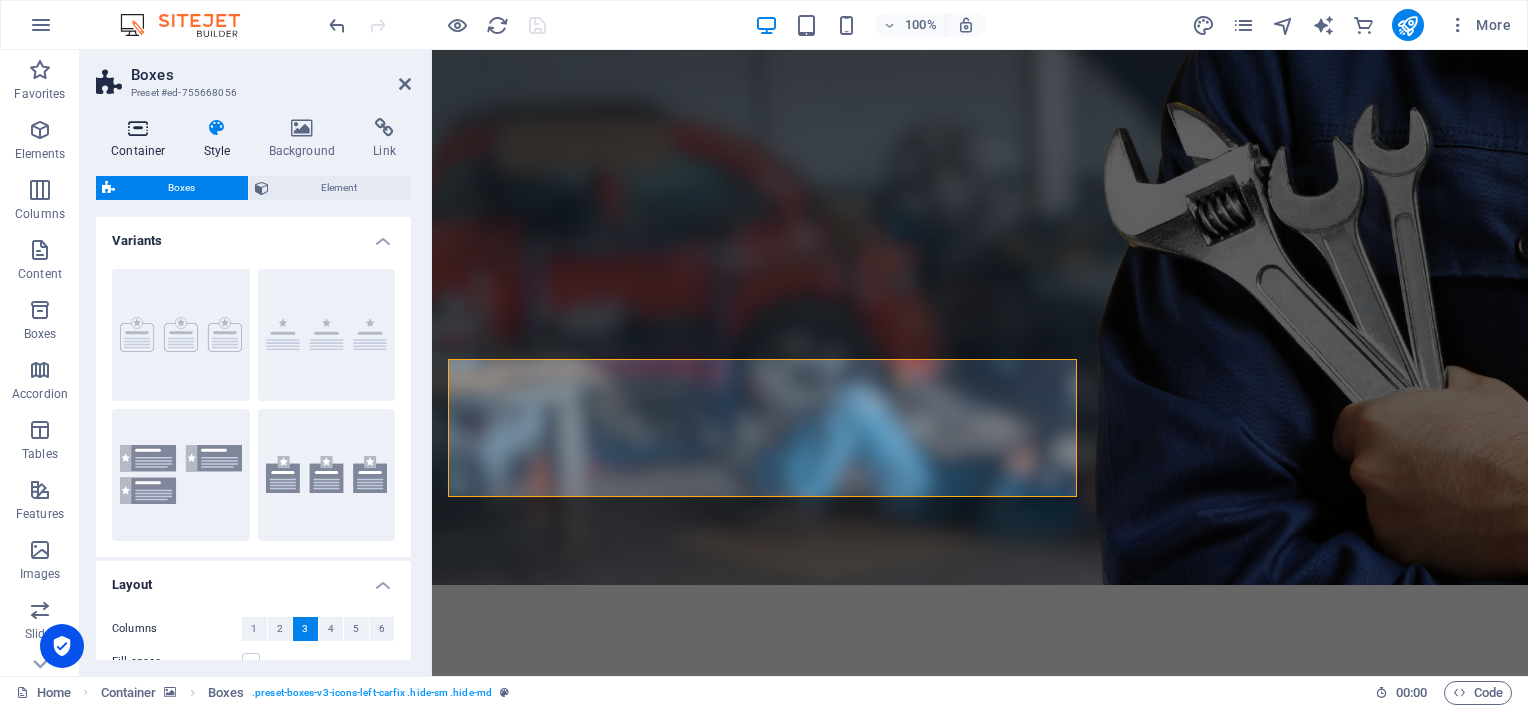 click at bounding box center [138, 128] 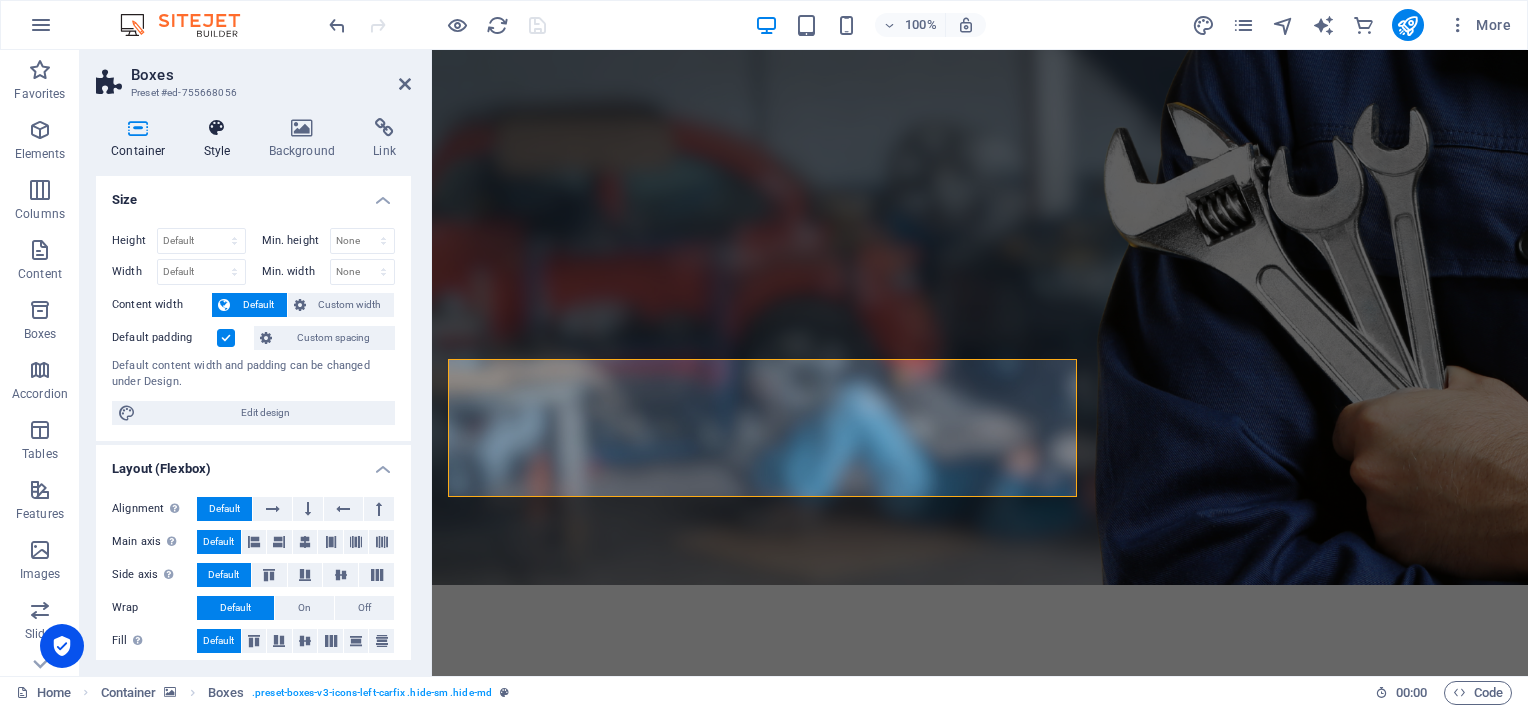 click on "Style" at bounding box center (221, 139) 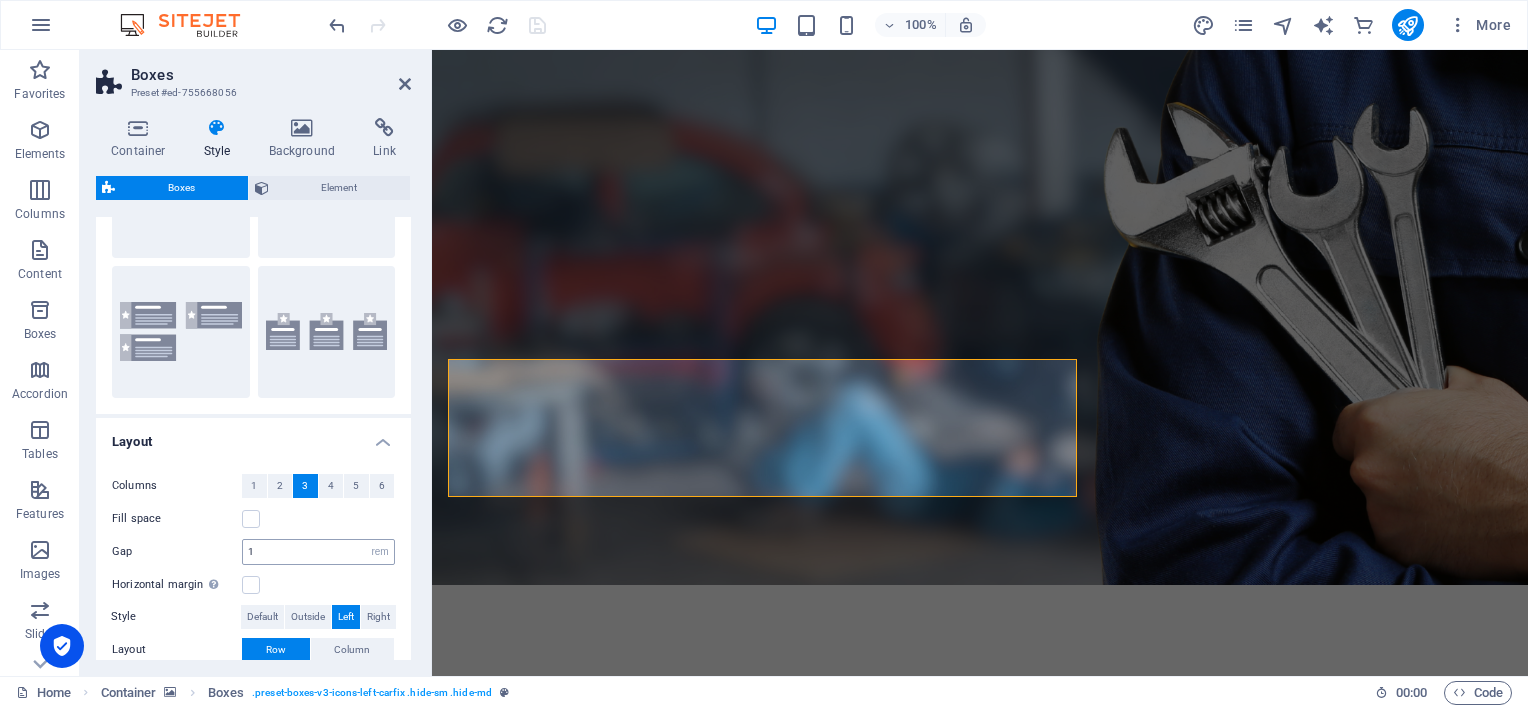 scroll, scrollTop: 349, scrollLeft: 0, axis: vertical 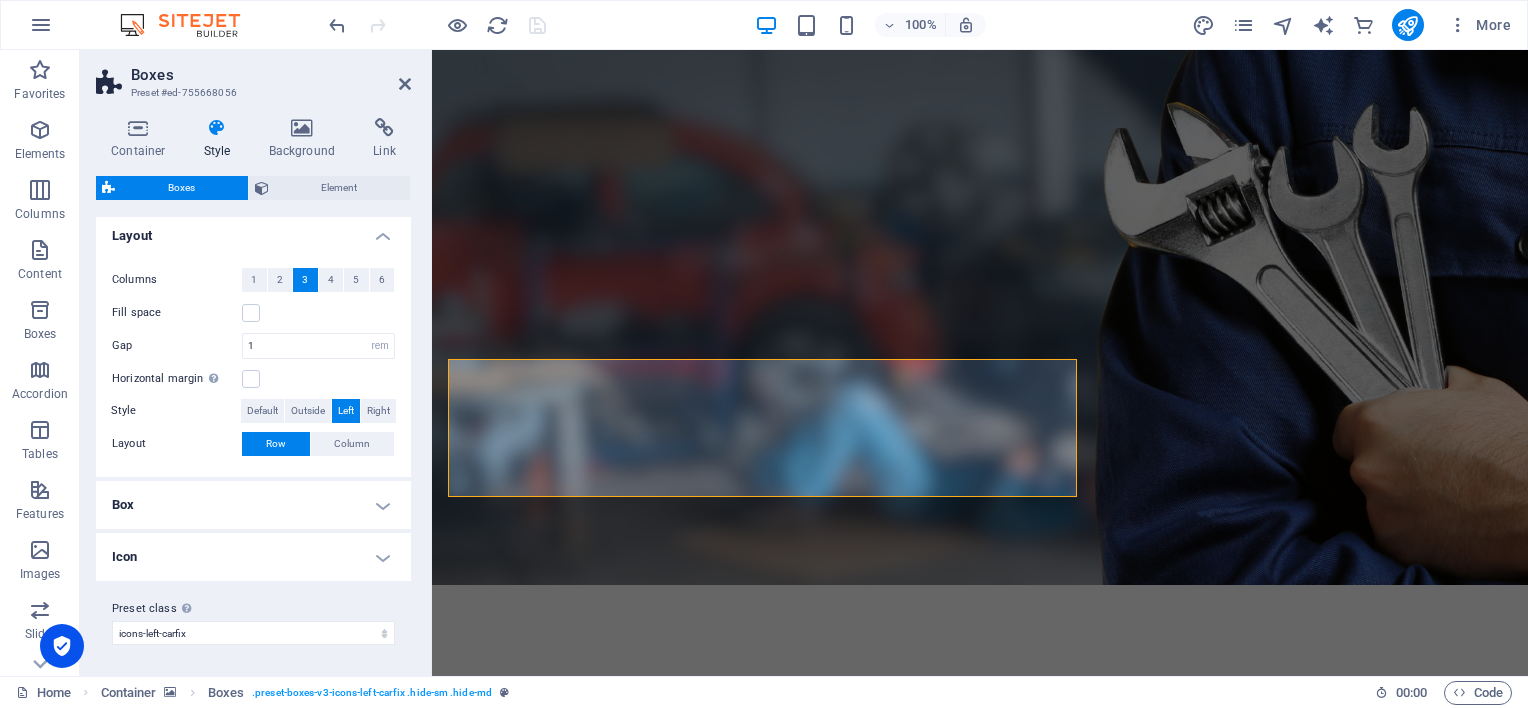 click on "Icon" at bounding box center (253, 557) 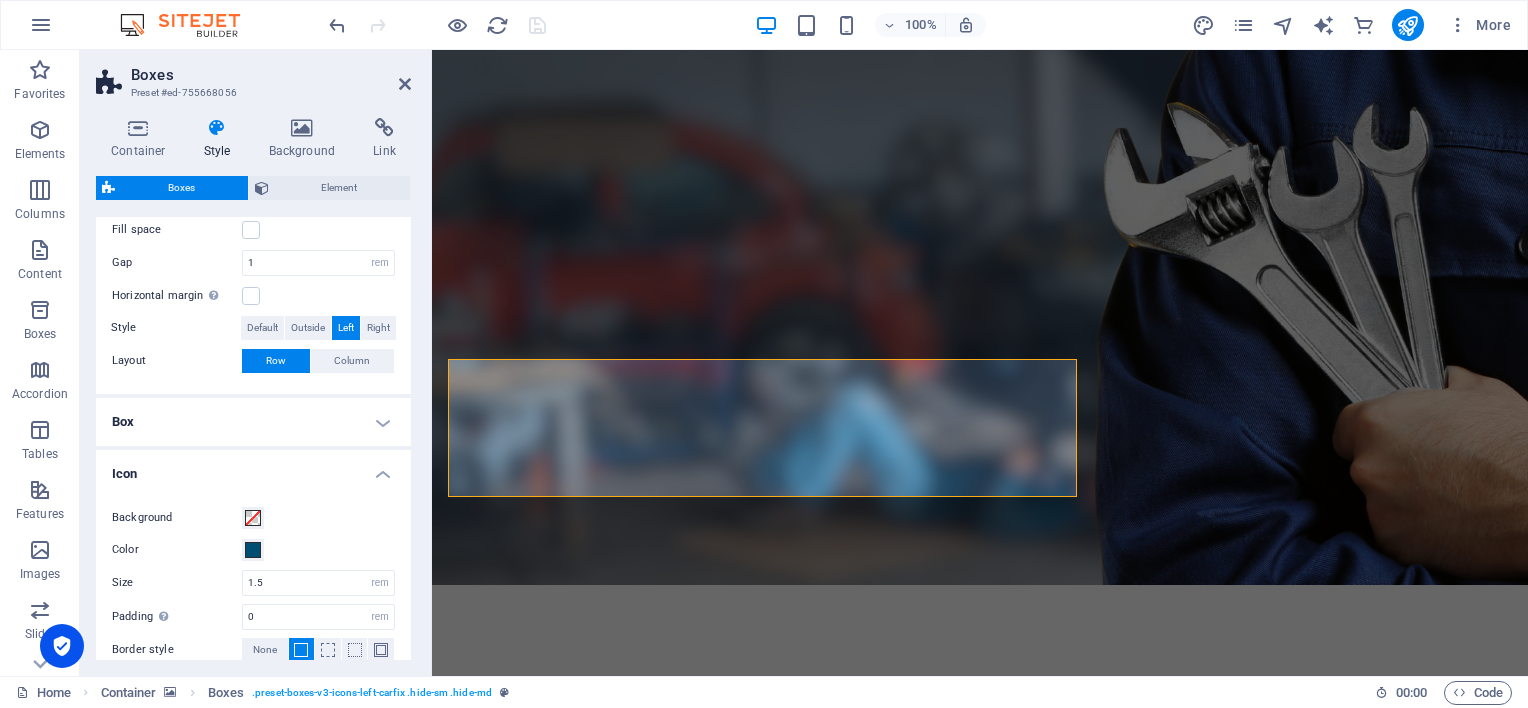 scroll, scrollTop: 549, scrollLeft: 0, axis: vertical 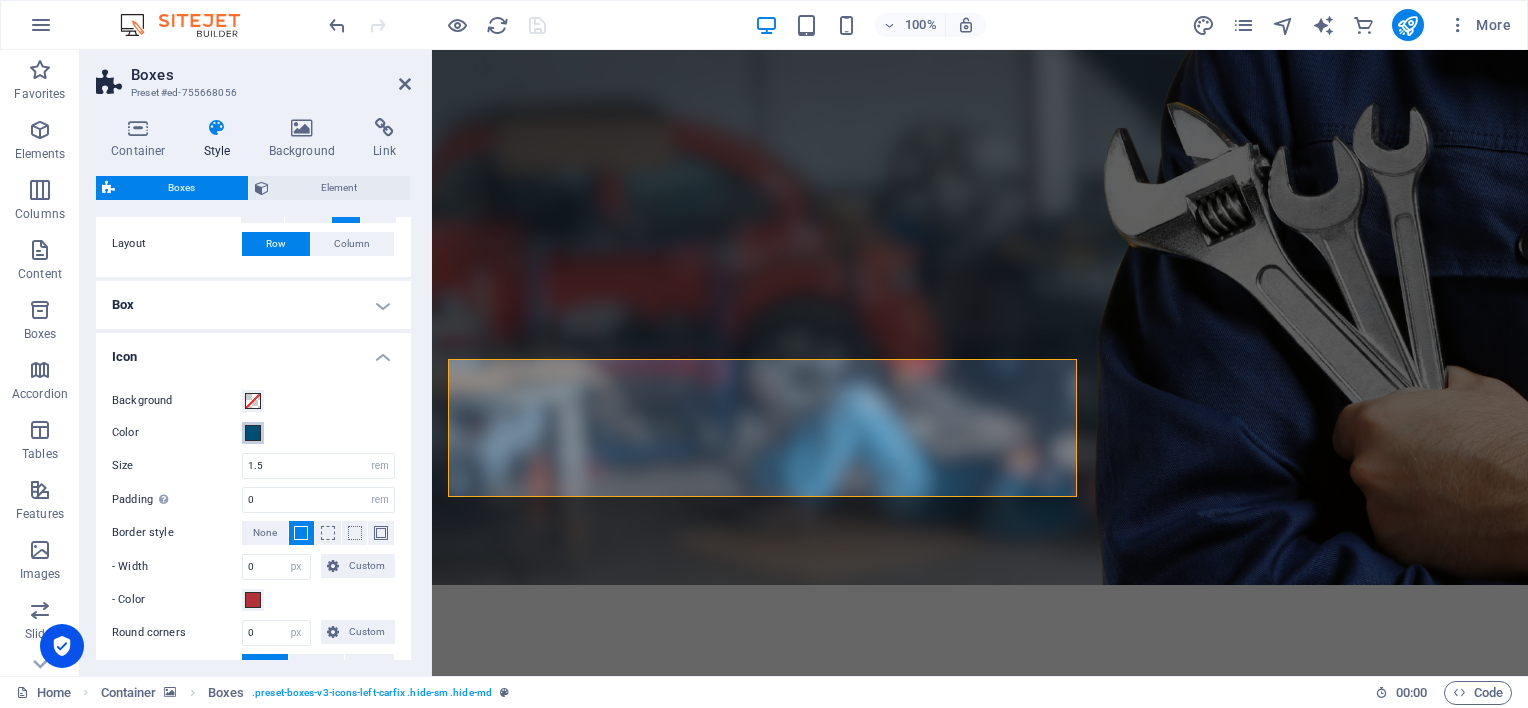 click at bounding box center (253, 433) 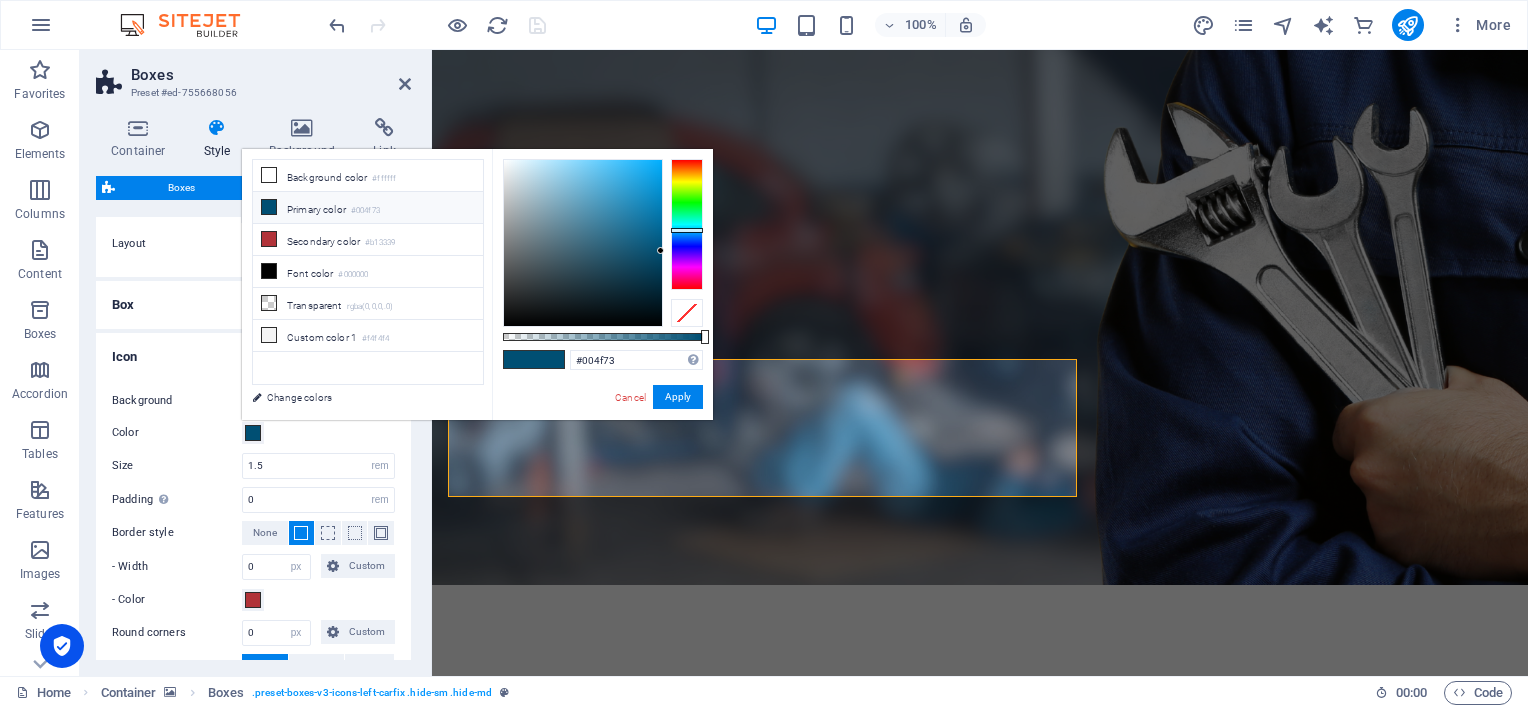 click at bounding box center (269, 207) 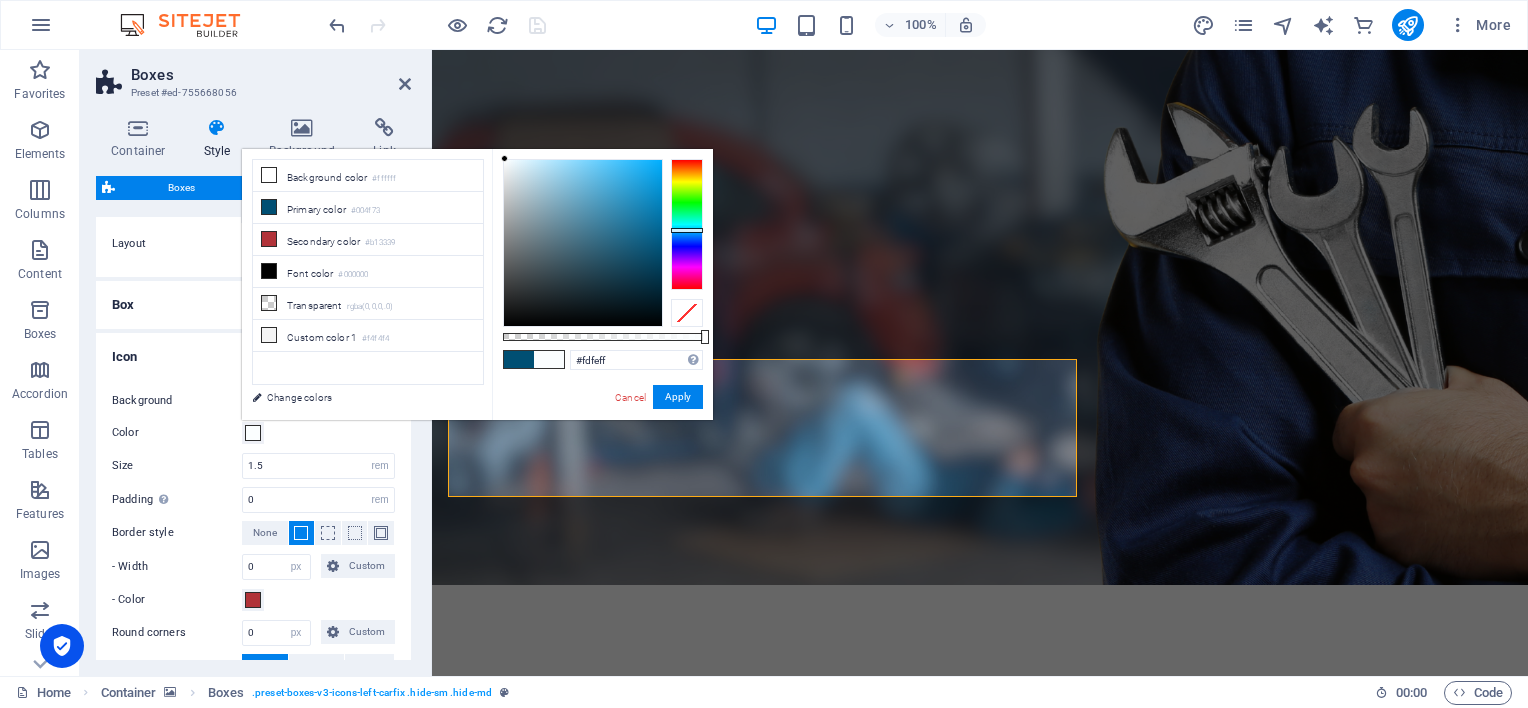 type on "#ffffff" 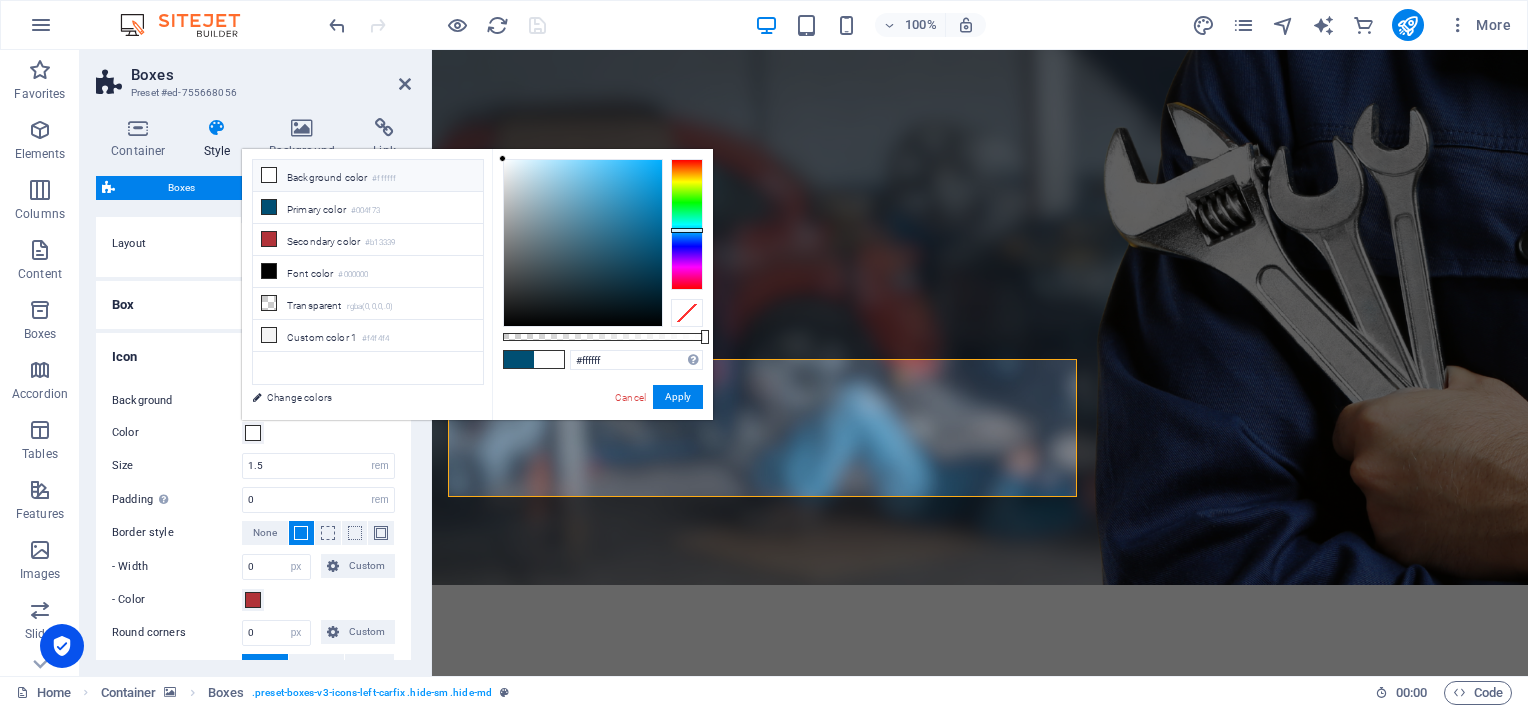 drag, startPoint x: 658, startPoint y: 248, endPoint x: 499, endPoint y: 156, distance: 183.69812 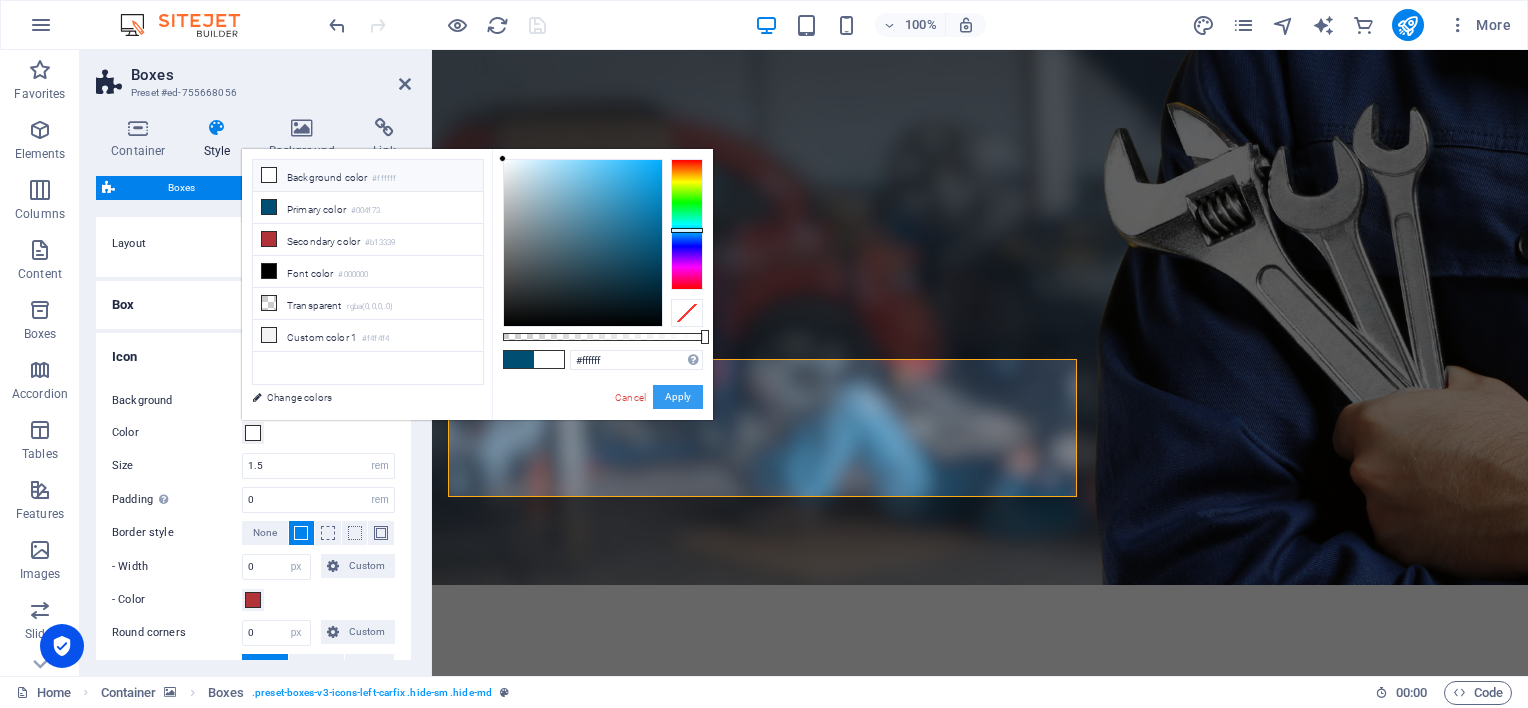 click on "Apply" at bounding box center (678, 397) 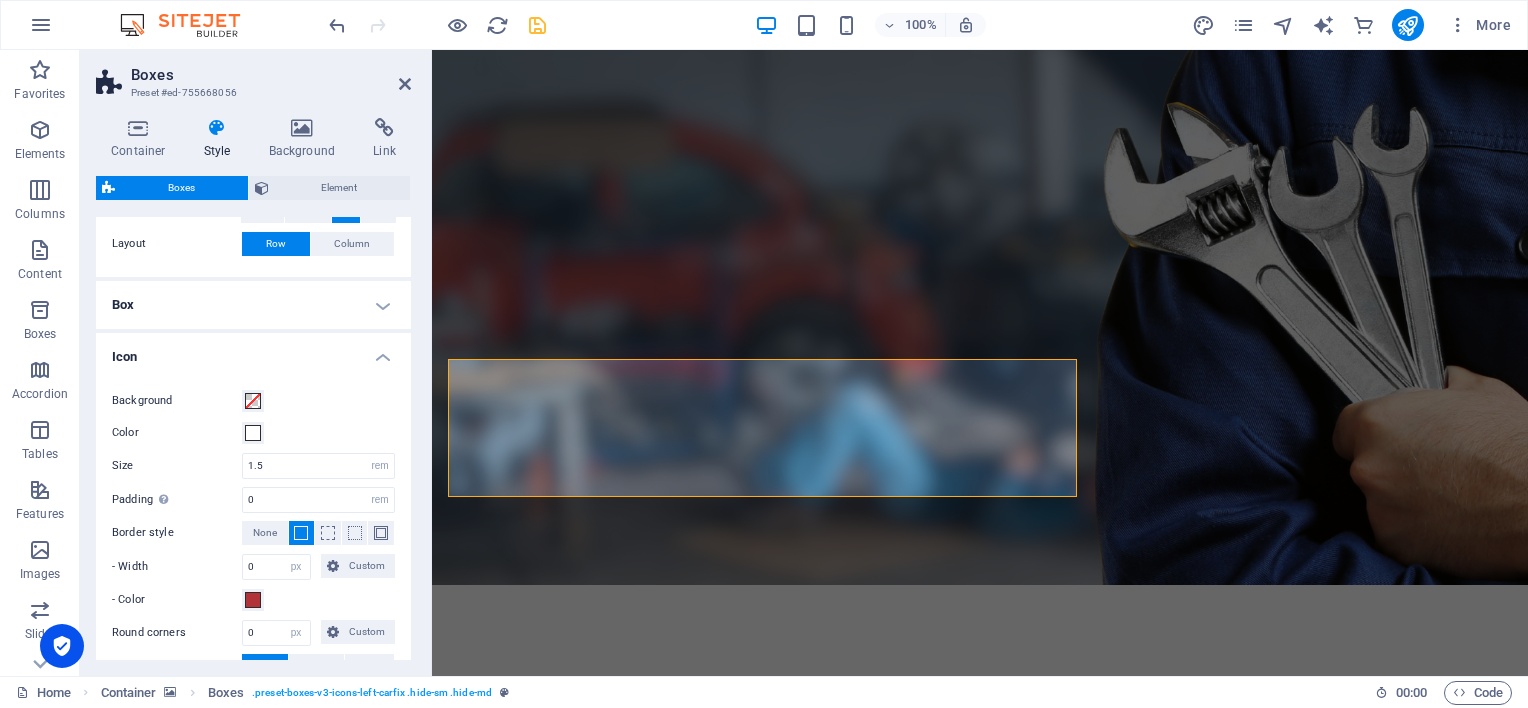 click at bounding box center [980, 282] 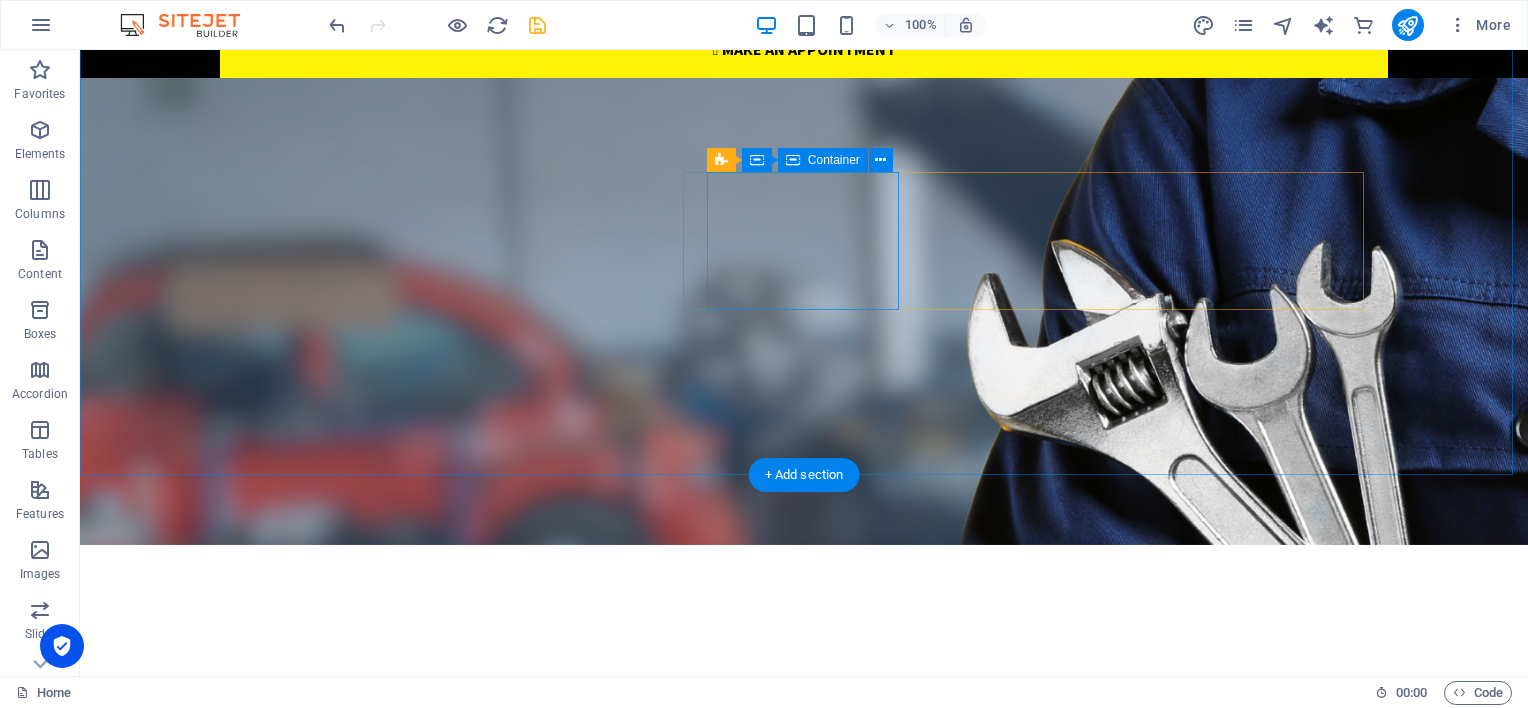 scroll, scrollTop: 100, scrollLeft: 0, axis: vertical 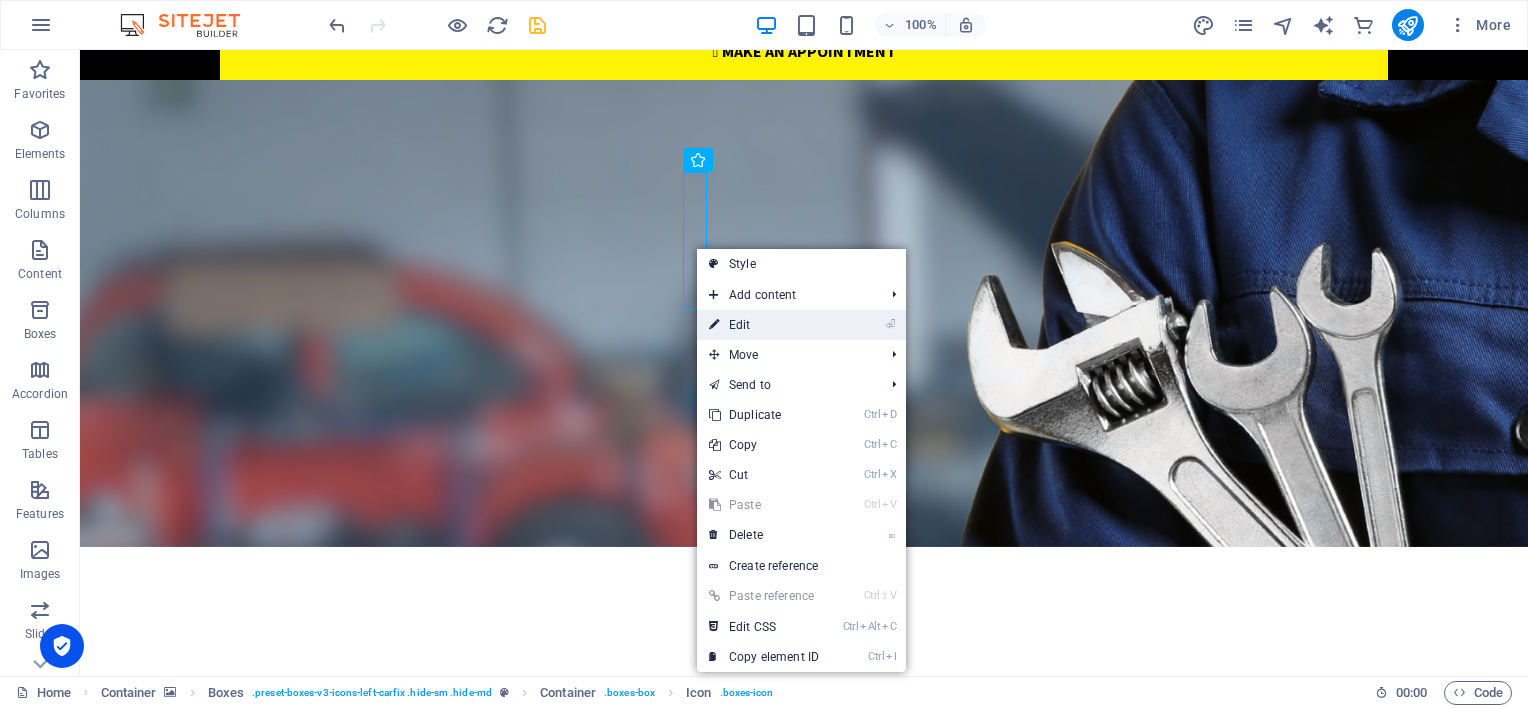 click on "⏎  Edit" at bounding box center [764, 325] 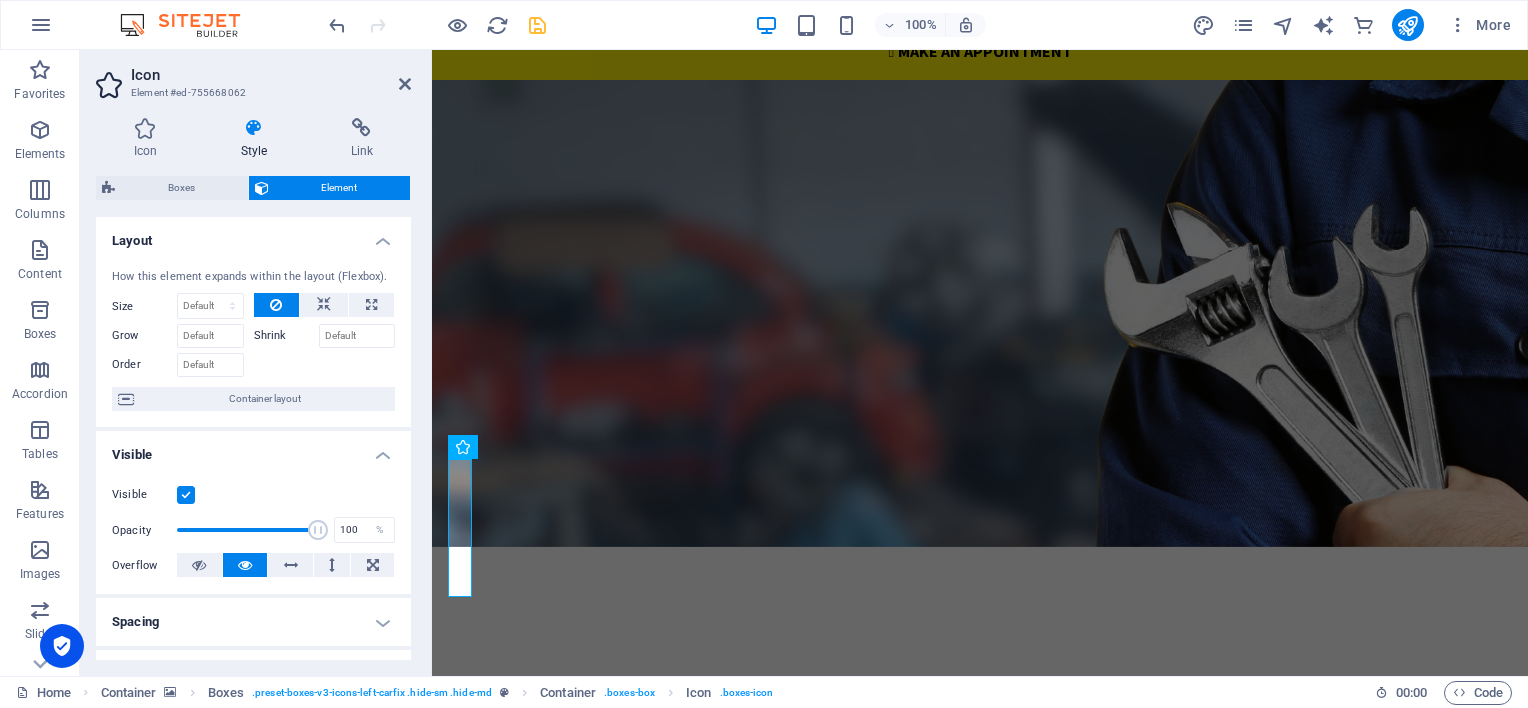 click at bounding box center (980, 313) 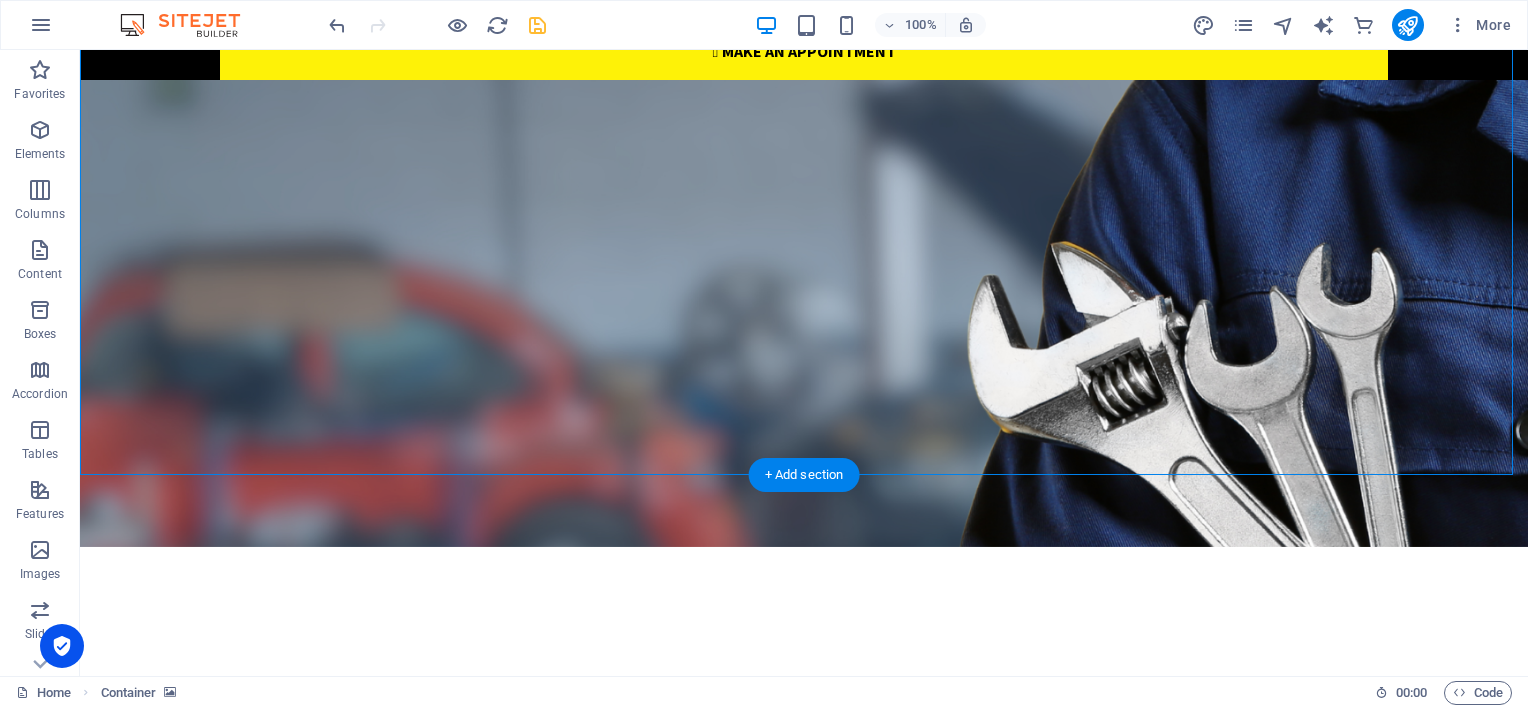 click at bounding box center [804, 313] 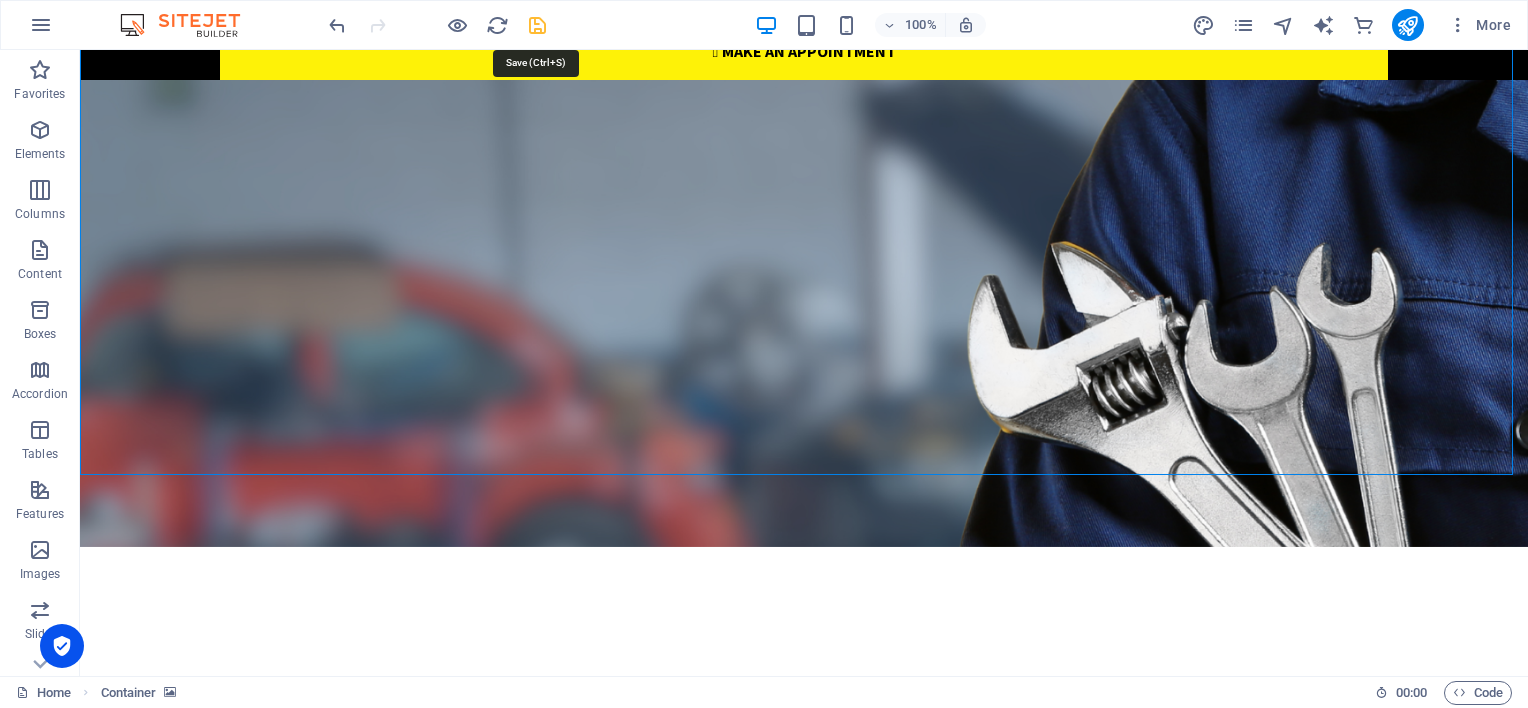 click at bounding box center (537, 25) 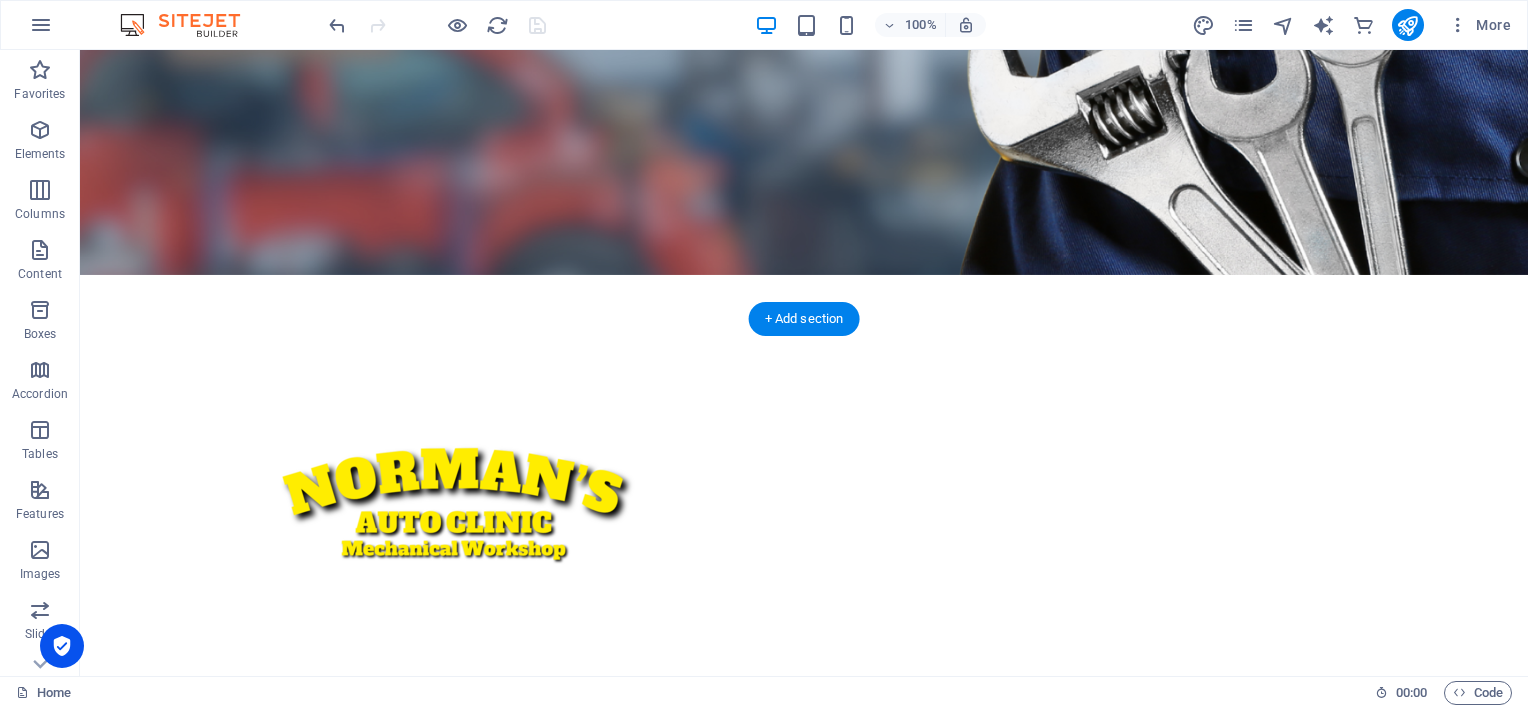 scroll, scrollTop: 400, scrollLeft: 0, axis: vertical 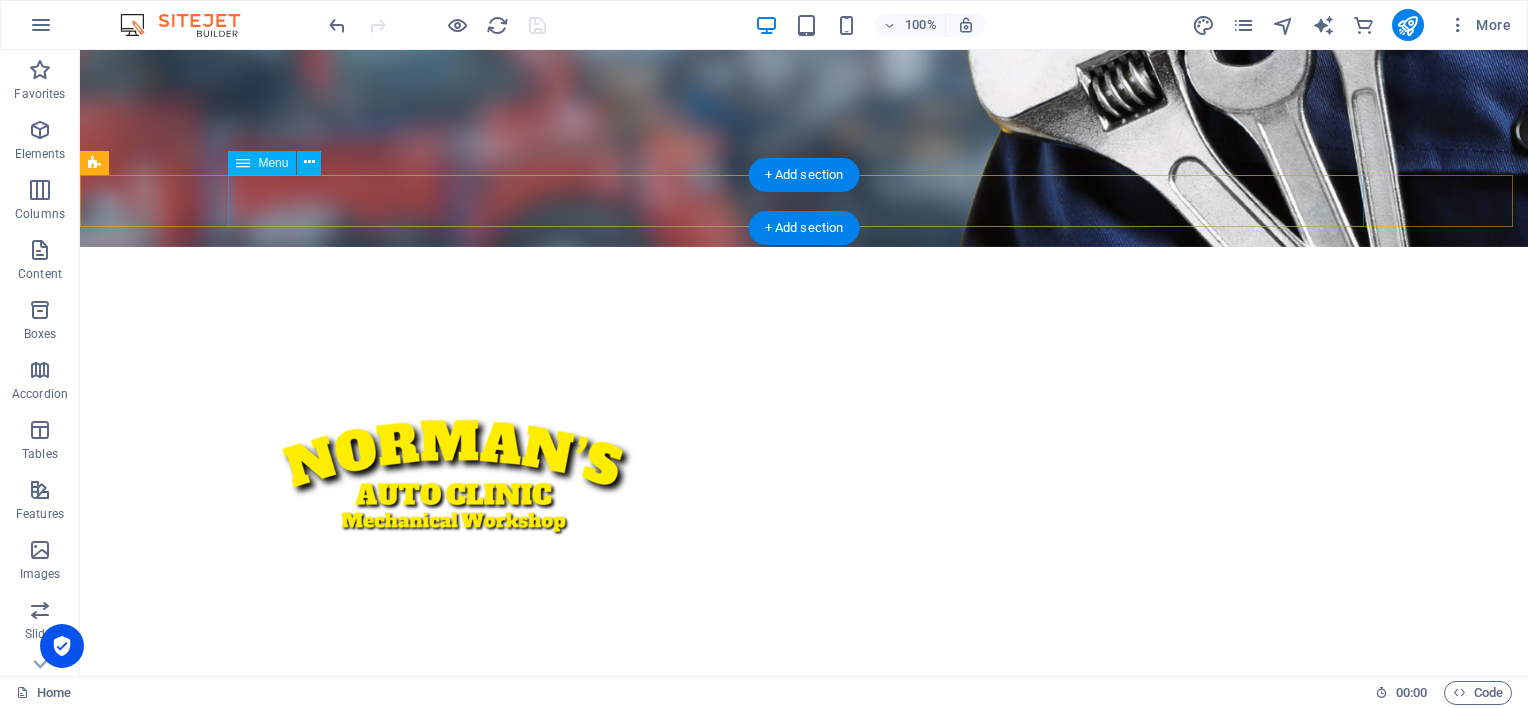 click on "Home About us Our services Gallery Contact" at bounding box center (804, 1098) 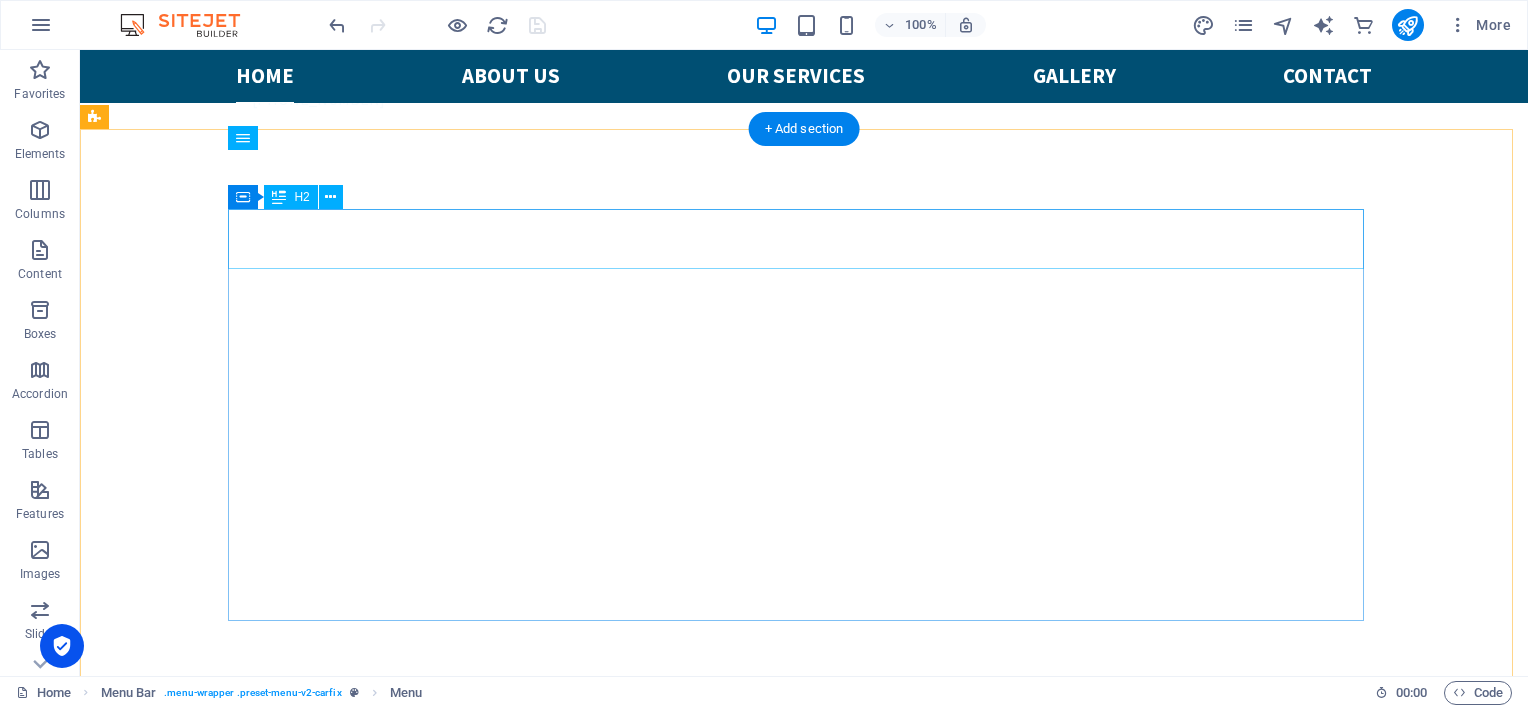 scroll, scrollTop: 1300, scrollLeft: 0, axis: vertical 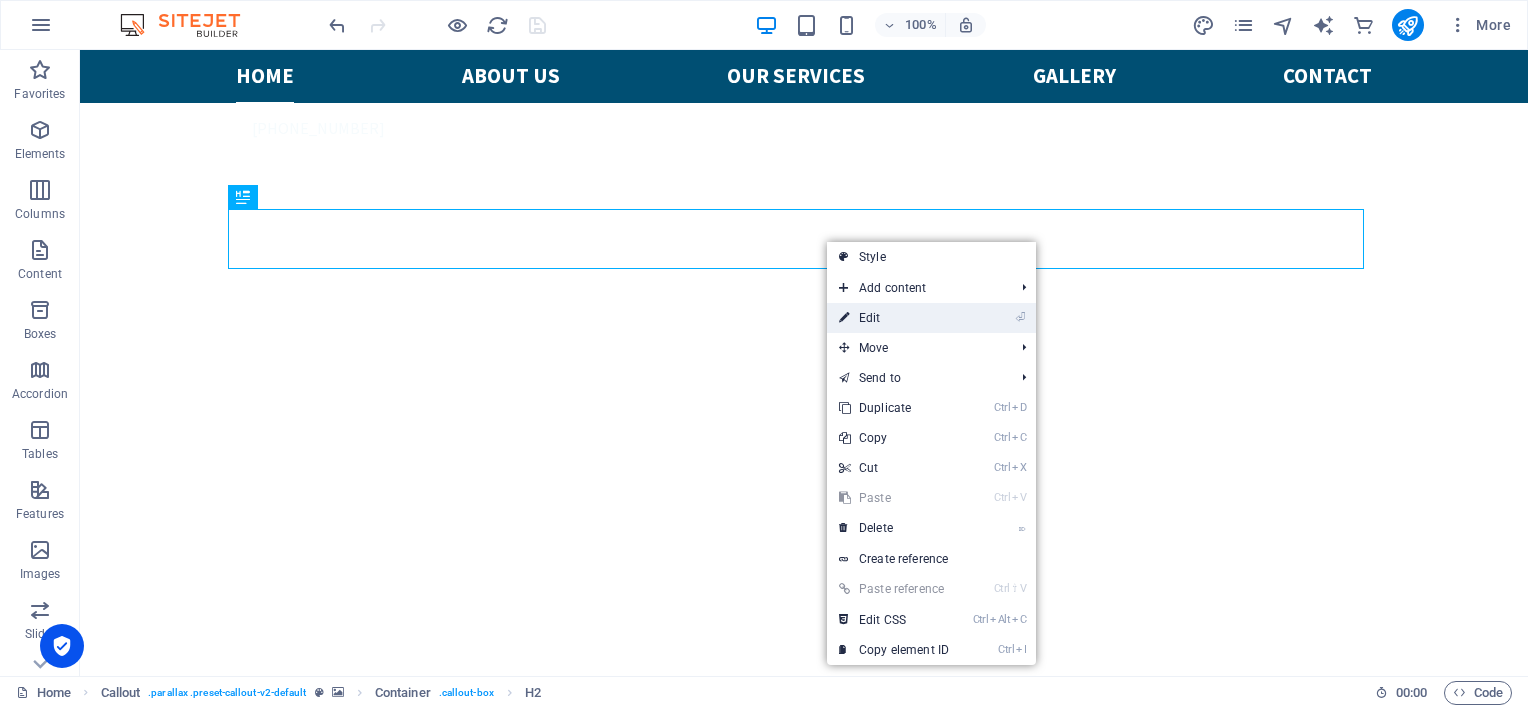 click on "⏎  Edit" at bounding box center [894, 318] 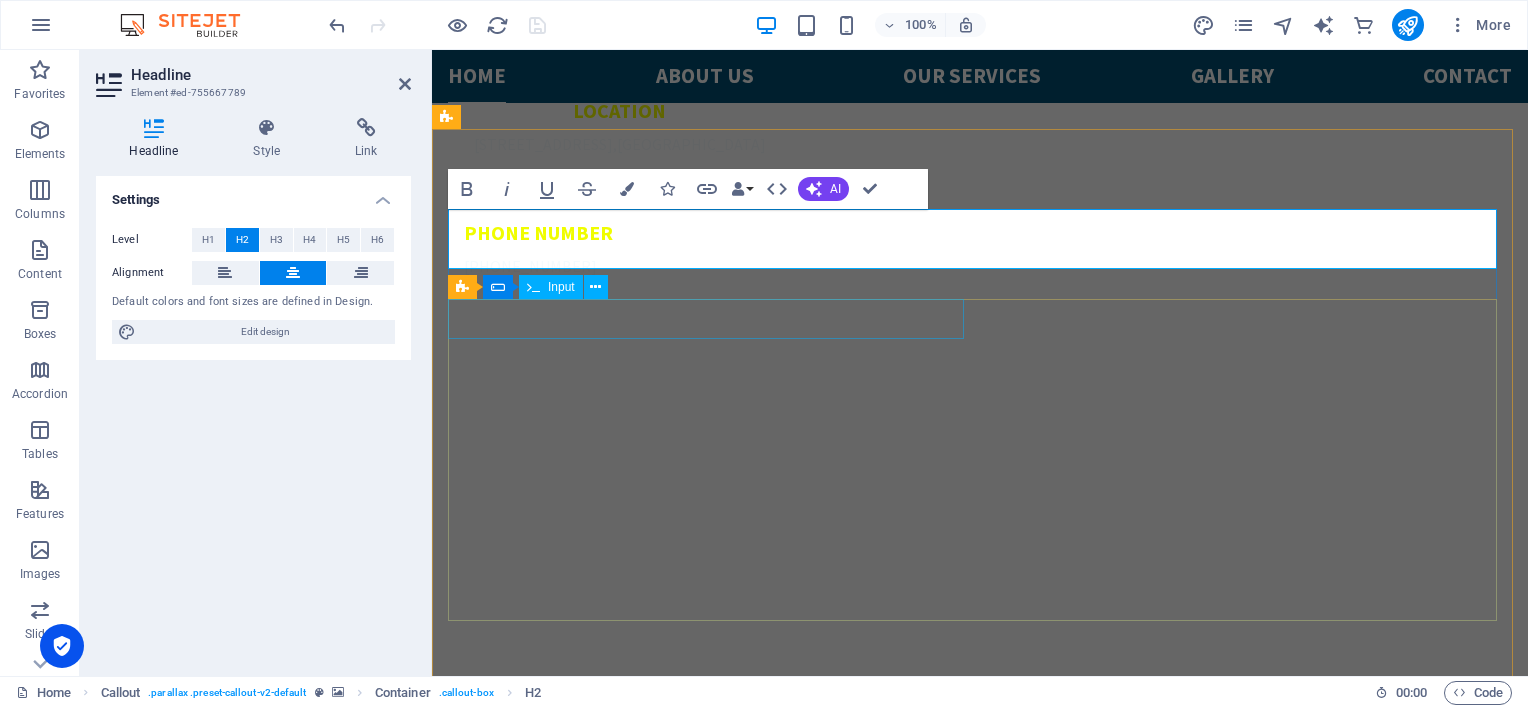 scroll, scrollTop: 1438, scrollLeft: 0, axis: vertical 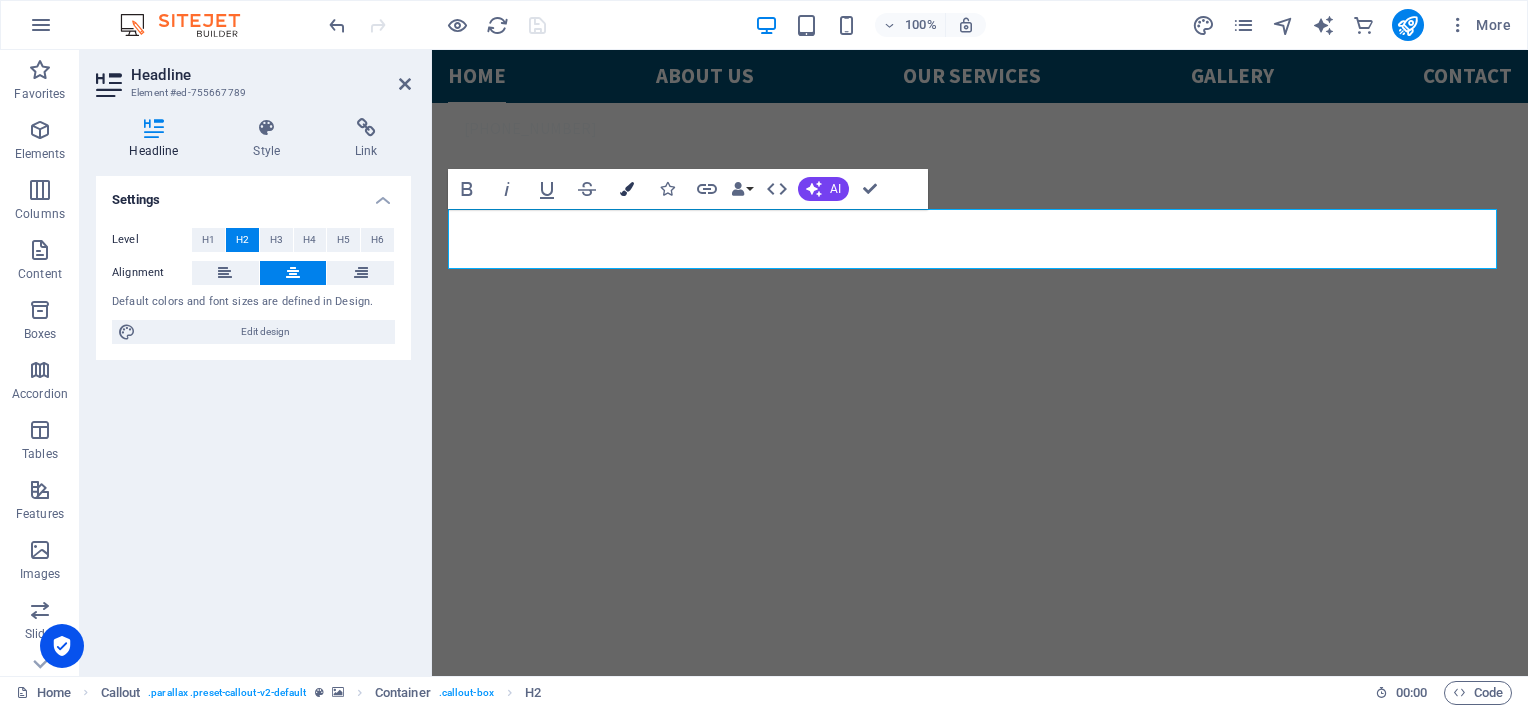 click at bounding box center [627, 189] 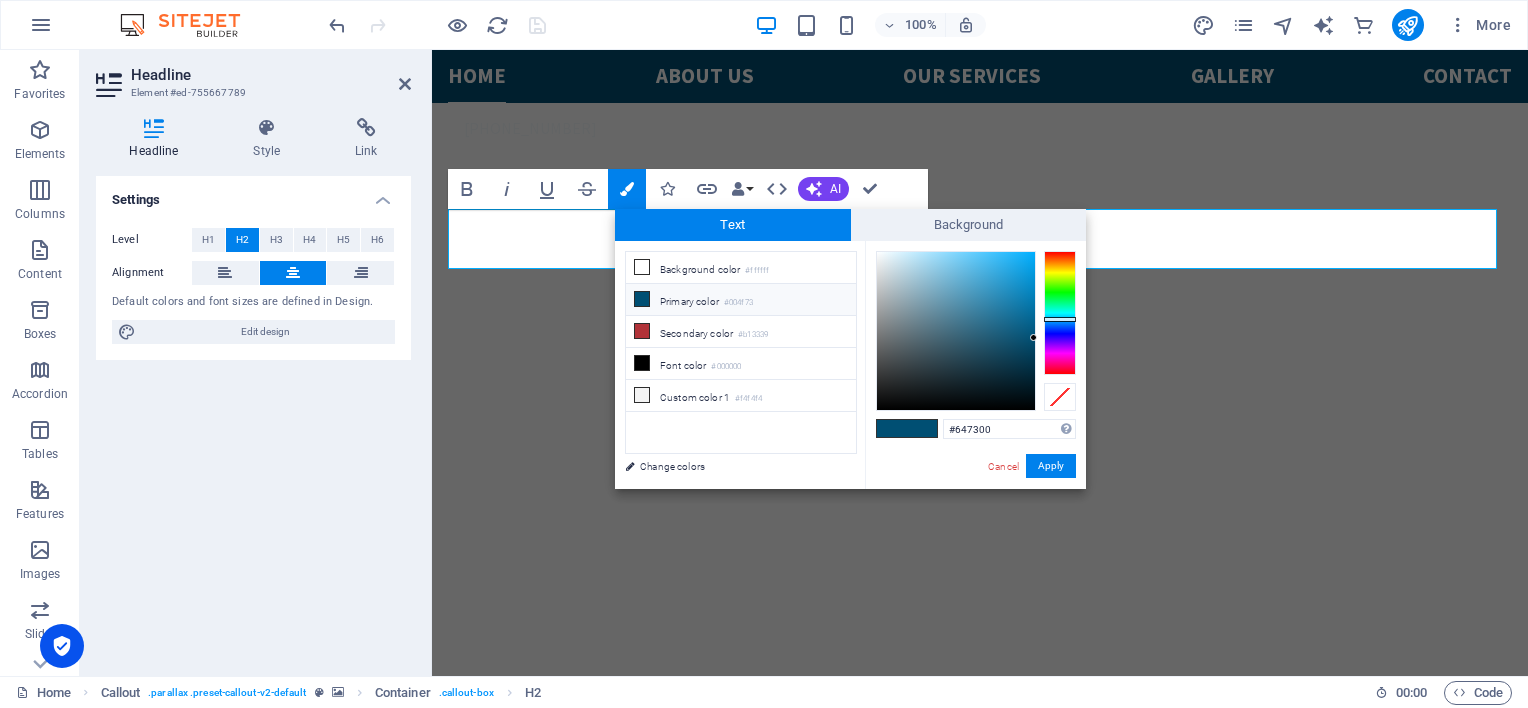click at bounding box center [1060, 313] 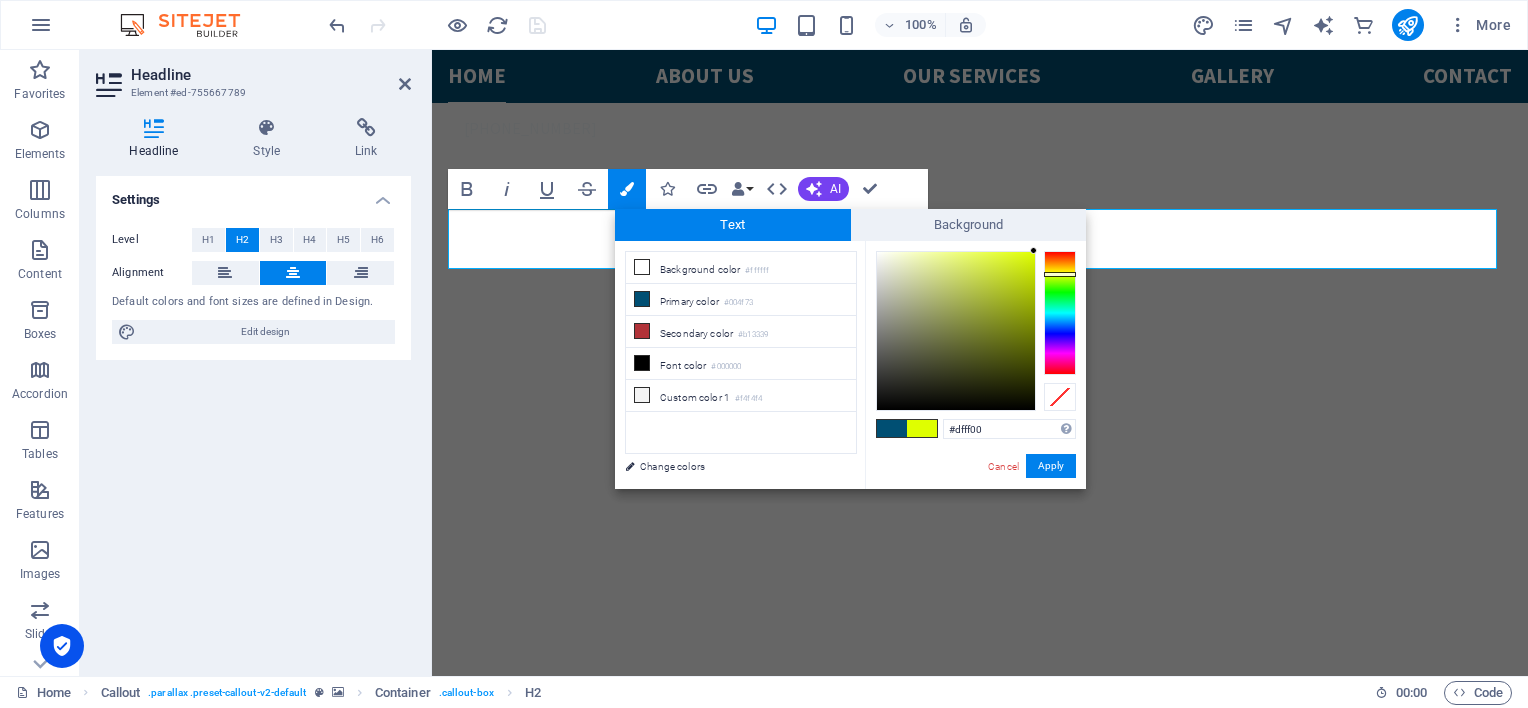drag, startPoint x: 1031, startPoint y: 259, endPoint x: 1044, endPoint y: 246, distance: 18.384777 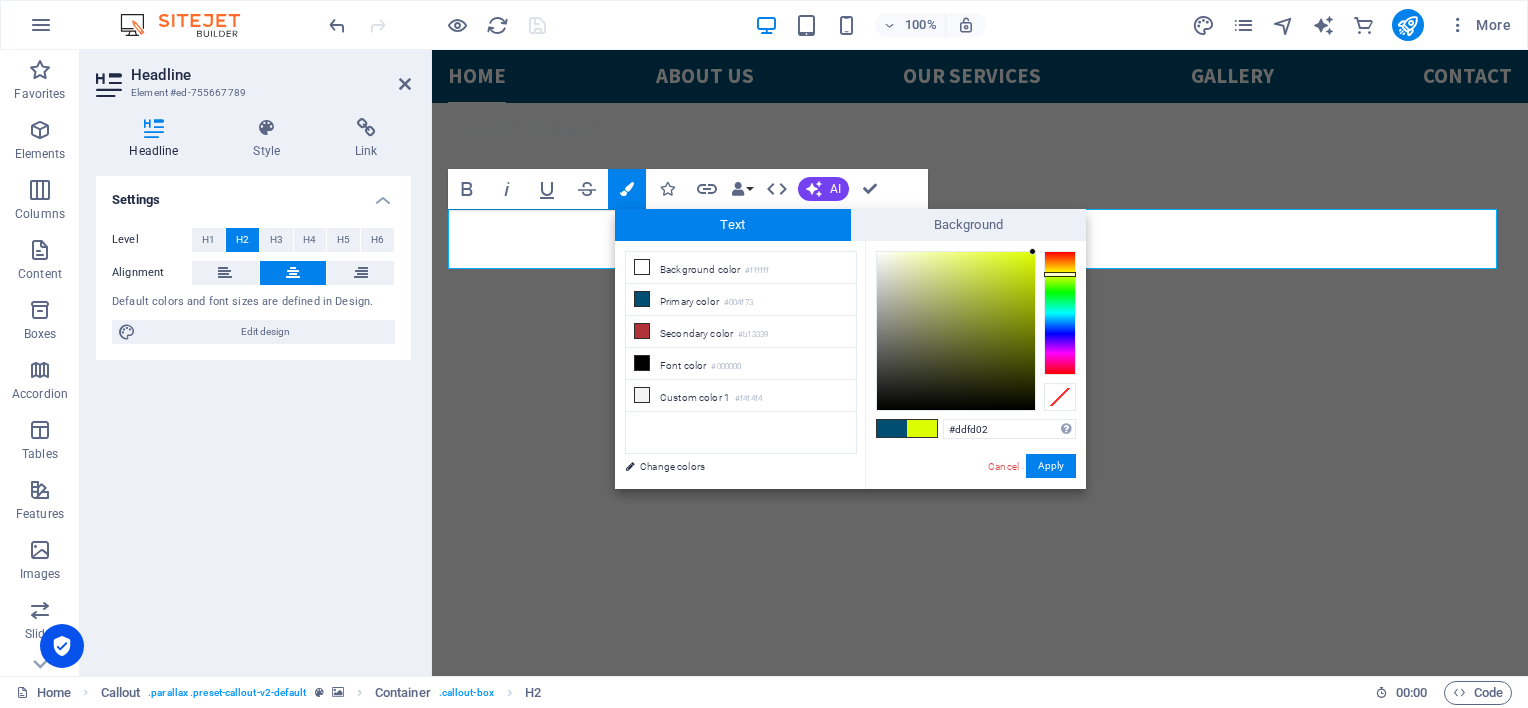 type on "#dbfa02" 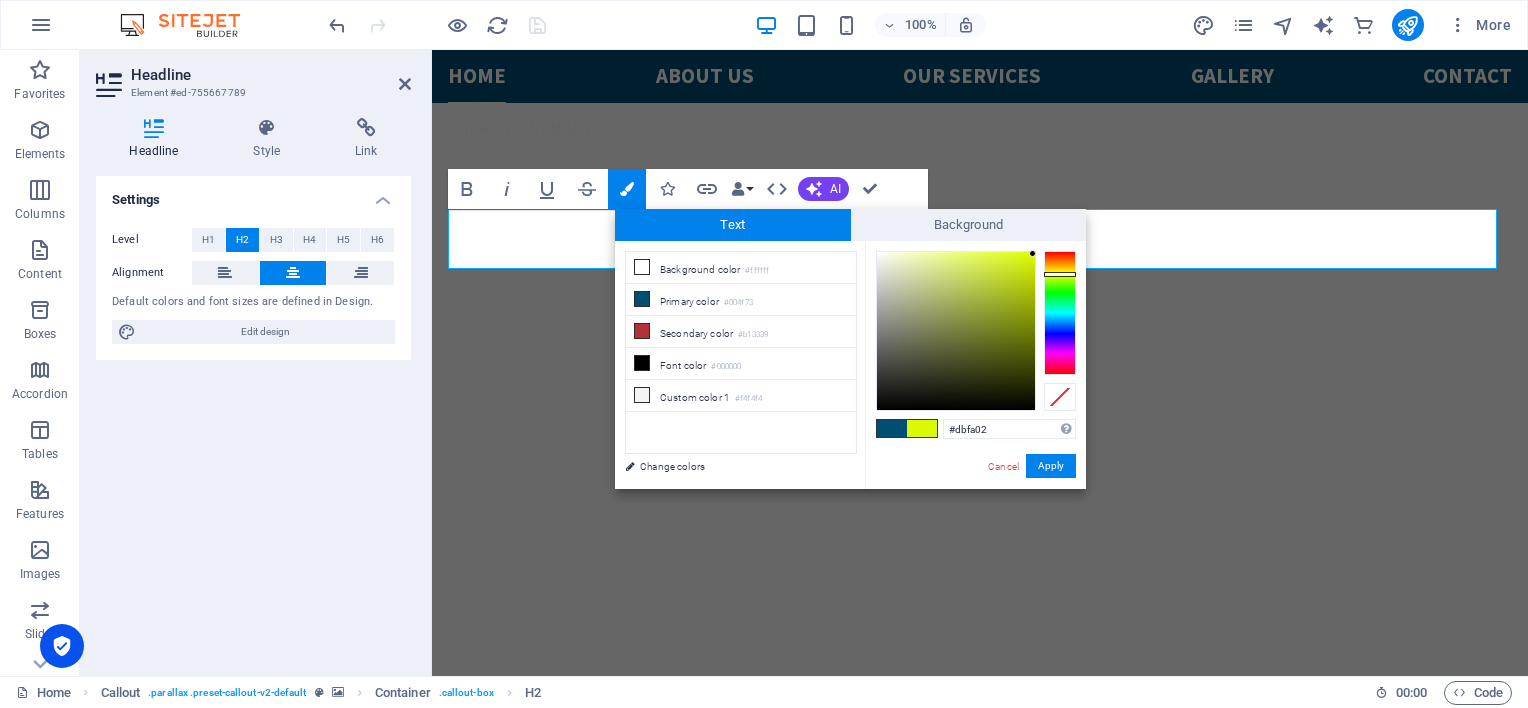 click at bounding box center [1032, 253] 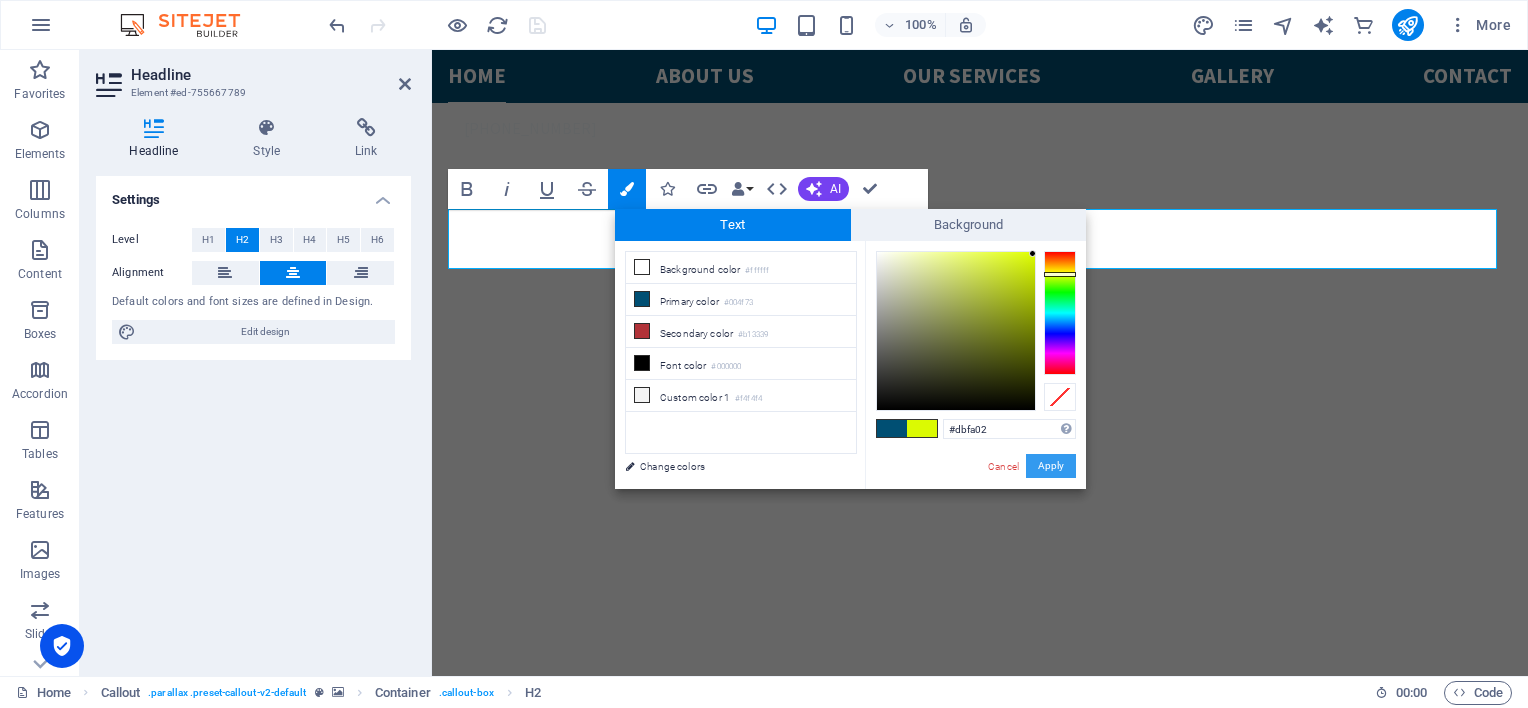 click on "Apply" at bounding box center [1051, 466] 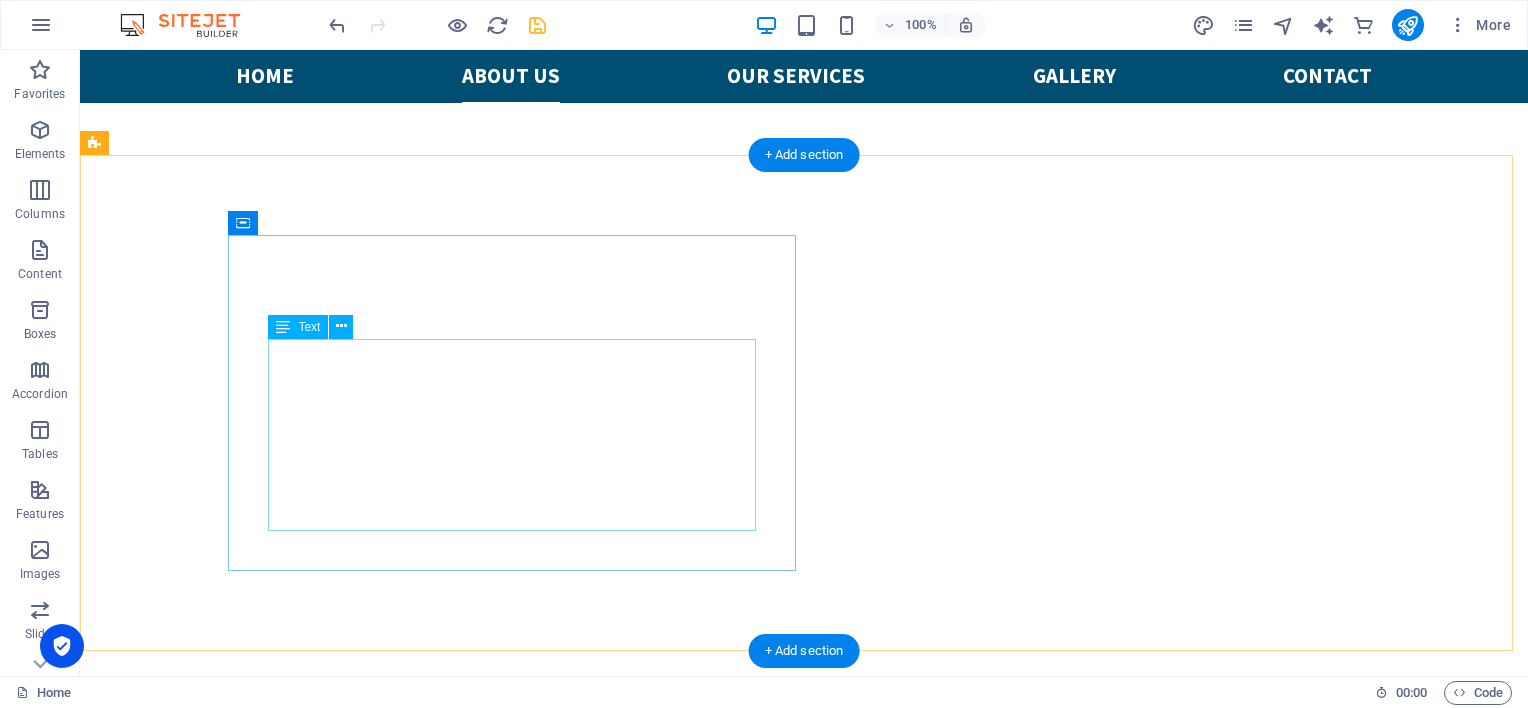 scroll, scrollTop: 1800, scrollLeft: 0, axis: vertical 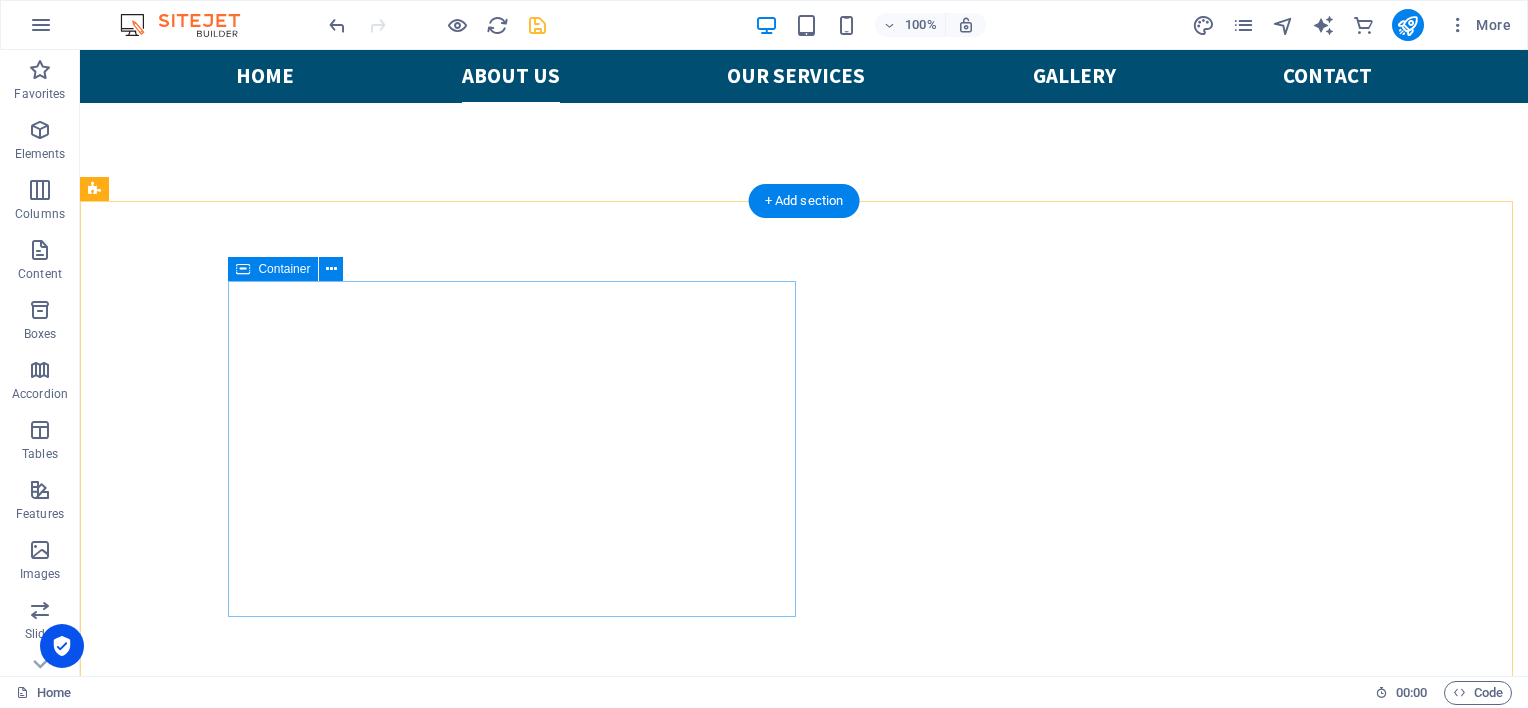 click on "​​​​​​ About [PERSON_NAME] AUTO CLINIC Being situated in [GEOGRAPHIC_DATA] for more than 30 years, [PERSON_NAME] Auto Clinic has firmly established its name and reputation amongst the people in the [GEOGRAPHIC_DATA] area. A family business still committed to excellent service and workmanship, even after all these years. [PERSON_NAME] and [PERSON_NAME] still maintain and run a workshop that is efficient, and customer driven because at the end of the day the customer matters, and a happy customer is a returning customer - a philosophy easily forgotten by many businesses out there but not at Norman's Auto Clinic." at bounding box center (664, 2704) 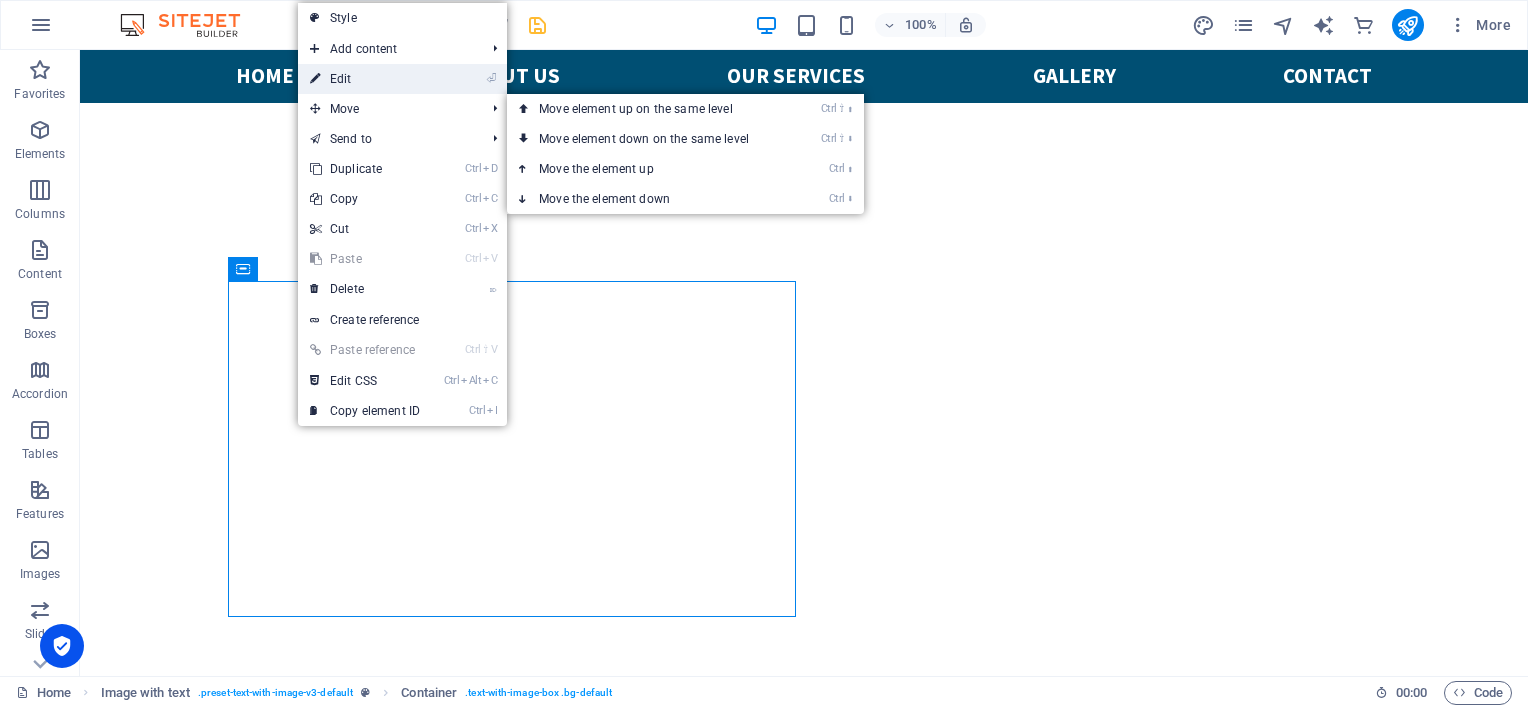 click on "⏎  Edit" at bounding box center (365, 79) 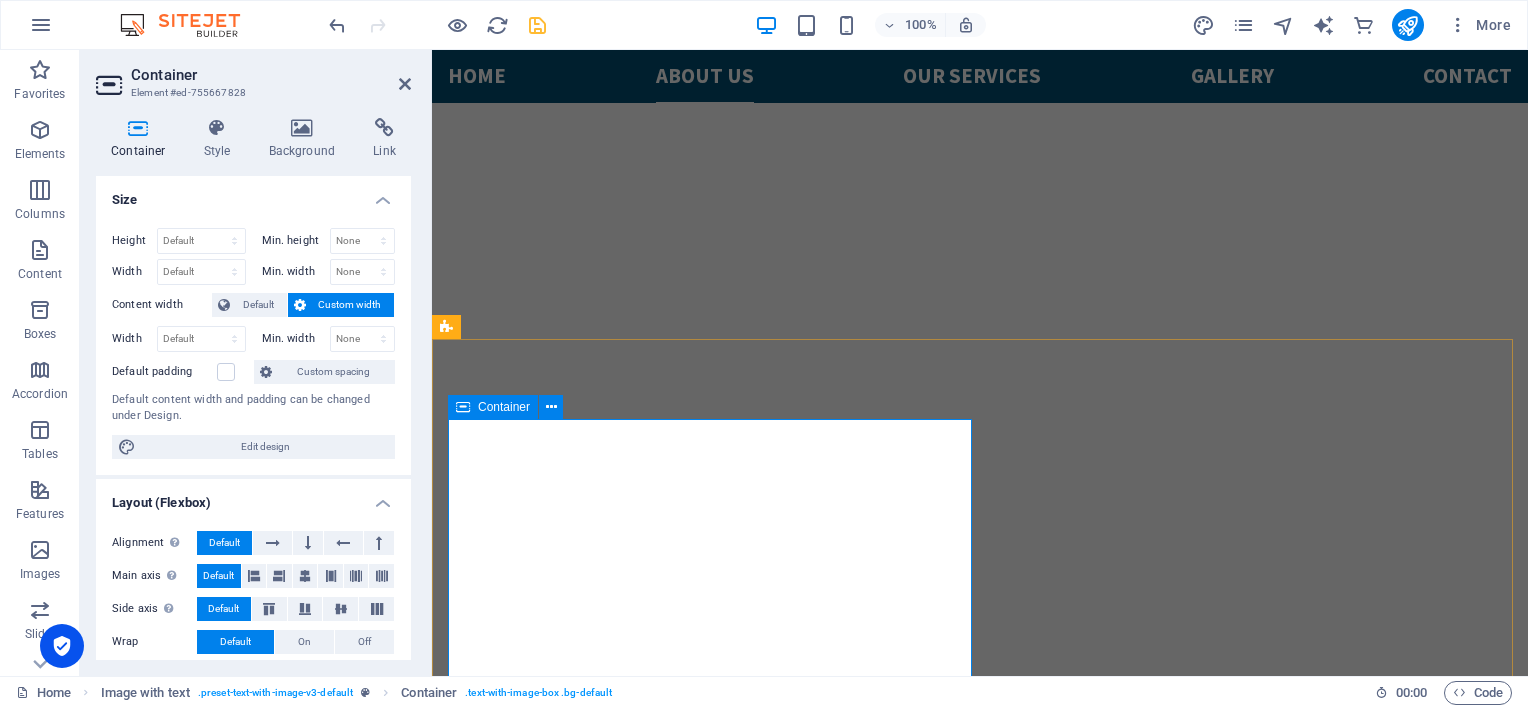 click on "​​​​​​ About [PERSON_NAME] AUTO CLINIC Being situated in [GEOGRAPHIC_DATA] for more than 30 years, [PERSON_NAME] Auto Clinic has firmly established its name and reputation amongst the people in the [GEOGRAPHIC_DATA] area. A family business still committed to excellent service and workmanship, even after all these years. [PERSON_NAME] and [PERSON_NAME] still maintain and run a workshop that is efficient, and customer driven because at the end of the day the customer matters, and a happy customer is a returning customer - a philosophy easily forgotten by many businesses out there but not at Norman's Auto Clinic." at bounding box center (980, 2716) 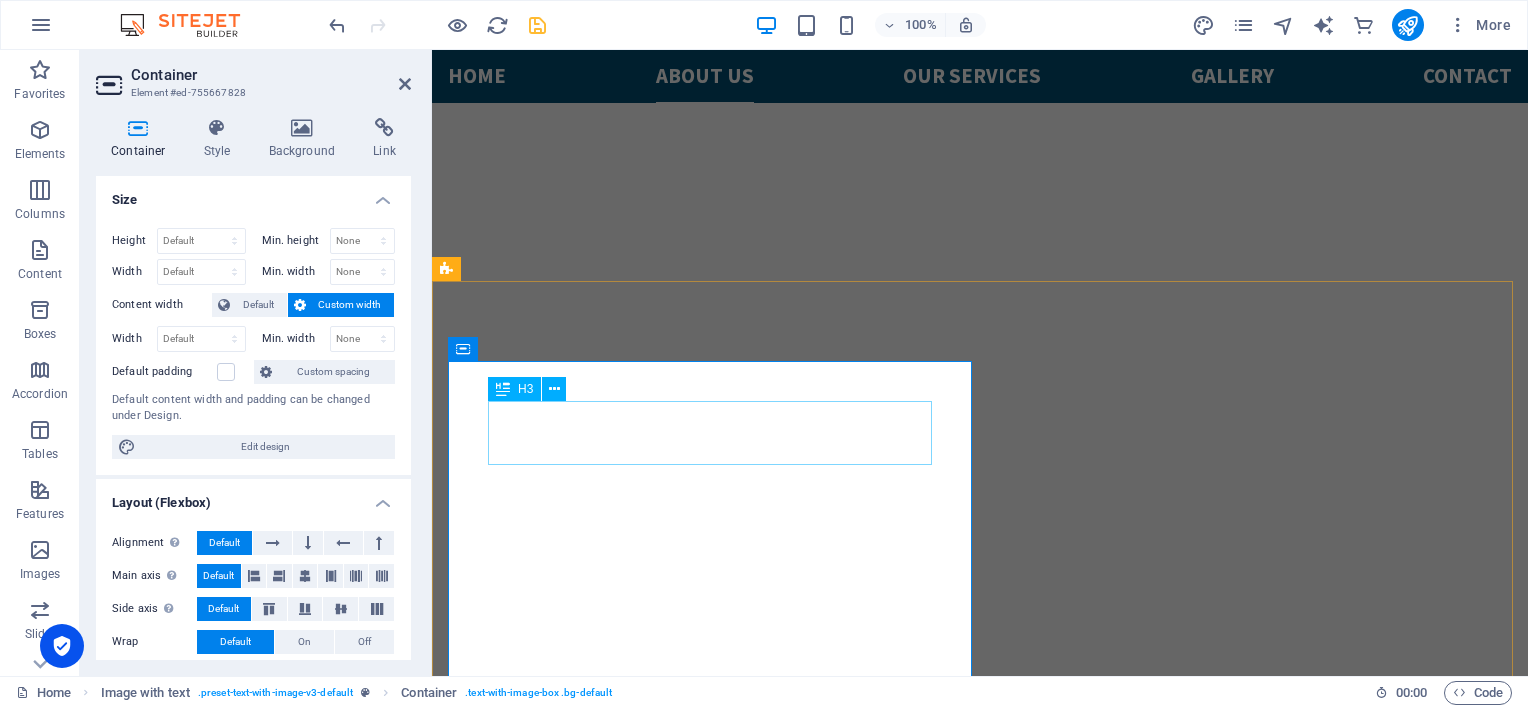 scroll, scrollTop: 1900, scrollLeft: 0, axis: vertical 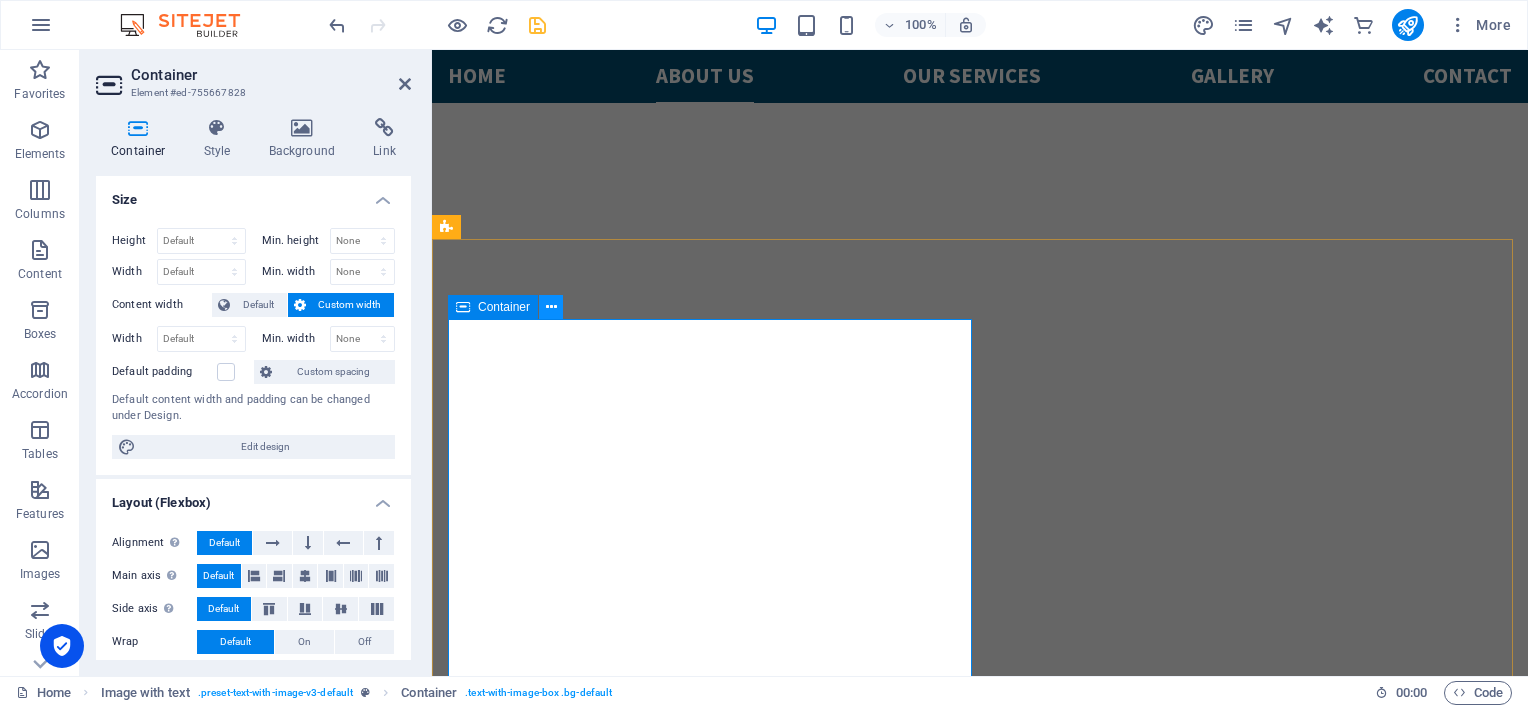 click at bounding box center (551, 307) 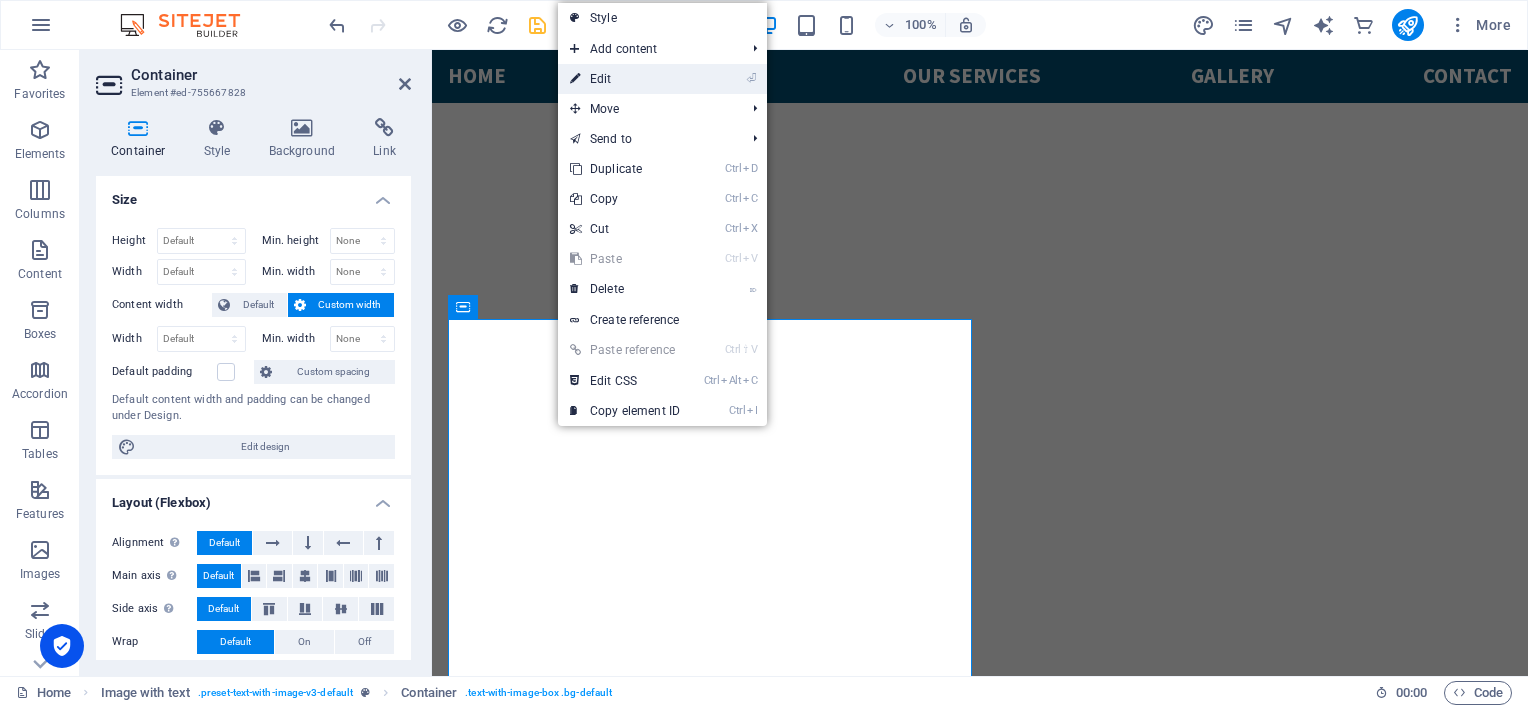 click on "⏎  Edit" at bounding box center (625, 79) 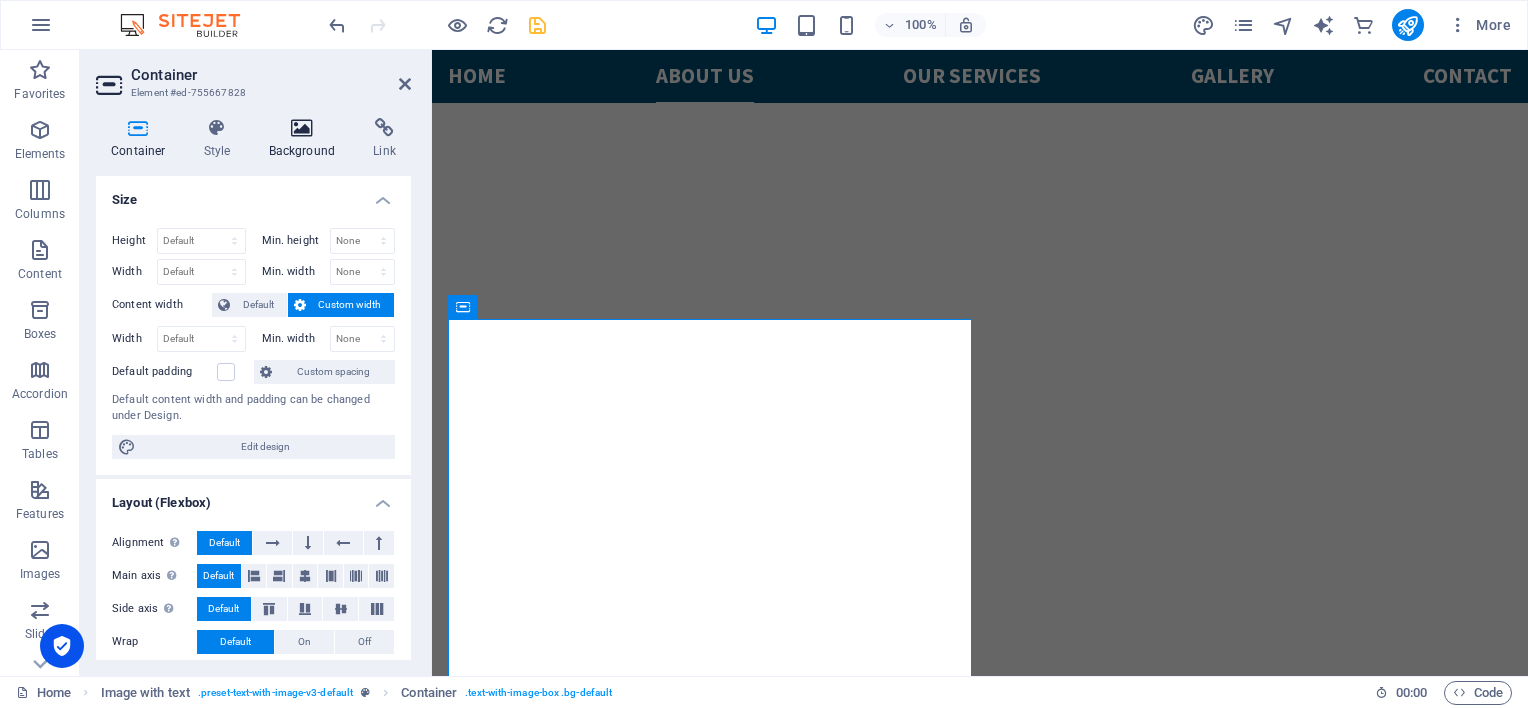 click at bounding box center (302, 128) 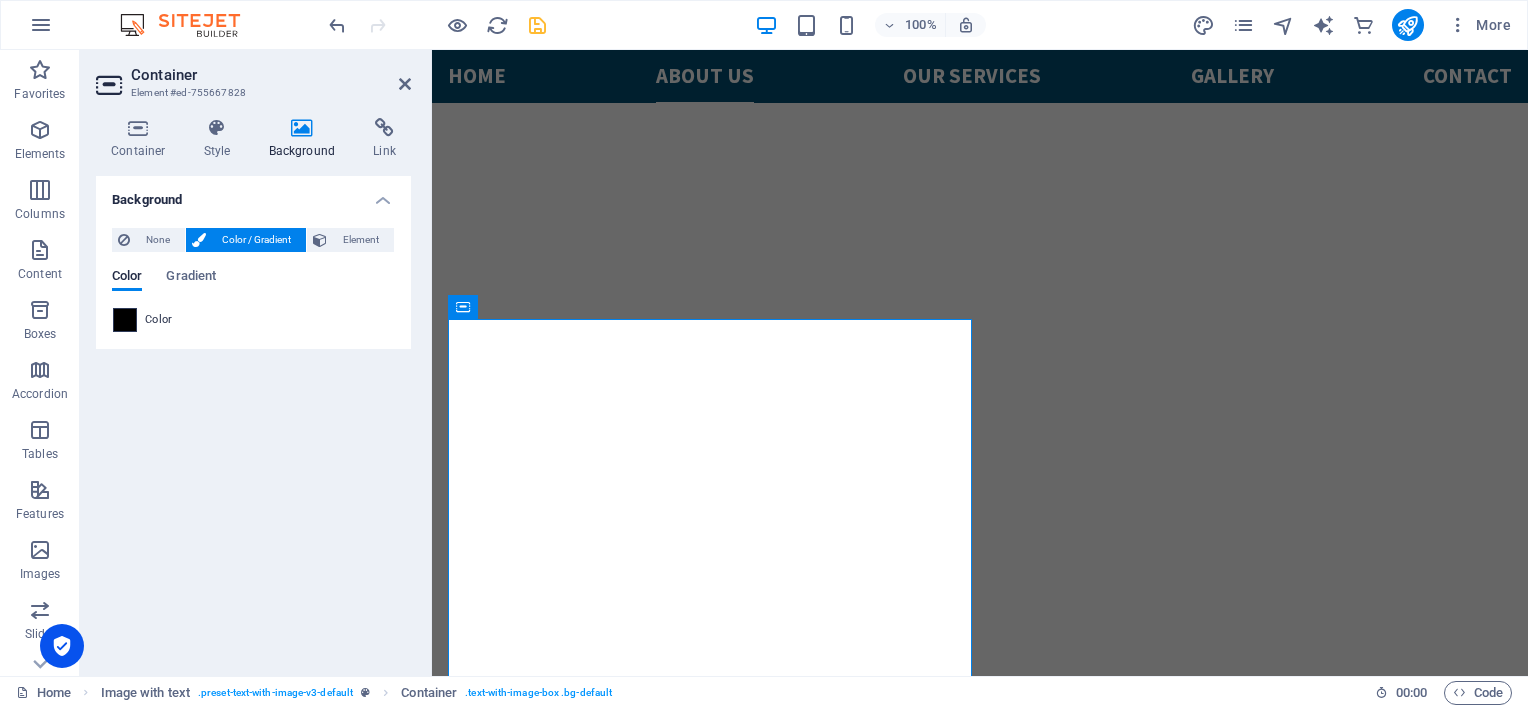 click at bounding box center (125, 320) 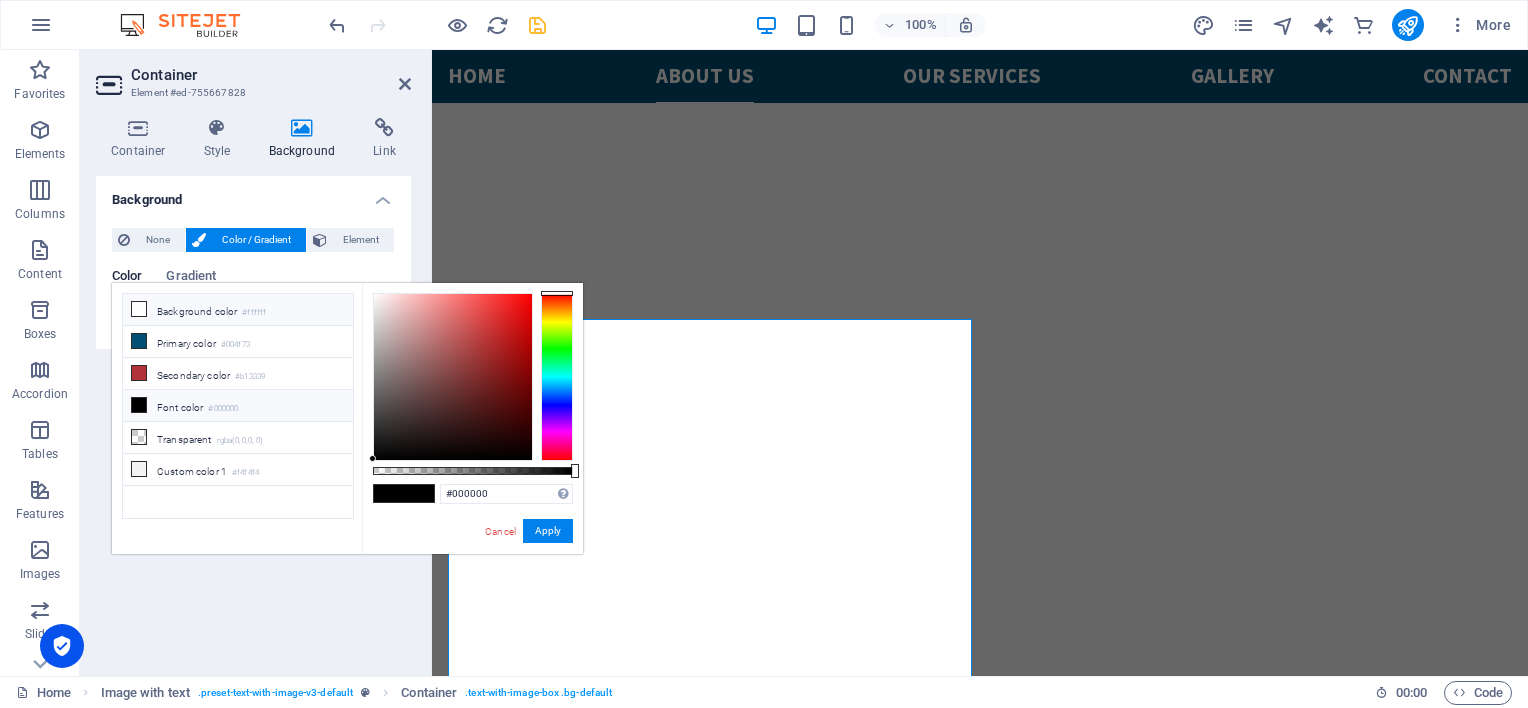 click at bounding box center (139, 309) 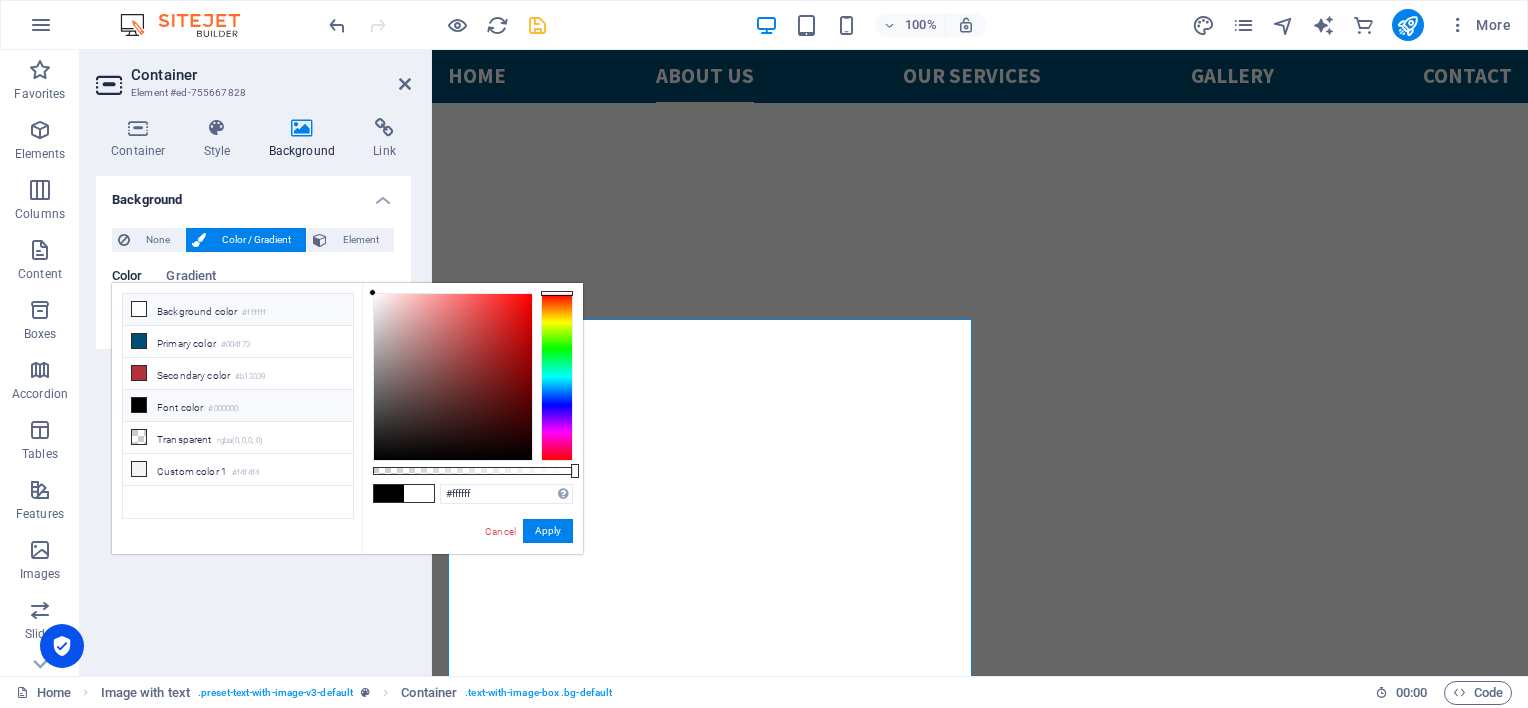click at bounding box center [139, 405] 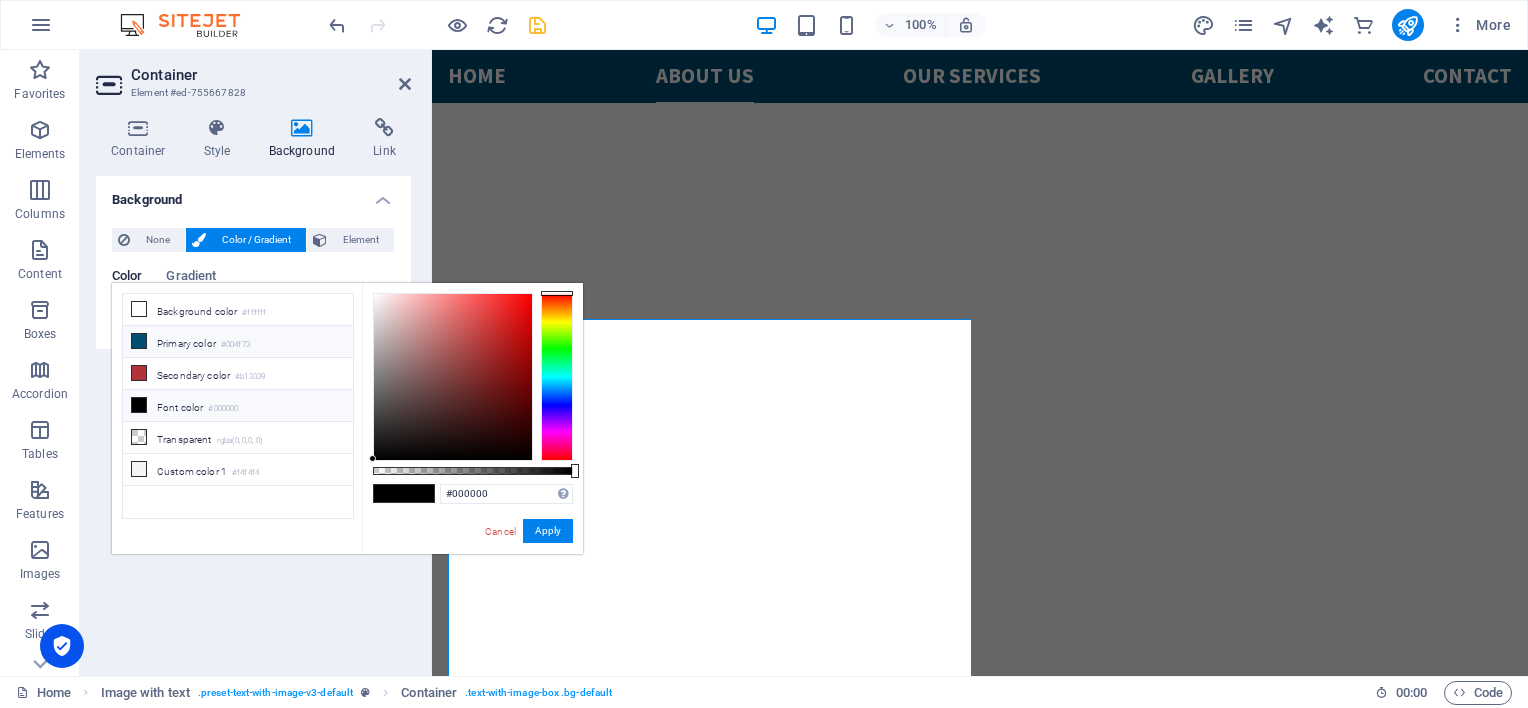 click at bounding box center (139, 341) 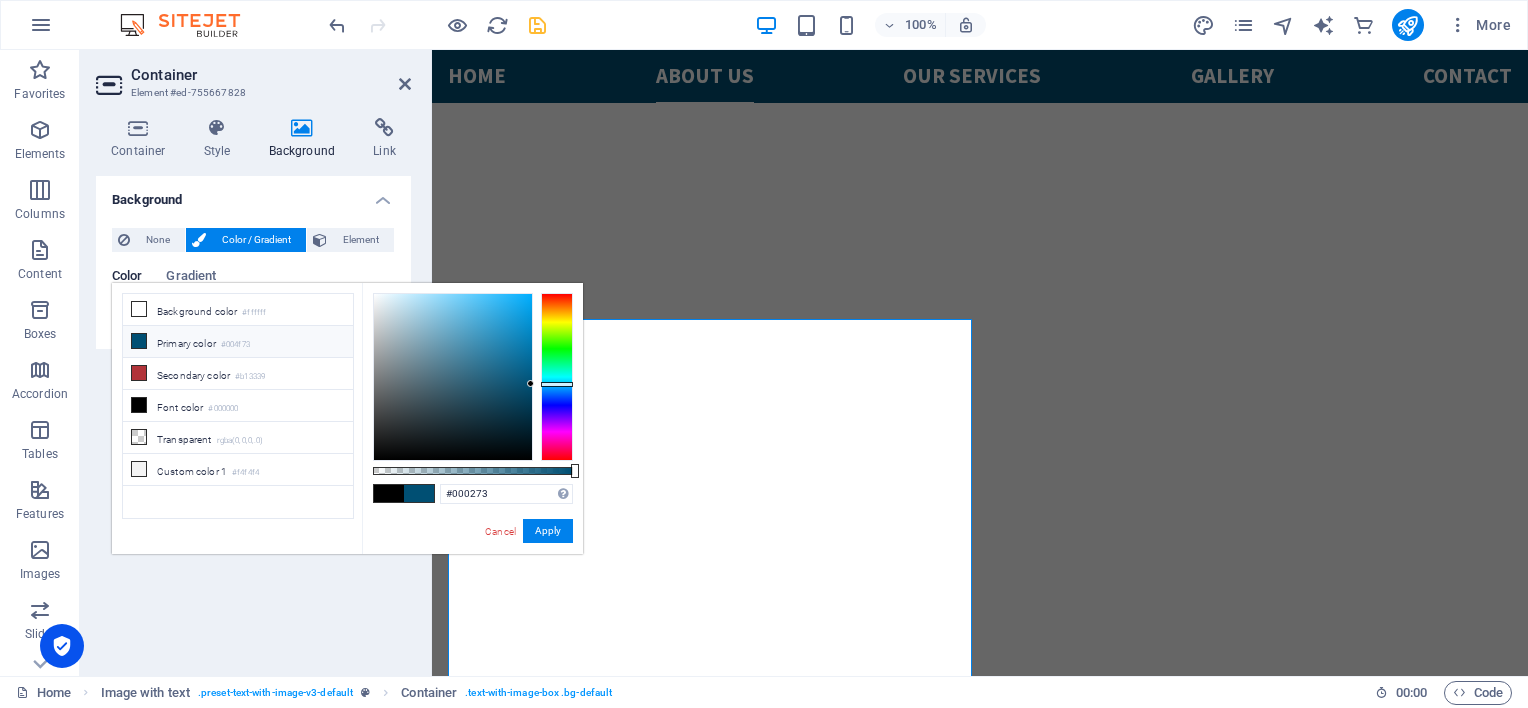 click at bounding box center [557, 377] 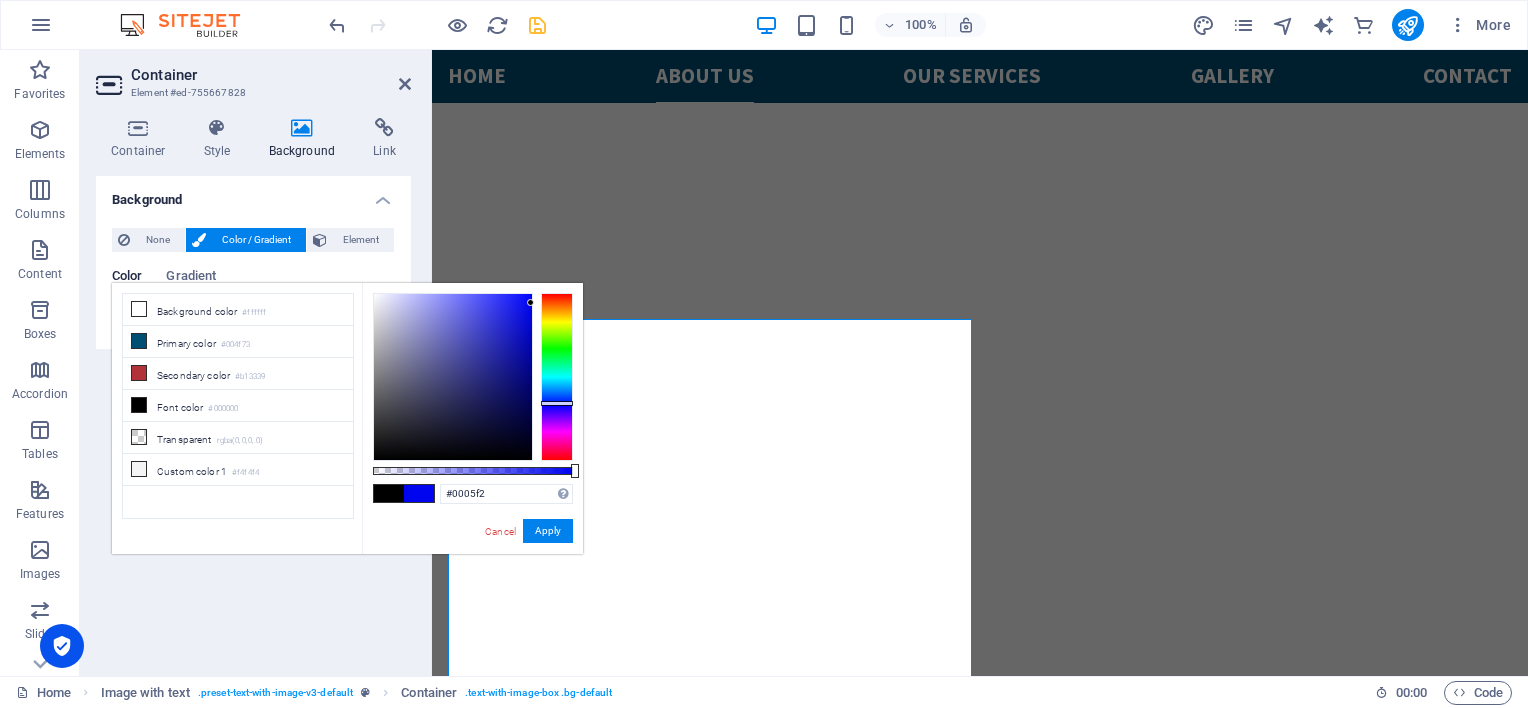 type on "#0005f4" 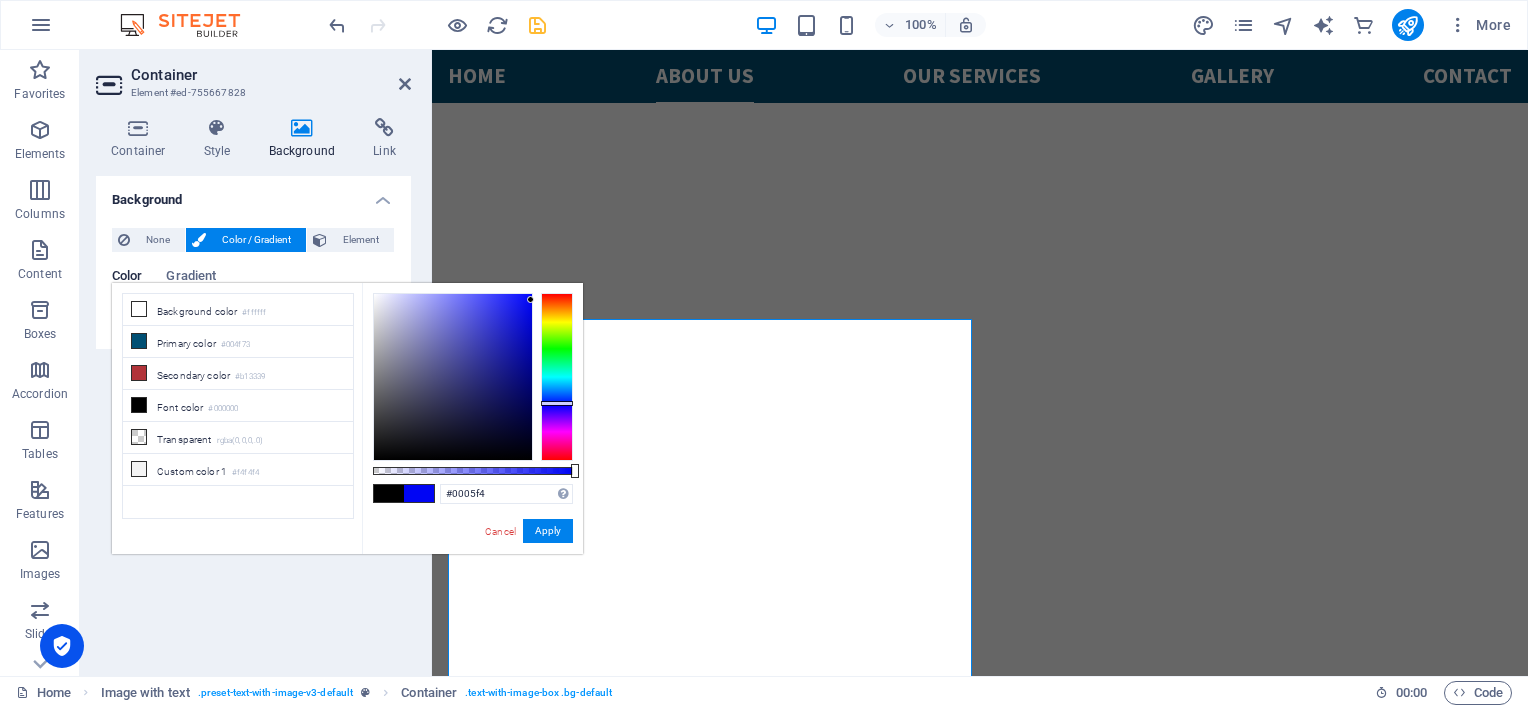 drag, startPoint x: 530, startPoint y: 384, endPoint x: 536, endPoint y: 300, distance: 84.21401 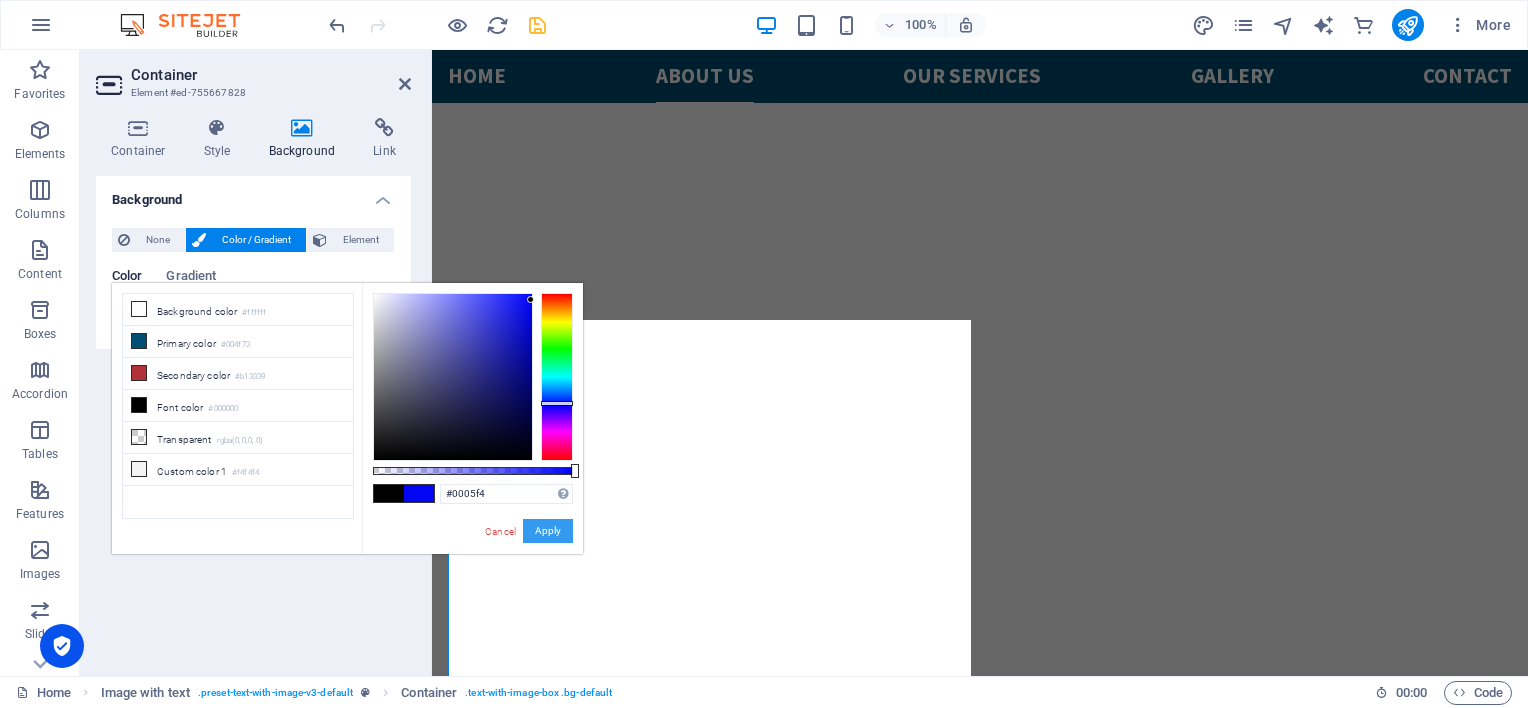 drag, startPoint x: 552, startPoint y: 538, endPoint x: 121, endPoint y: 488, distance: 433.89053 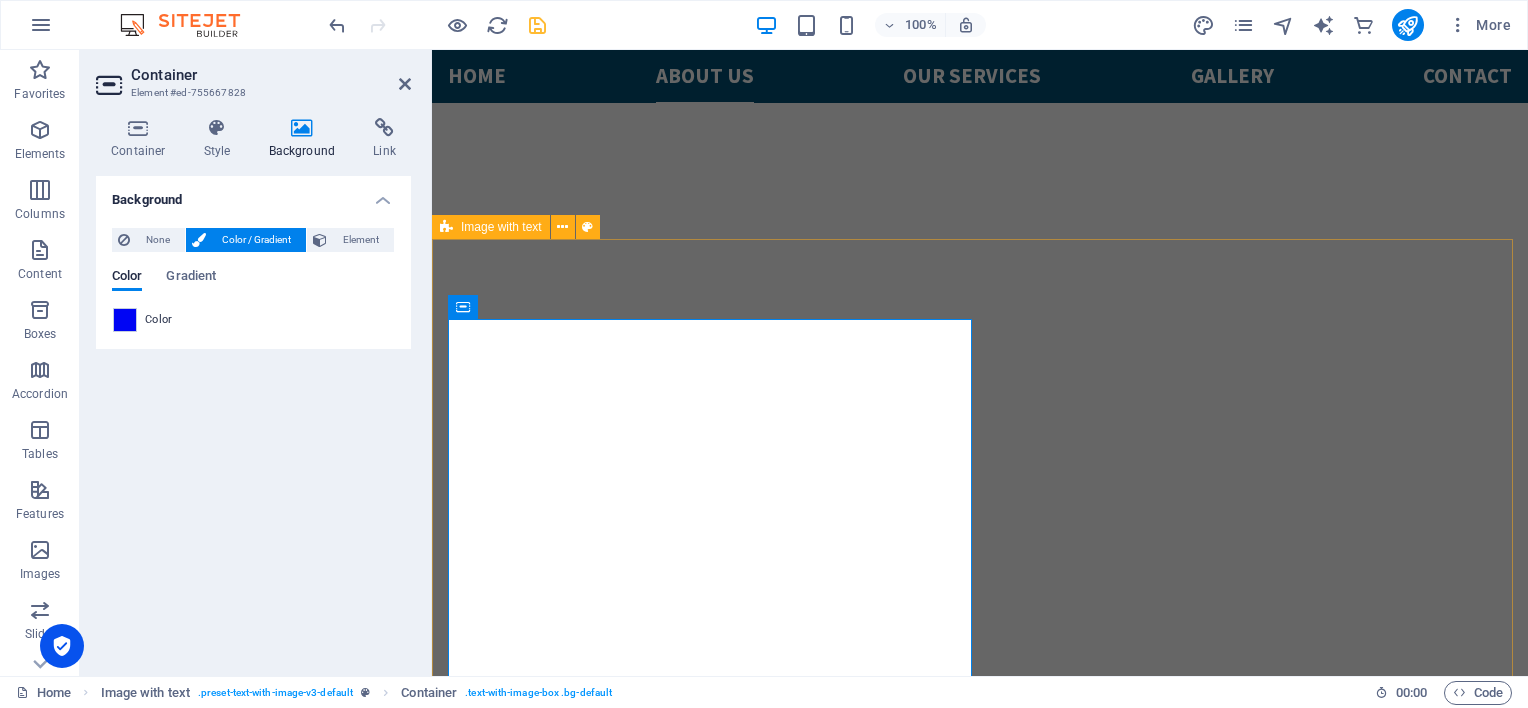 click on "​​​​​​ About [PERSON_NAME] AUTO CLINIC Being situated in [GEOGRAPHIC_DATA] for more than 30 years, [PERSON_NAME] Auto Clinic has firmly established its name and reputation amongst the people in the [GEOGRAPHIC_DATA] area. A family business still committed to excellent service and workmanship, even after all these years. [PERSON_NAME] and [PERSON_NAME] still maintain and run a workshop that is efficient, and customer driven because at the end of the day the customer matters, and a happy customer is a returning customer - a philosophy easily forgotten by many businesses out there but not at Norman's Auto Clinic." at bounding box center [980, 3063] 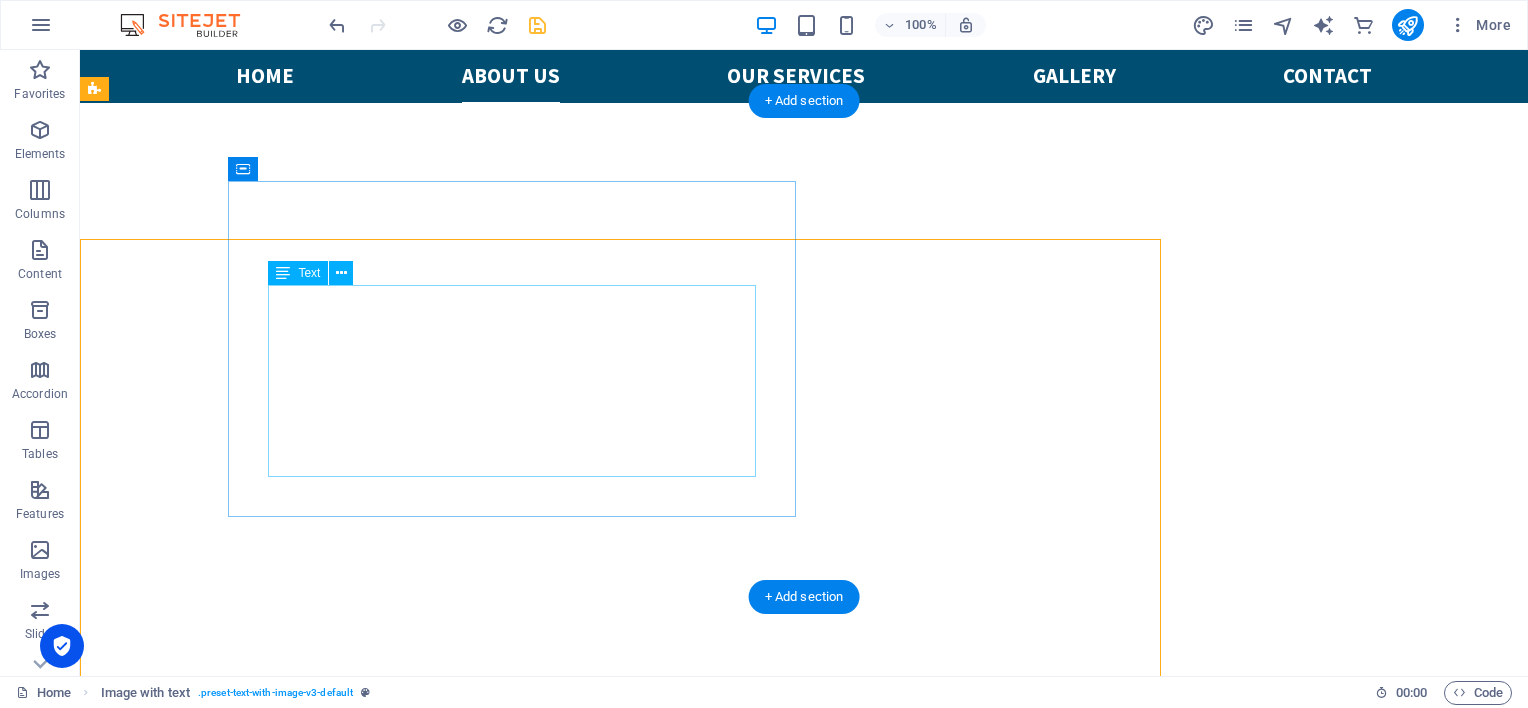 click on "Being situated in [GEOGRAPHIC_DATA] for more than 30 years, [PERSON_NAME] Auto Clinic has firmly established its name and reputation amongst the people in the [GEOGRAPHIC_DATA] area. A family business still committed to excellent service and workmanship, even after all these years. [PERSON_NAME] and [PERSON_NAME] still maintain and run a workshop that is efficient, and customer driven because at the end of the day the customer matters, and a happy customer is a returning customer - a philosophy easily forgotten by many businesses out there but not at Norman's Auto Clinic." at bounding box center [664, 2774] 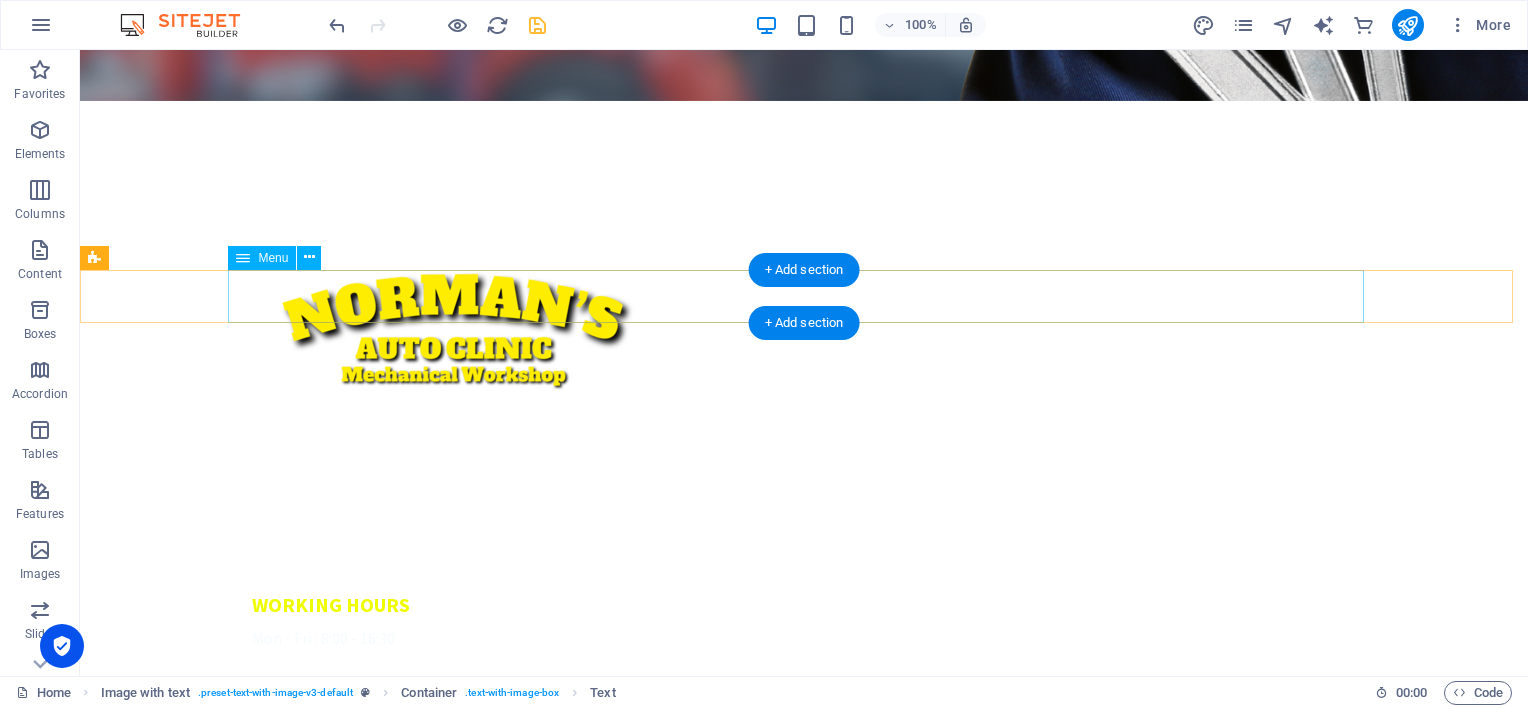 scroll, scrollTop: 100, scrollLeft: 0, axis: vertical 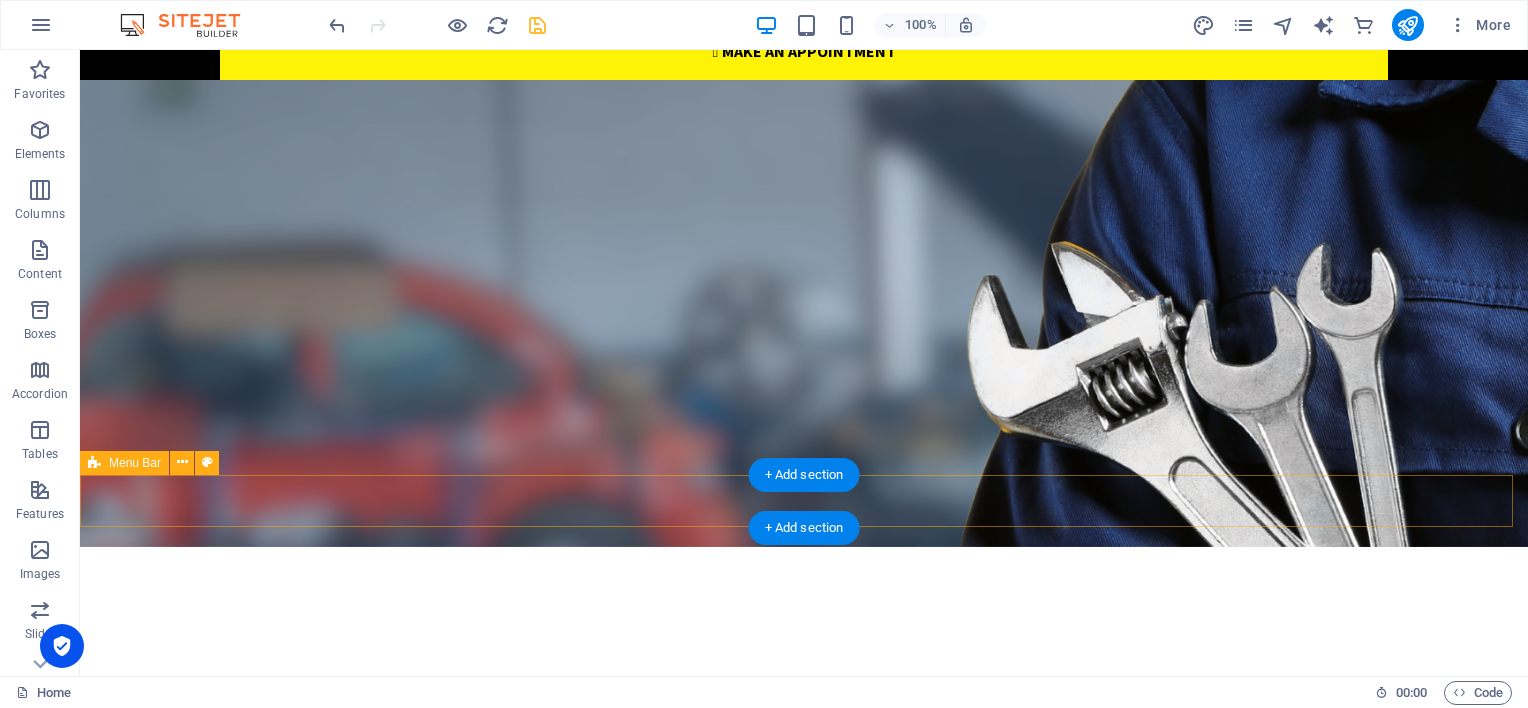 click on "Home About us Our services Gallery Contact" at bounding box center (804, 1398) 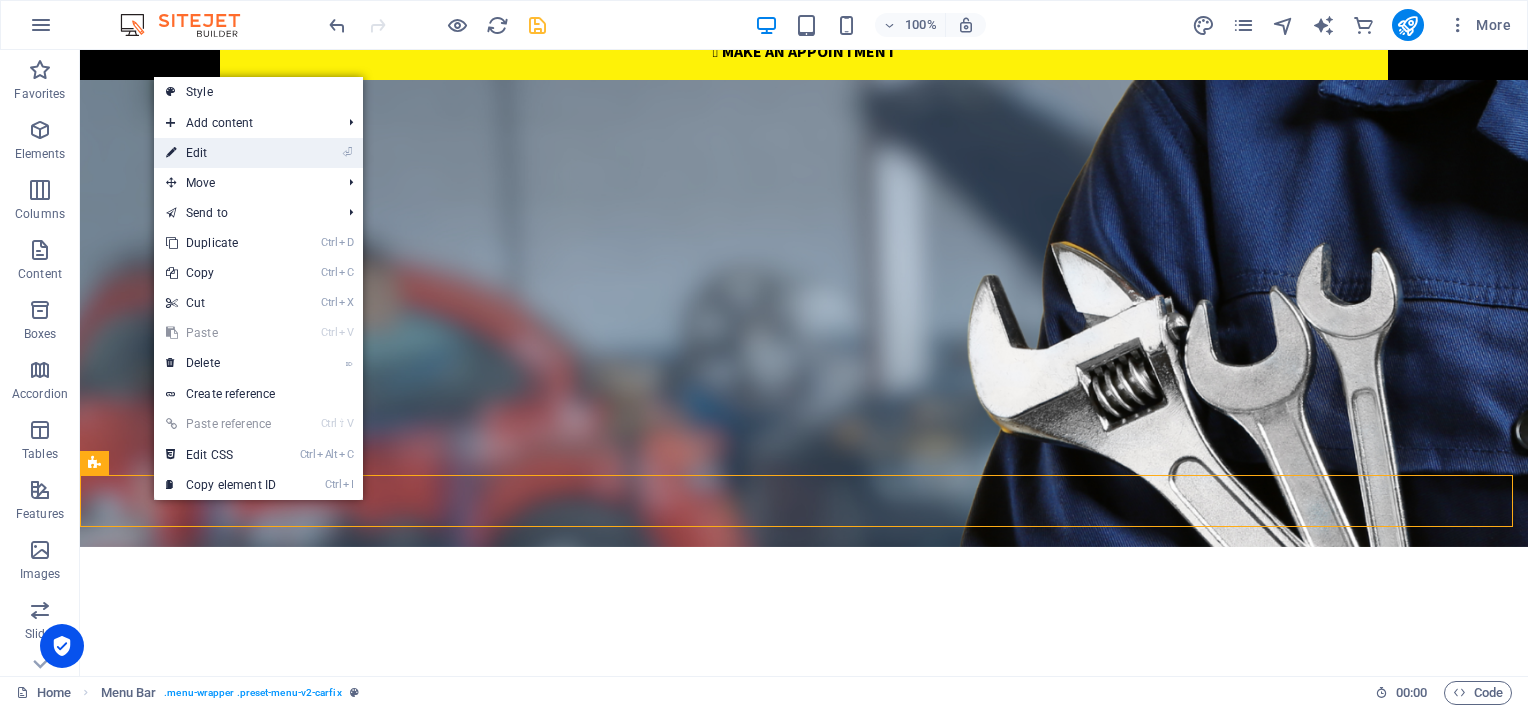 click on "⏎  Edit" at bounding box center (221, 153) 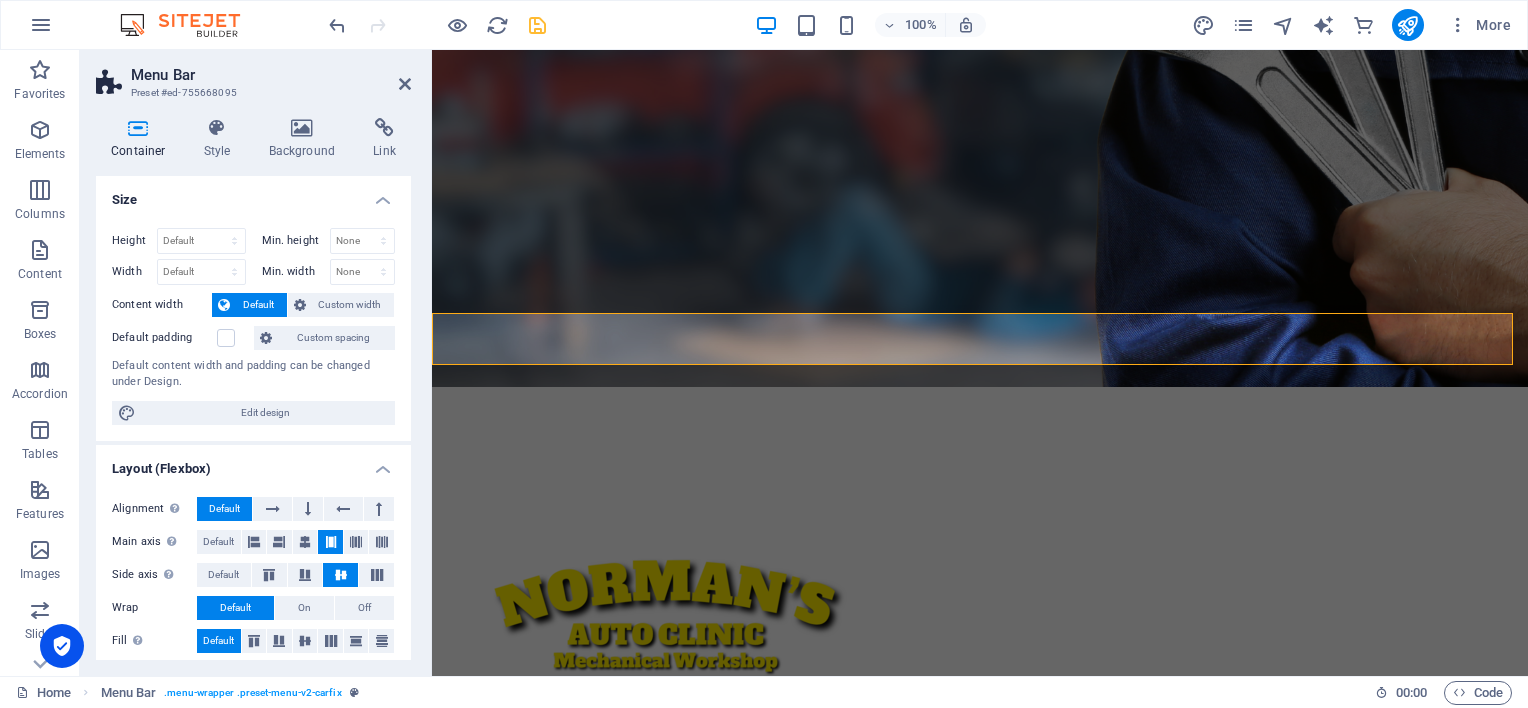 scroll, scrollTop: 400, scrollLeft: 0, axis: vertical 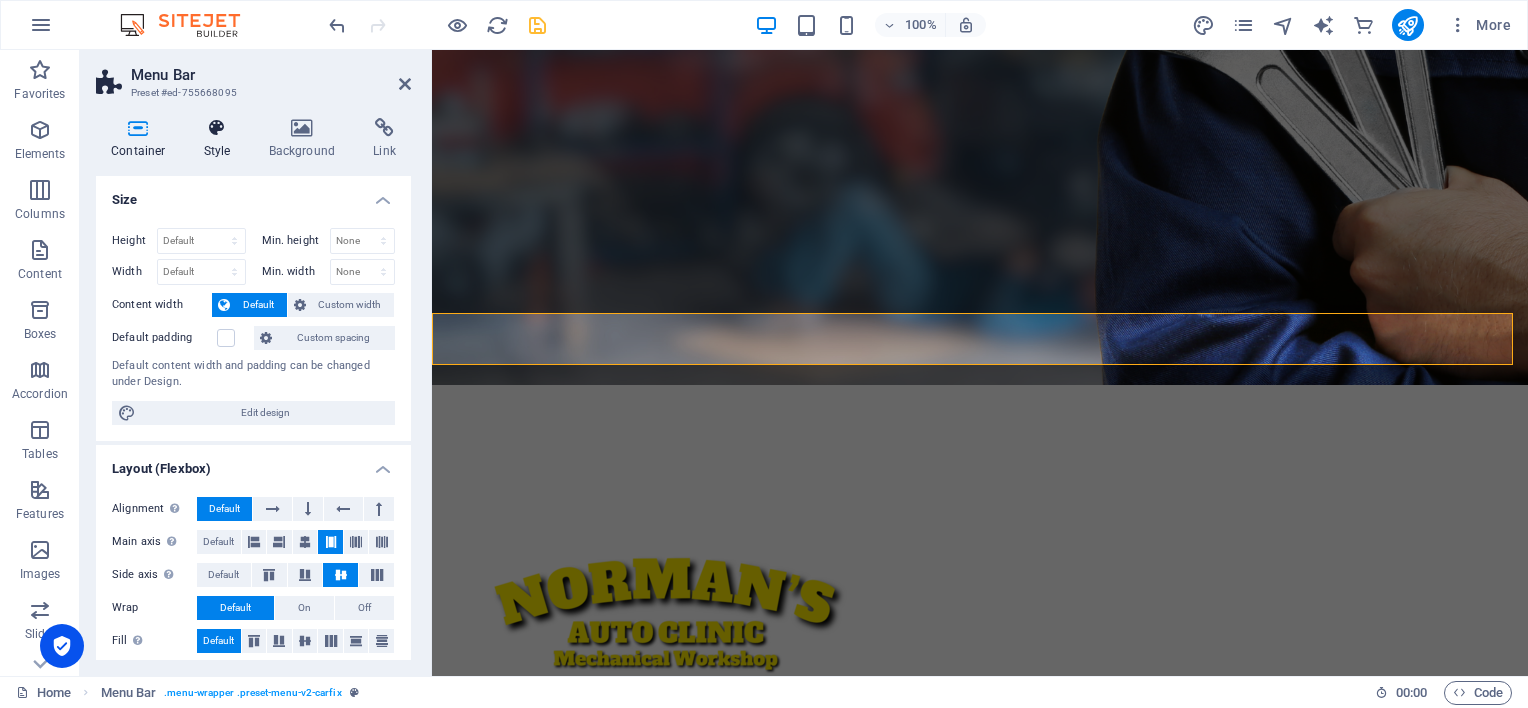 click at bounding box center (217, 128) 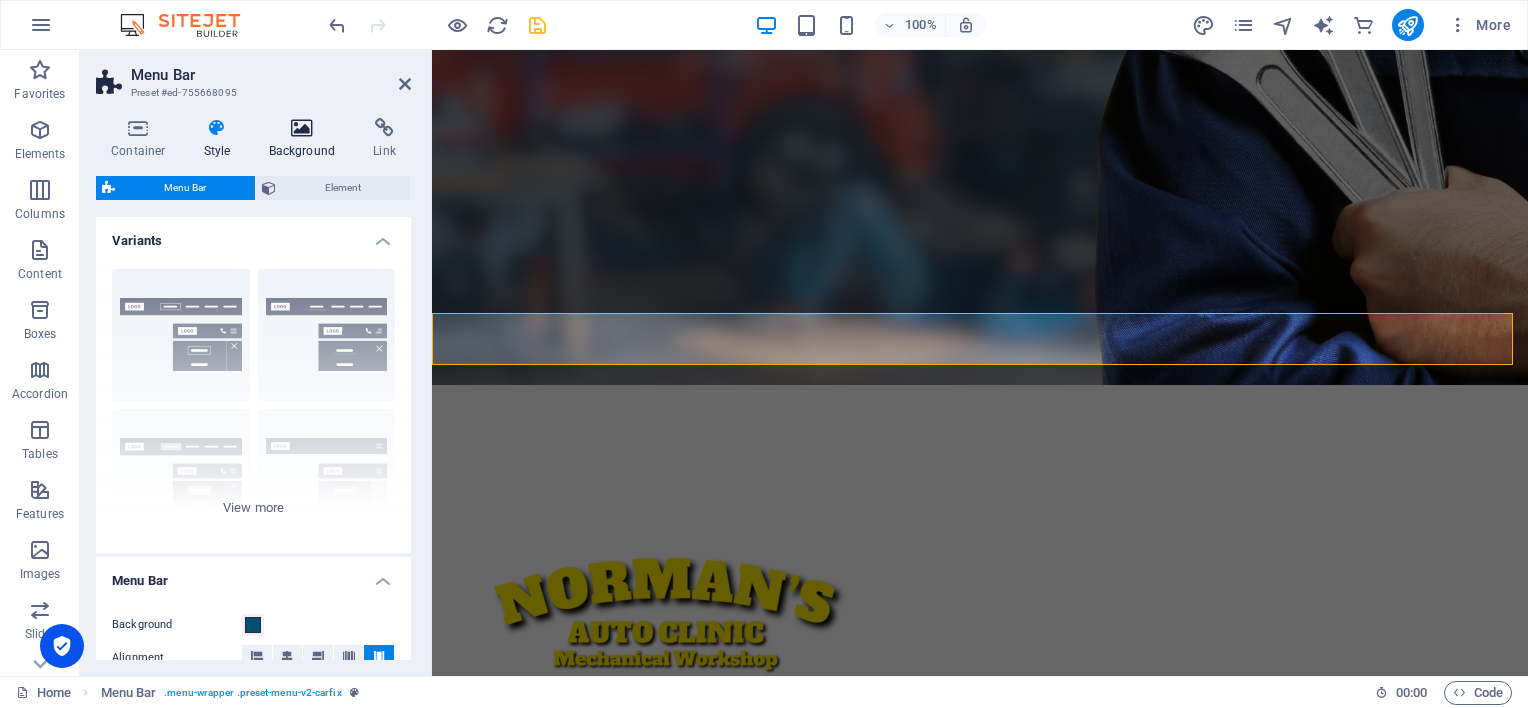 click at bounding box center (302, 128) 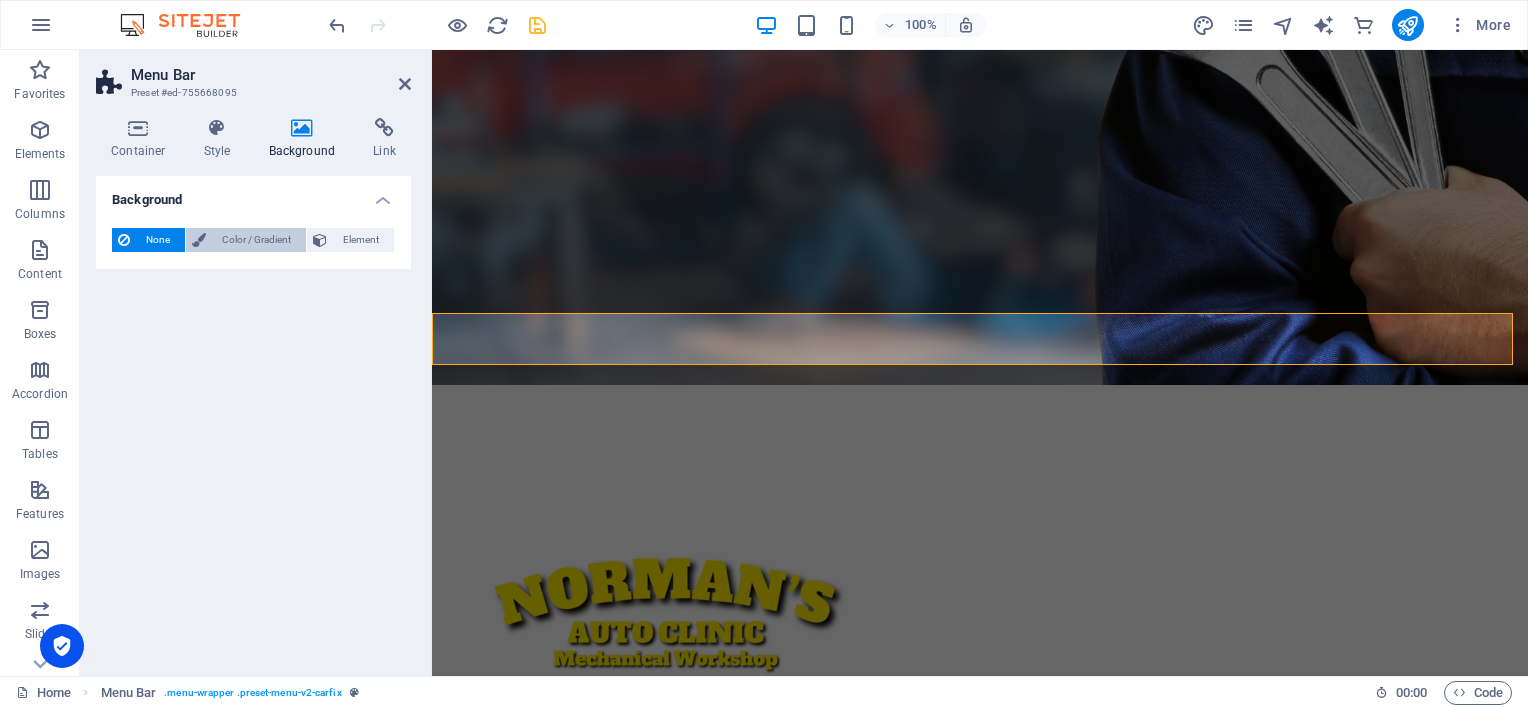 click on "Color / Gradient" at bounding box center [256, 240] 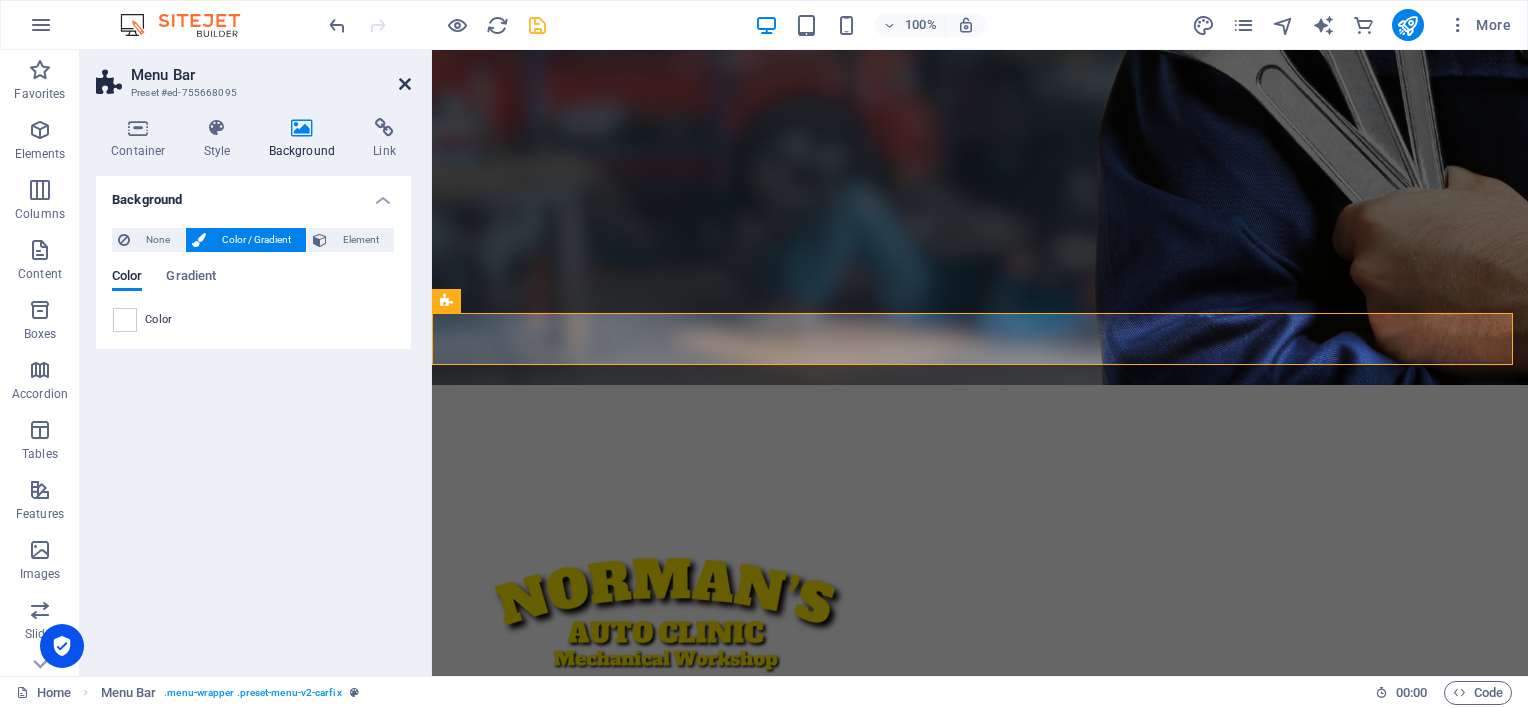 click at bounding box center [405, 84] 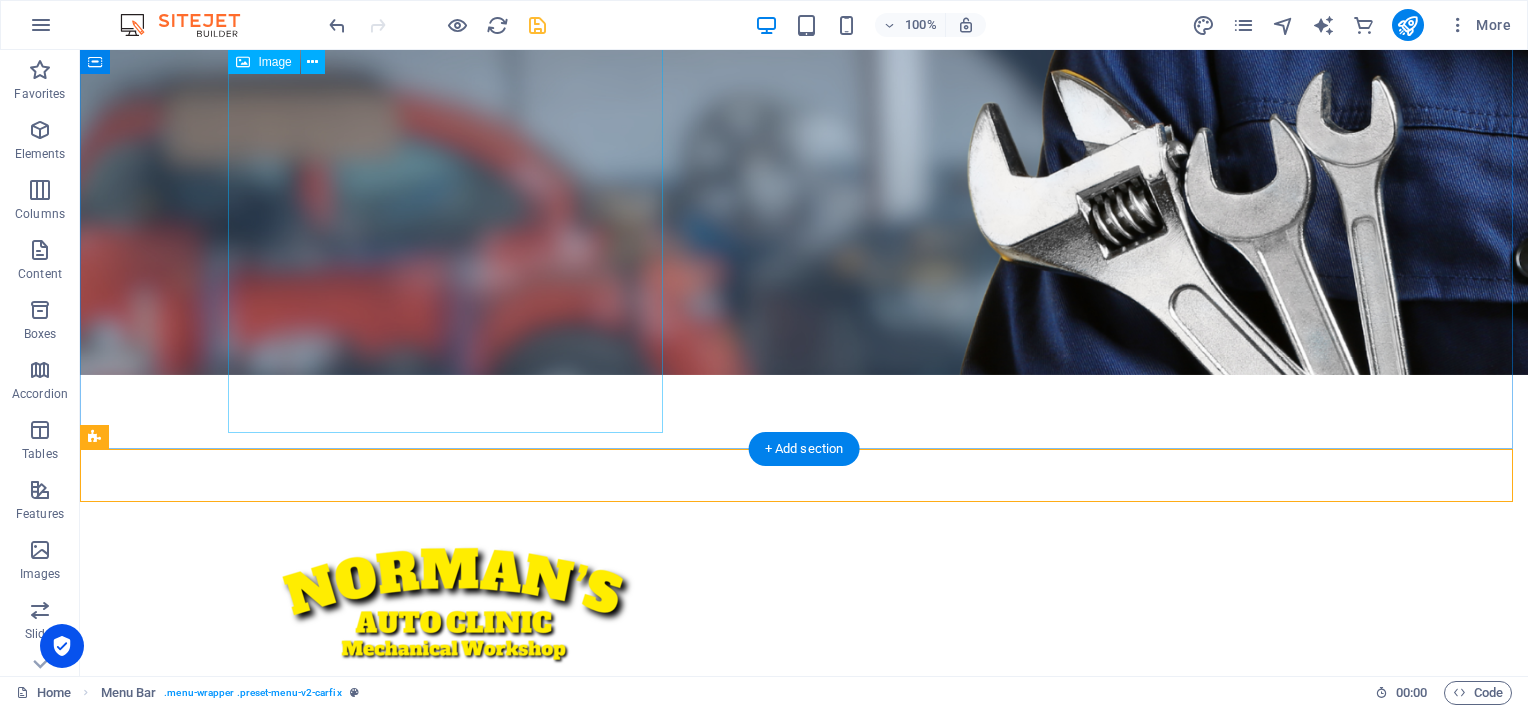 scroll, scrollTop: 100, scrollLeft: 0, axis: vertical 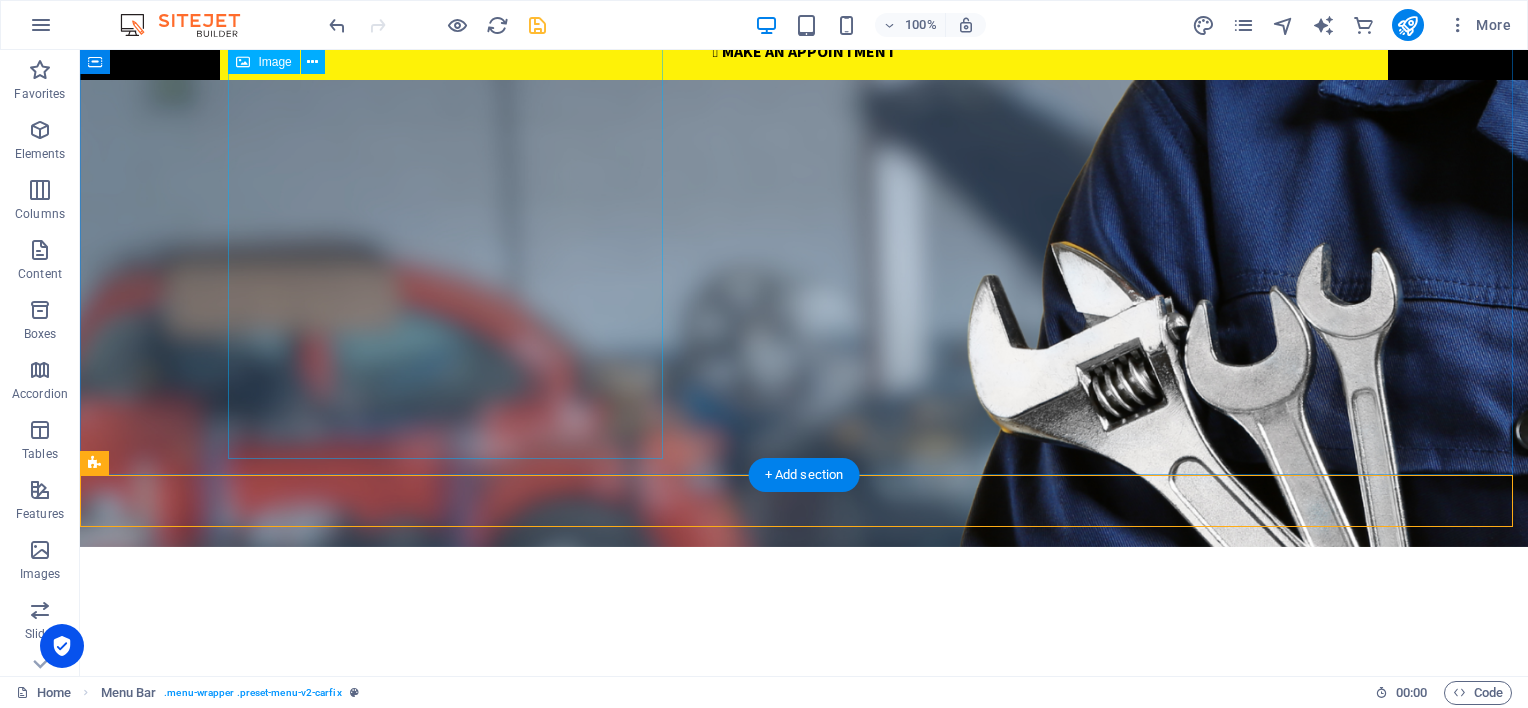 click at bounding box center (804, 780) 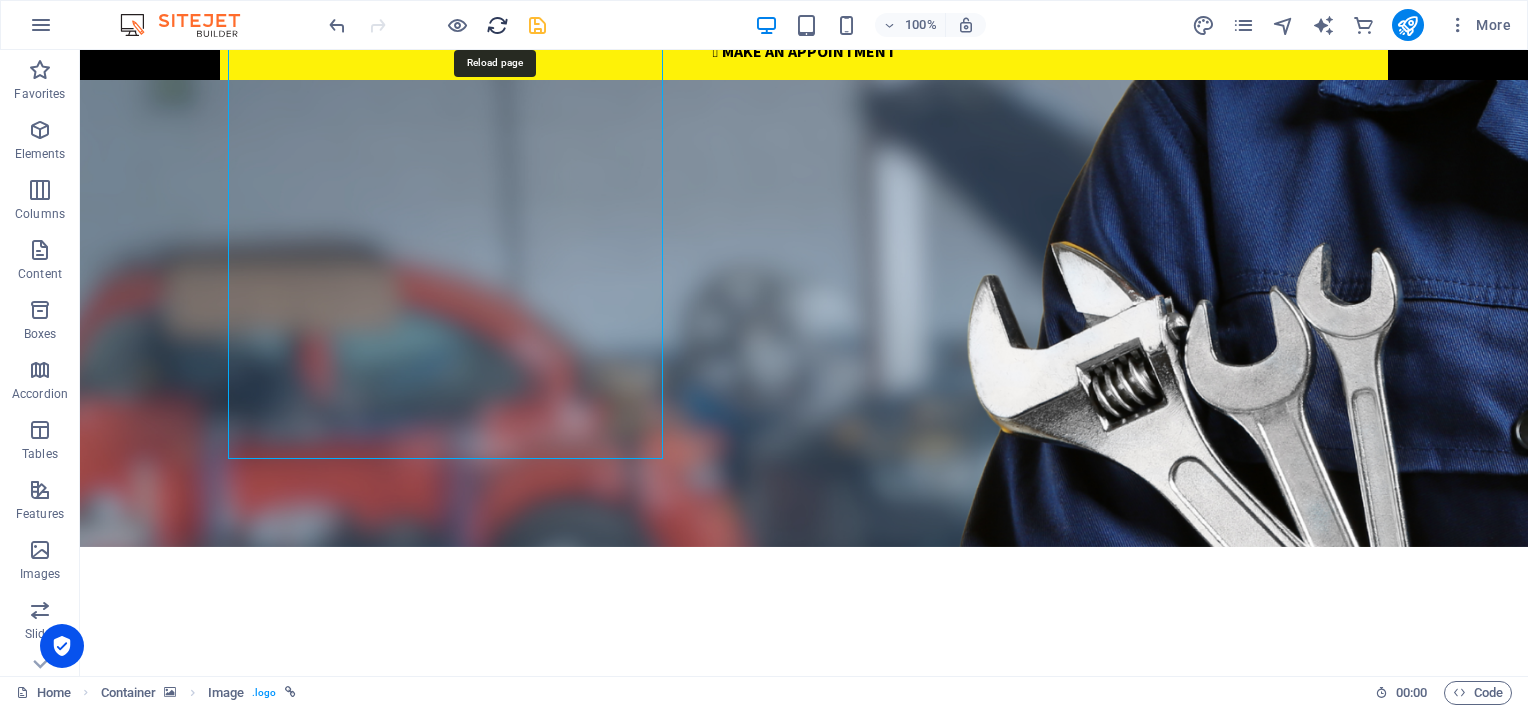 click at bounding box center [497, 25] 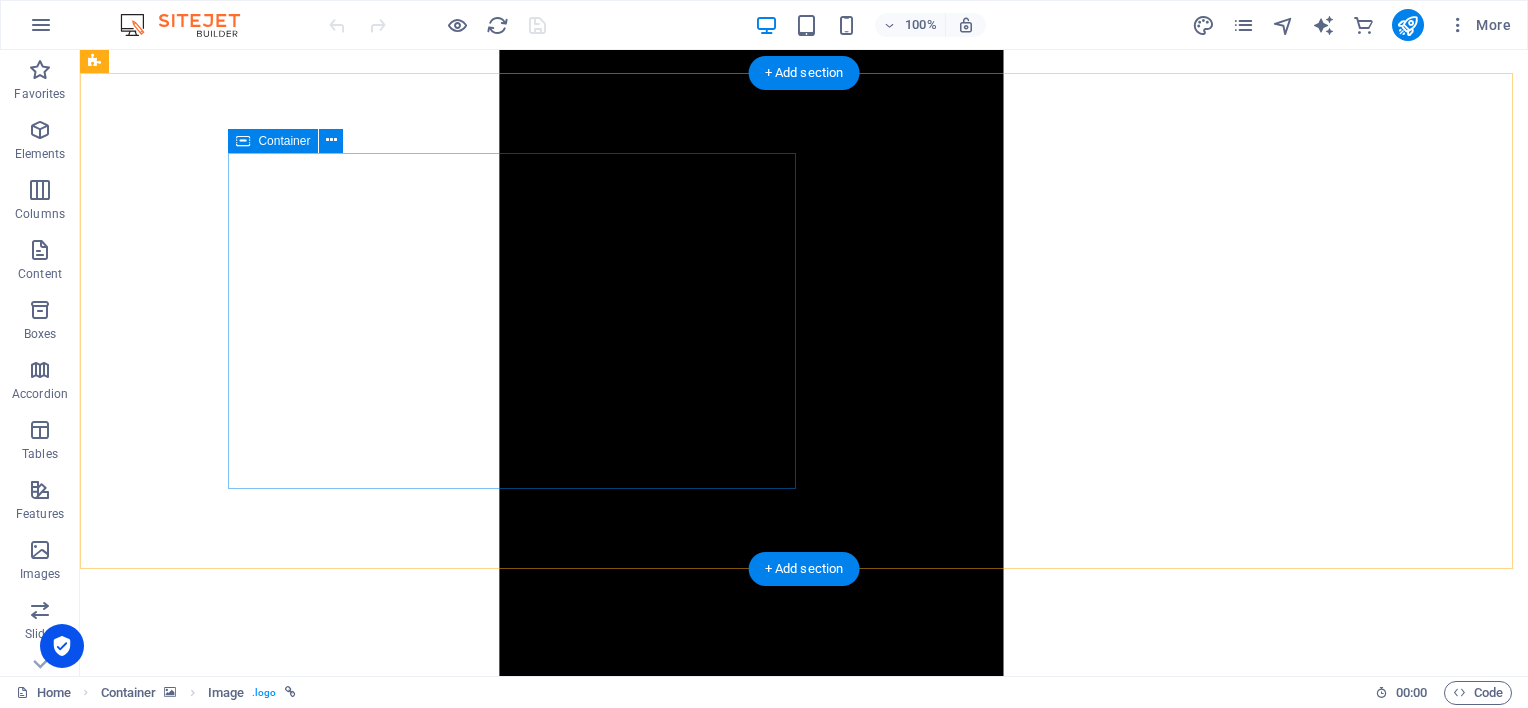 scroll, scrollTop: 1800, scrollLeft: 0, axis: vertical 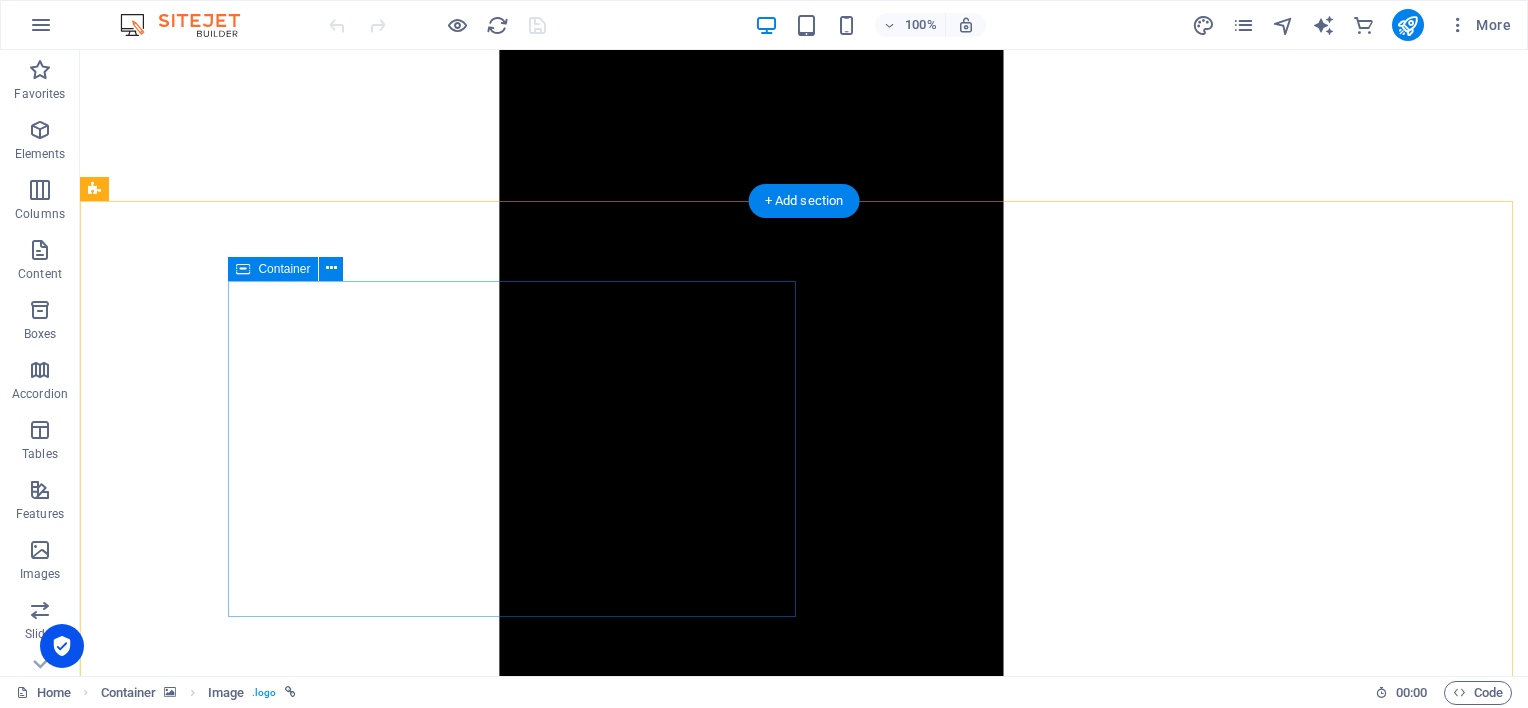 click on "​​​​​​ About [PERSON_NAME] AUTO CLINIC Being situated in [GEOGRAPHIC_DATA] for more than 30 years, [PERSON_NAME] Auto Clinic has firmly established its name and reputation amongst the people in the [GEOGRAPHIC_DATA] area. A family business still committed to excellent service and workmanship, even after all these years. [PERSON_NAME] and [PERSON_NAME] still maintain and run a workshop that is efficient, and customer driven because at the end of the day the customer matters, and a happy customer is a returning customer - a philosophy easily forgotten by many businesses out there but not at Norman's Auto Clinic." at bounding box center (804, 15052) 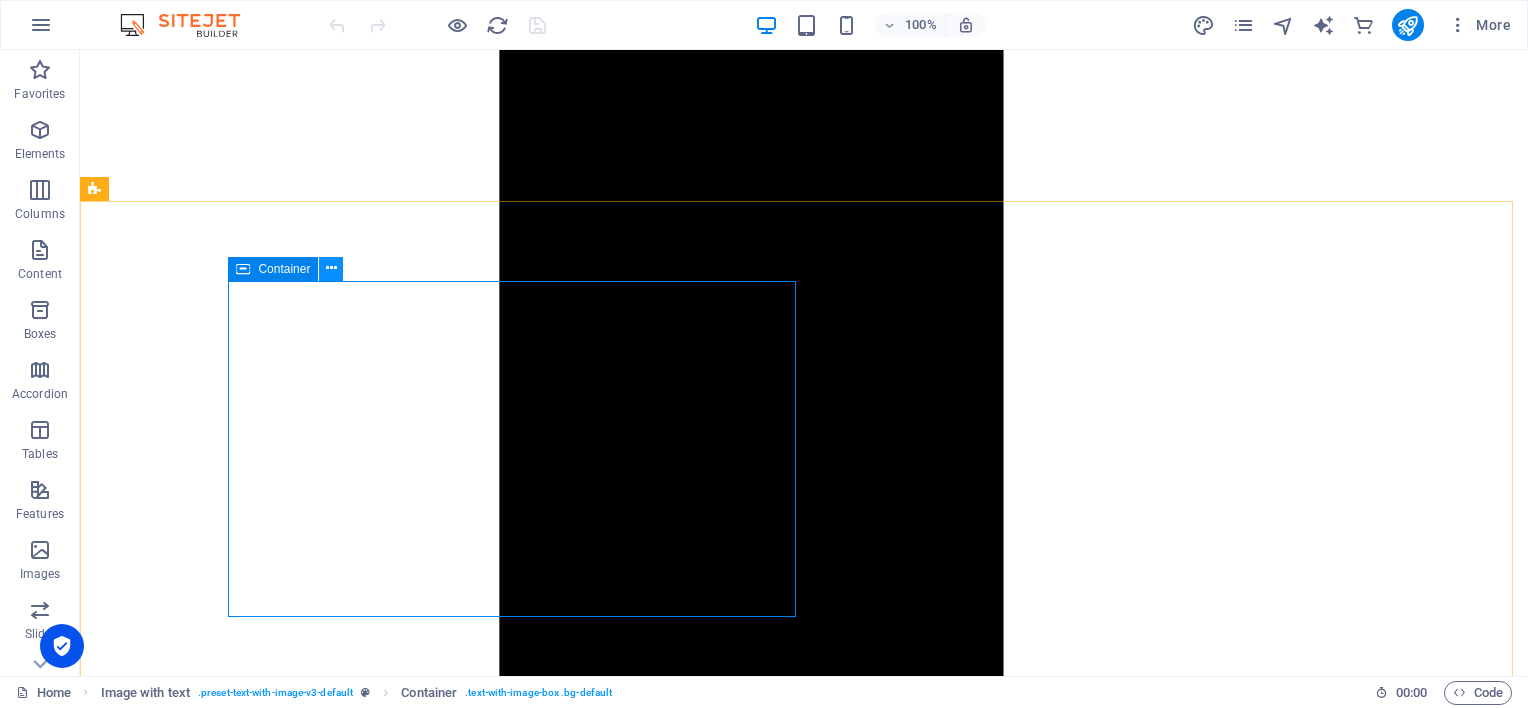 click at bounding box center (331, 268) 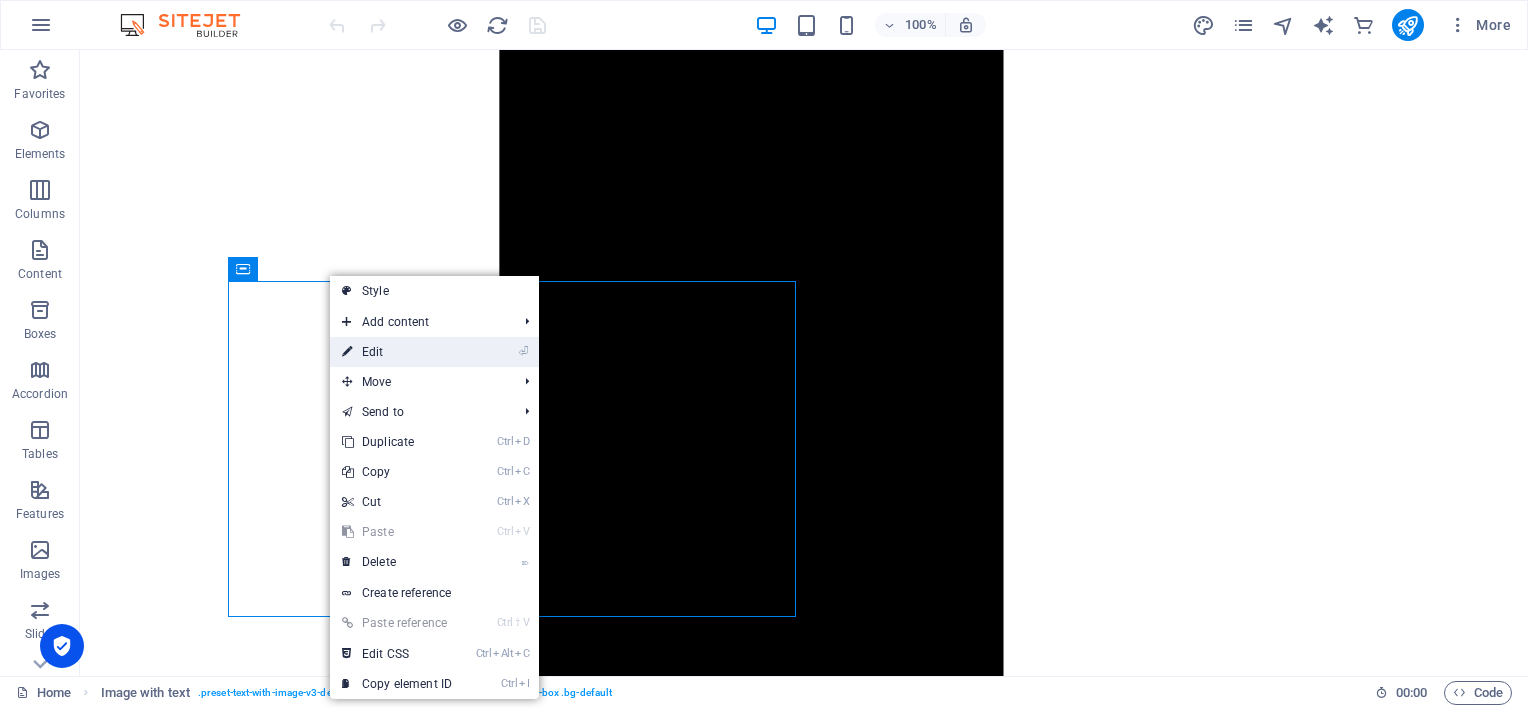 click on "⏎  Edit" at bounding box center (397, 352) 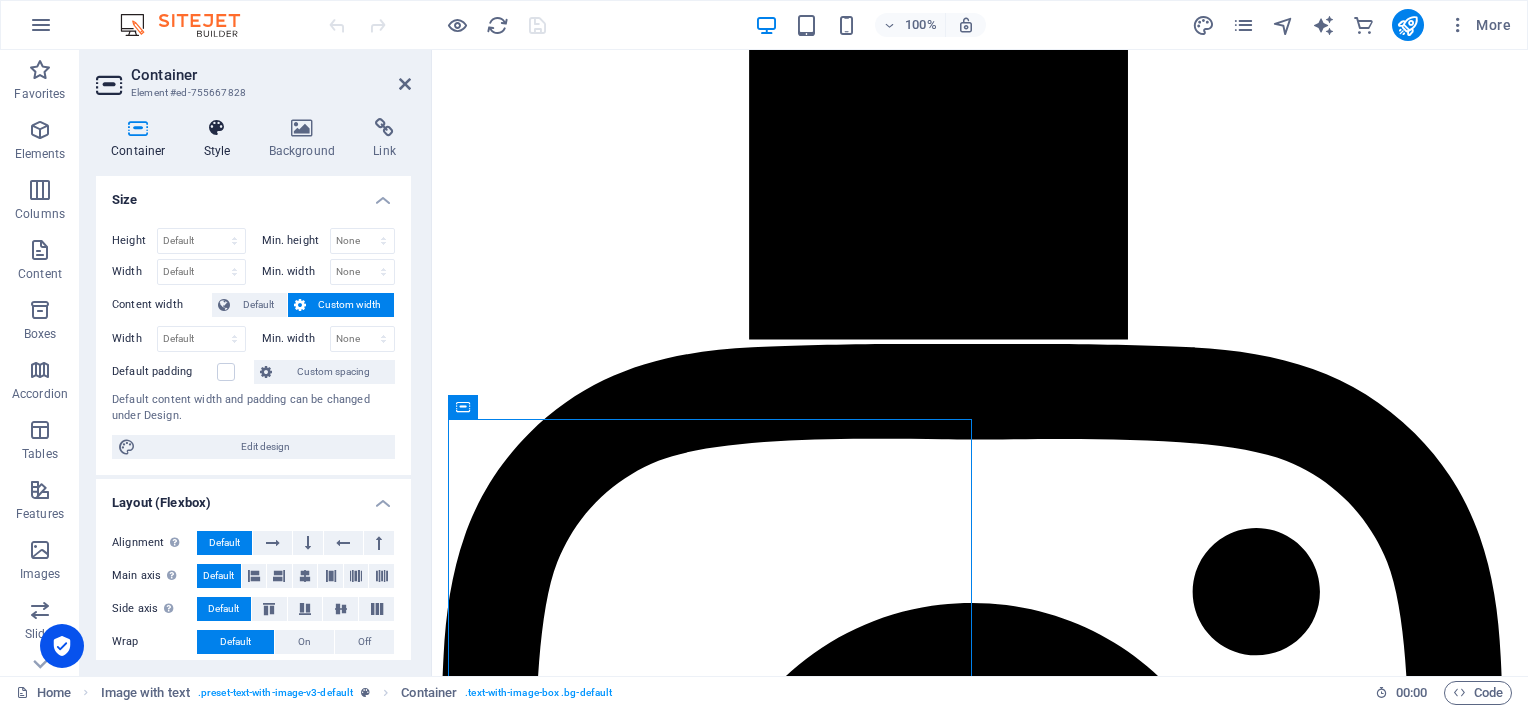 click at bounding box center [217, 128] 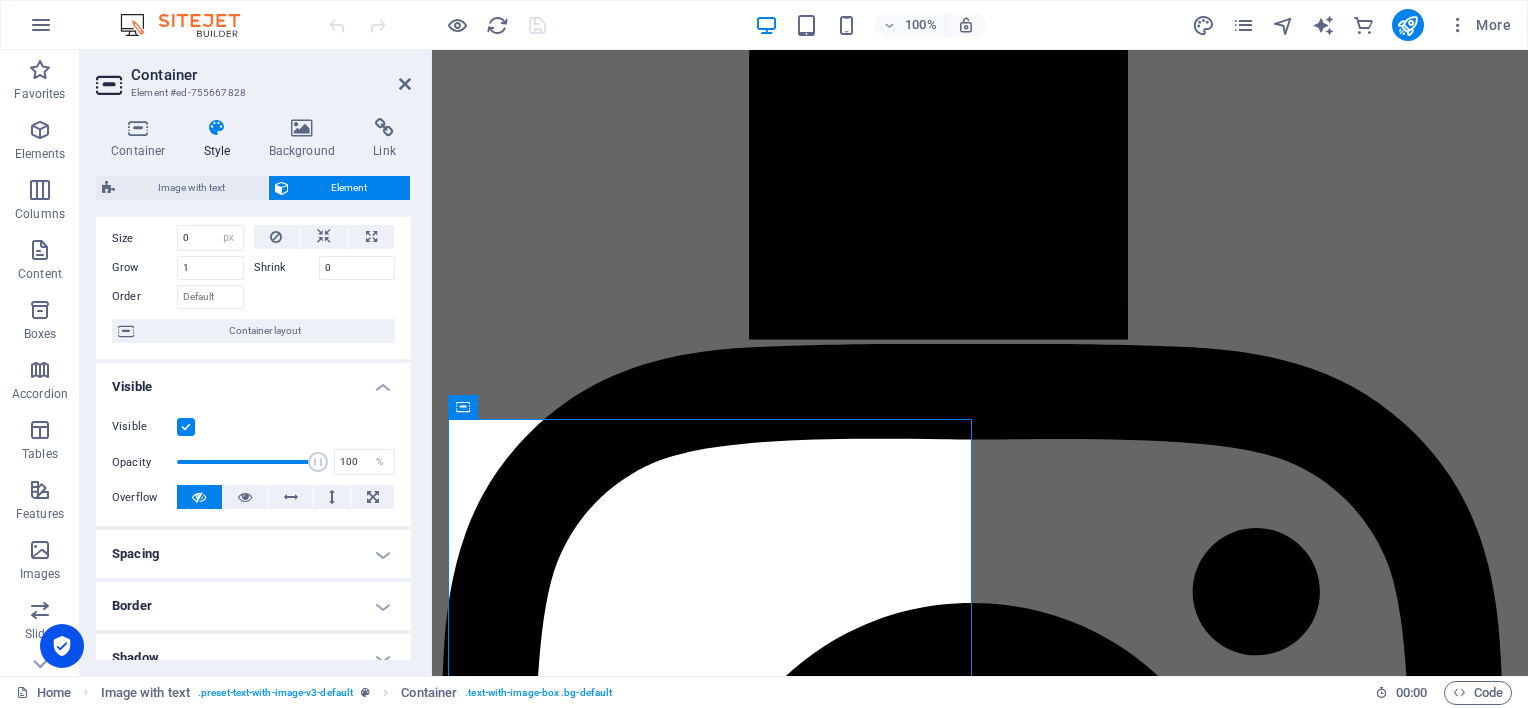 scroll, scrollTop: 100, scrollLeft: 0, axis: vertical 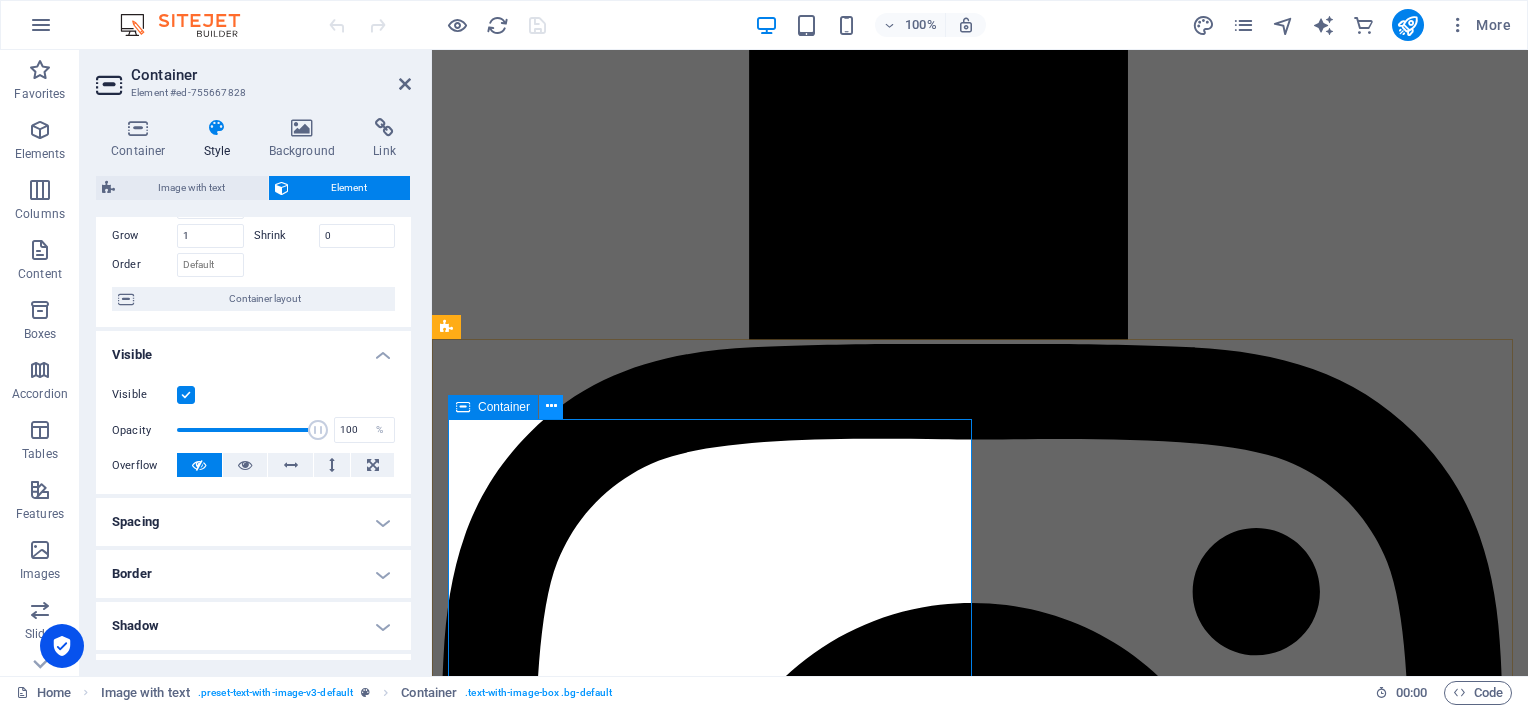 click at bounding box center (551, 406) 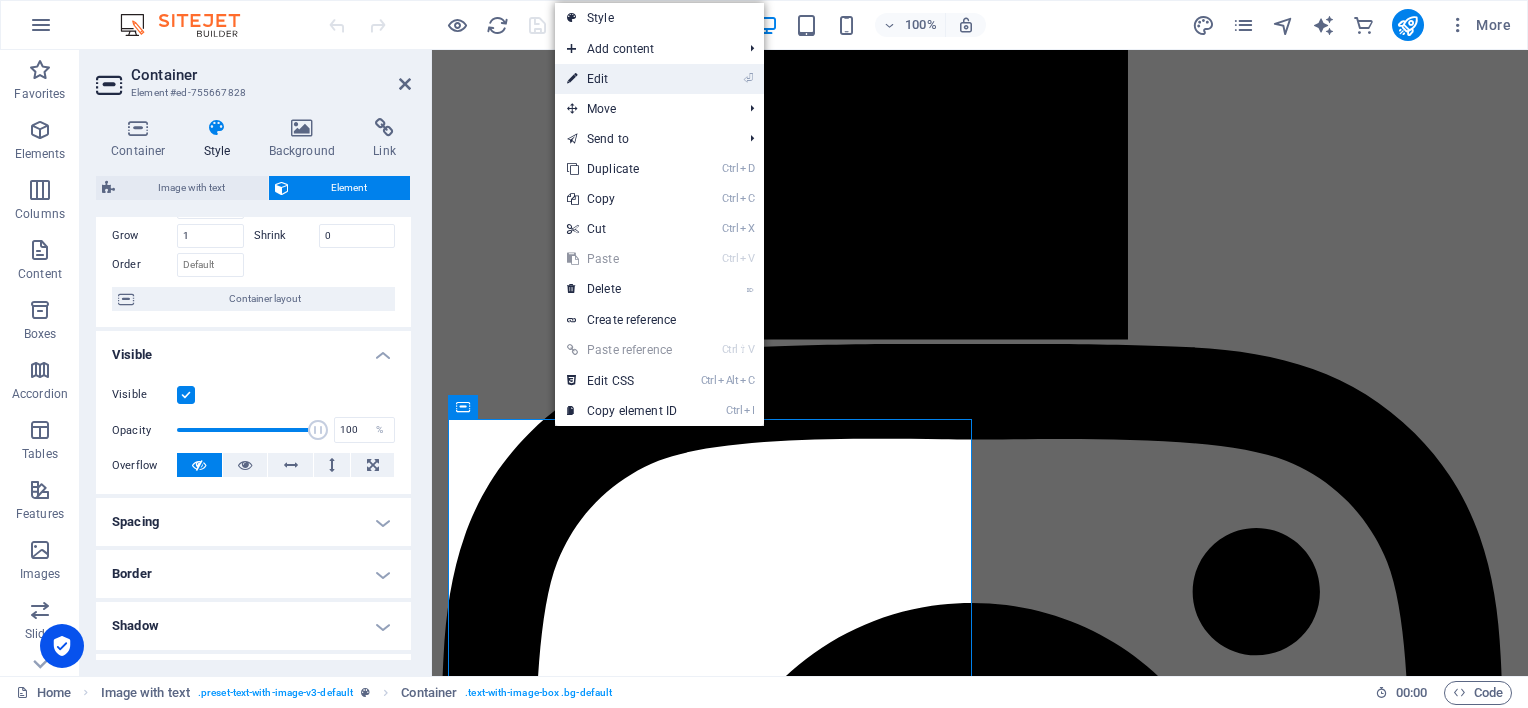 drag, startPoint x: 606, startPoint y: 81, endPoint x: 172, endPoint y: 32, distance: 436.75735 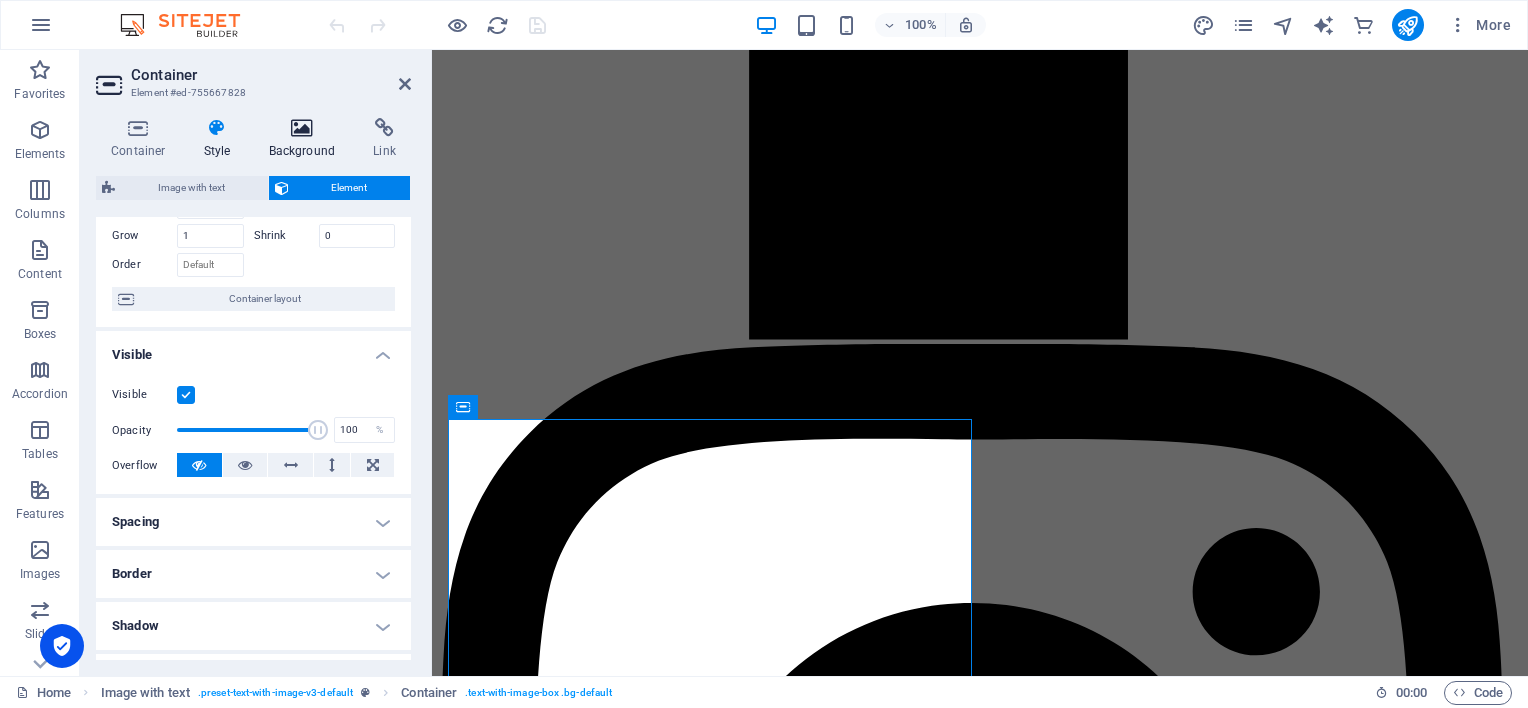 click at bounding box center (302, 128) 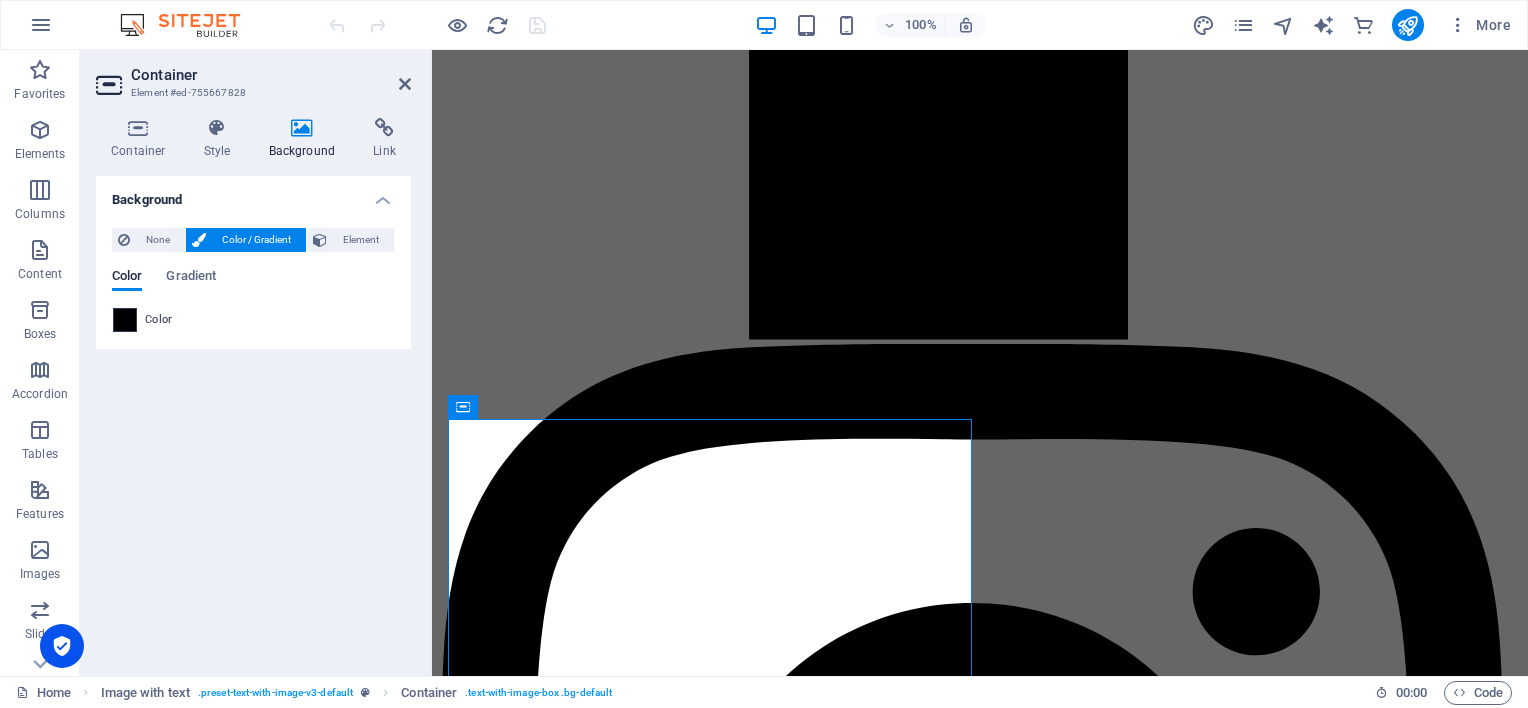 click at bounding box center (125, 320) 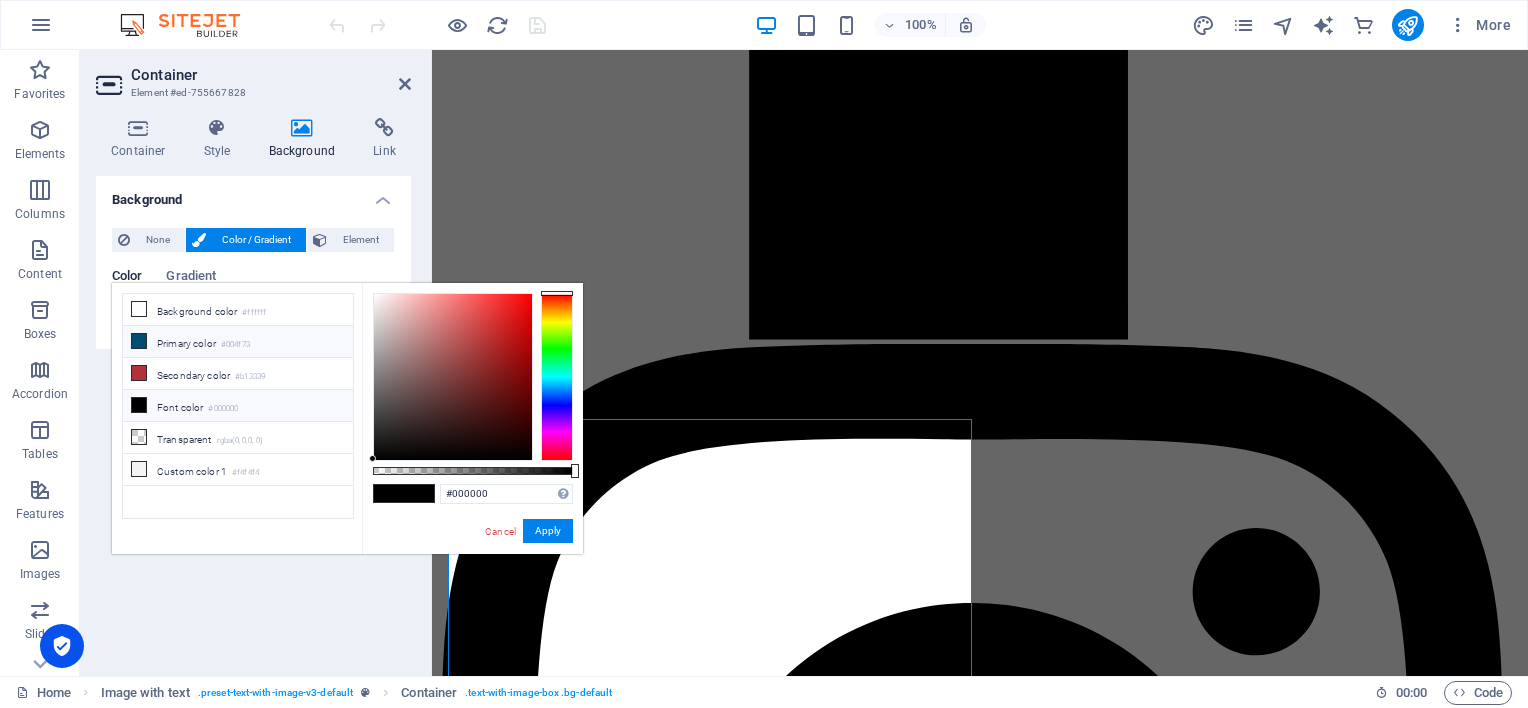 click at bounding box center (139, 341) 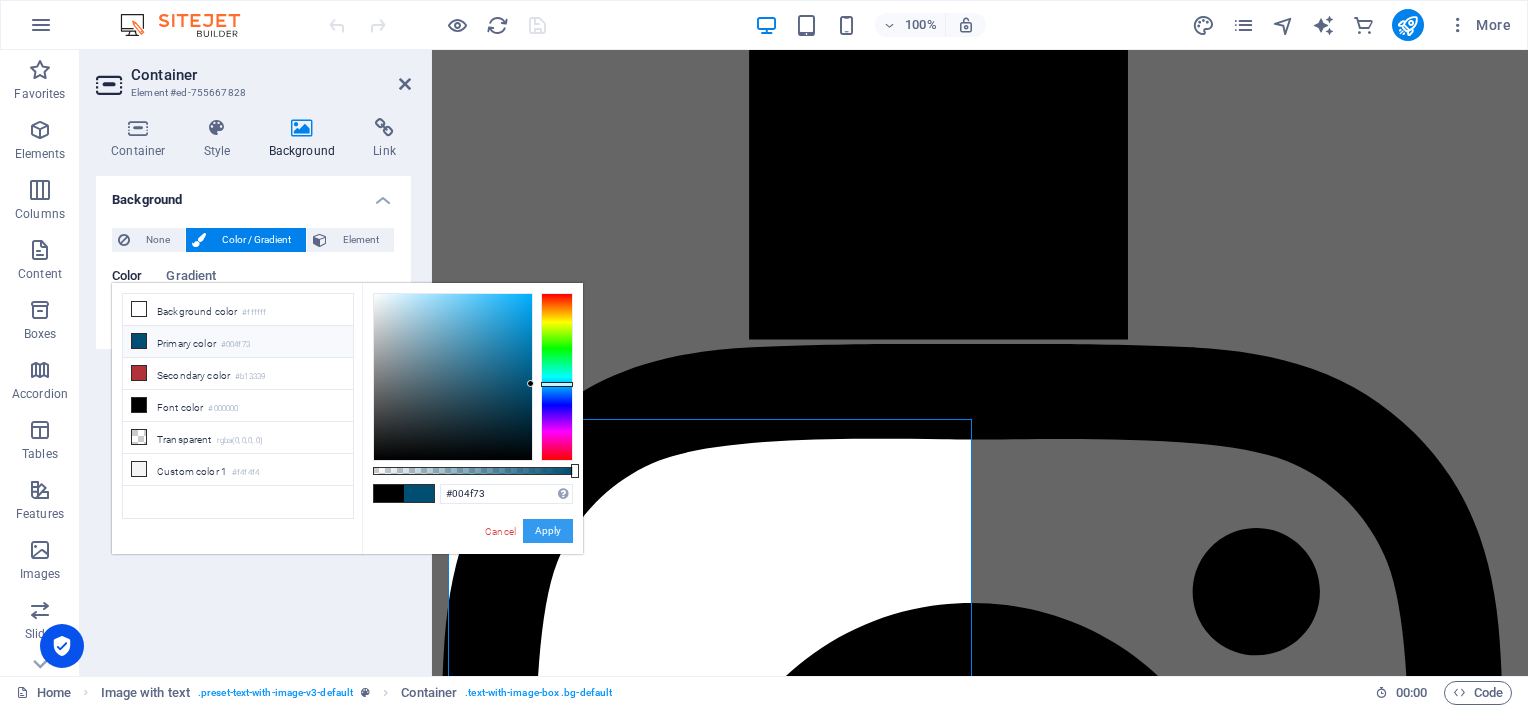 click on "Apply" at bounding box center (548, 531) 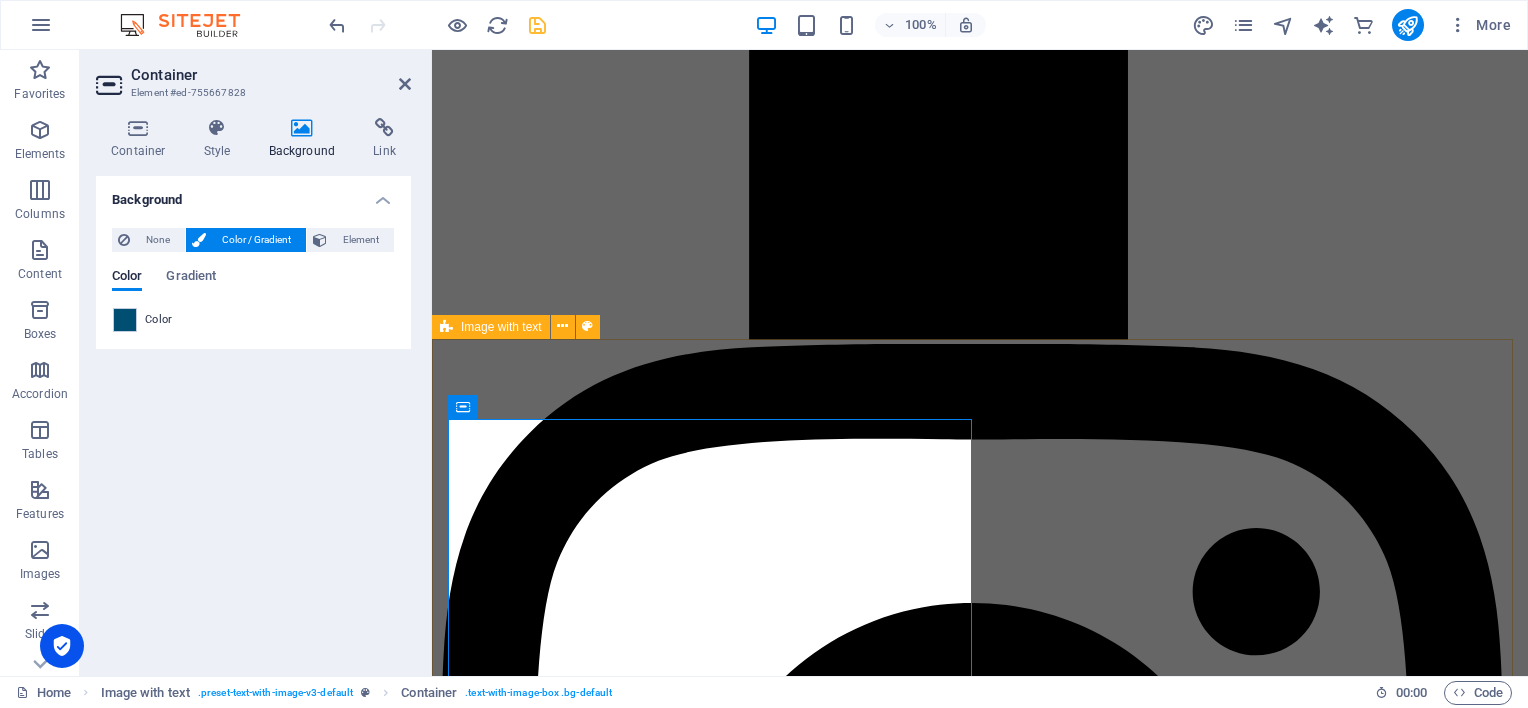 click on "​​​​​​ About [PERSON_NAME] AUTO CLINIC Being situated in [GEOGRAPHIC_DATA] for more than 30 years, [PERSON_NAME] Auto Clinic has firmly established its name and reputation amongst the people in the [GEOGRAPHIC_DATA] area. A family business still committed to excellent service and workmanship, even after all these years. [PERSON_NAME] and [PERSON_NAME] still maintain and run a workshop that is efficient, and customer driven because at the end of the day the customer matters, and a happy customer is a returning customer - a philosophy easily forgotten by many businesses out there but not at Norman's Auto Clinic." at bounding box center (980, 12276) 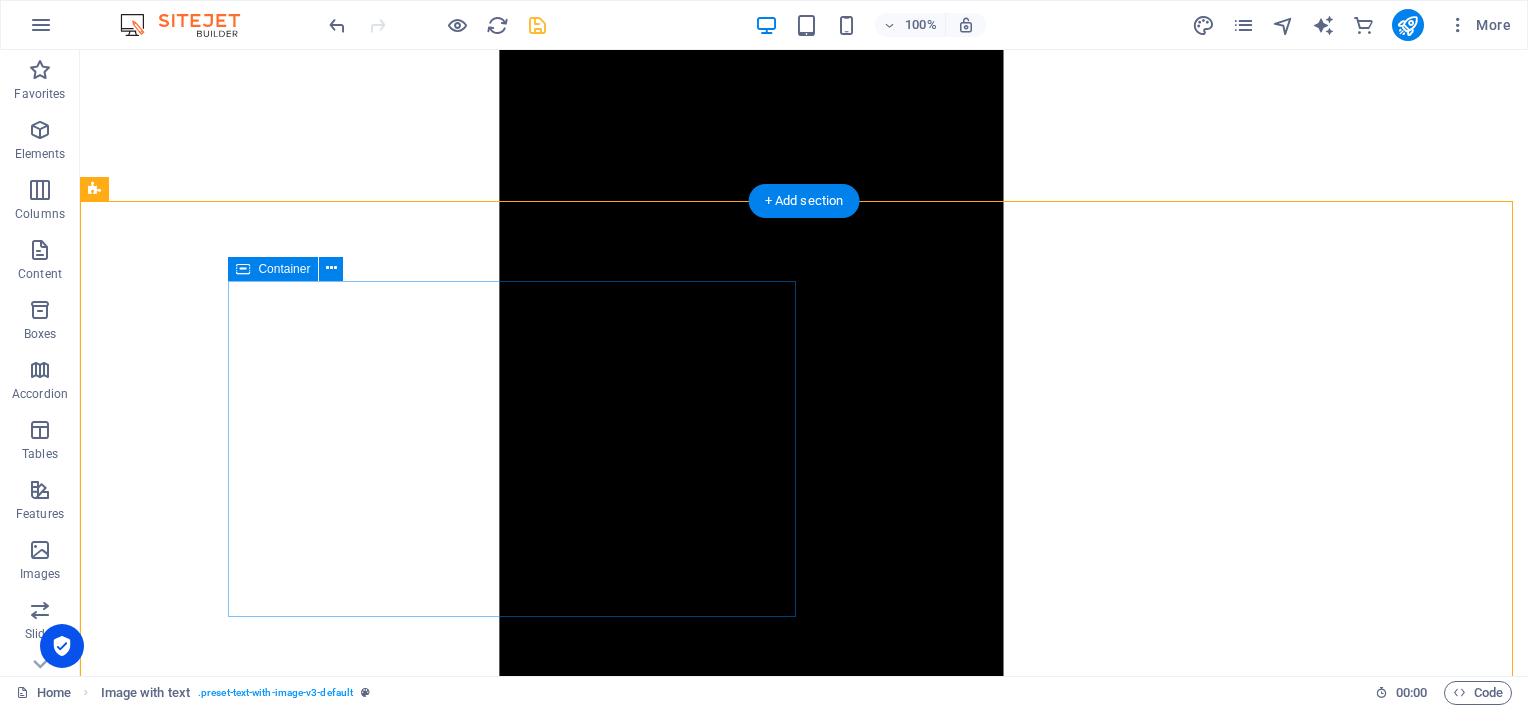 click on "​​​​​​ About [PERSON_NAME] AUTO CLINIC Being situated in [GEOGRAPHIC_DATA] for more than 30 years, [PERSON_NAME] Auto Clinic has firmly established its name and reputation amongst the people in the [GEOGRAPHIC_DATA] area. A family business still committed to excellent service and workmanship, even after all these years. [PERSON_NAME] and [PERSON_NAME] still maintain and run a workshop that is efficient, and customer driven because at the end of the day the customer matters, and a happy customer is a returning customer - a philosophy easily forgotten by many businesses out there but not at Norman's Auto Clinic." at bounding box center [804, 15190] 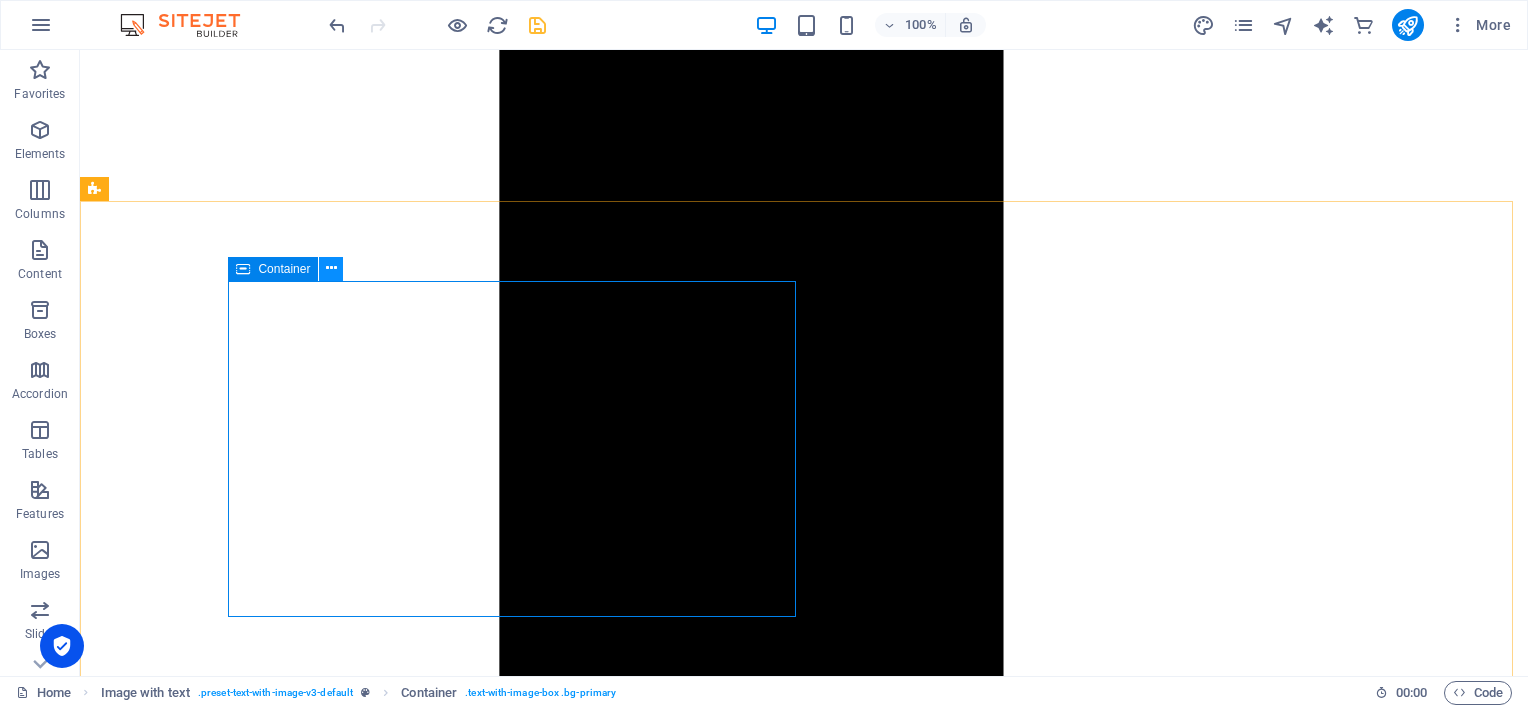 click at bounding box center [331, 268] 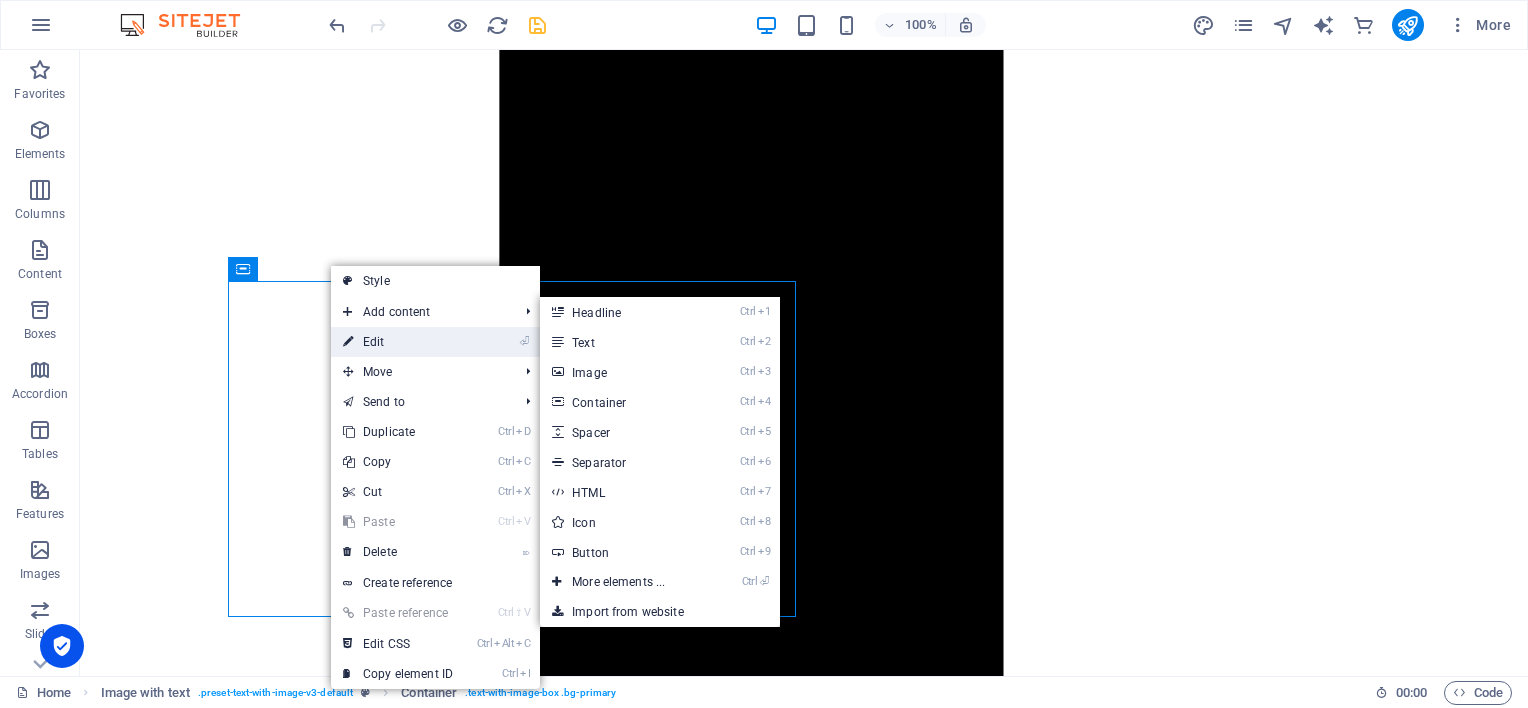 click on "⏎  Edit" at bounding box center (398, 342) 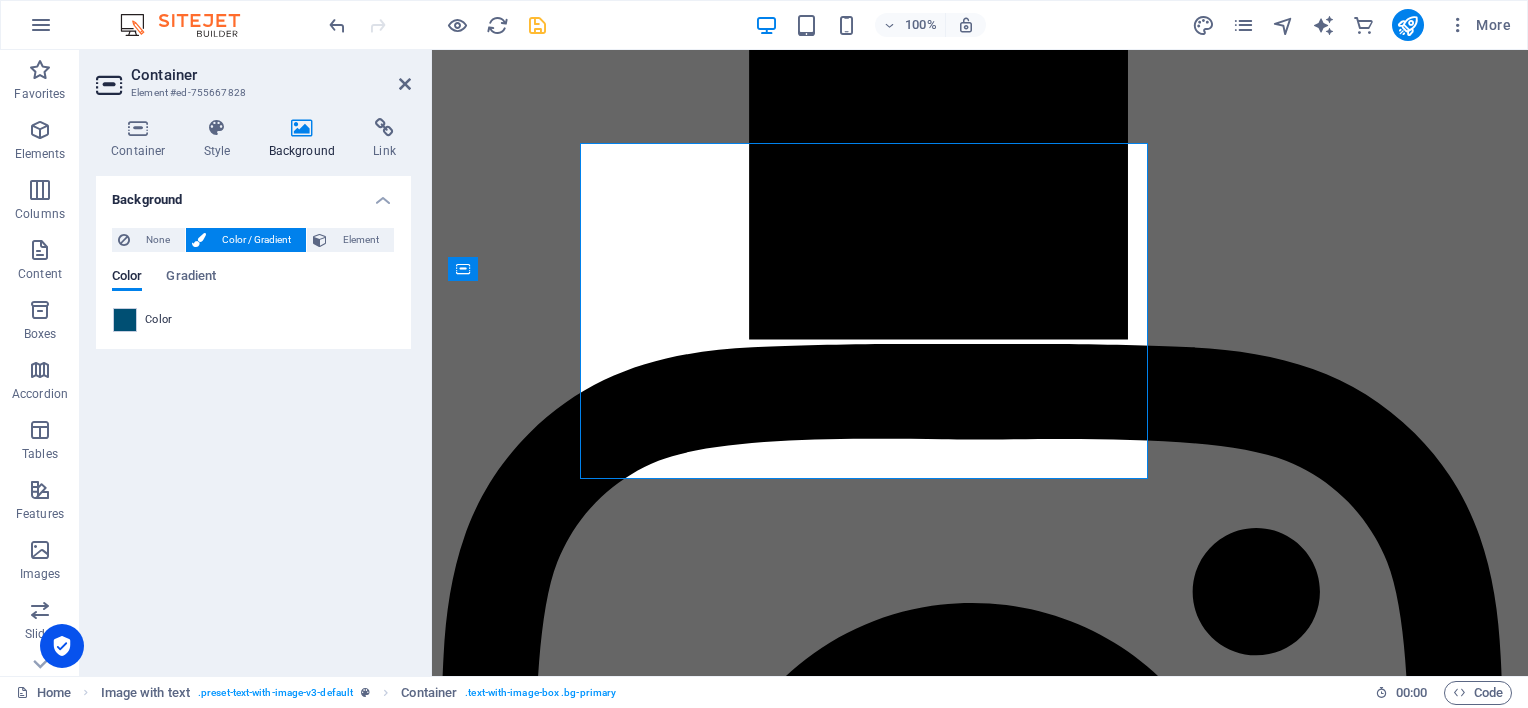 scroll, scrollTop: 1937, scrollLeft: 0, axis: vertical 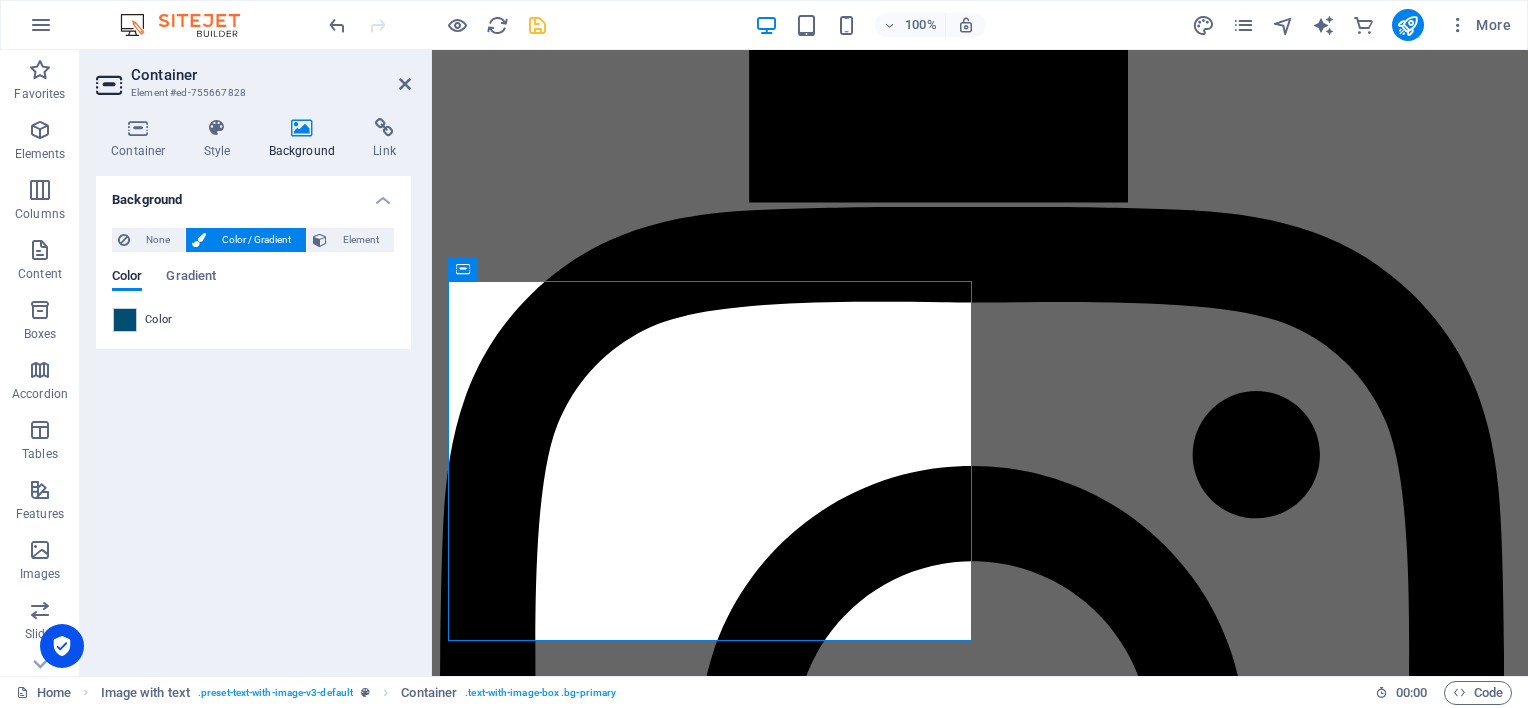 click on "Color" at bounding box center [159, 320] 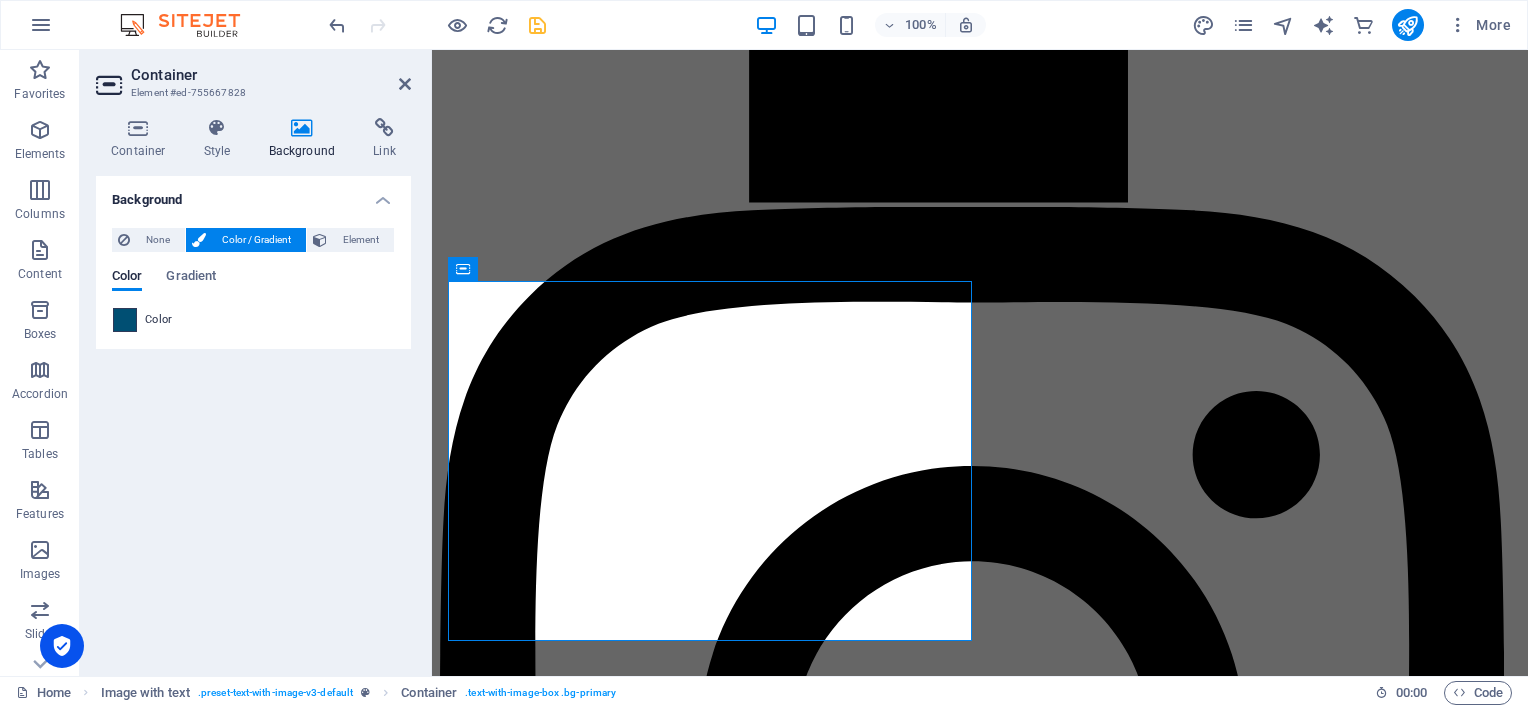 click at bounding box center [125, 320] 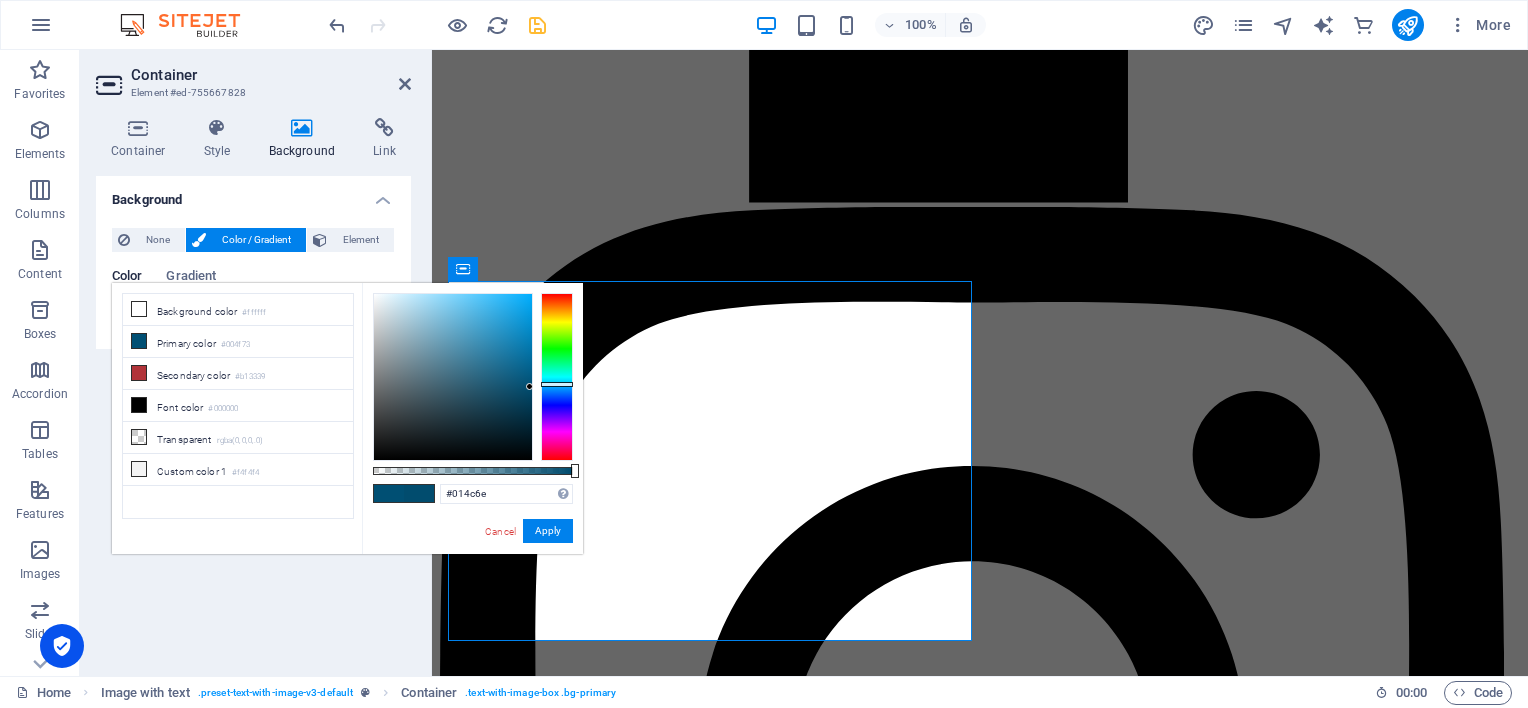 type on "#014b6d" 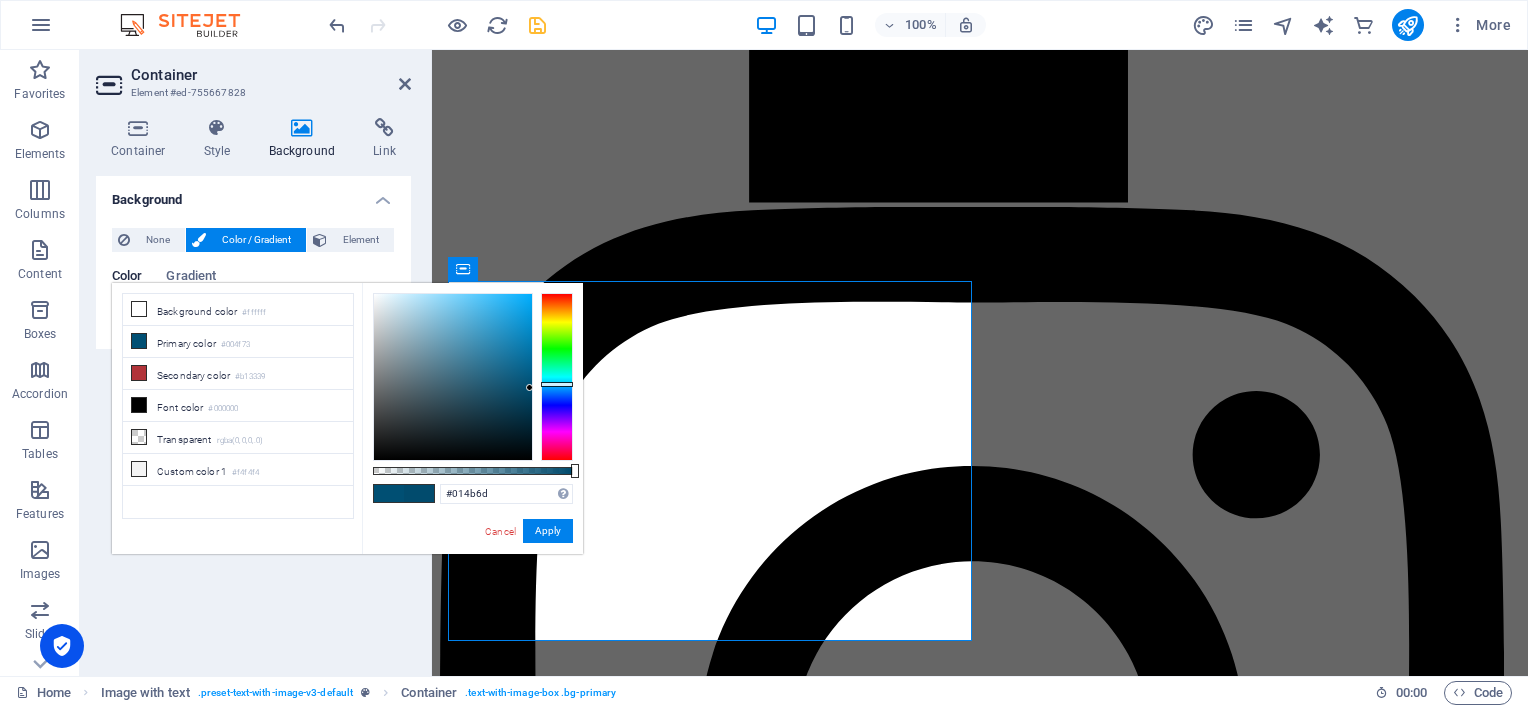 click at bounding box center [529, 387] 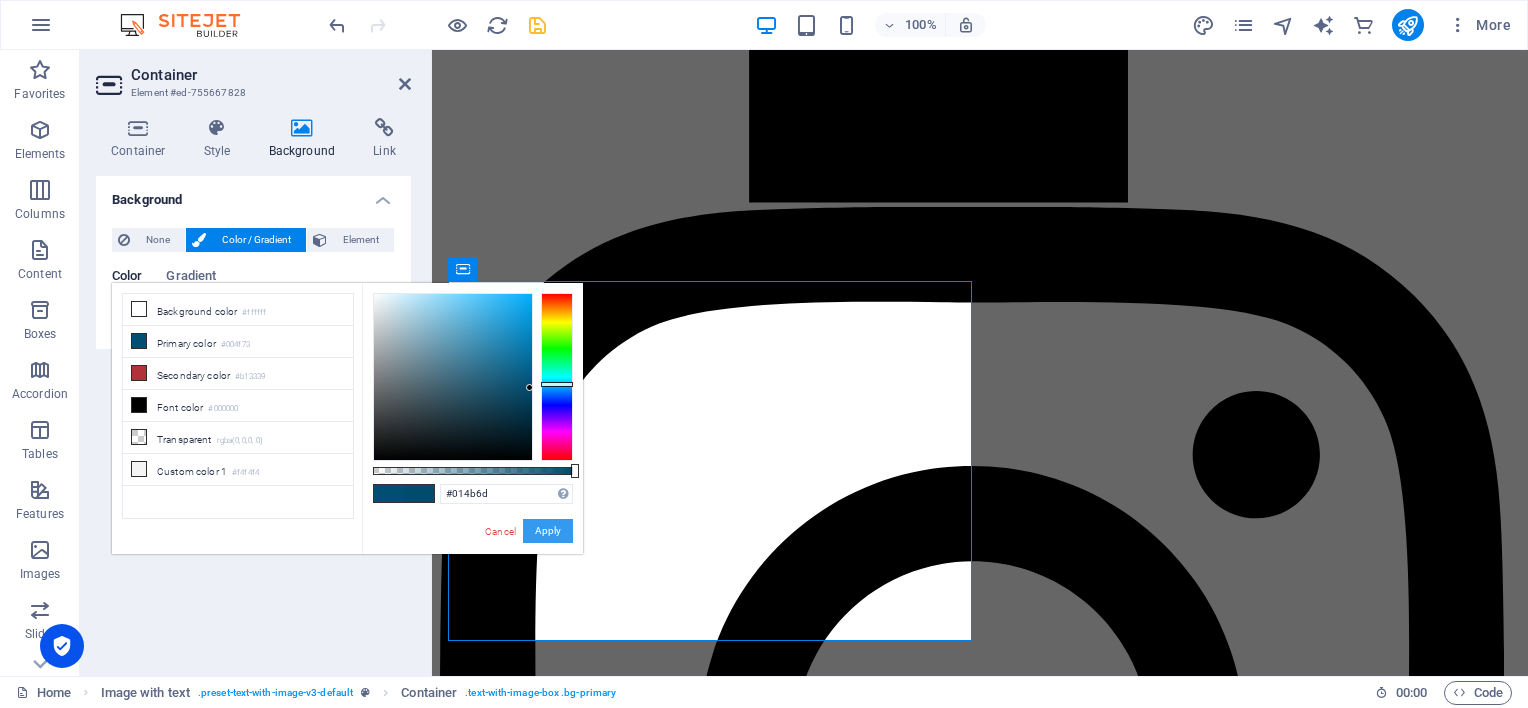 click on "Apply" at bounding box center [548, 531] 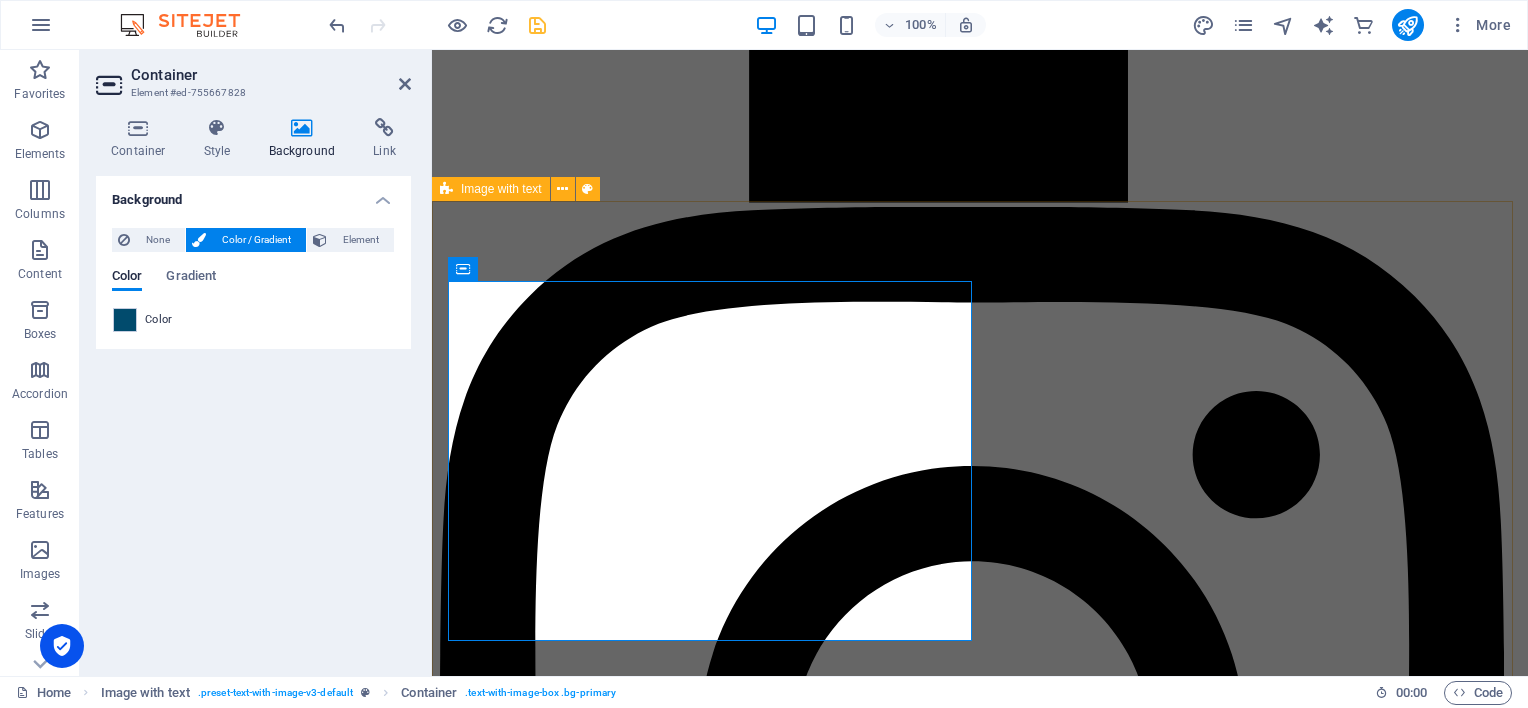 click on "​​​​​​ About [PERSON_NAME] AUTO CLINIC Being situated in [GEOGRAPHIC_DATA] for more than 30 years, [PERSON_NAME] Auto Clinic has firmly established its name and reputation amongst the people in the [GEOGRAPHIC_DATA] area. A family business still committed to excellent service and workmanship, even after all these years. [PERSON_NAME] and [PERSON_NAME] still maintain and run a workshop that is efficient, and customer driven because at the end of the day the customer matters, and a happy customer is a returning customer - a philosophy easily forgotten by many businesses out there but not at Norman's Auto Clinic." at bounding box center [980, 12139] 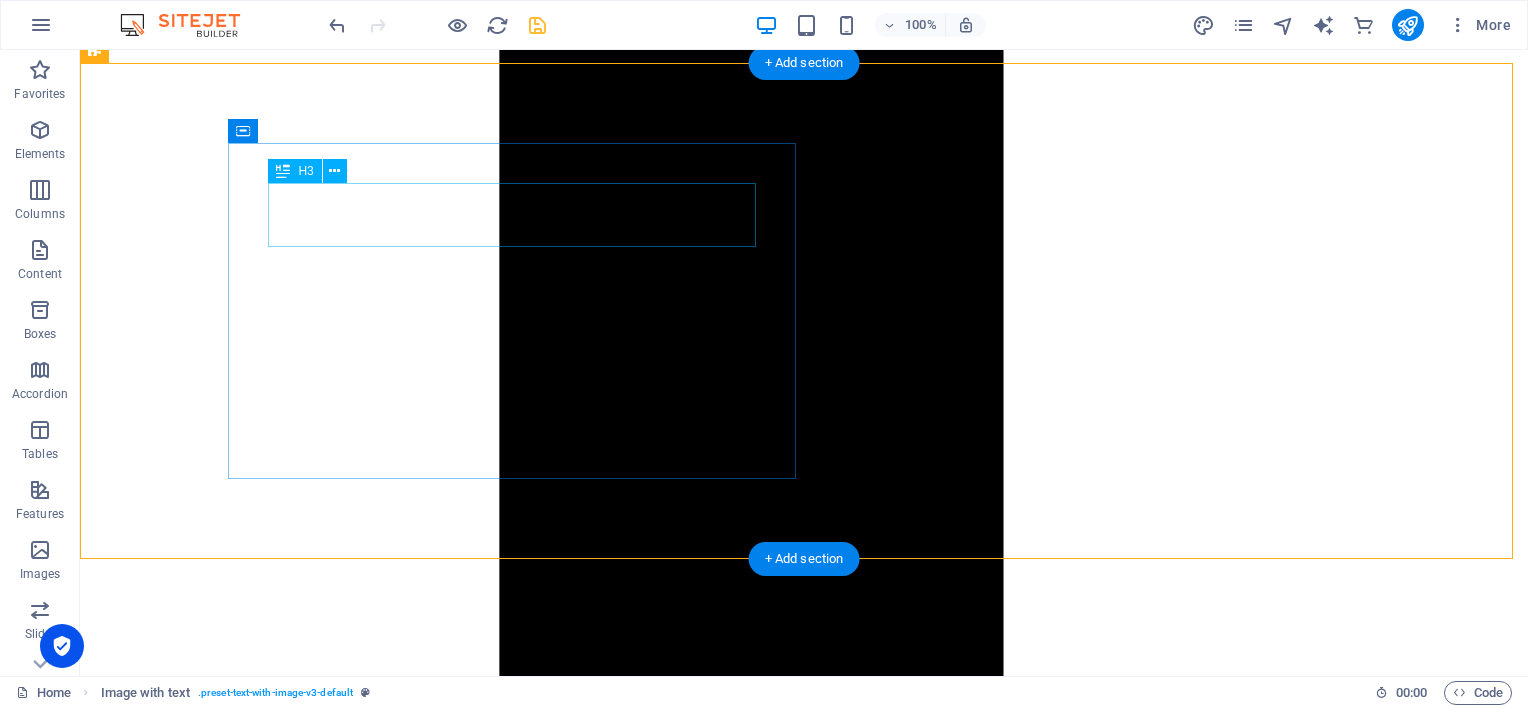 click on "​​​​​​ About [PERSON_NAME] AUTO CLINIC" at bounding box center (804, 15017) 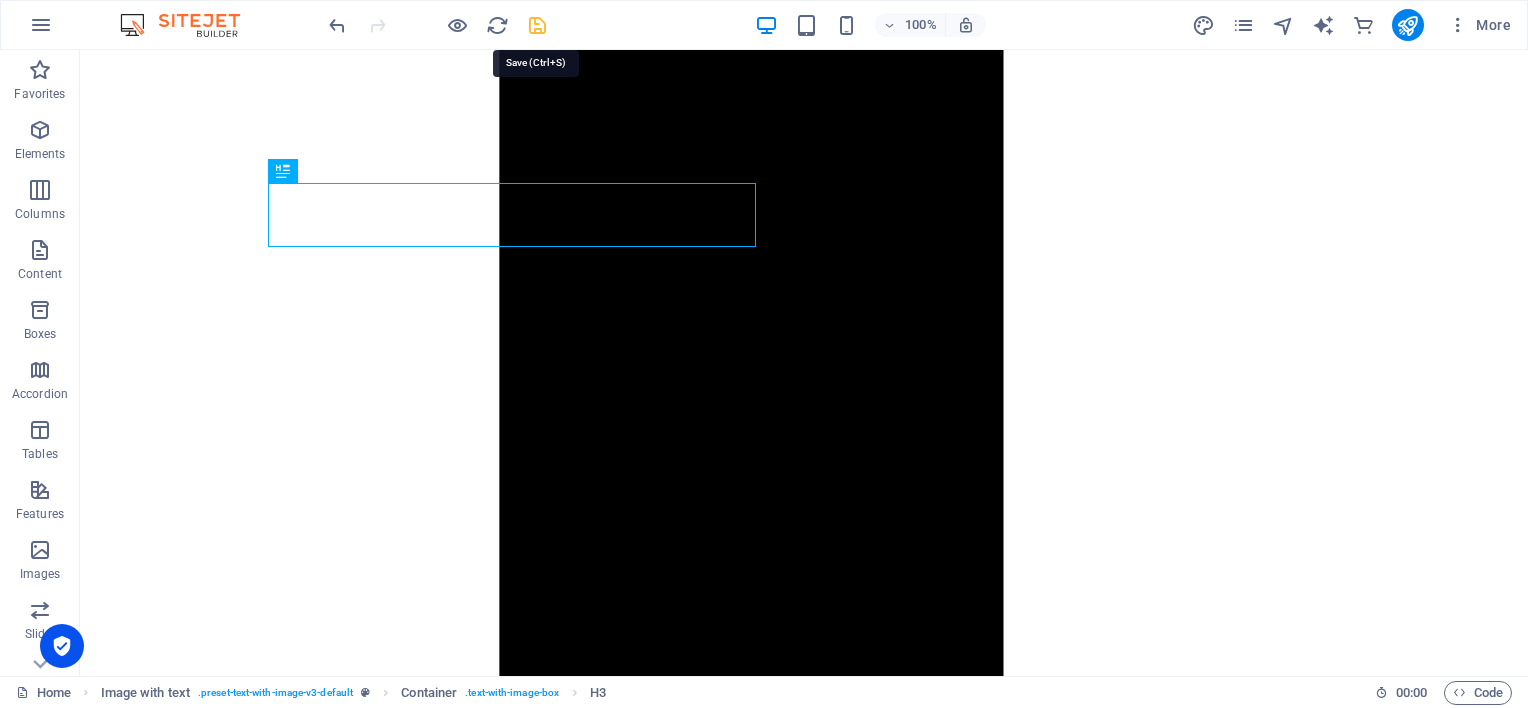 click at bounding box center (537, 25) 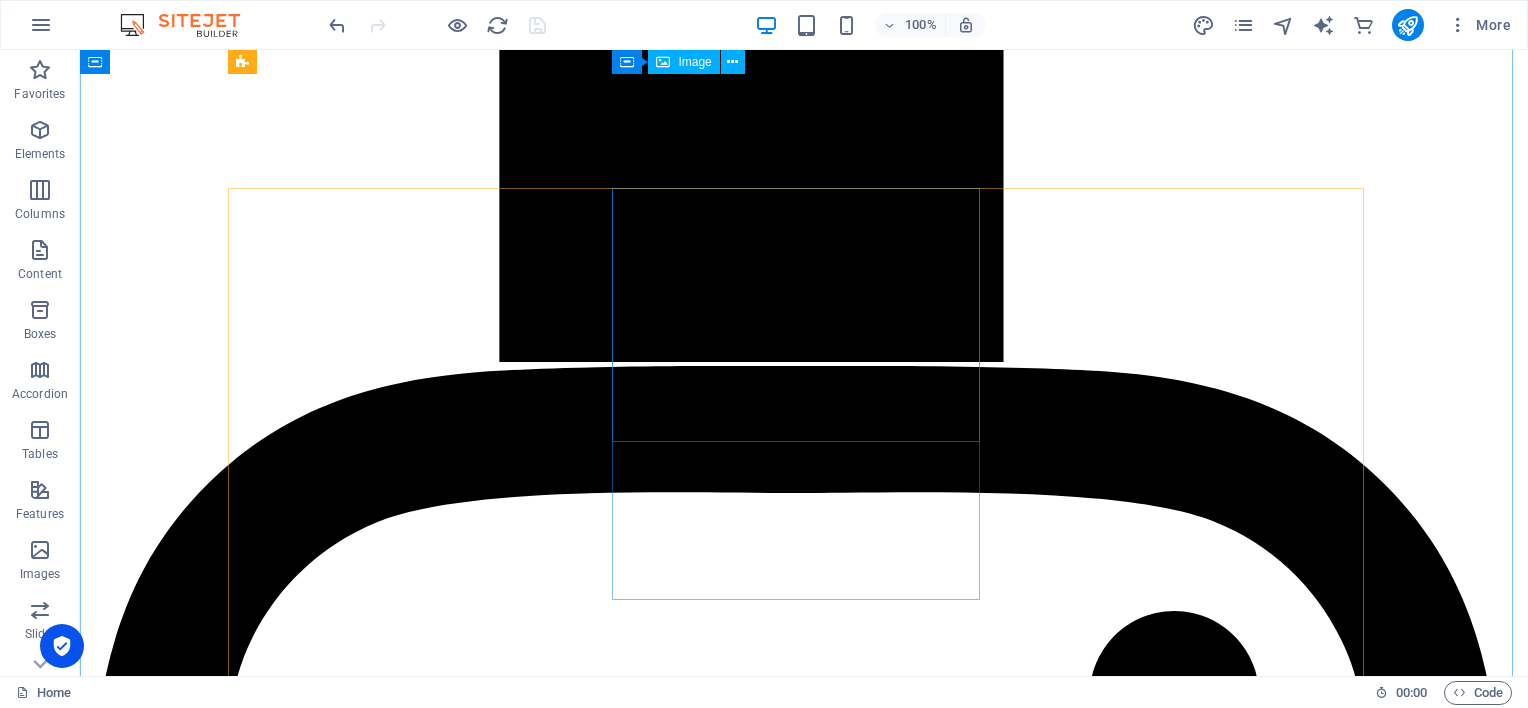 scroll, scrollTop: 2437, scrollLeft: 0, axis: vertical 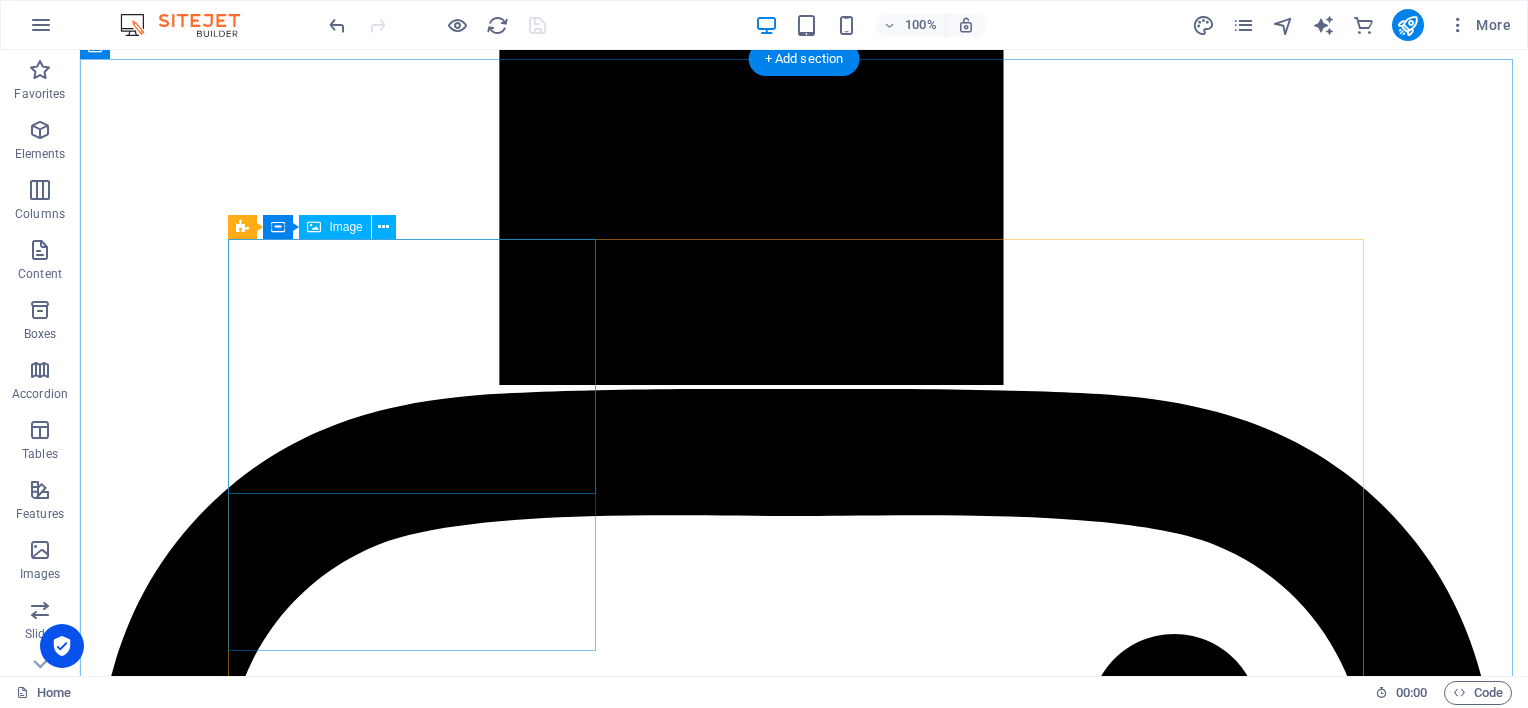 click at bounding box center [804, 15921] 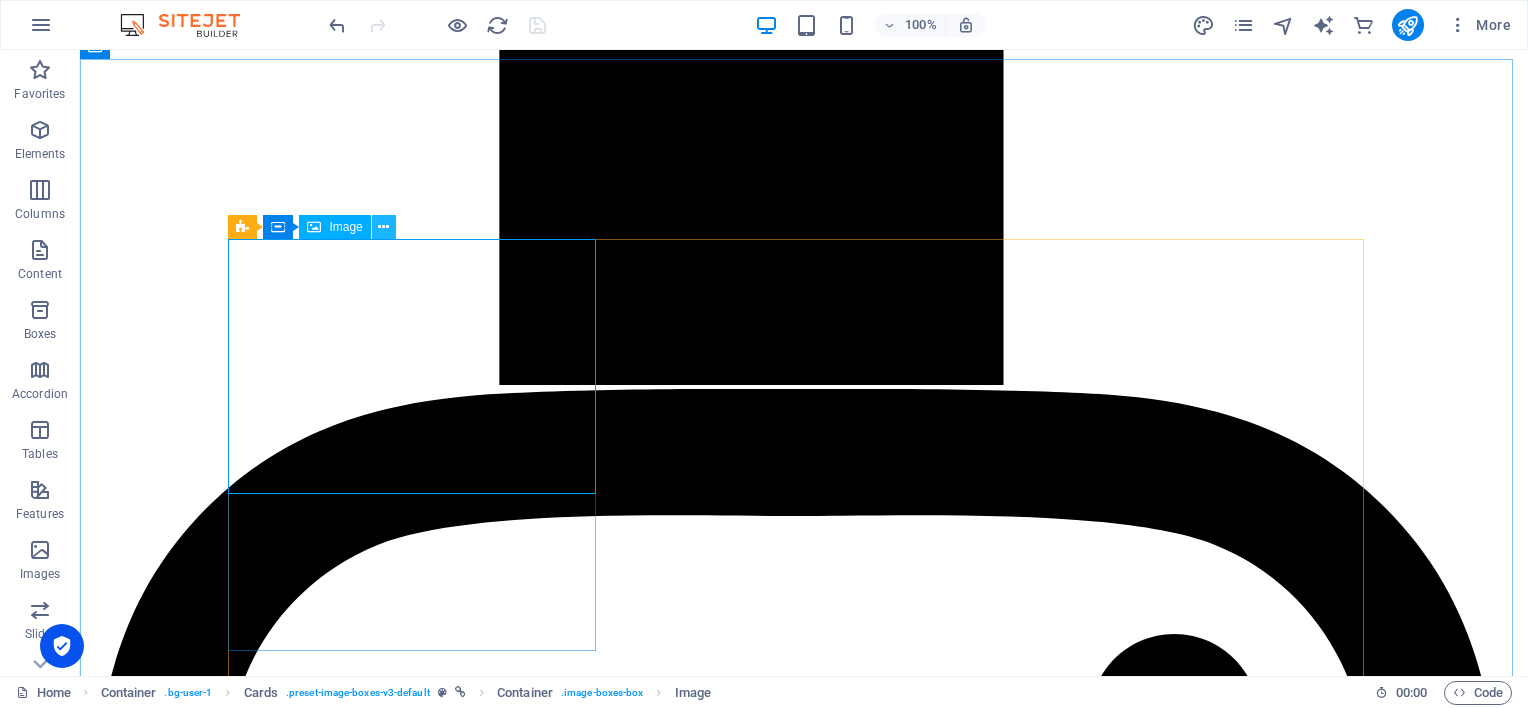 click at bounding box center (383, 227) 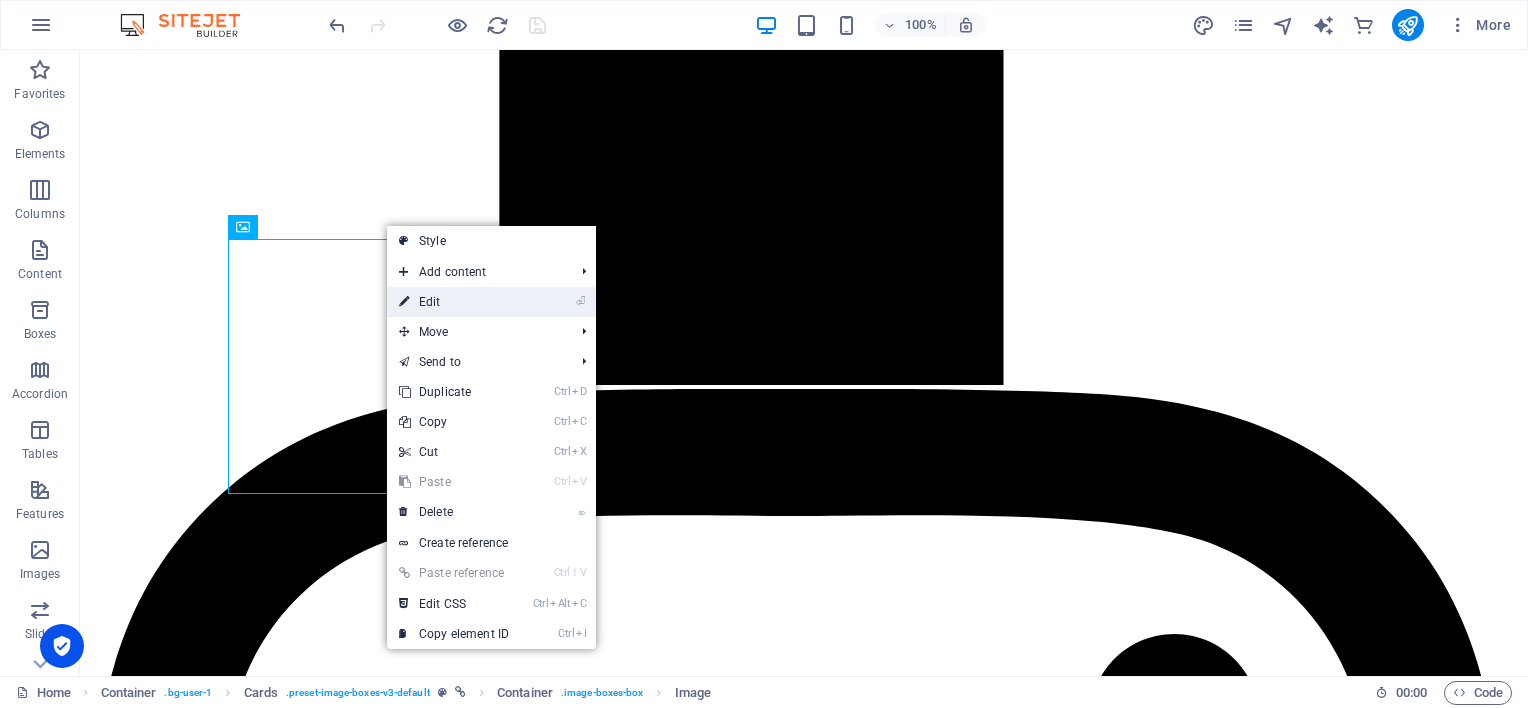 drag, startPoint x: 436, startPoint y: 296, endPoint x: 5, endPoint y: 246, distance: 433.89053 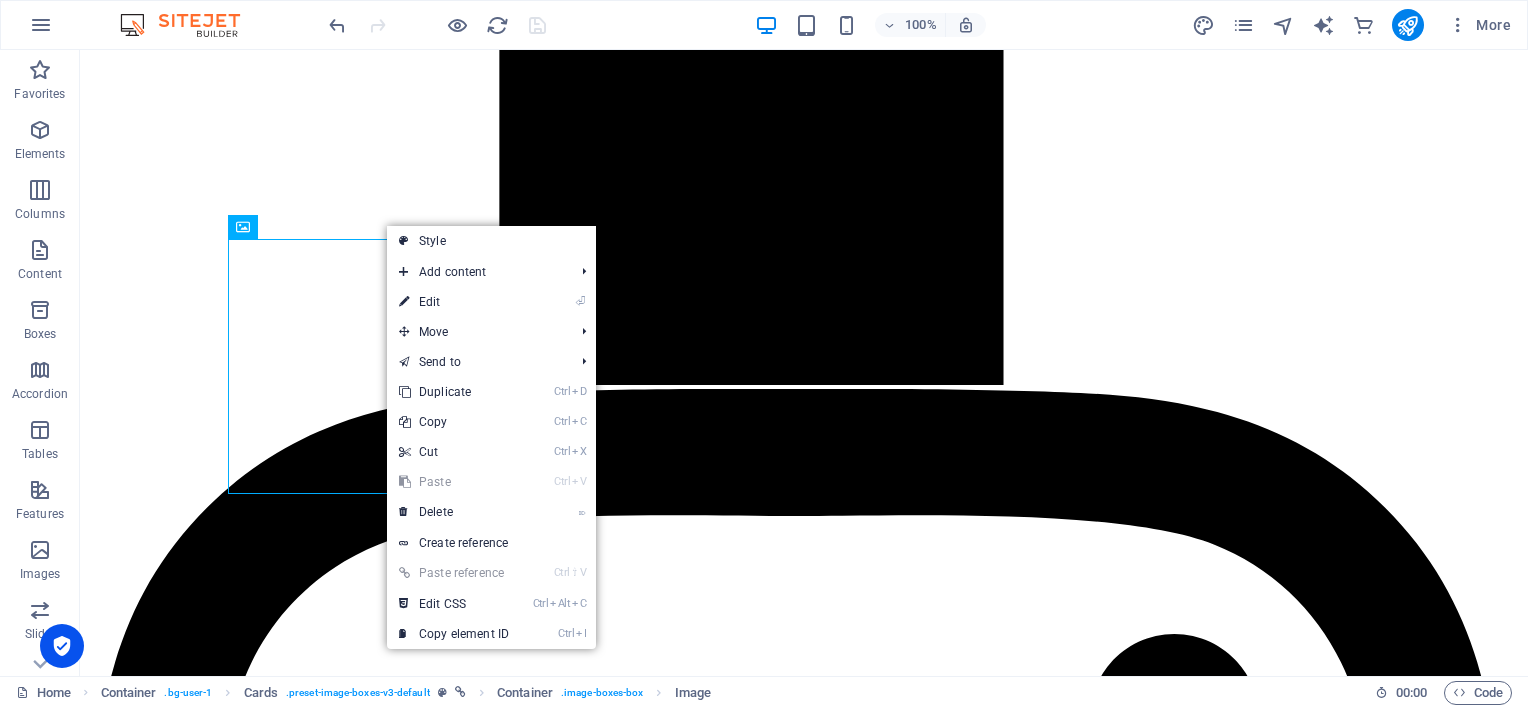 scroll, scrollTop: 2575, scrollLeft: 0, axis: vertical 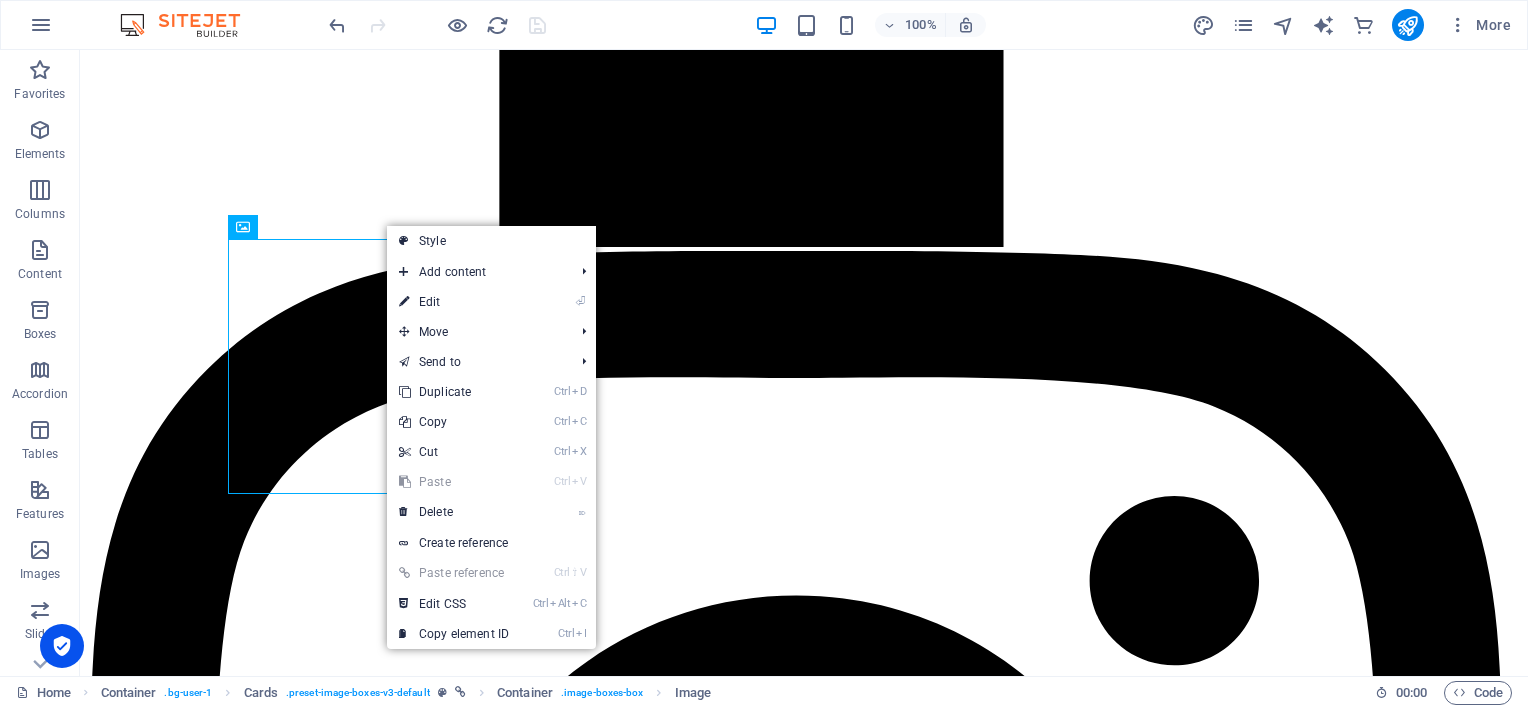 select on "%" 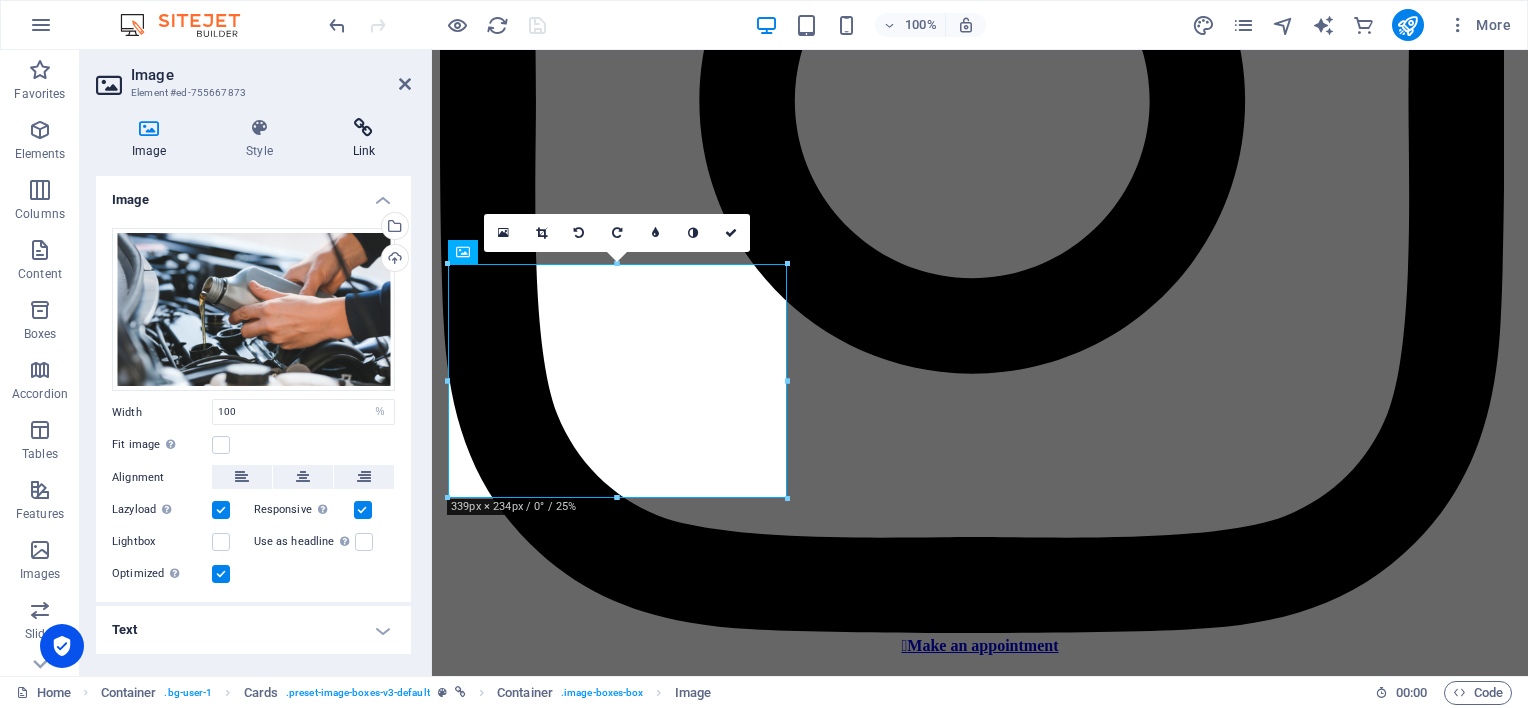 click at bounding box center [364, 128] 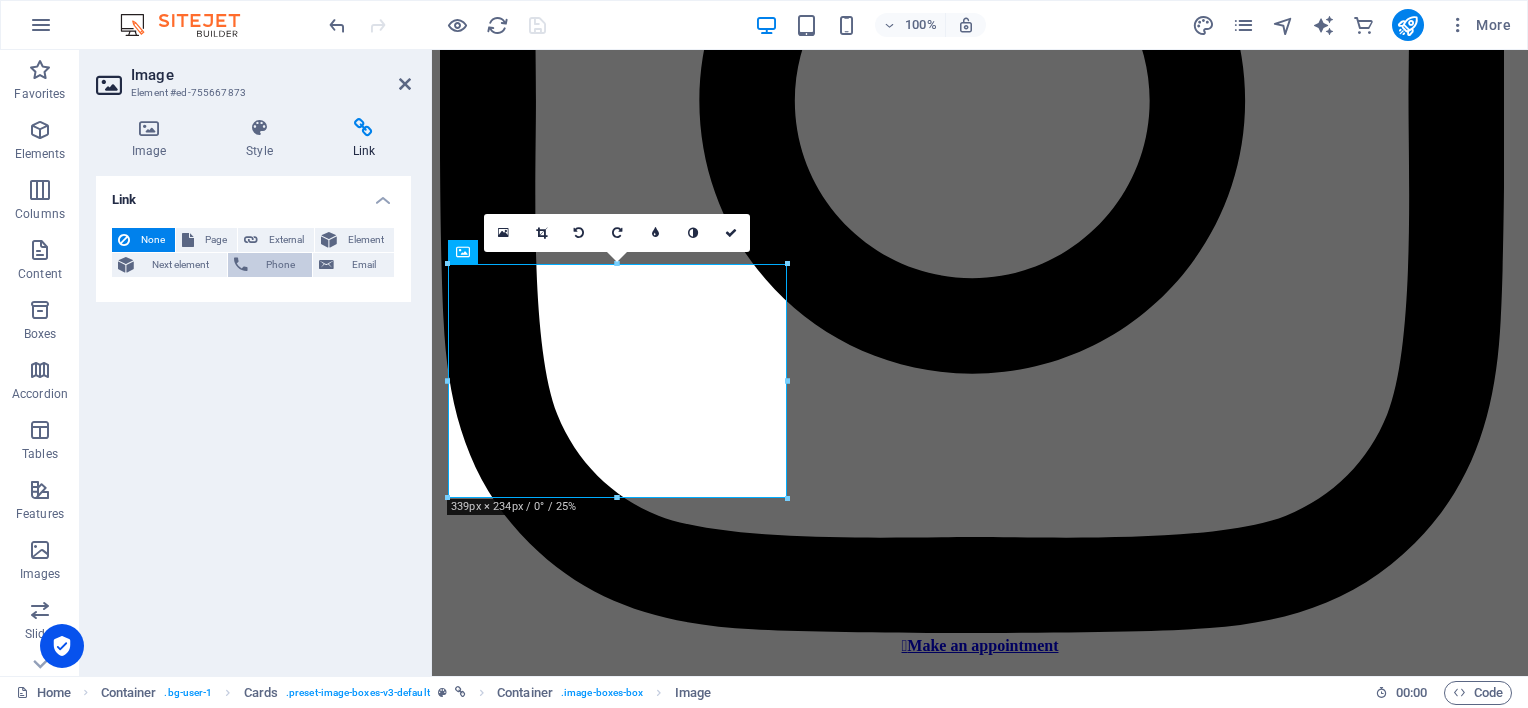 click on "Phone" at bounding box center [280, 265] 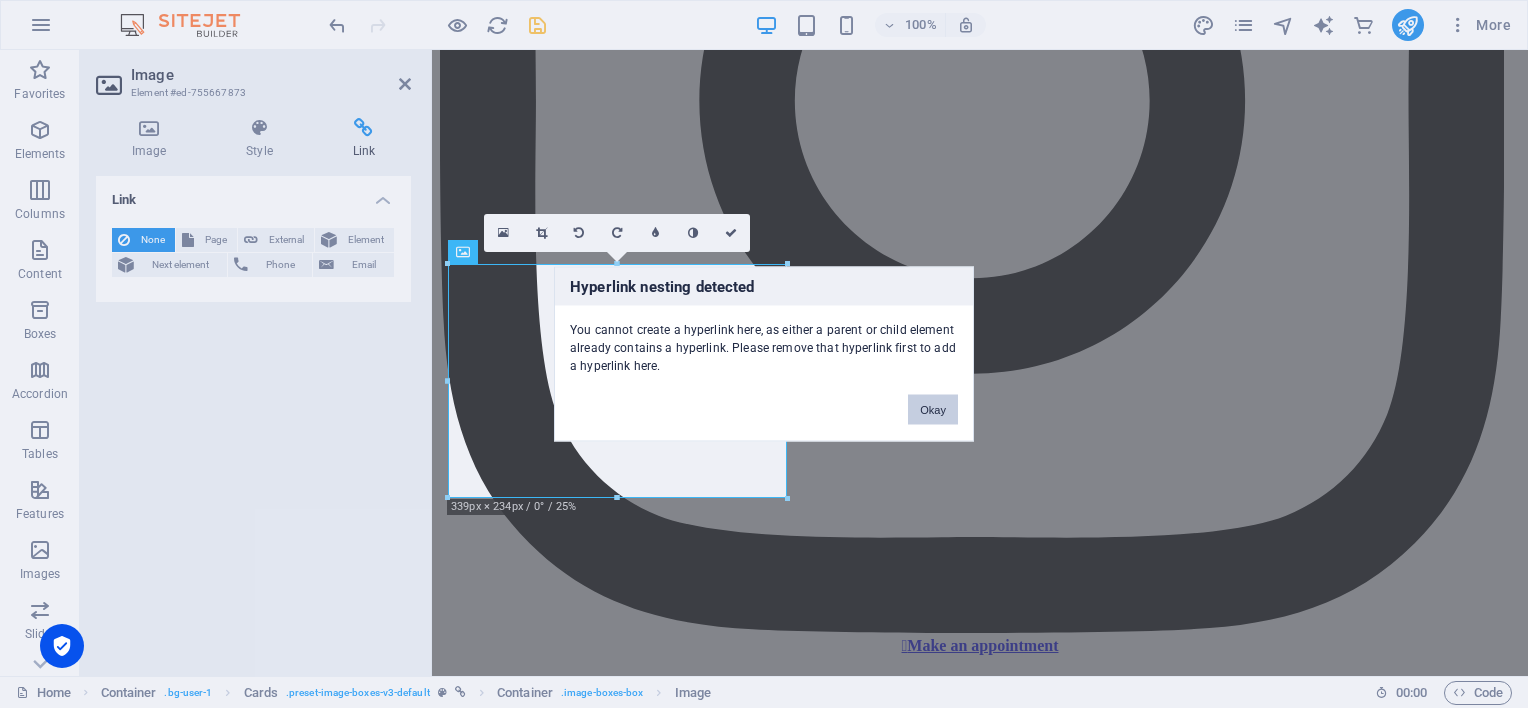 click on "Okay" at bounding box center [933, 410] 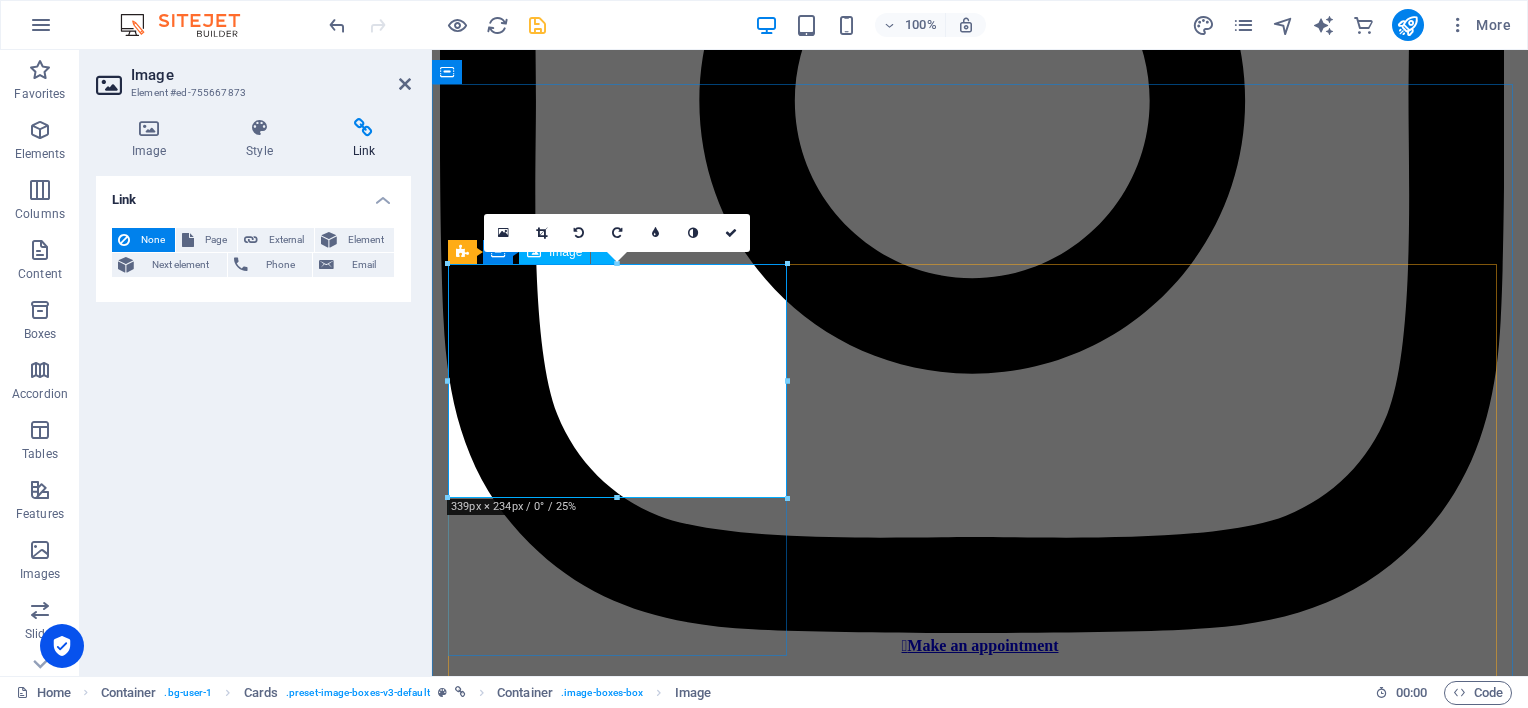 scroll, scrollTop: 2775, scrollLeft: 0, axis: vertical 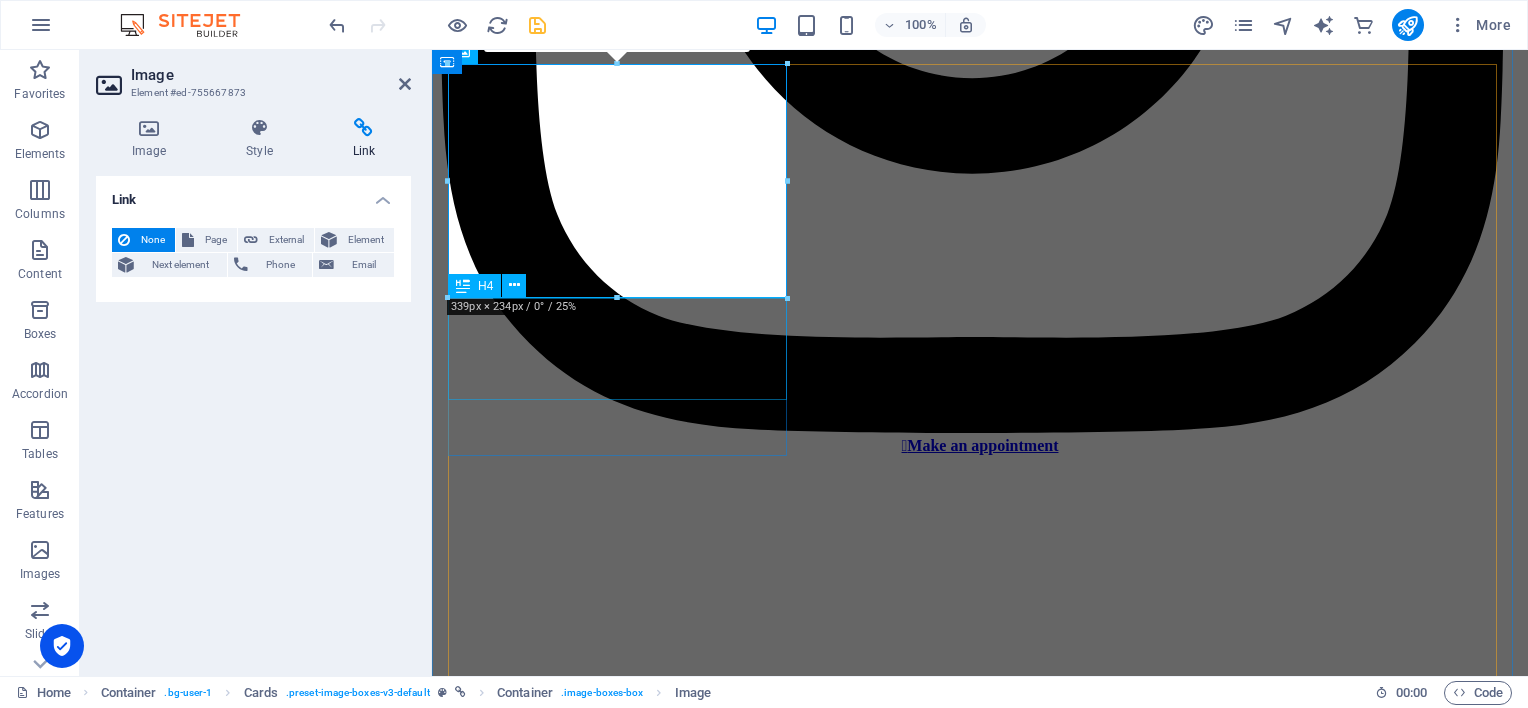 click on "Regular maintenance service" at bounding box center (980, 12592) 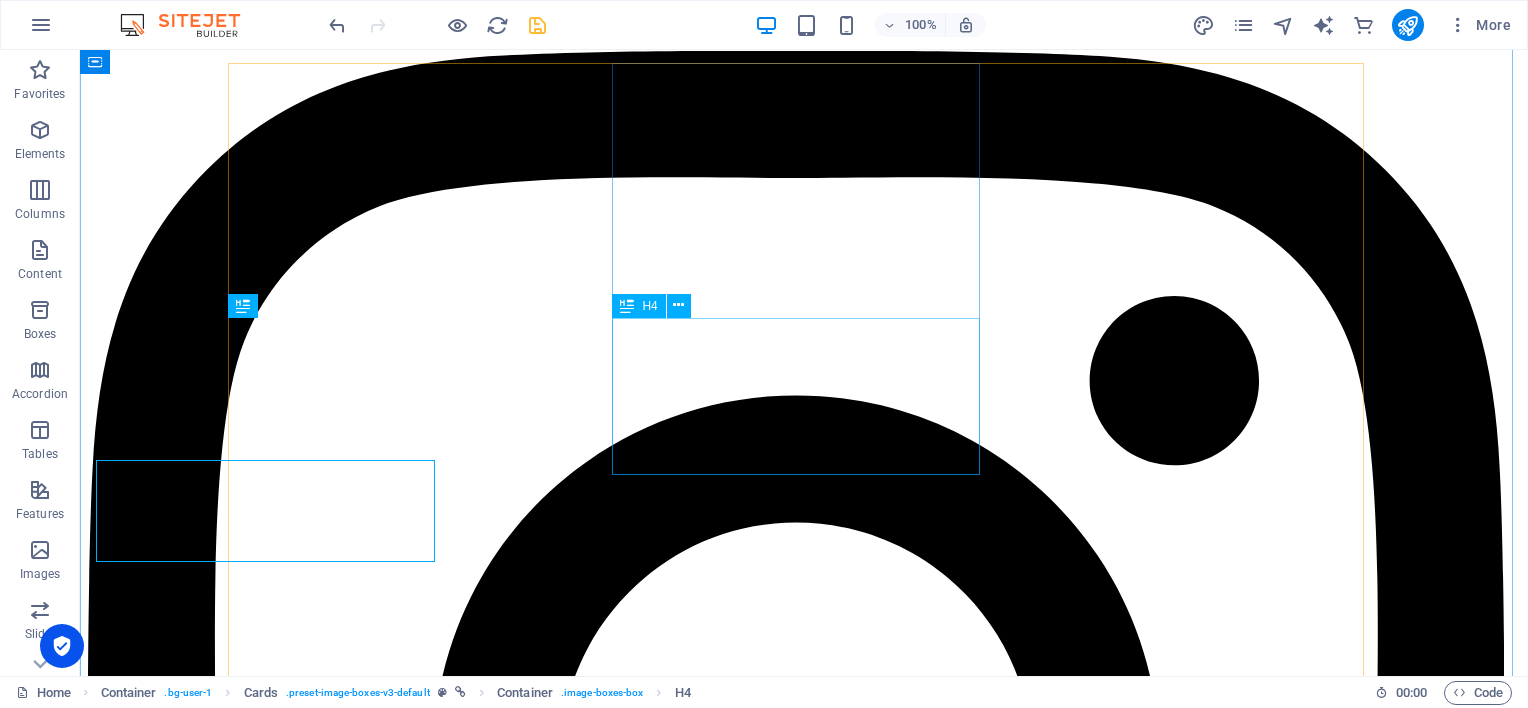 scroll, scrollTop: 2613, scrollLeft: 0, axis: vertical 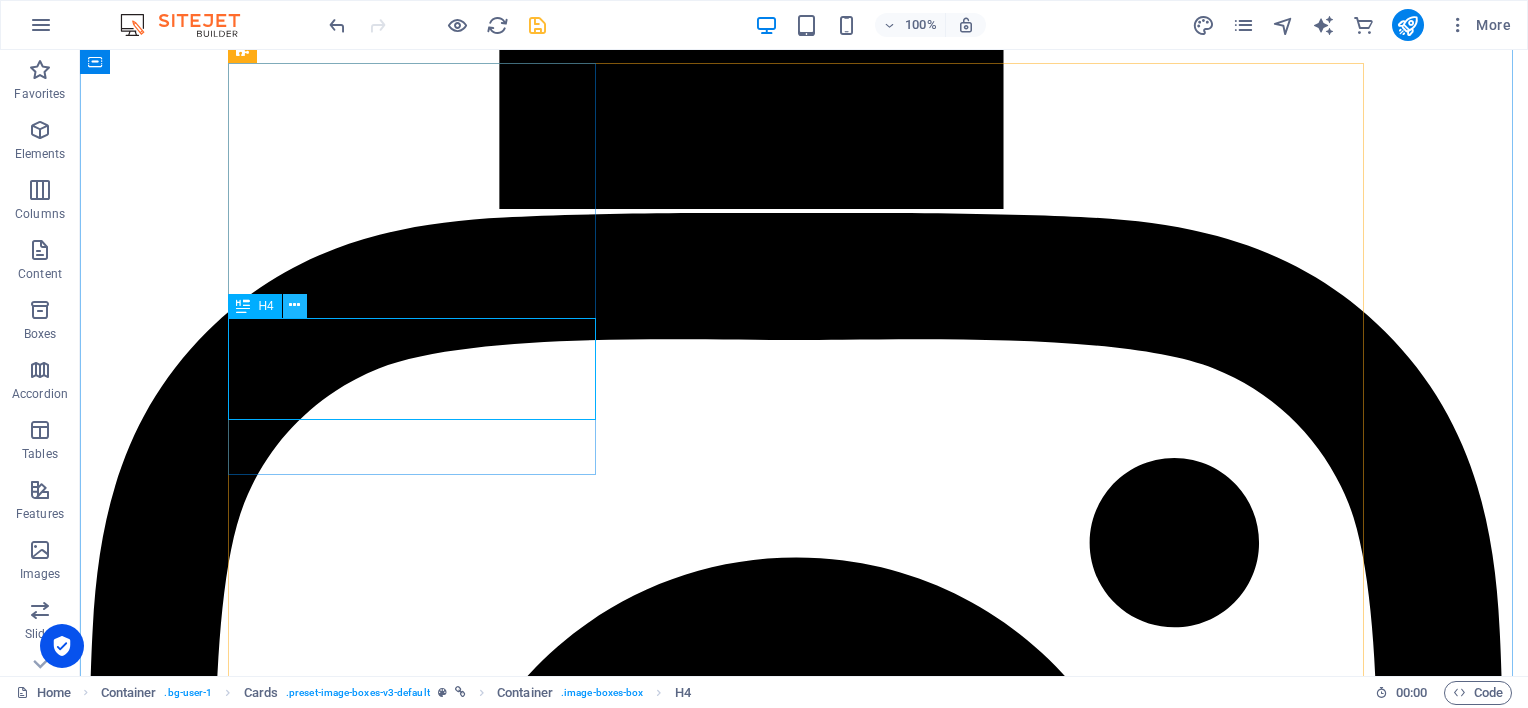 click at bounding box center [294, 305] 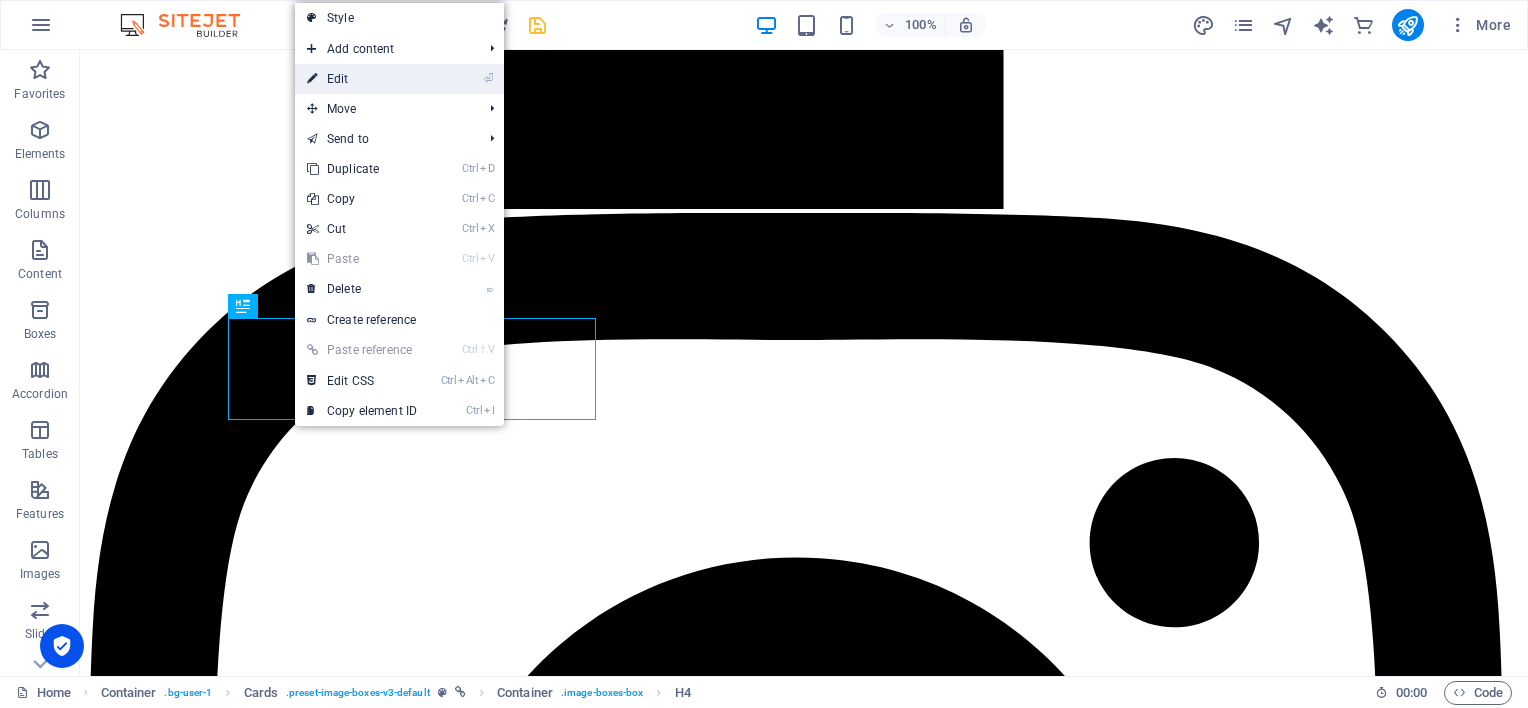 click on "⏎  Edit" at bounding box center [362, 79] 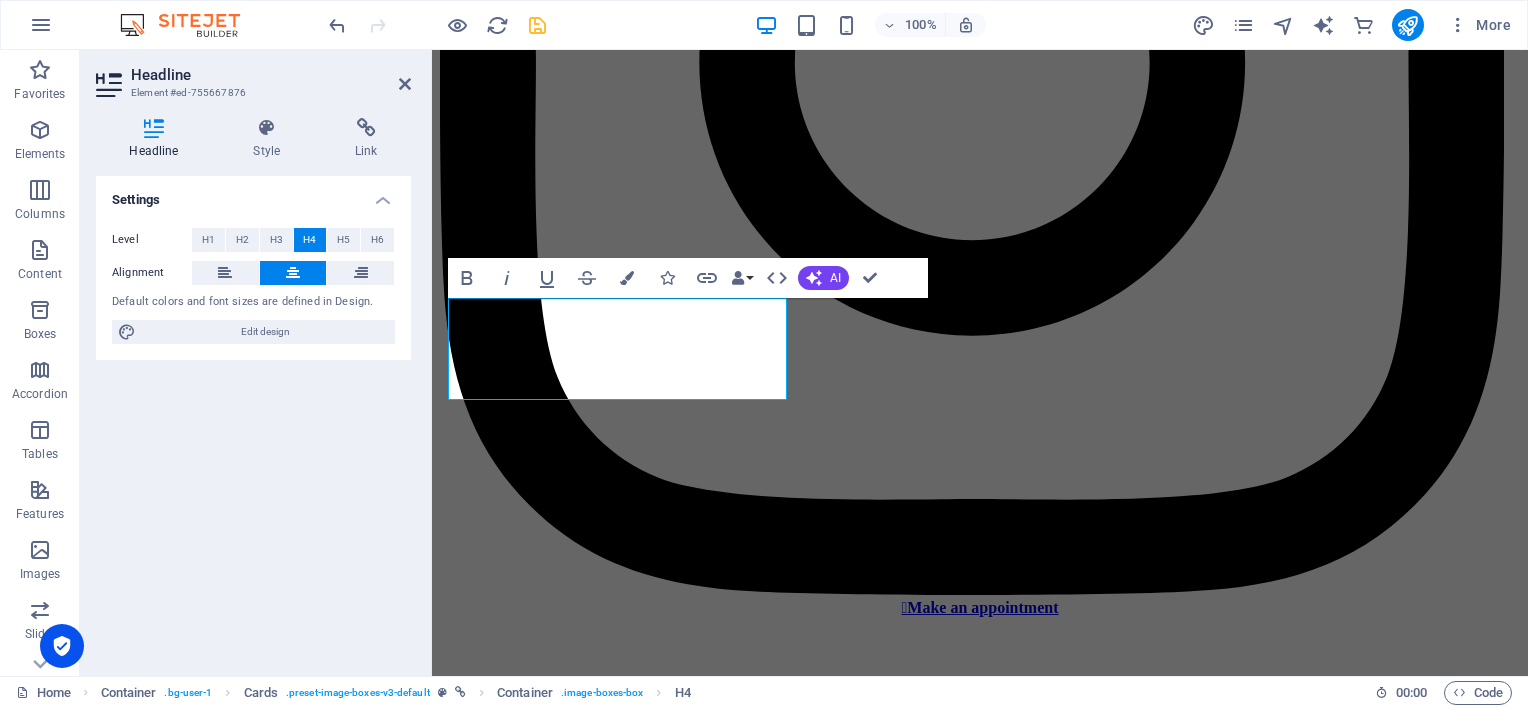 scroll, scrollTop: 2775, scrollLeft: 0, axis: vertical 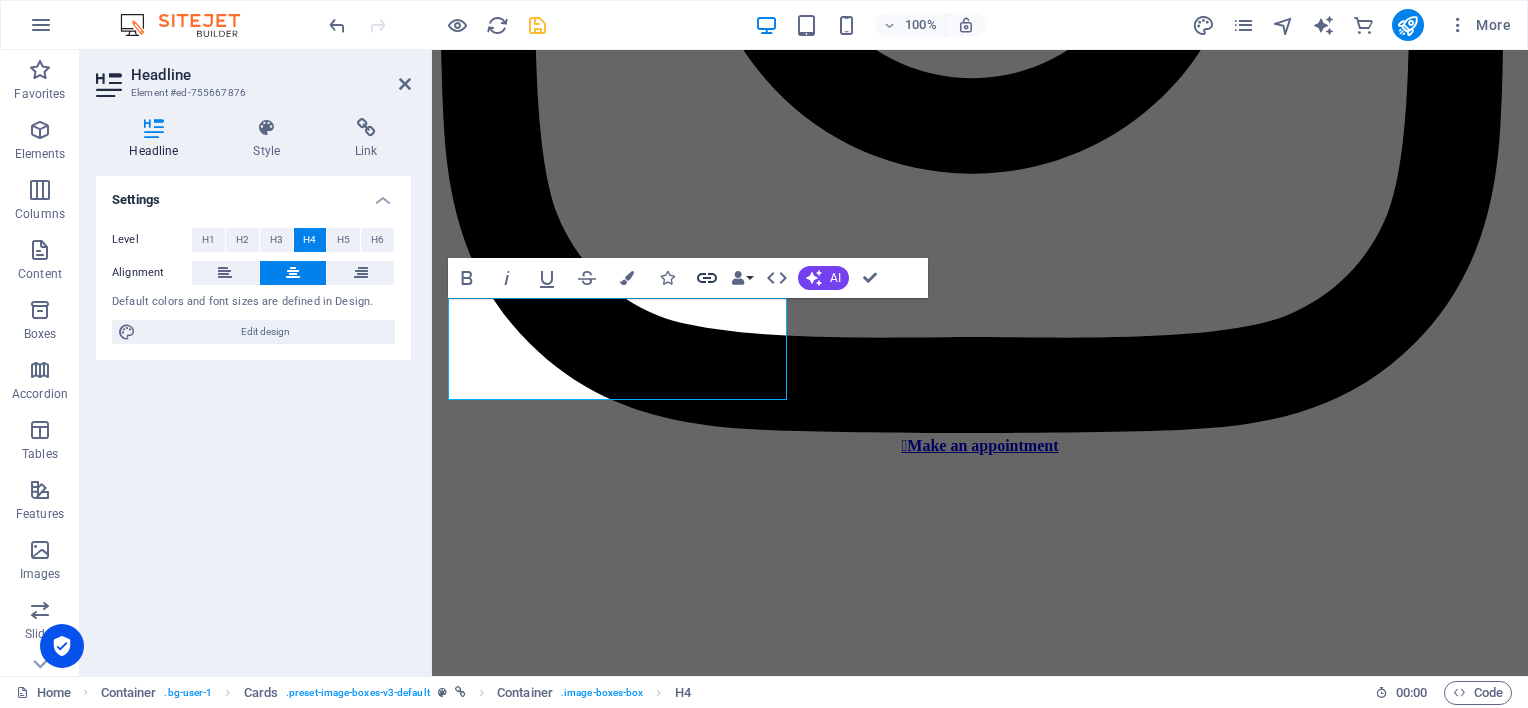 click 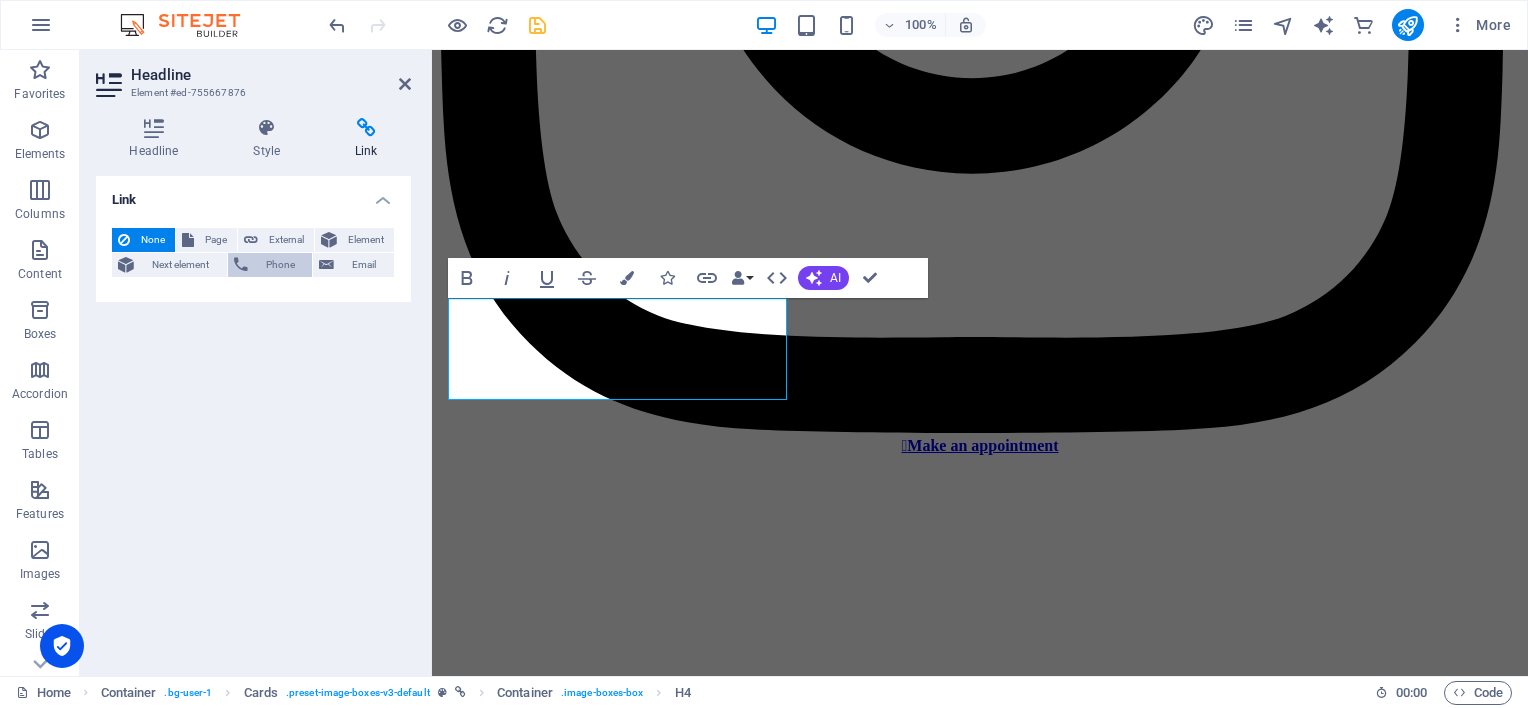 click on "Phone" at bounding box center (280, 265) 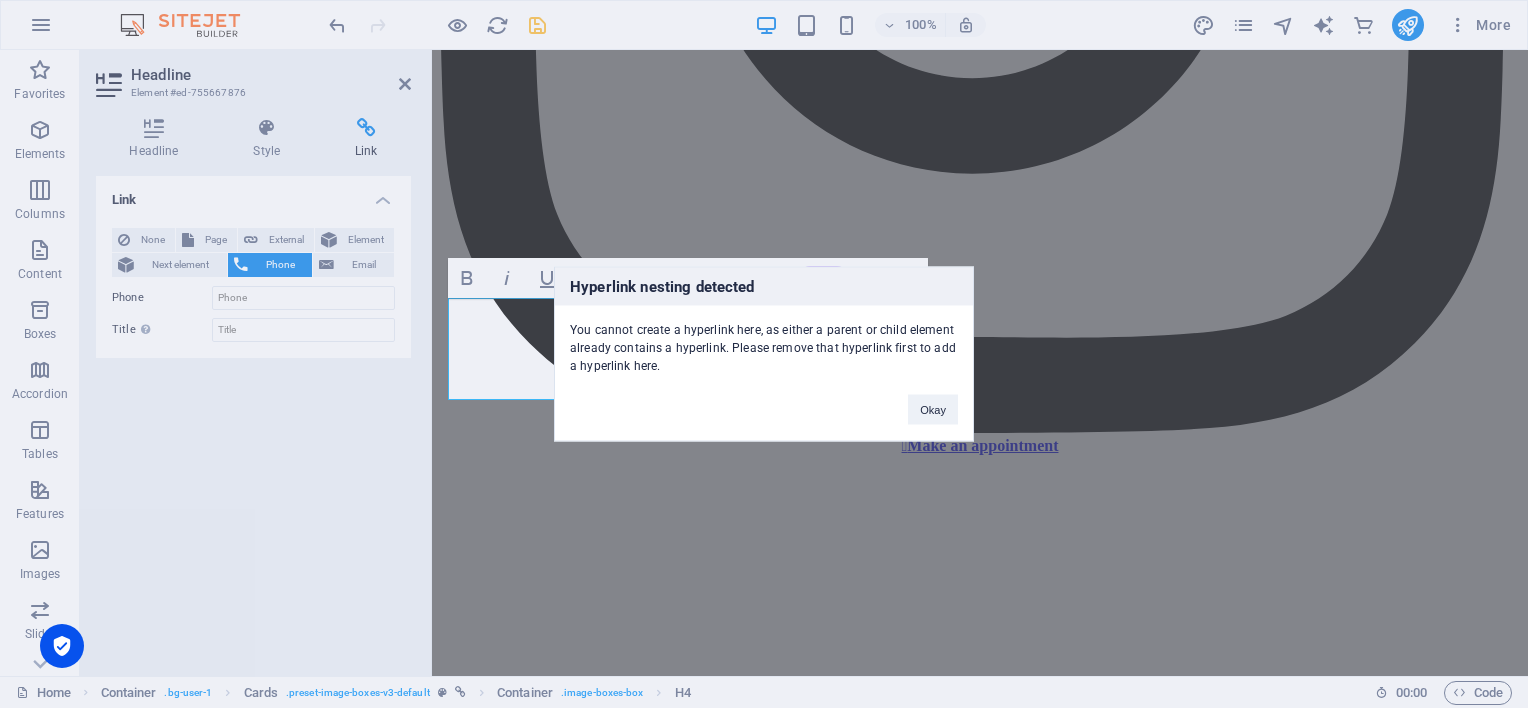 click on "Hyperlink nesting detected You cannot create a hyperlink here, as either a parent or child element already contains a hyperlink. Please remove that hyperlink first to add a hyperlink here. Okay" at bounding box center (764, 354) 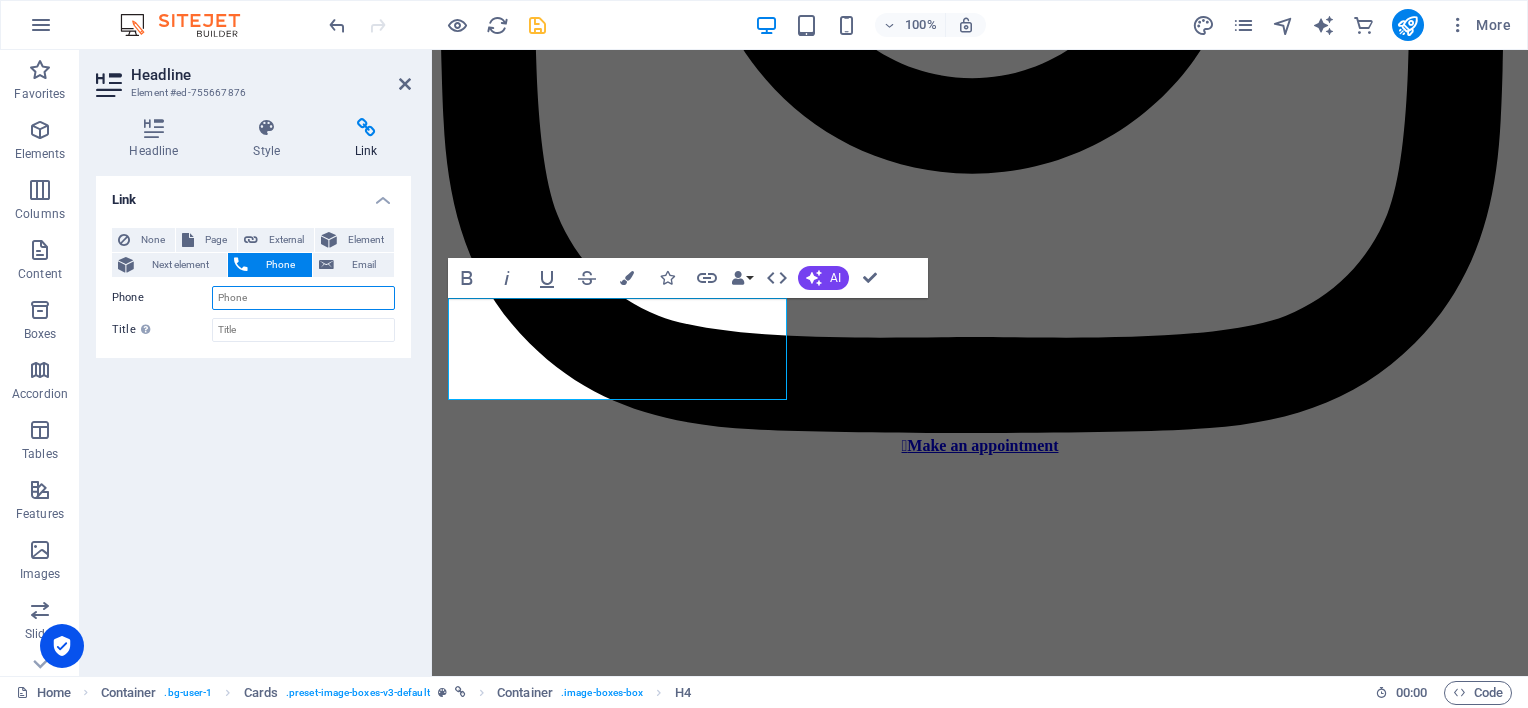 click on "Phone" at bounding box center [303, 298] 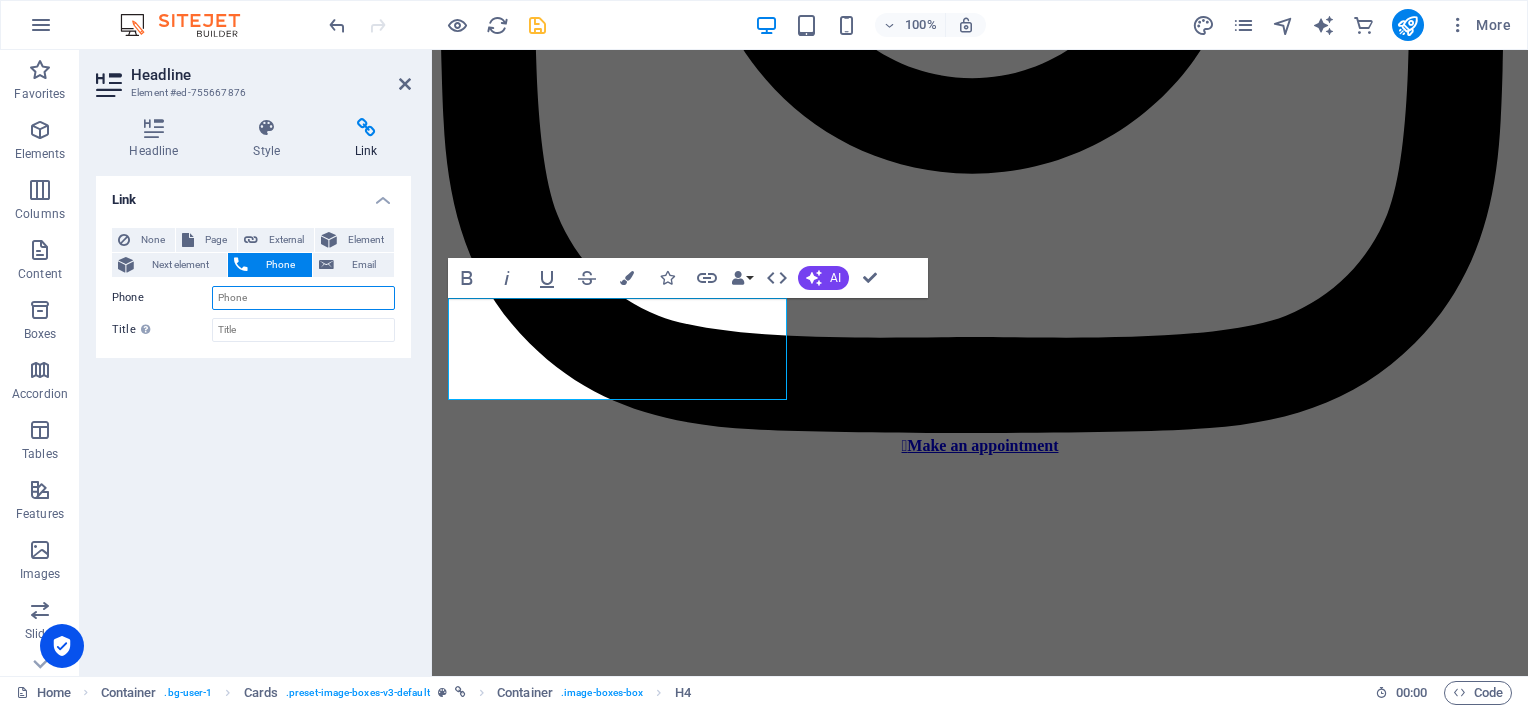 paste on "074 321 0798" 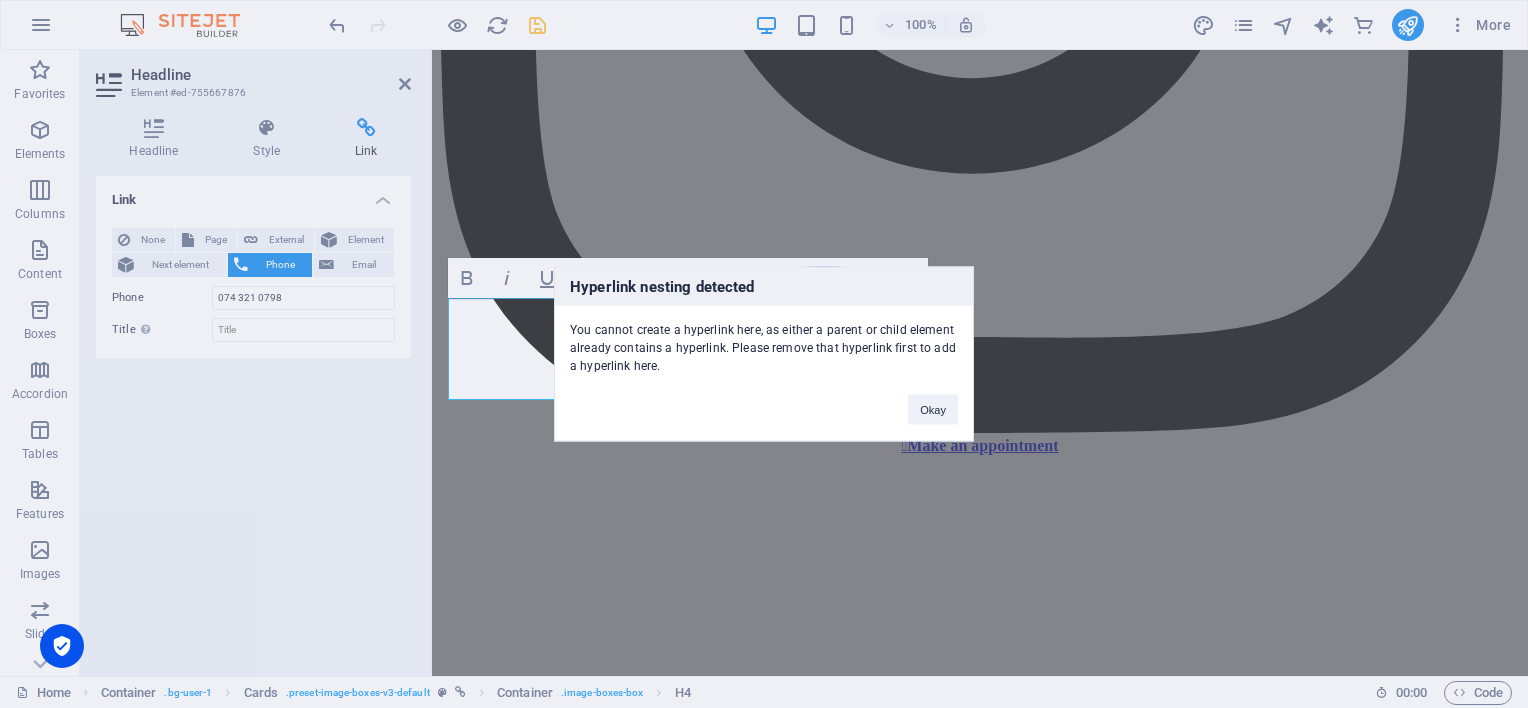 click on "Hyperlink nesting detected You cannot create a hyperlink here, as either a parent or child element already contains a hyperlink. Please remove that hyperlink first to add a hyperlink here. Okay" at bounding box center [764, 354] 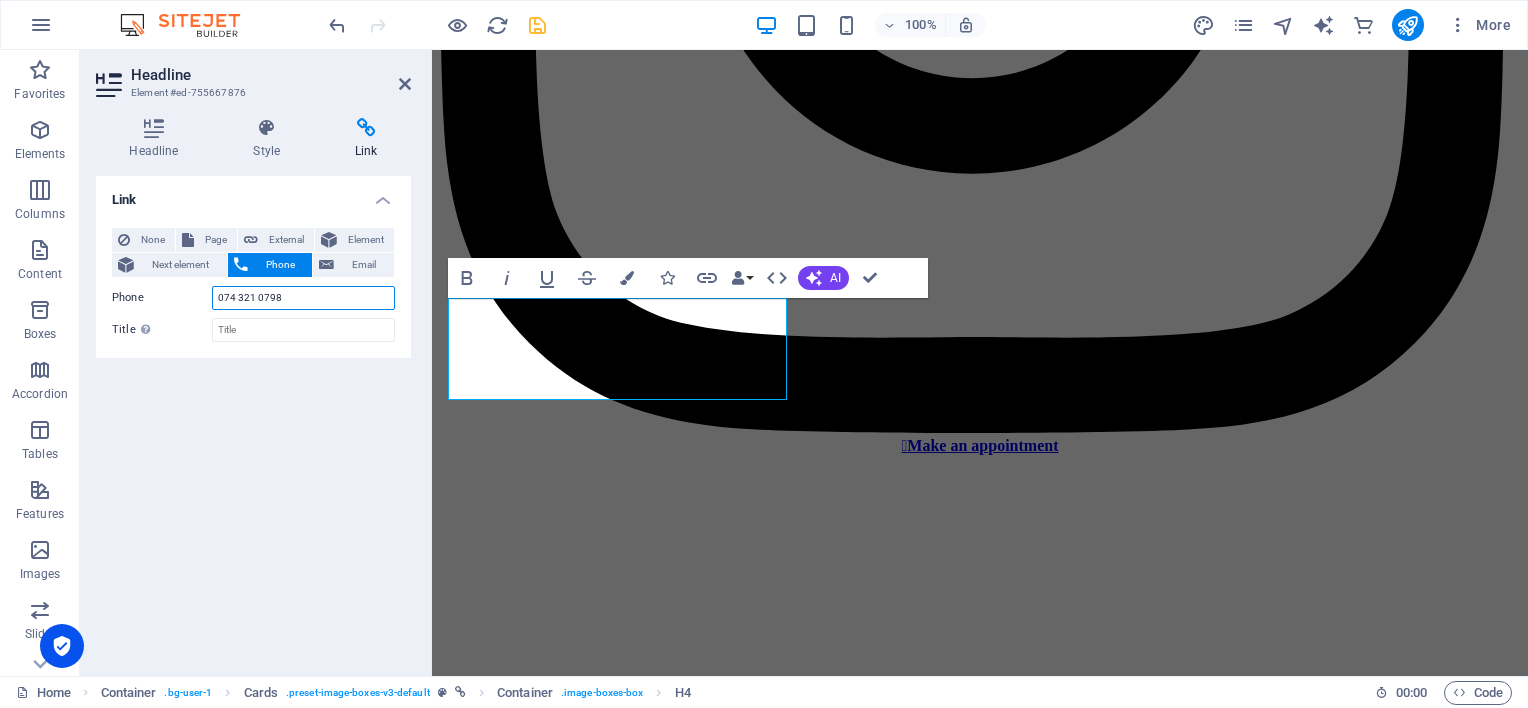 click on "074 321 0798" at bounding box center (303, 298) 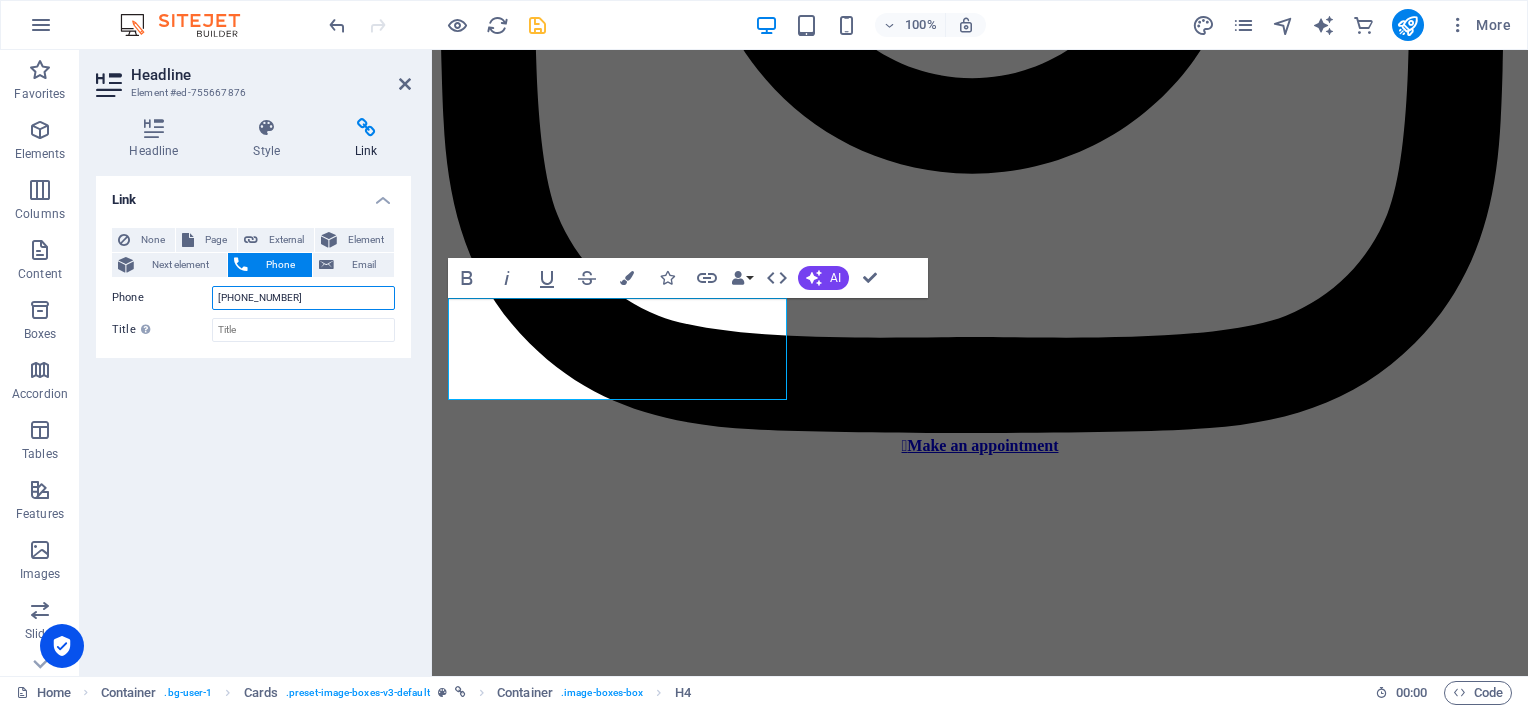 type on "[PHONE_NUMBER]" 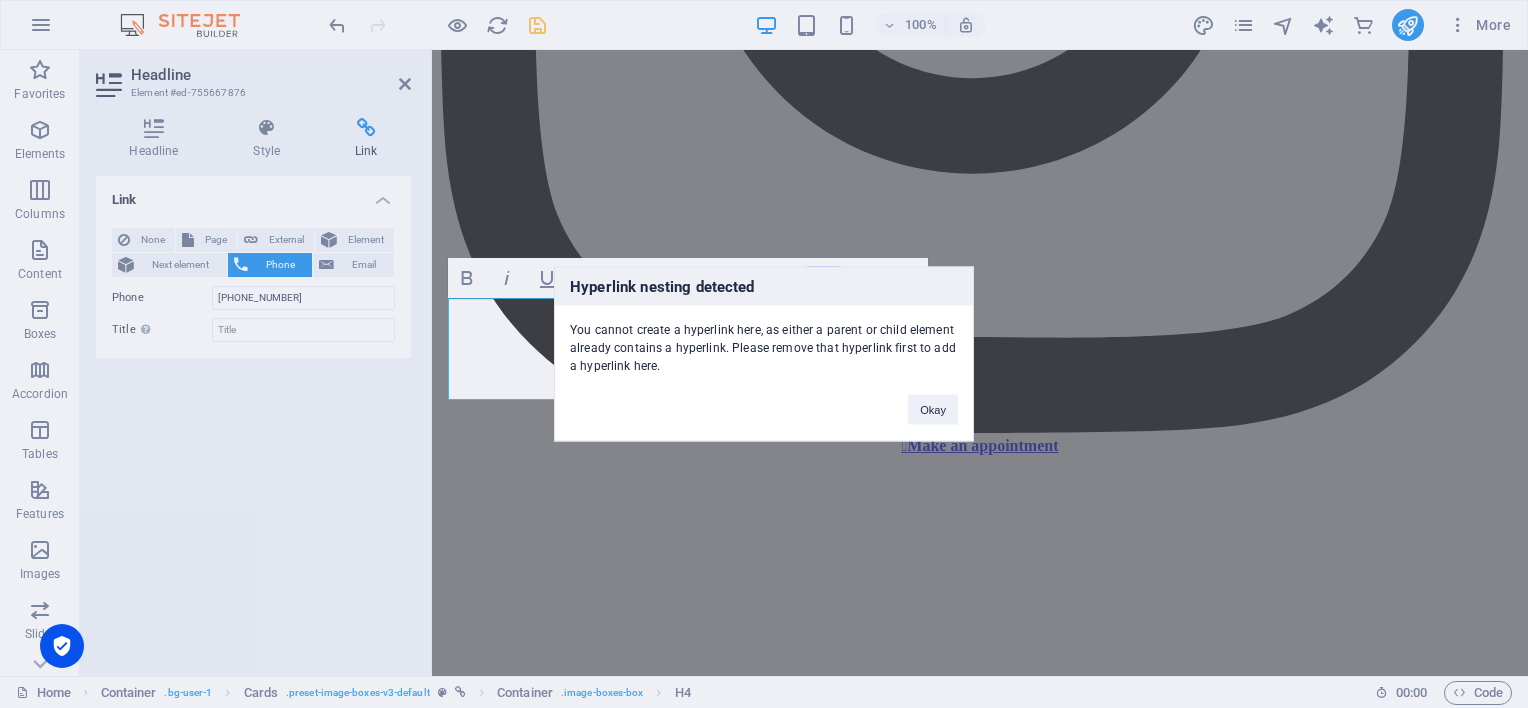 type 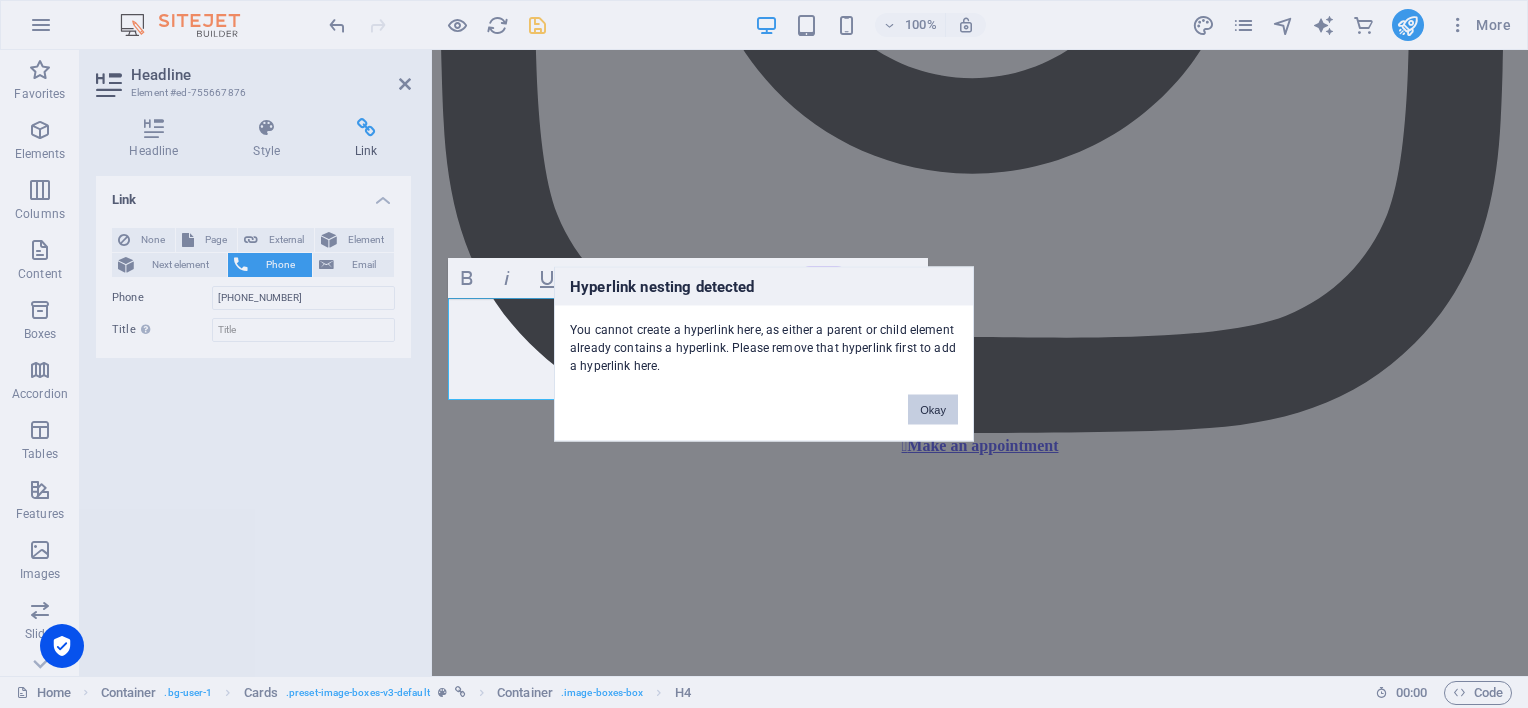 click on "Okay" at bounding box center (933, 410) 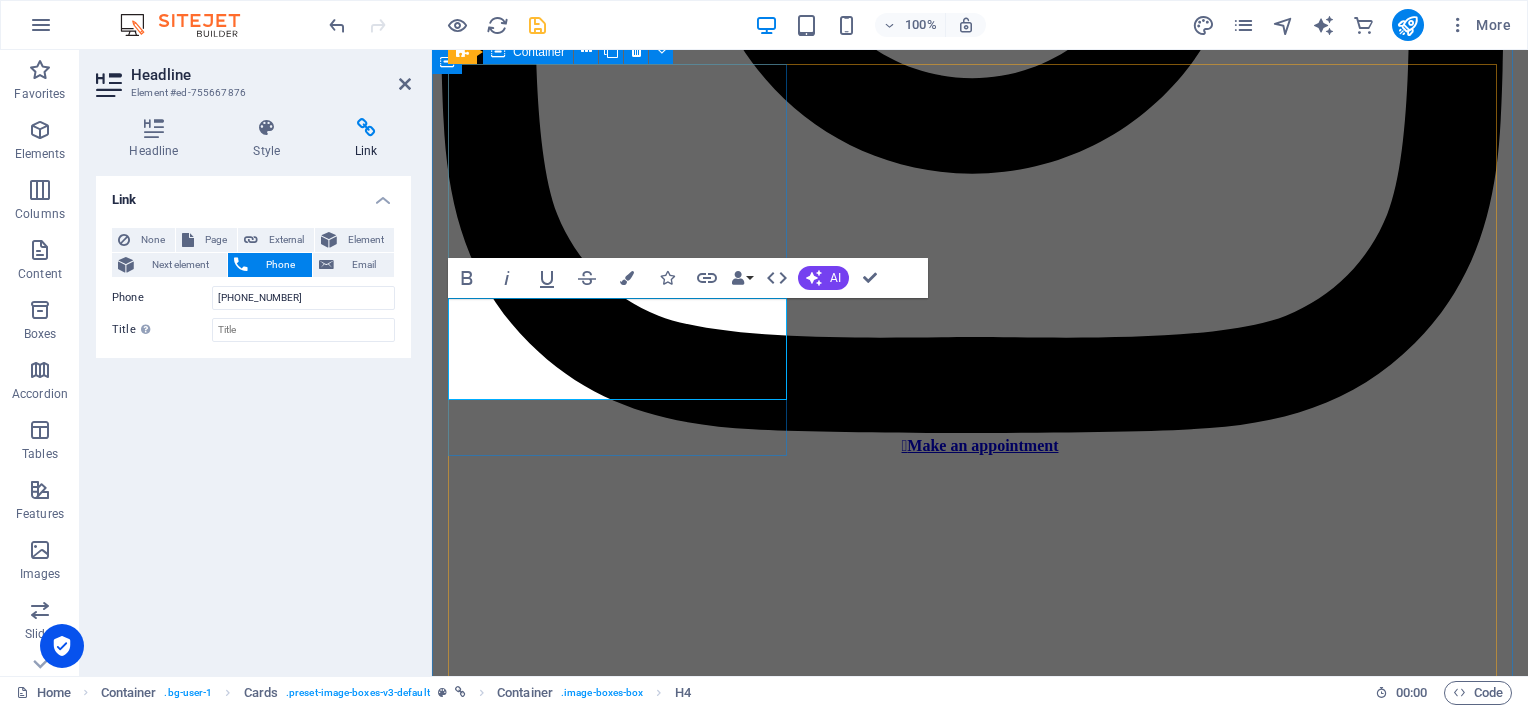 click on "Regular maintenance service" at bounding box center [980, 12206] 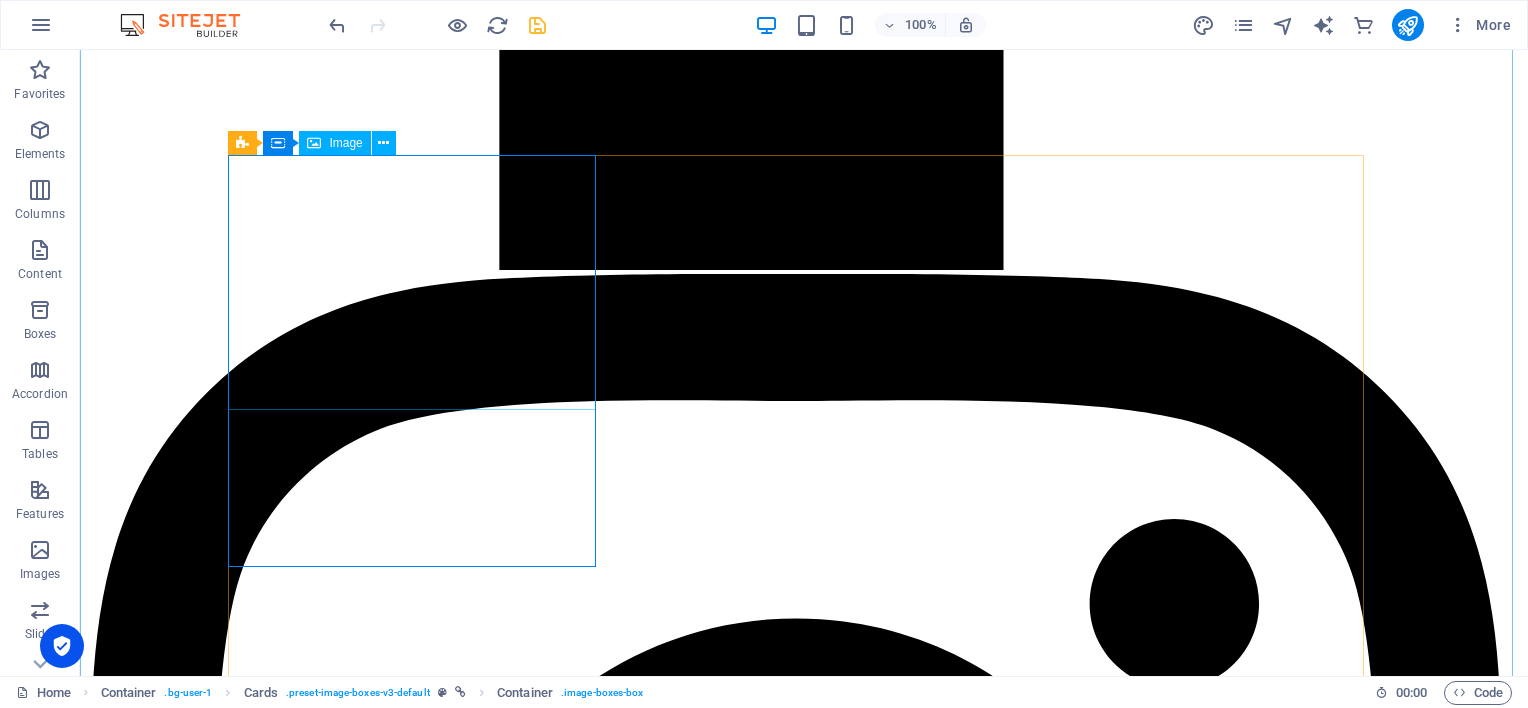 scroll, scrollTop: 2613, scrollLeft: 0, axis: vertical 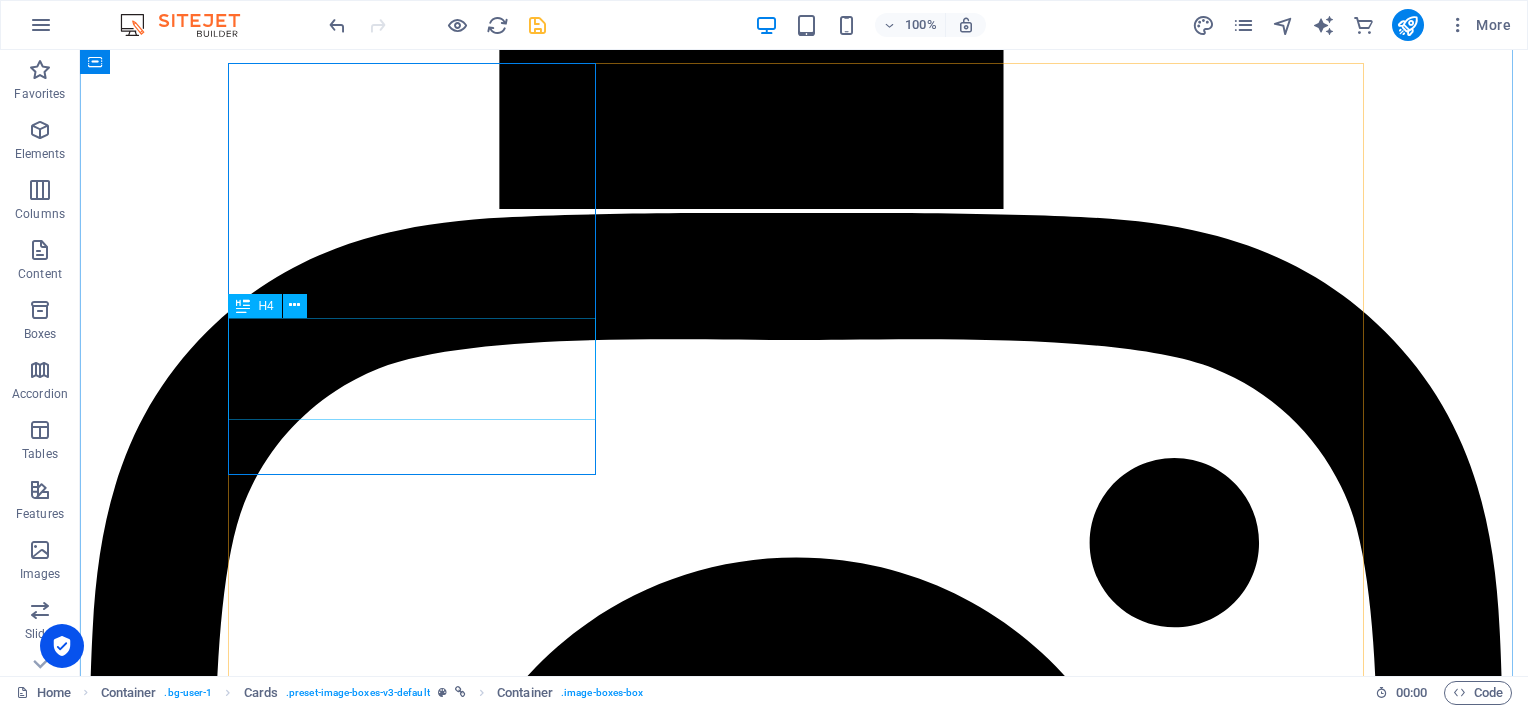 click on "Regular maintenance service" at bounding box center [804, 16281] 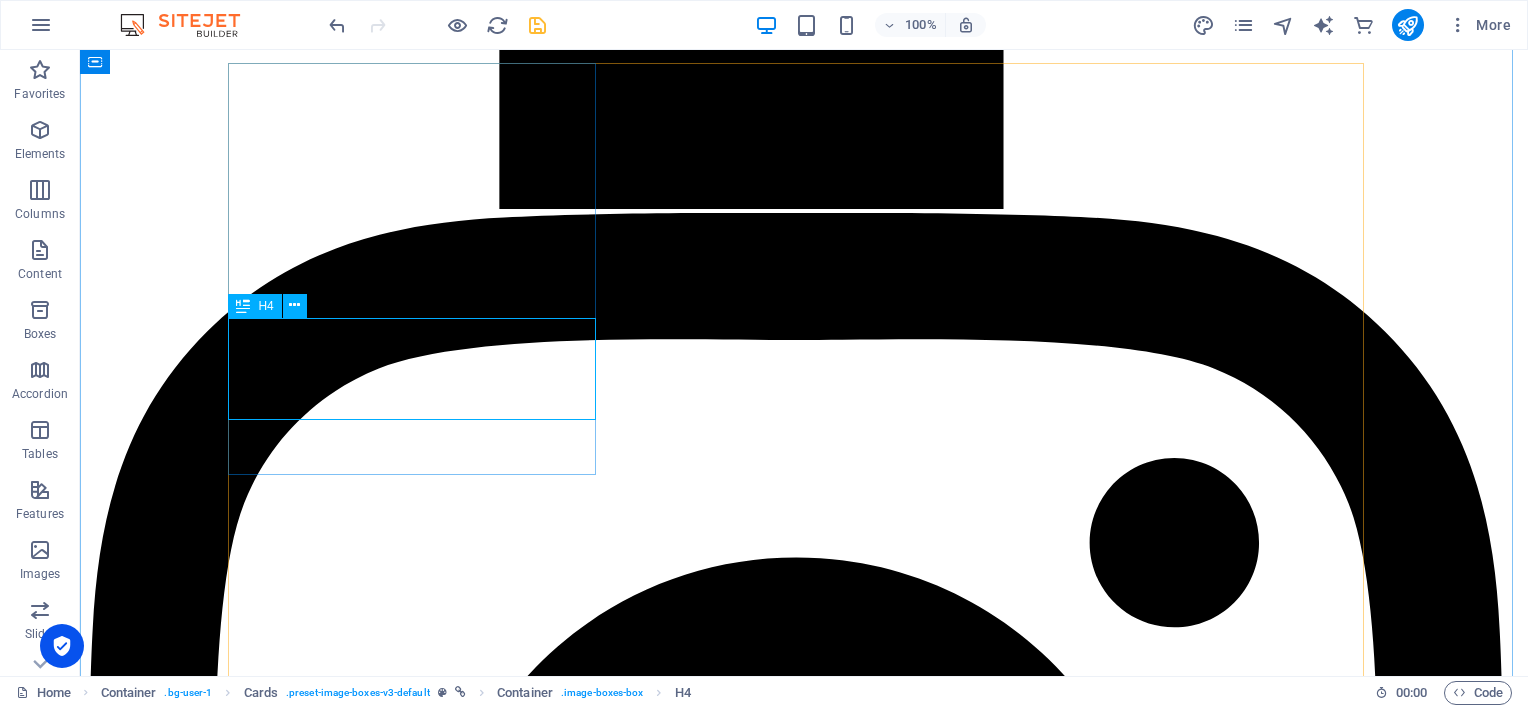 click at bounding box center [243, 306] 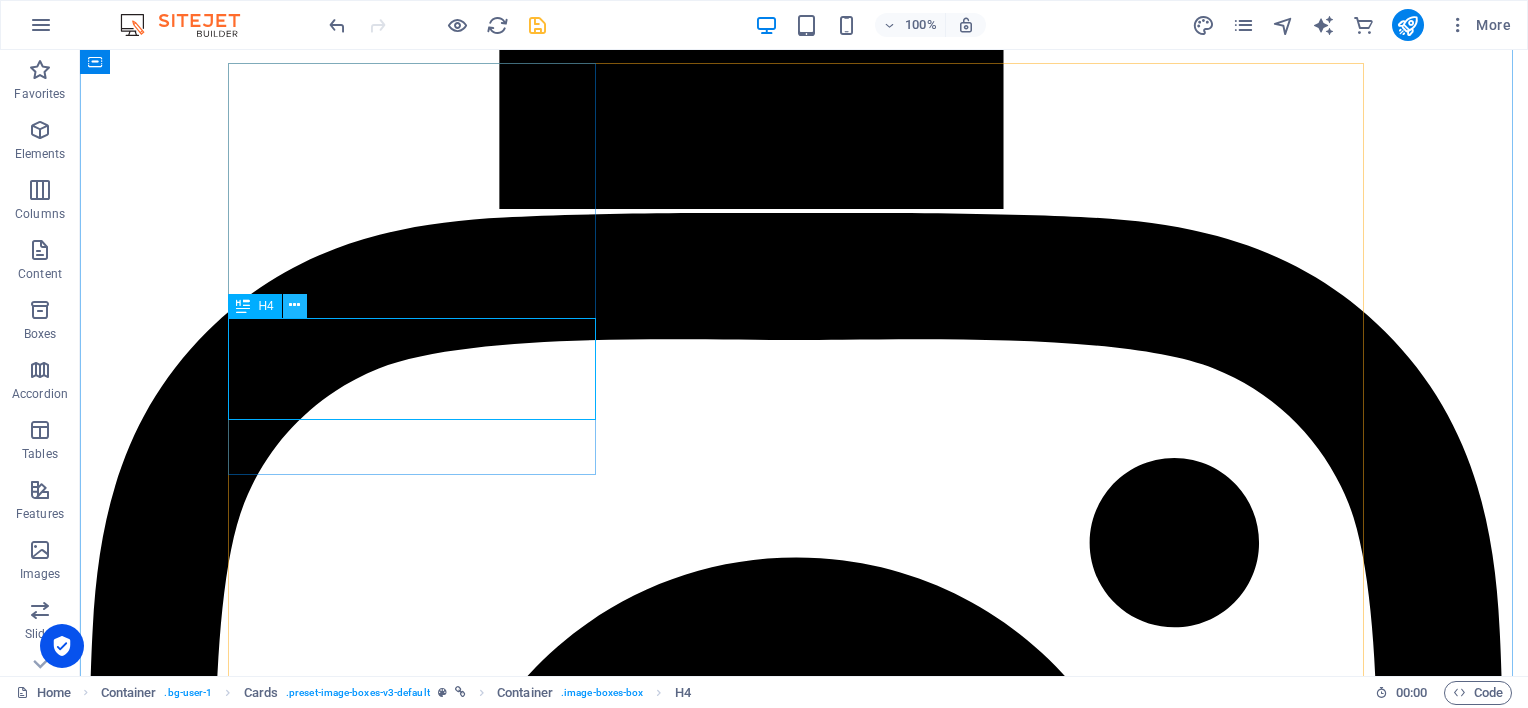 click at bounding box center (294, 305) 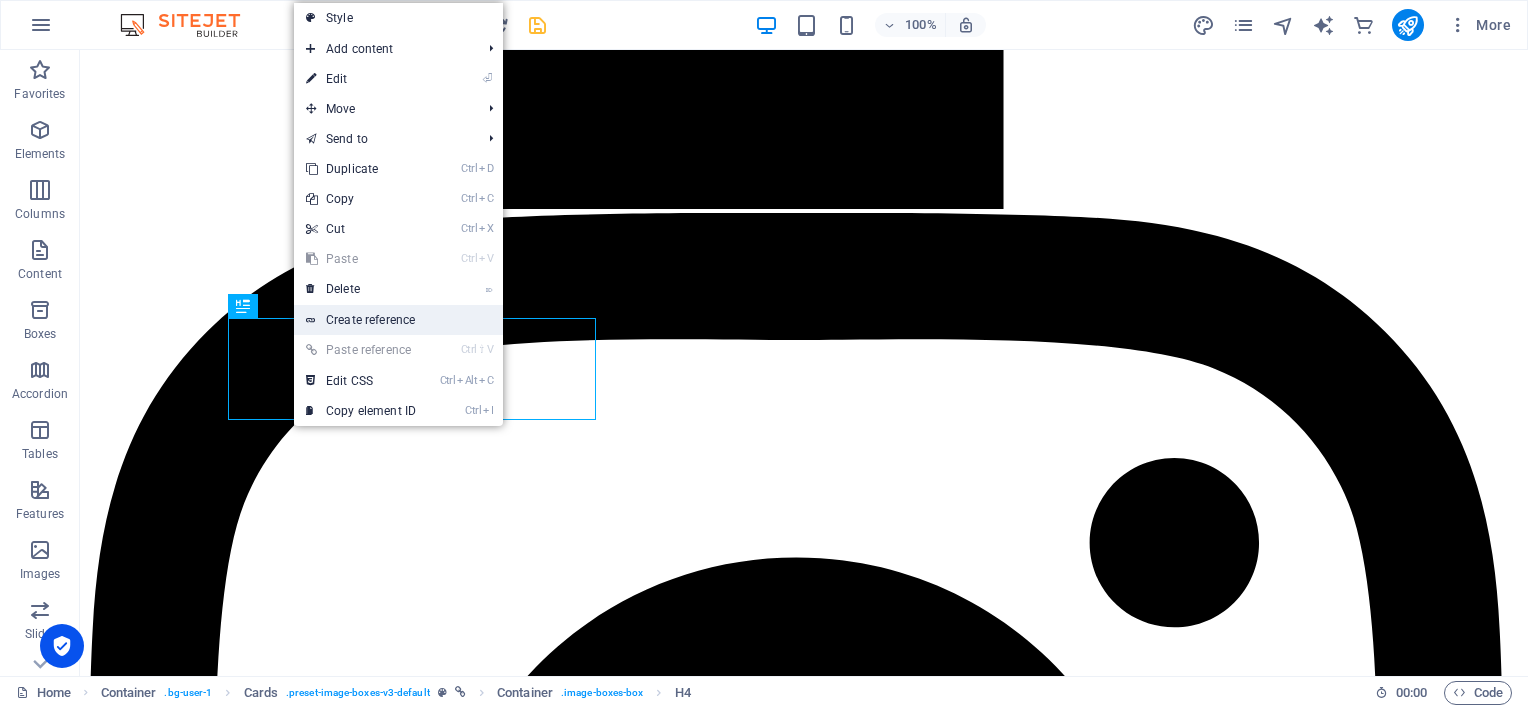 click on "Create reference" at bounding box center (398, 320) 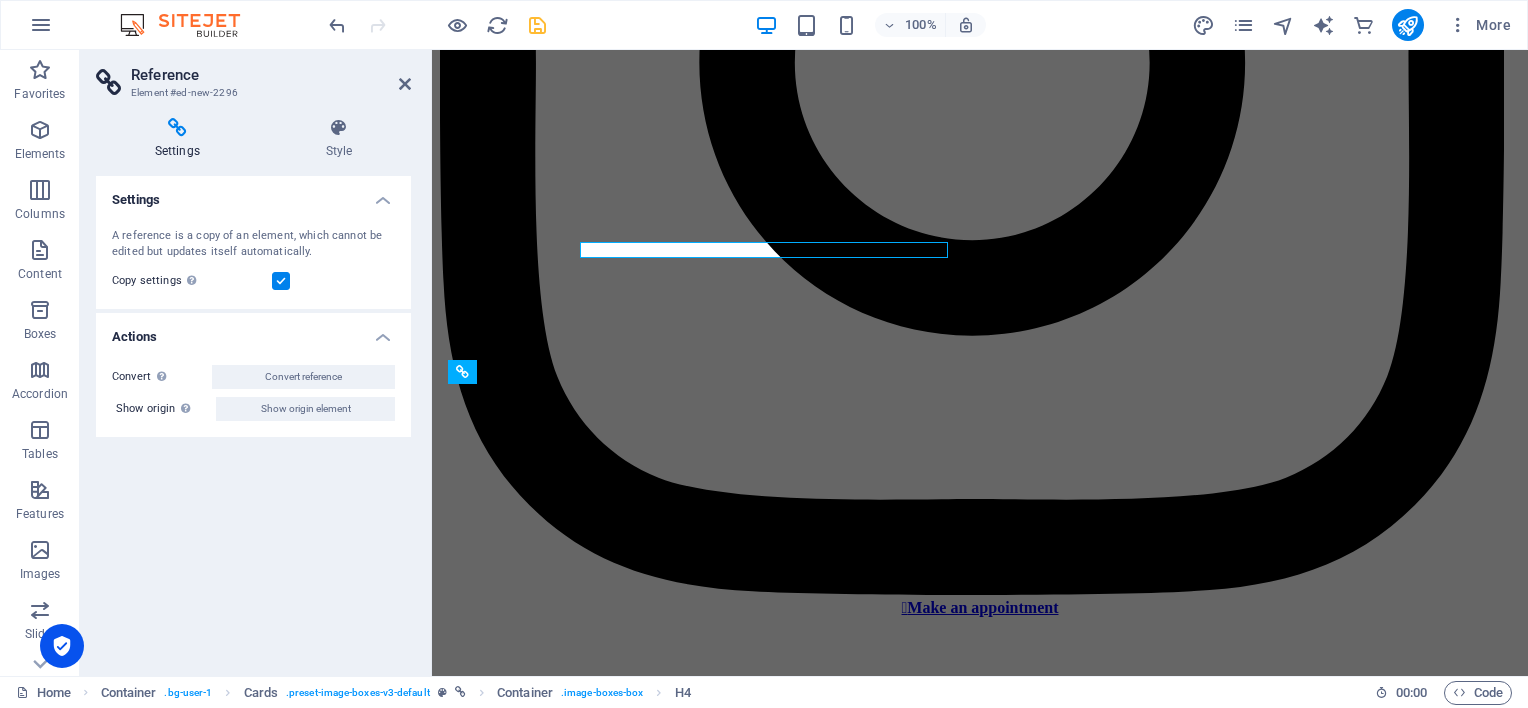 scroll, scrollTop: 2775, scrollLeft: 0, axis: vertical 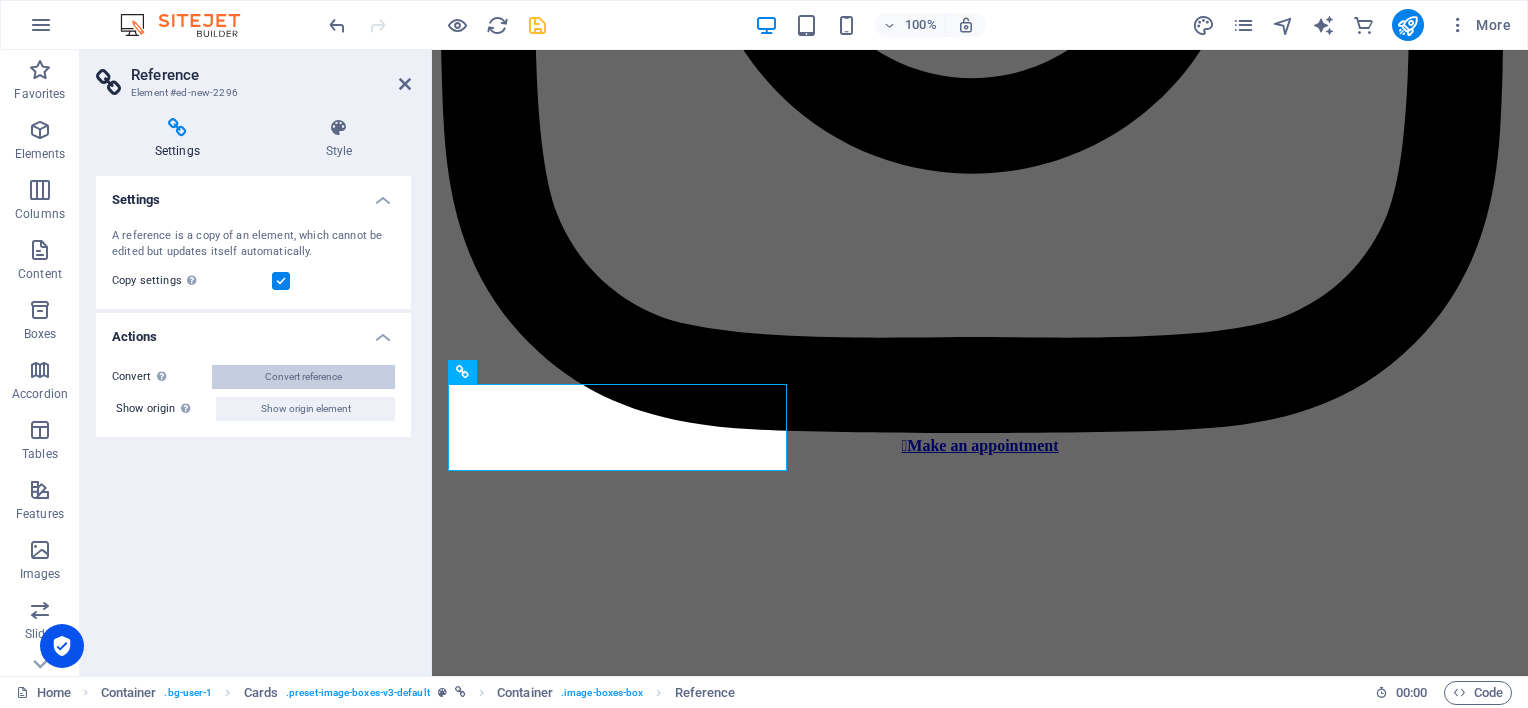 click on "Convert reference" at bounding box center [303, 377] 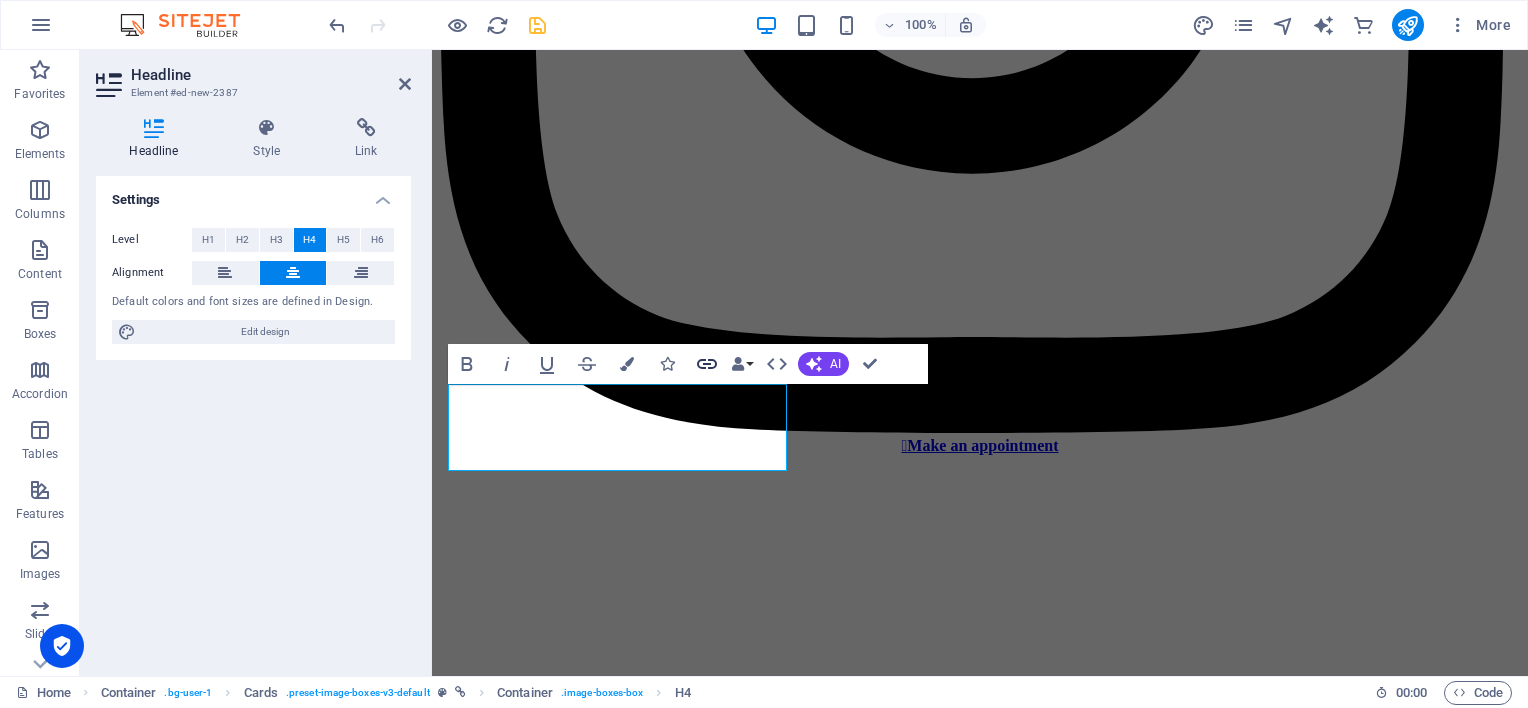 click 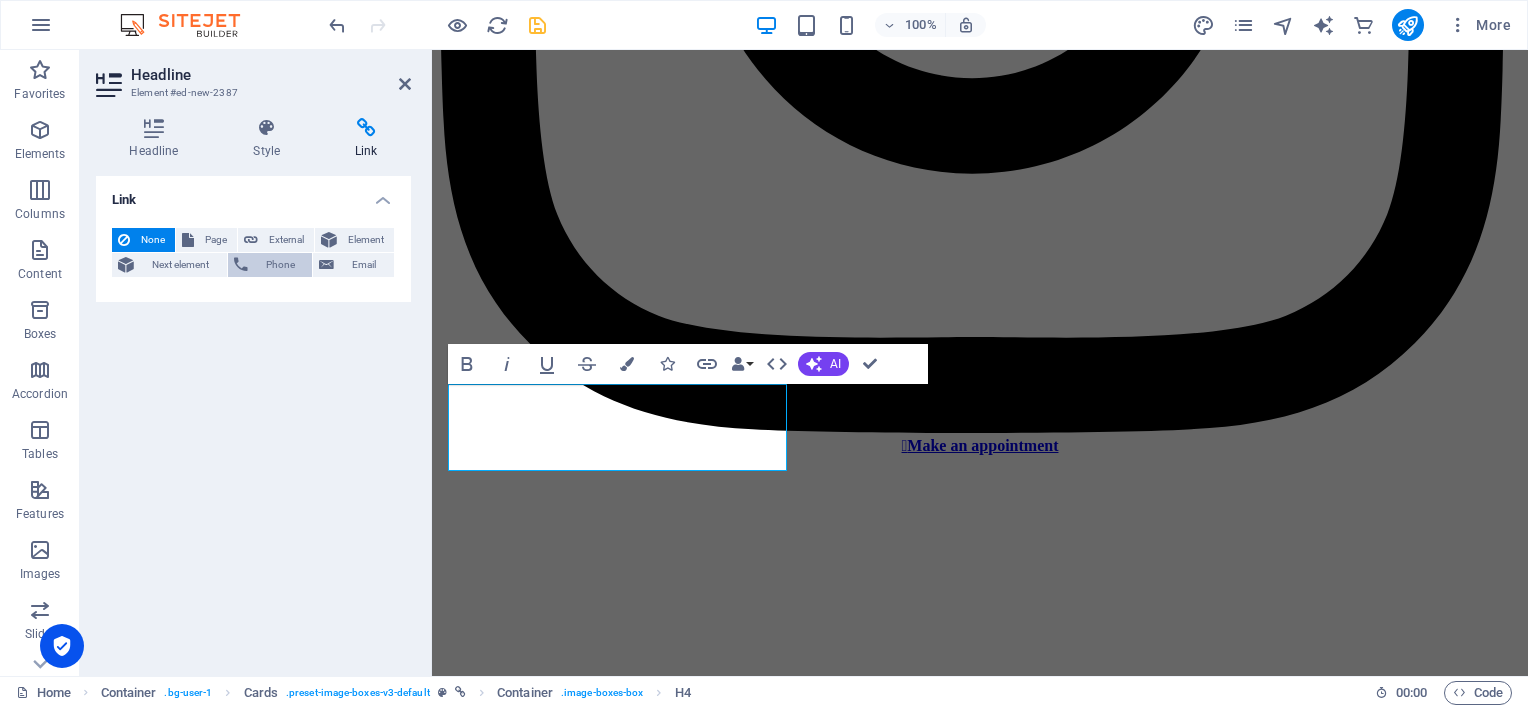 click on "Phone" at bounding box center (280, 265) 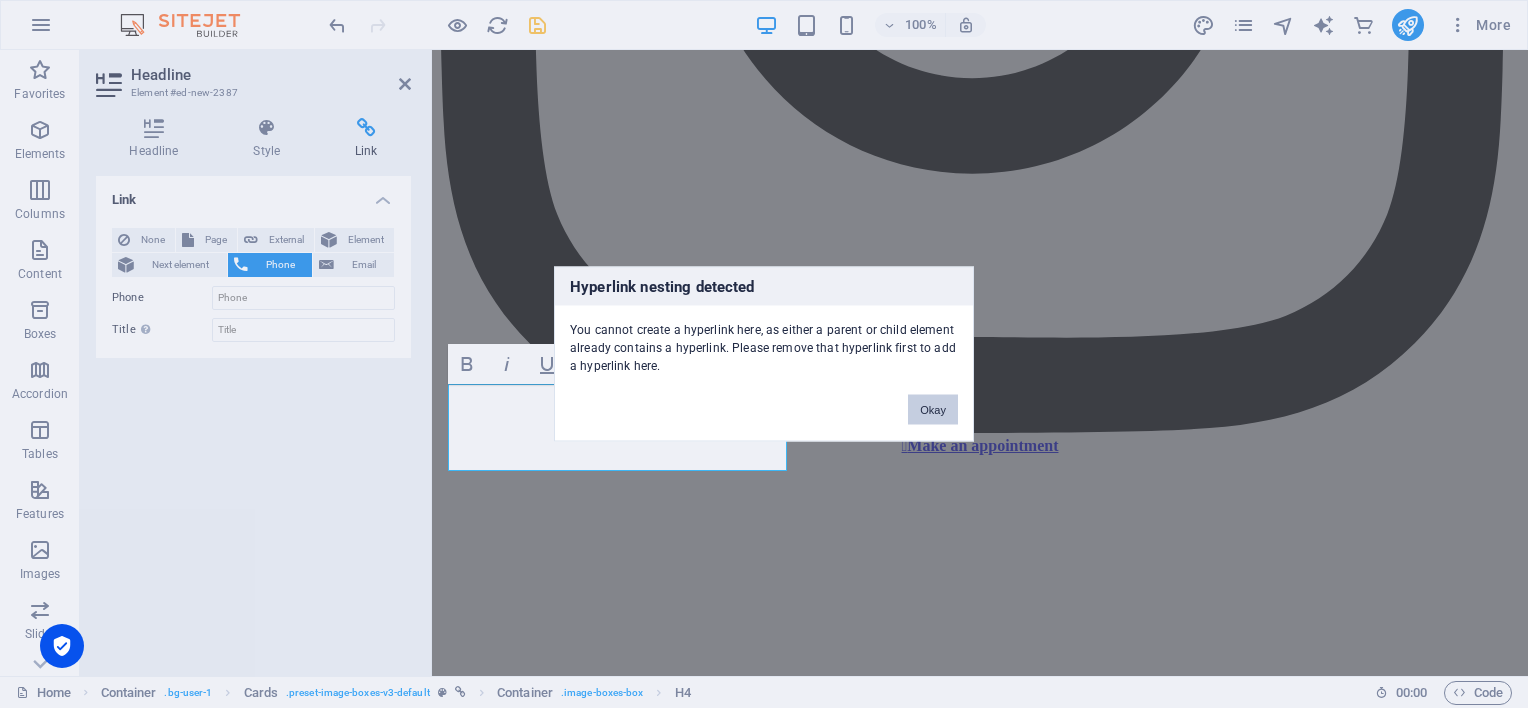 click on "Okay" at bounding box center (933, 410) 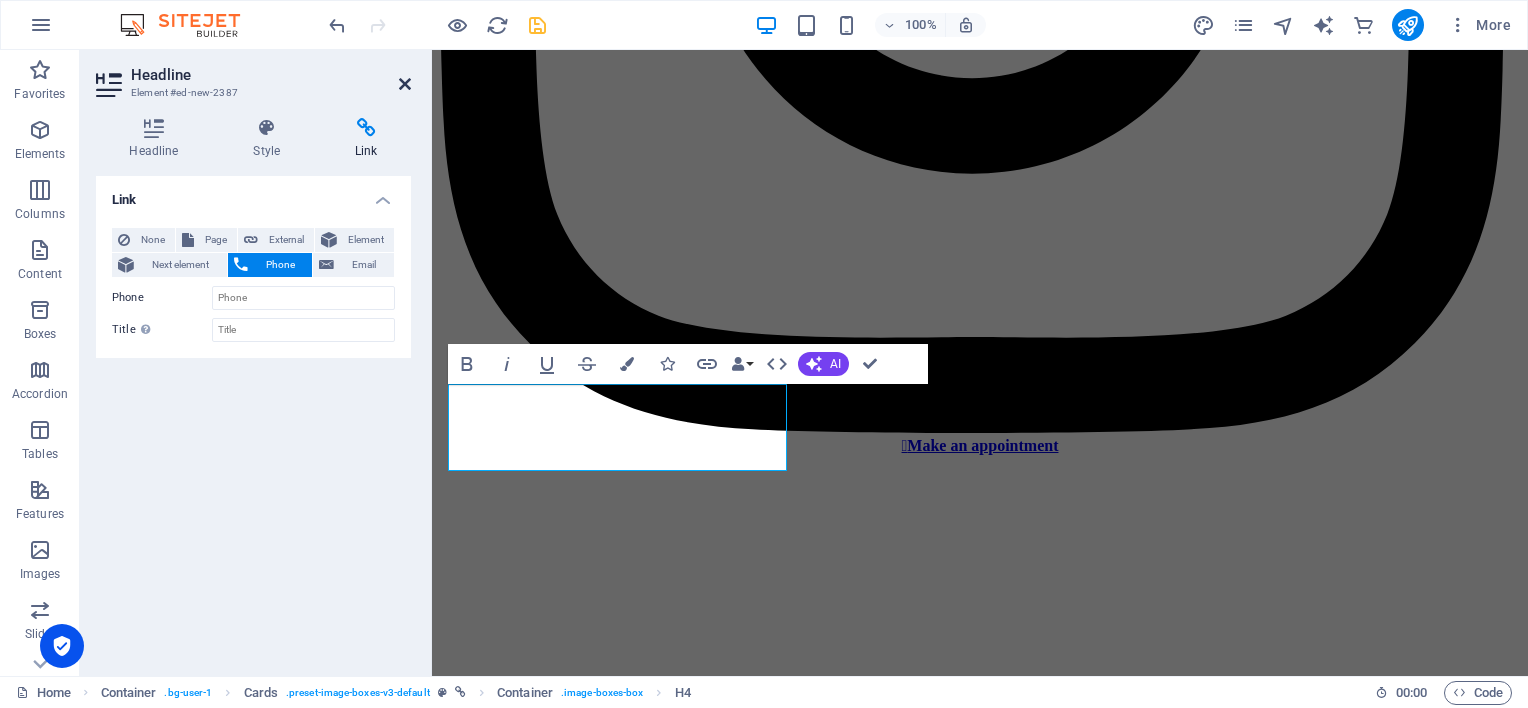 click at bounding box center (405, 84) 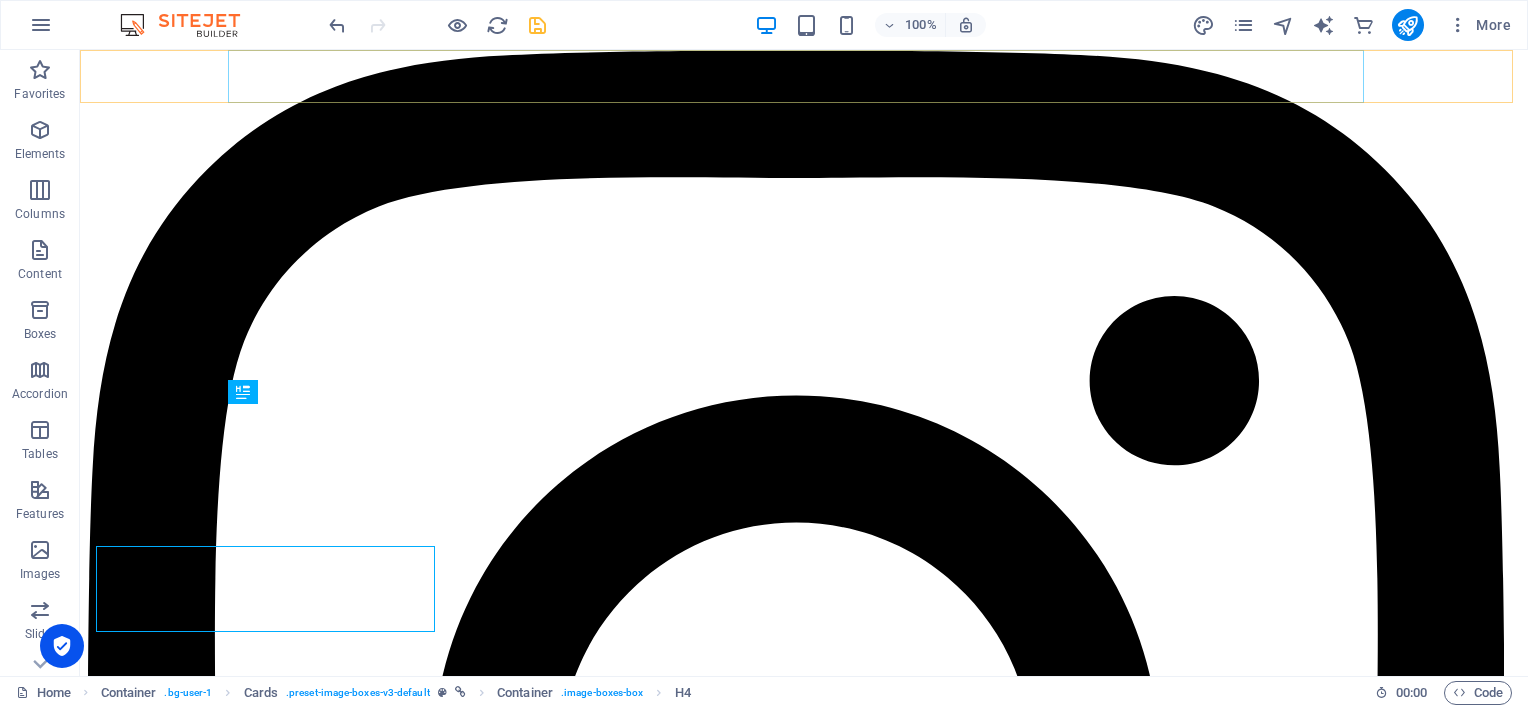 scroll, scrollTop: 2613, scrollLeft: 0, axis: vertical 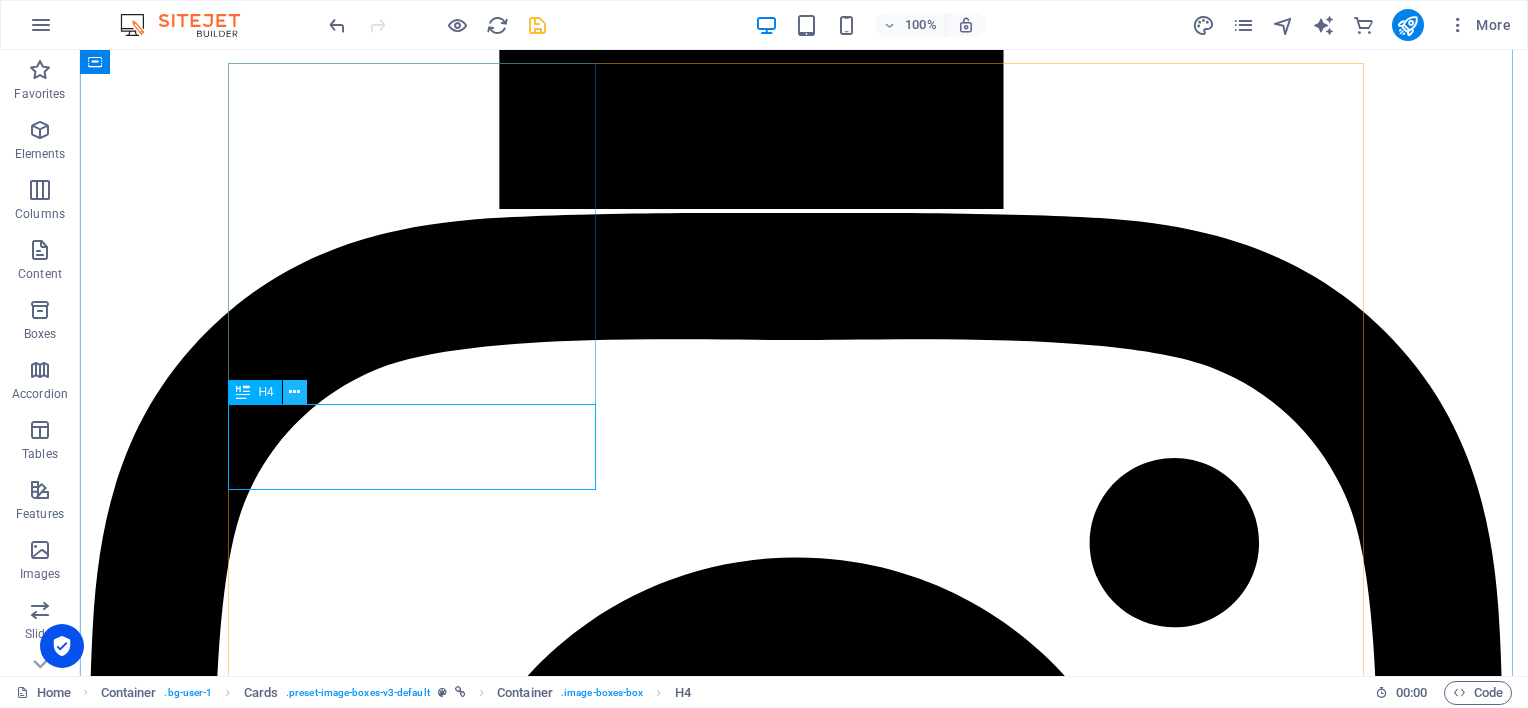 click at bounding box center (294, 392) 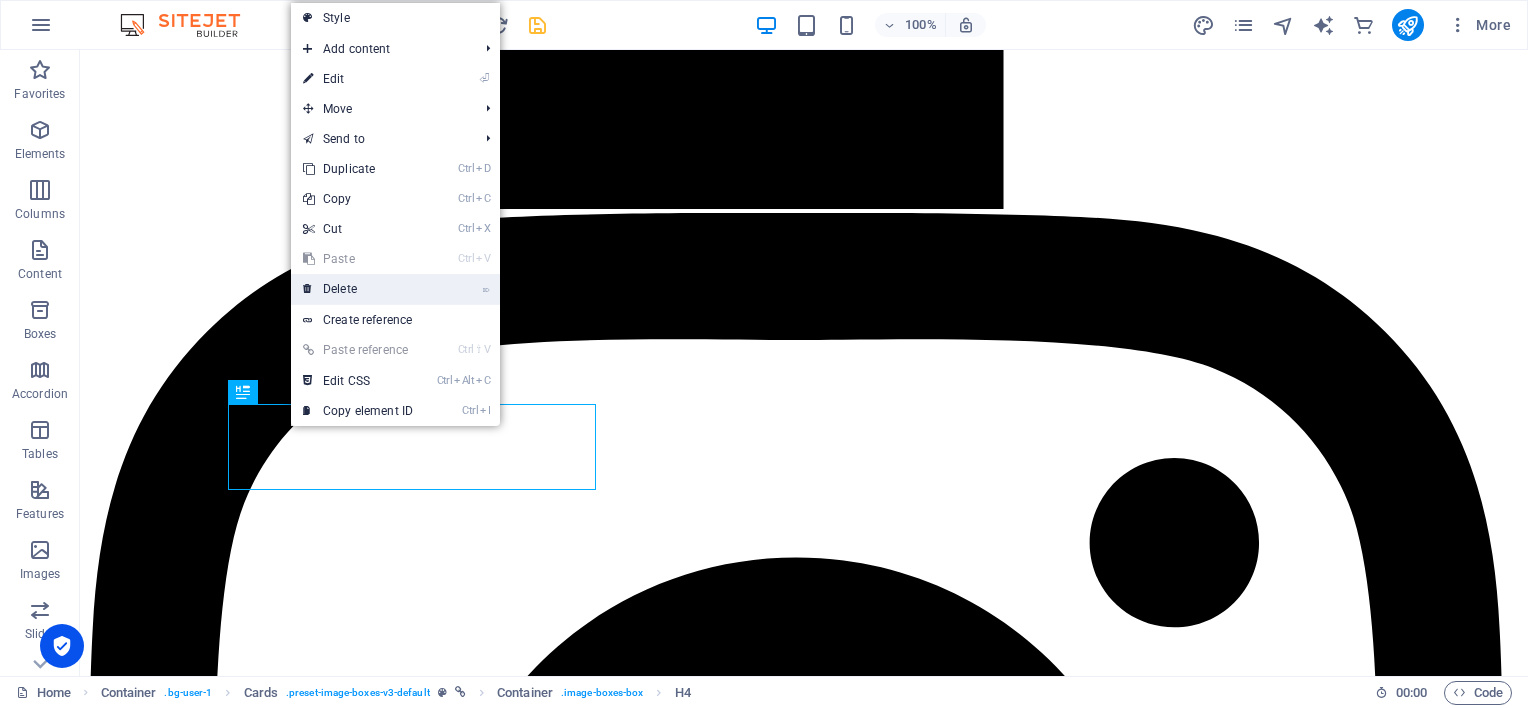 click on "⌦  Delete" at bounding box center (358, 289) 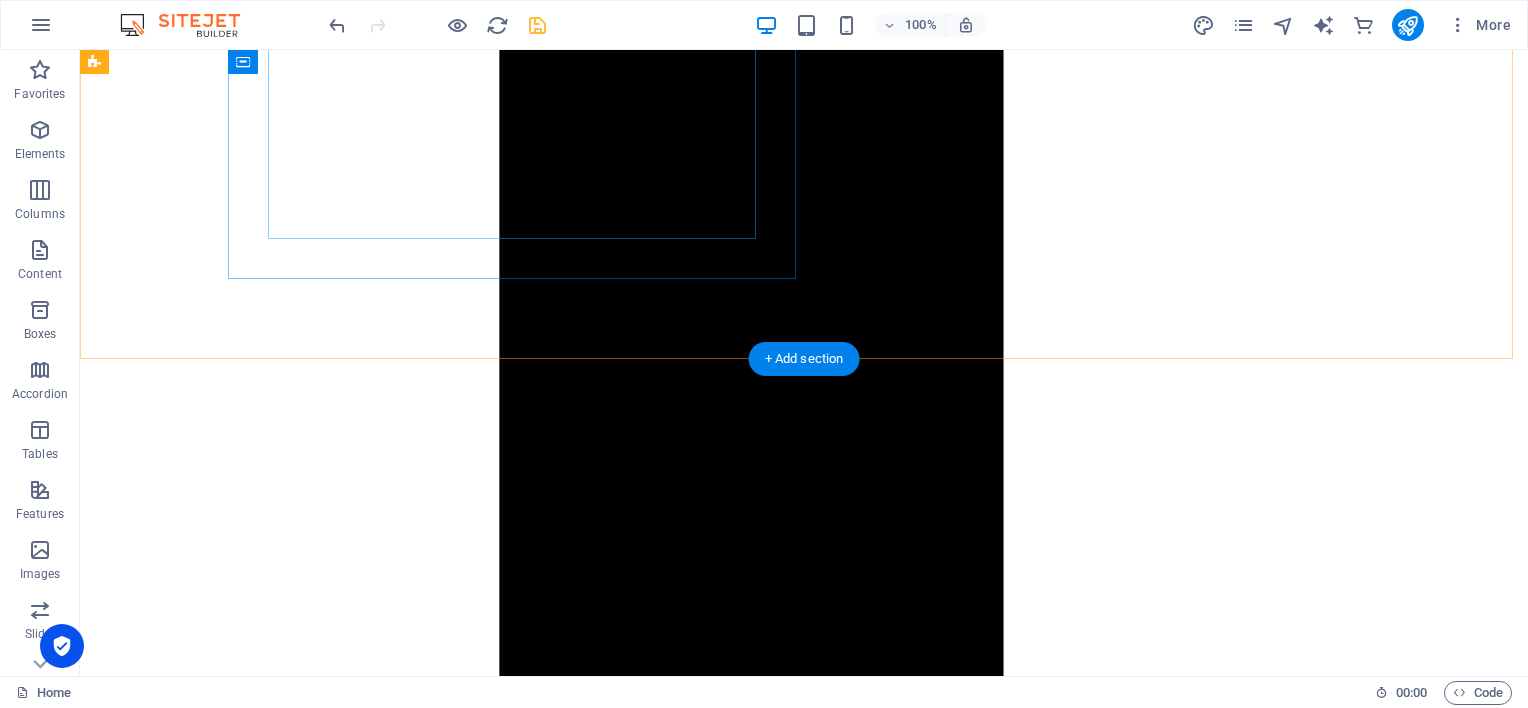 scroll, scrollTop: 2167, scrollLeft: 0, axis: vertical 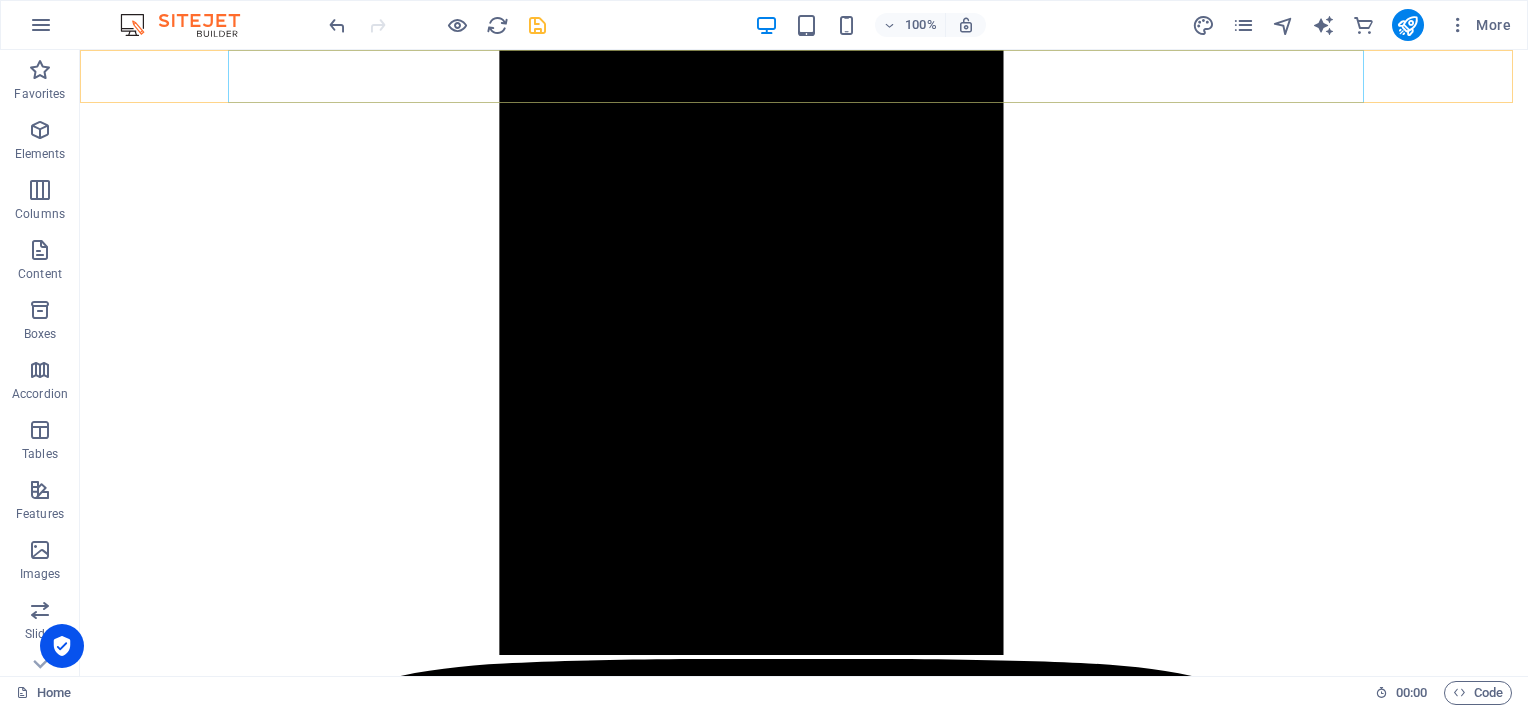 click on "Home About us Our services Gallery Contact" at bounding box center (804, 8250) 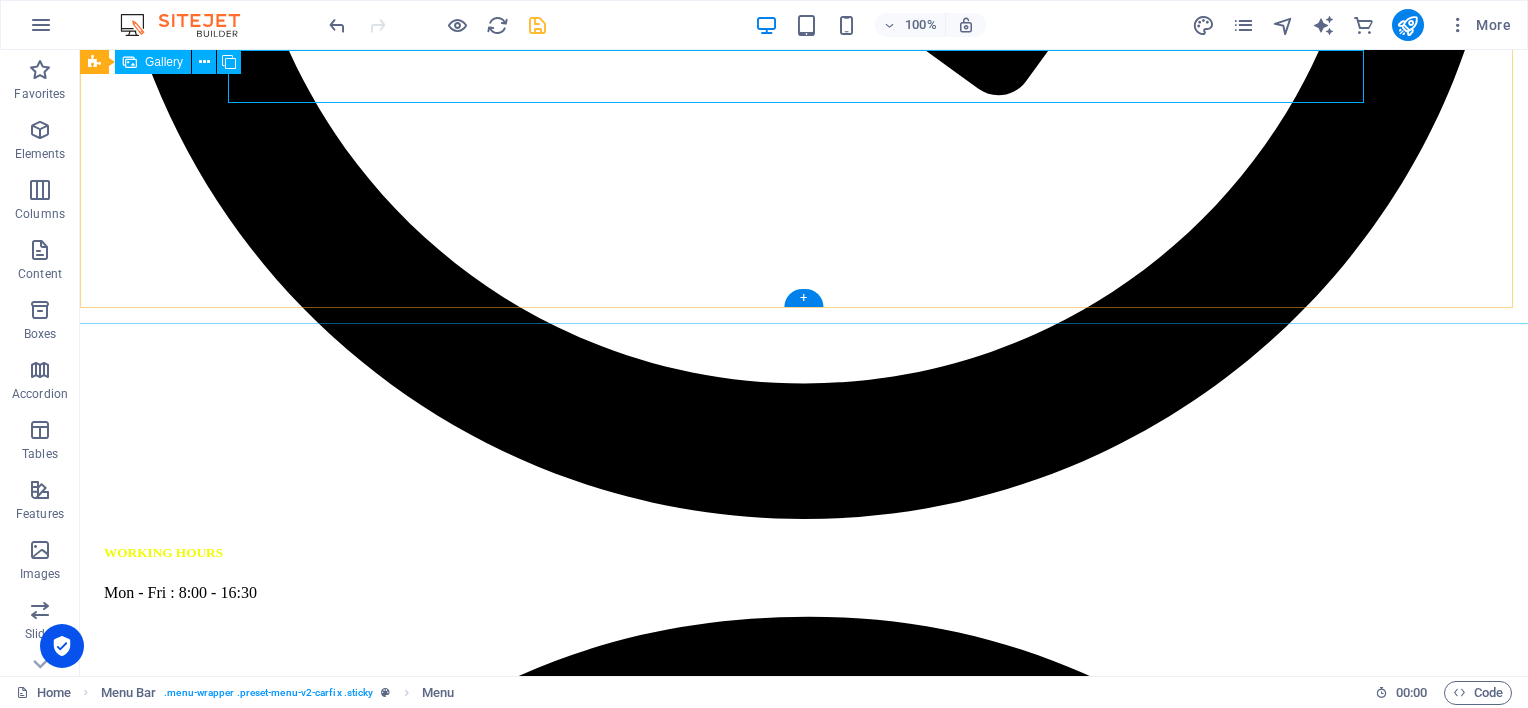 scroll, scrollTop: 6167, scrollLeft: 0, axis: vertical 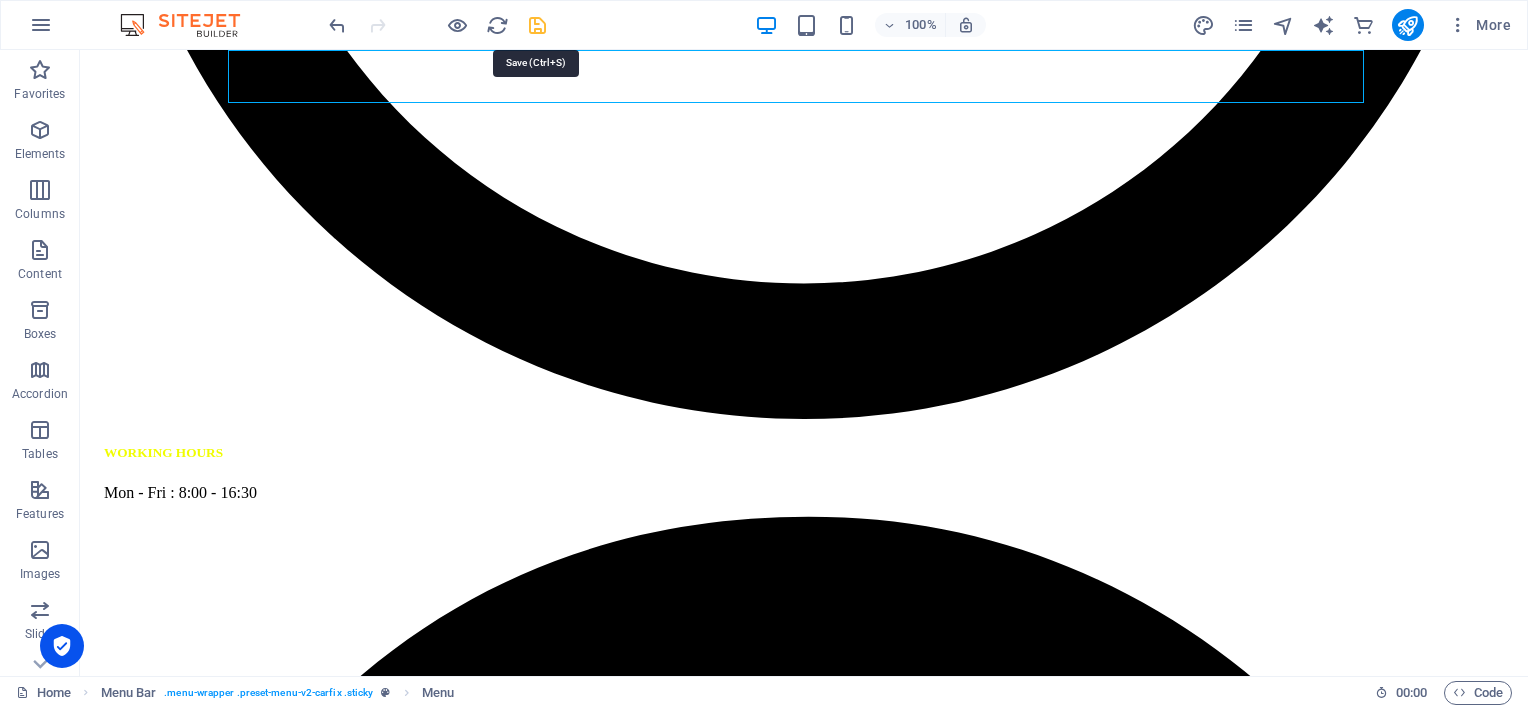 click at bounding box center (537, 25) 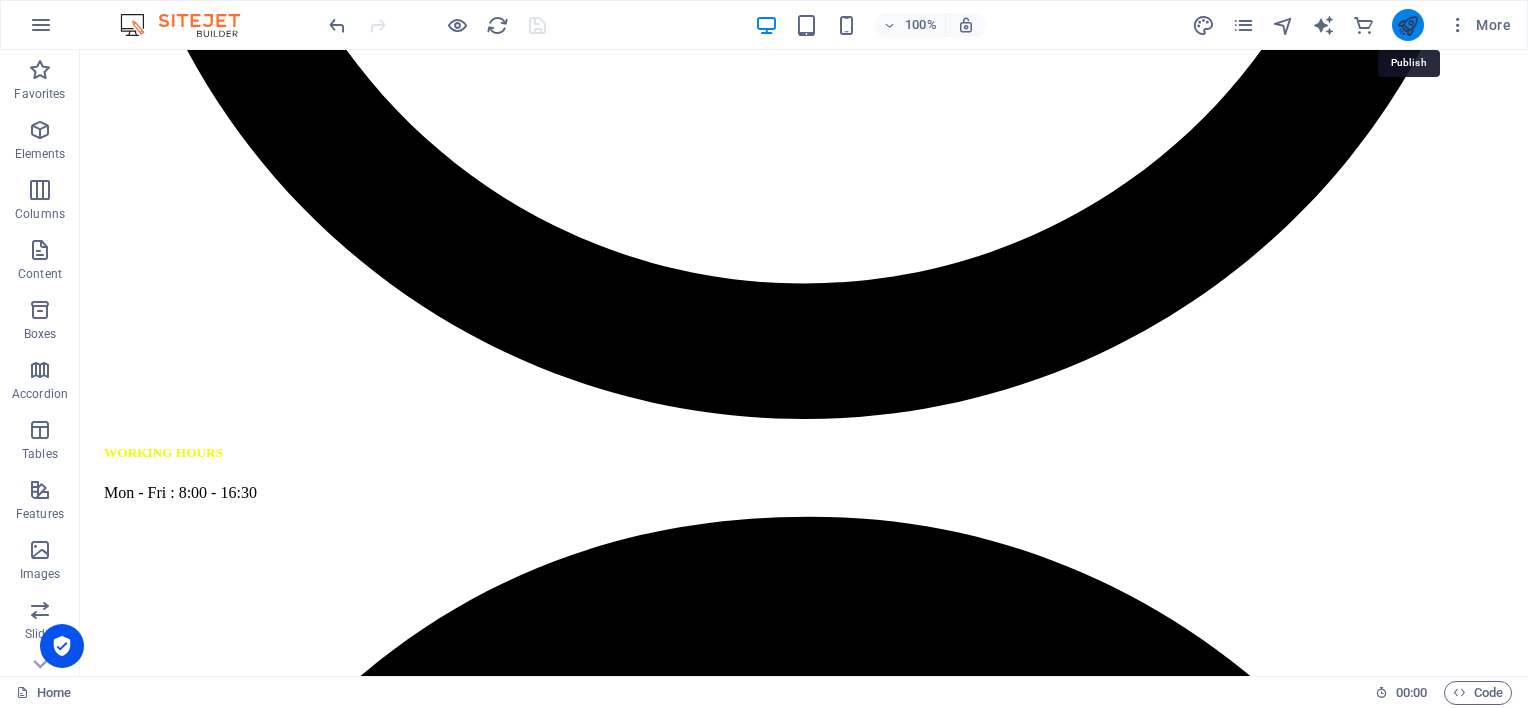 click at bounding box center (1407, 25) 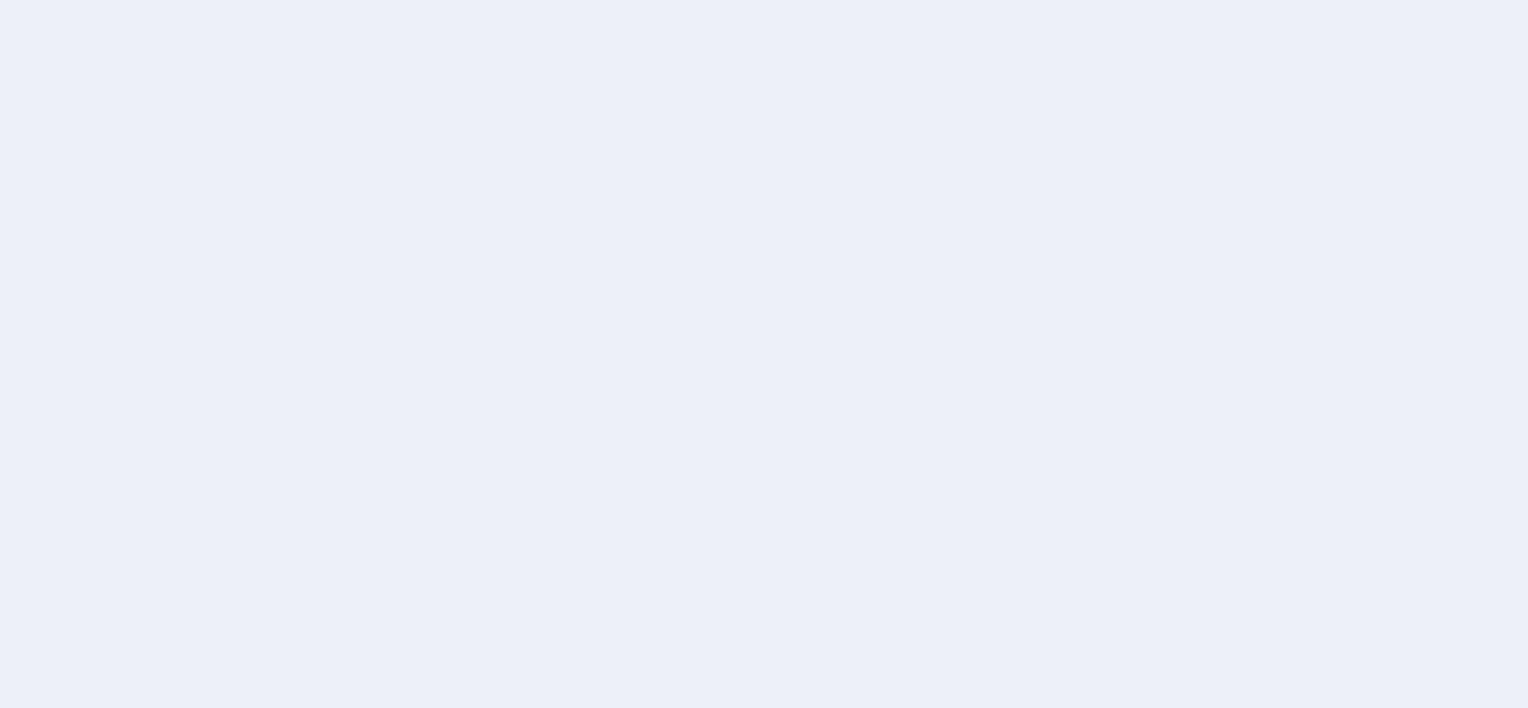 scroll, scrollTop: 0, scrollLeft: 0, axis: both 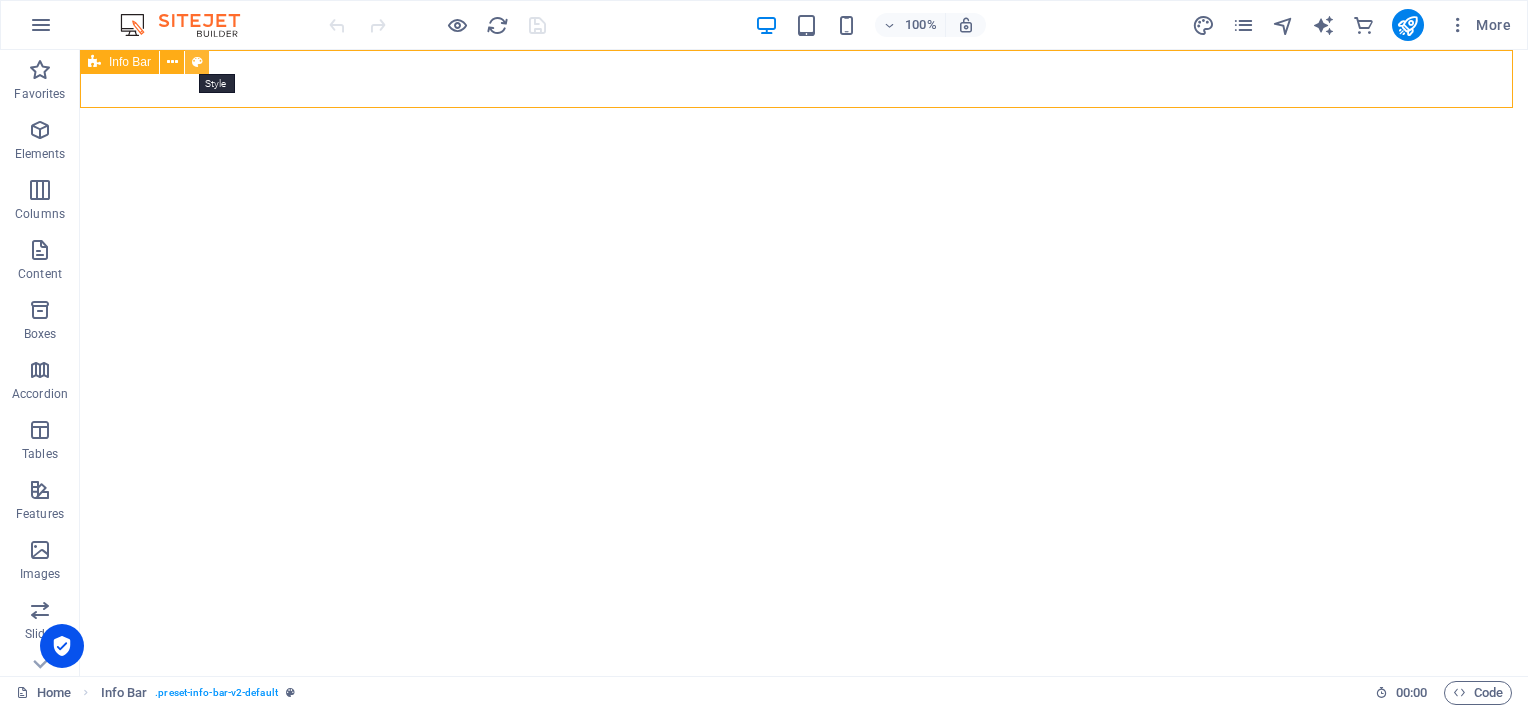 click at bounding box center (197, 62) 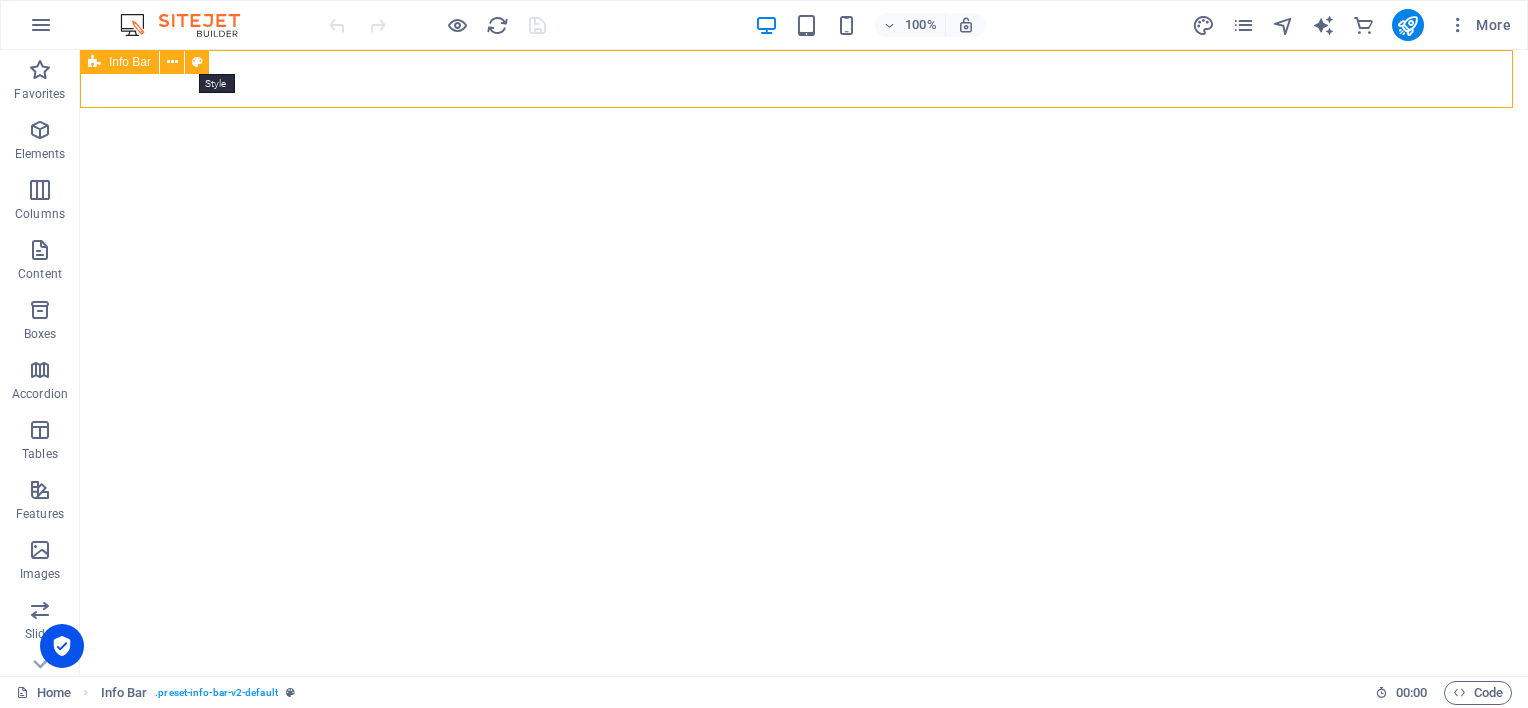 select on "px" 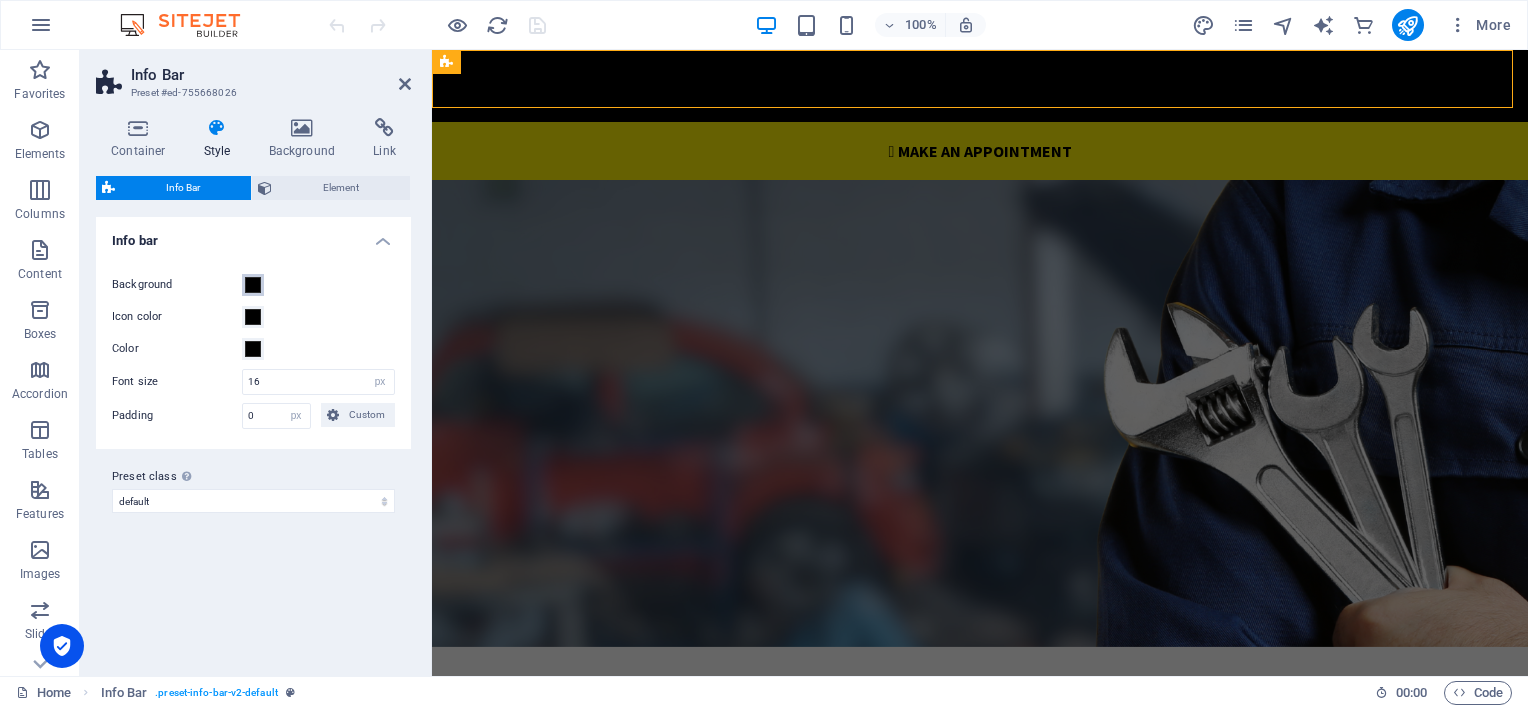 scroll, scrollTop: 0, scrollLeft: 0, axis: both 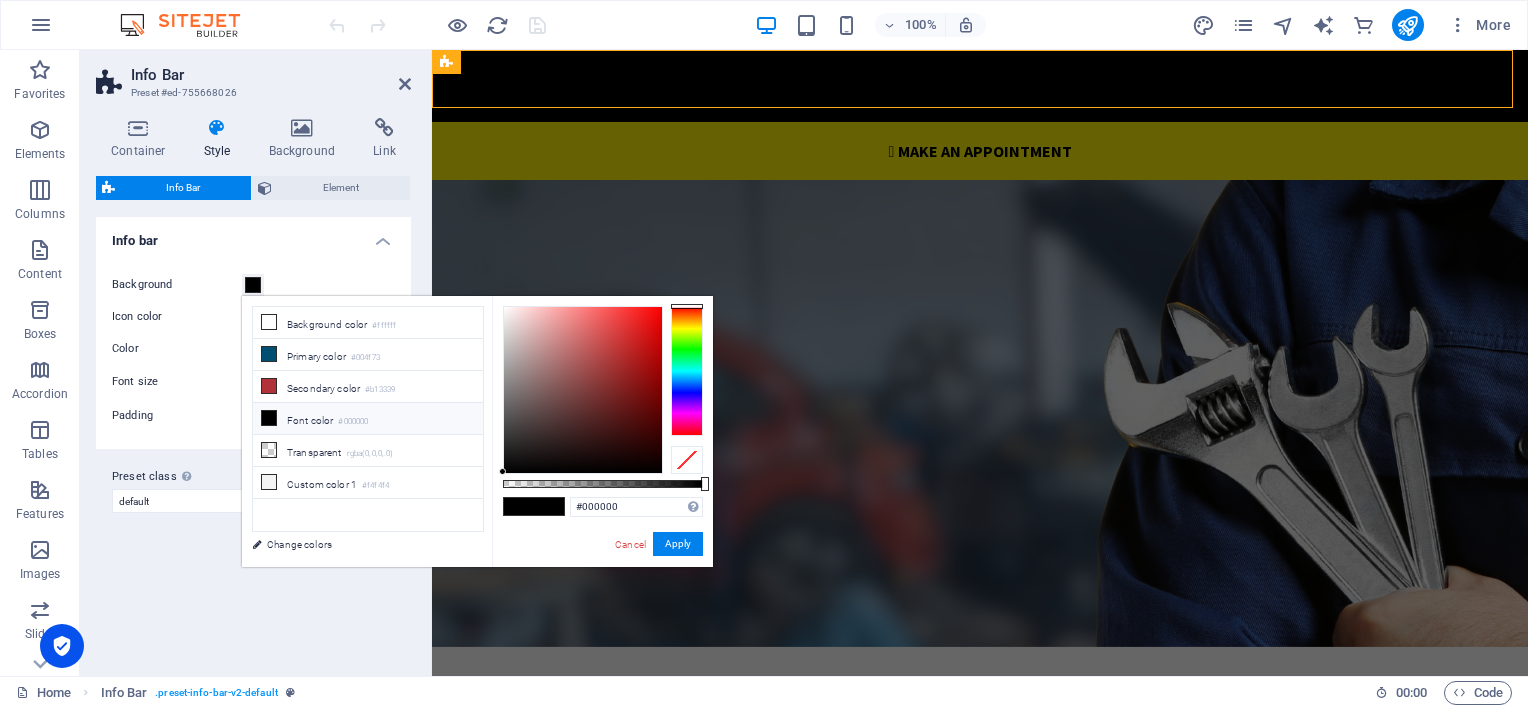 click at bounding box center (687, 371) 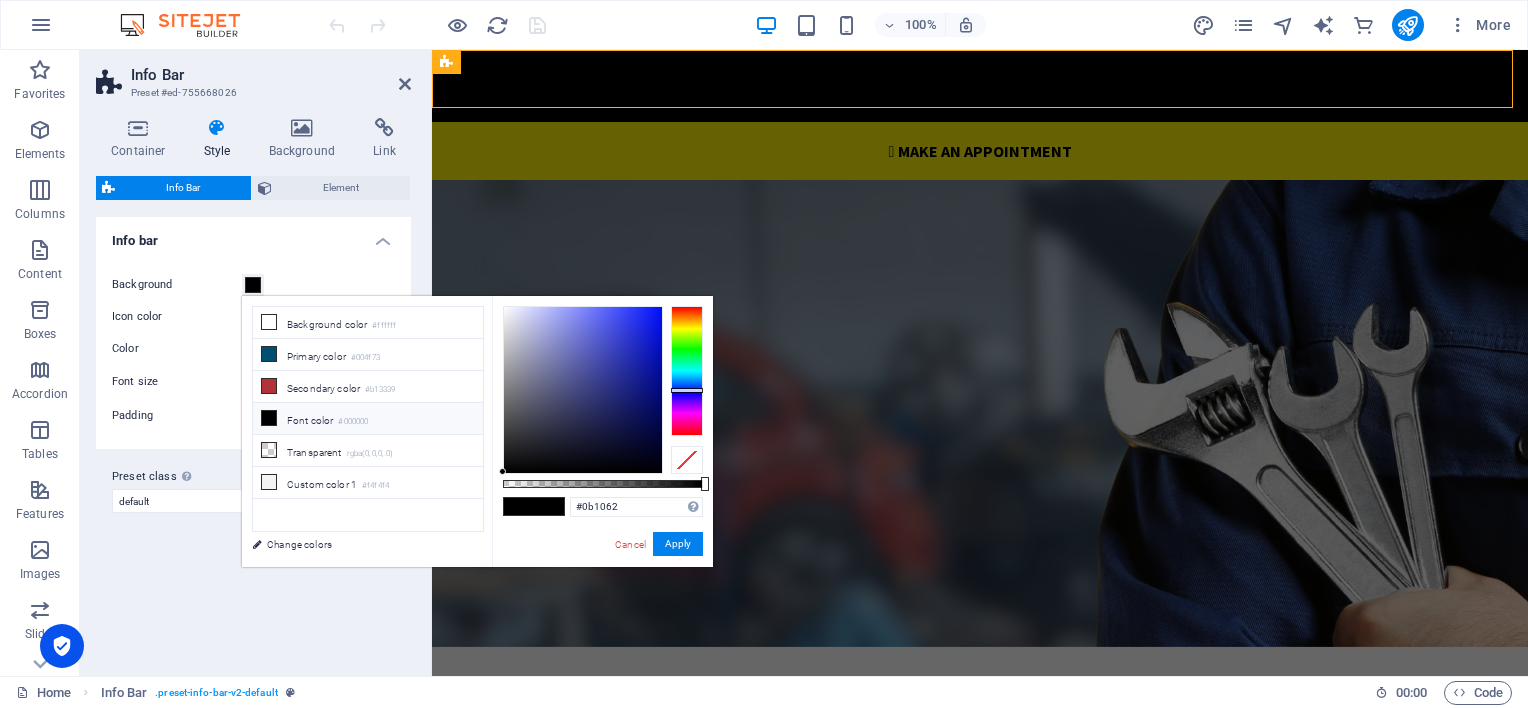 click at bounding box center (583, 390) 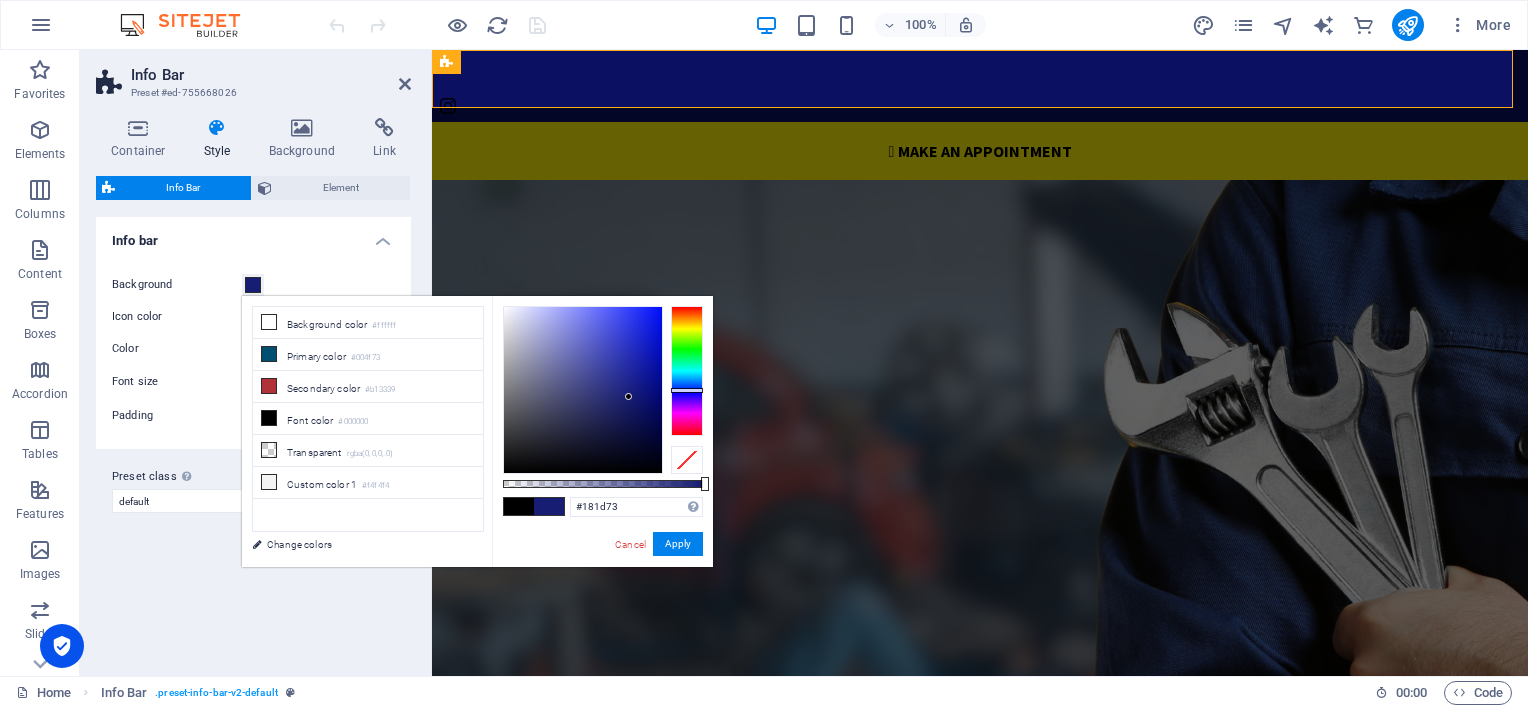 drag, startPoint x: 643, startPoint y: 406, endPoint x: 628, endPoint y: 397, distance: 17.492855 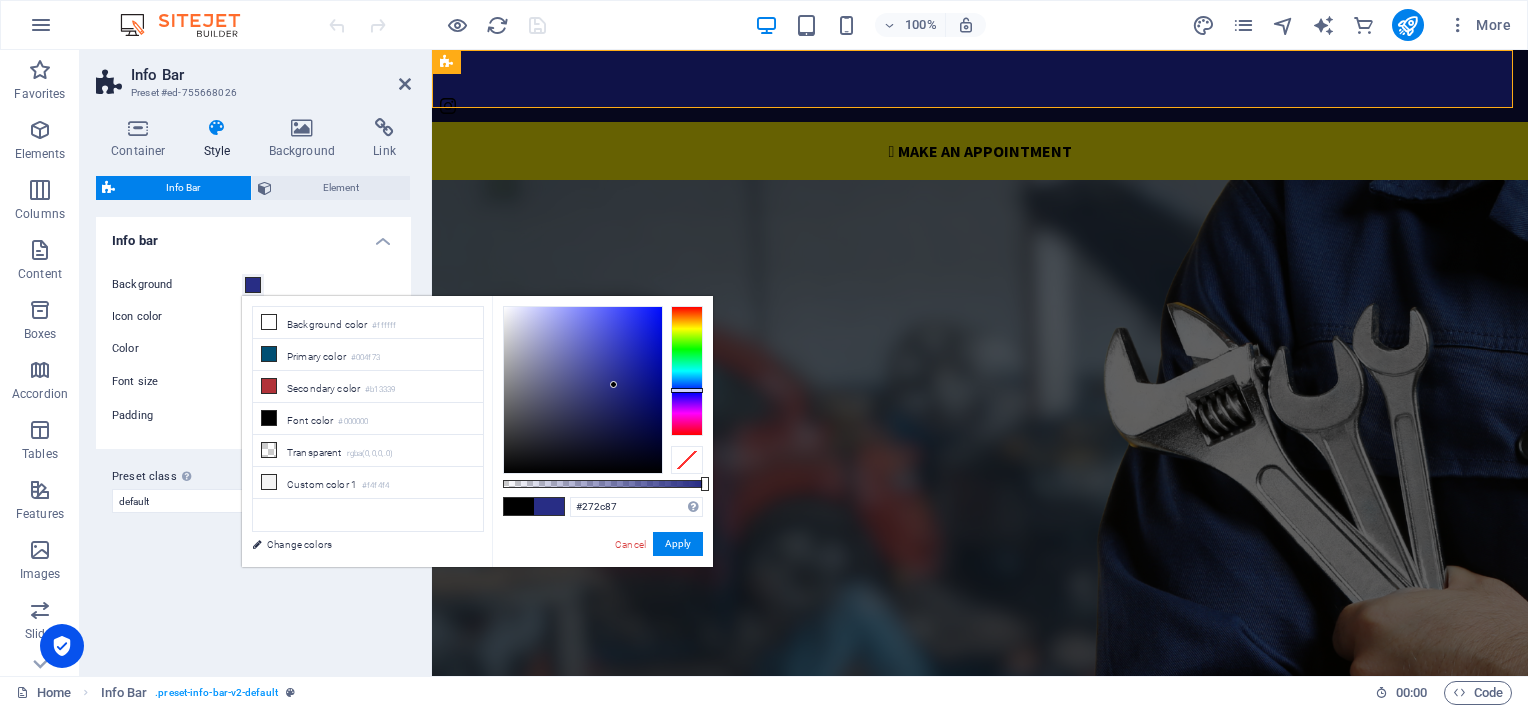 type on "#282d88" 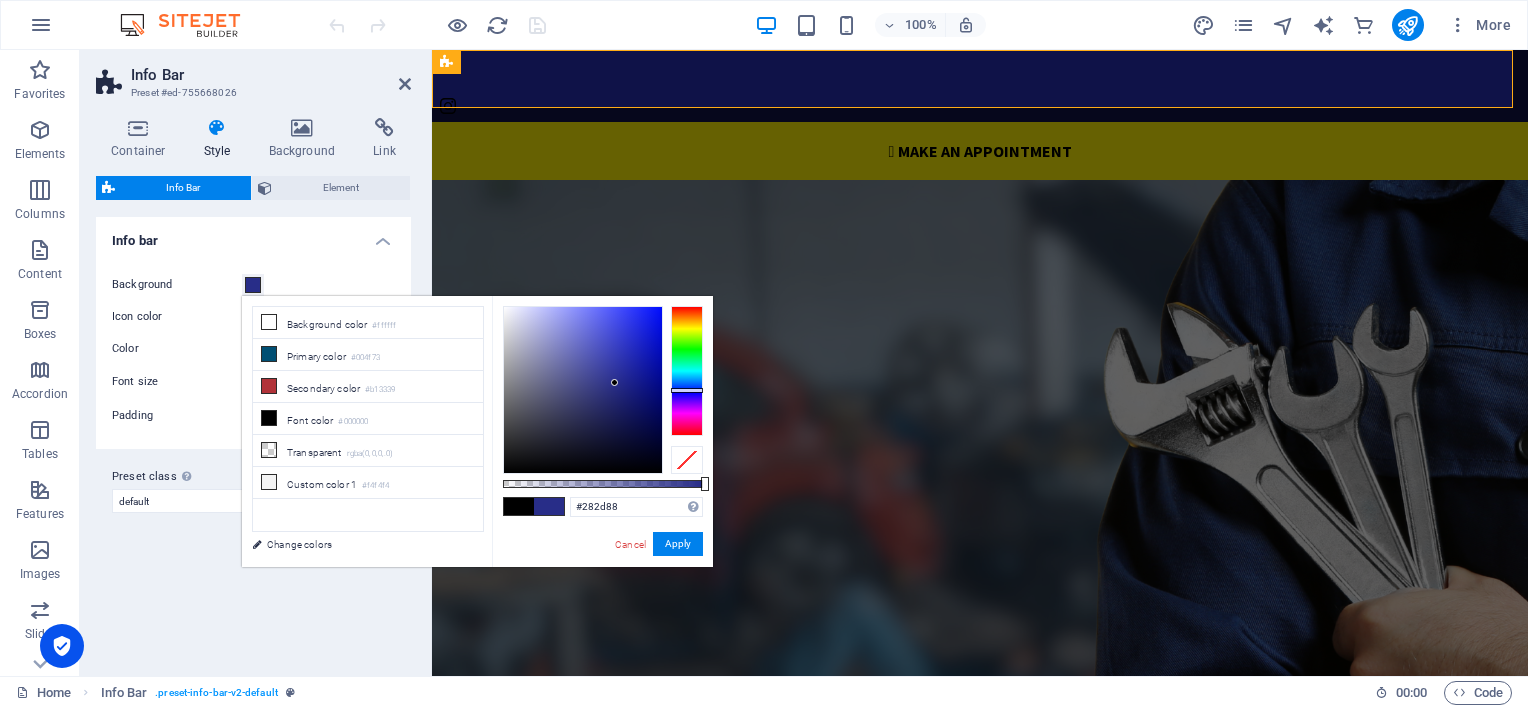 drag, startPoint x: 626, startPoint y: 392, endPoint x: 615, endPoint y: 383, distance: 14.21267 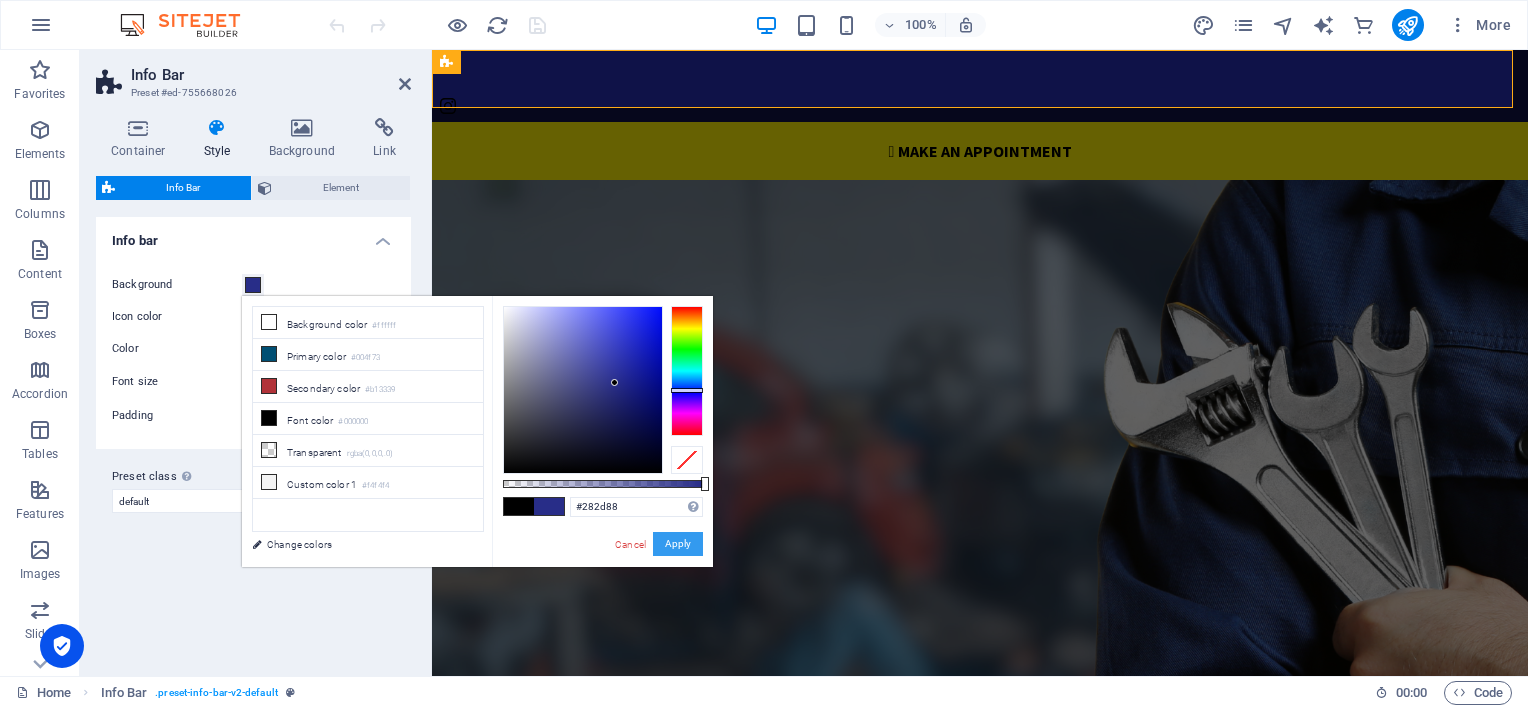 drag, startPoint x: 665, startPoint y: 540, endPoint x: 232, endPoint y: 490, distance: 435.8773 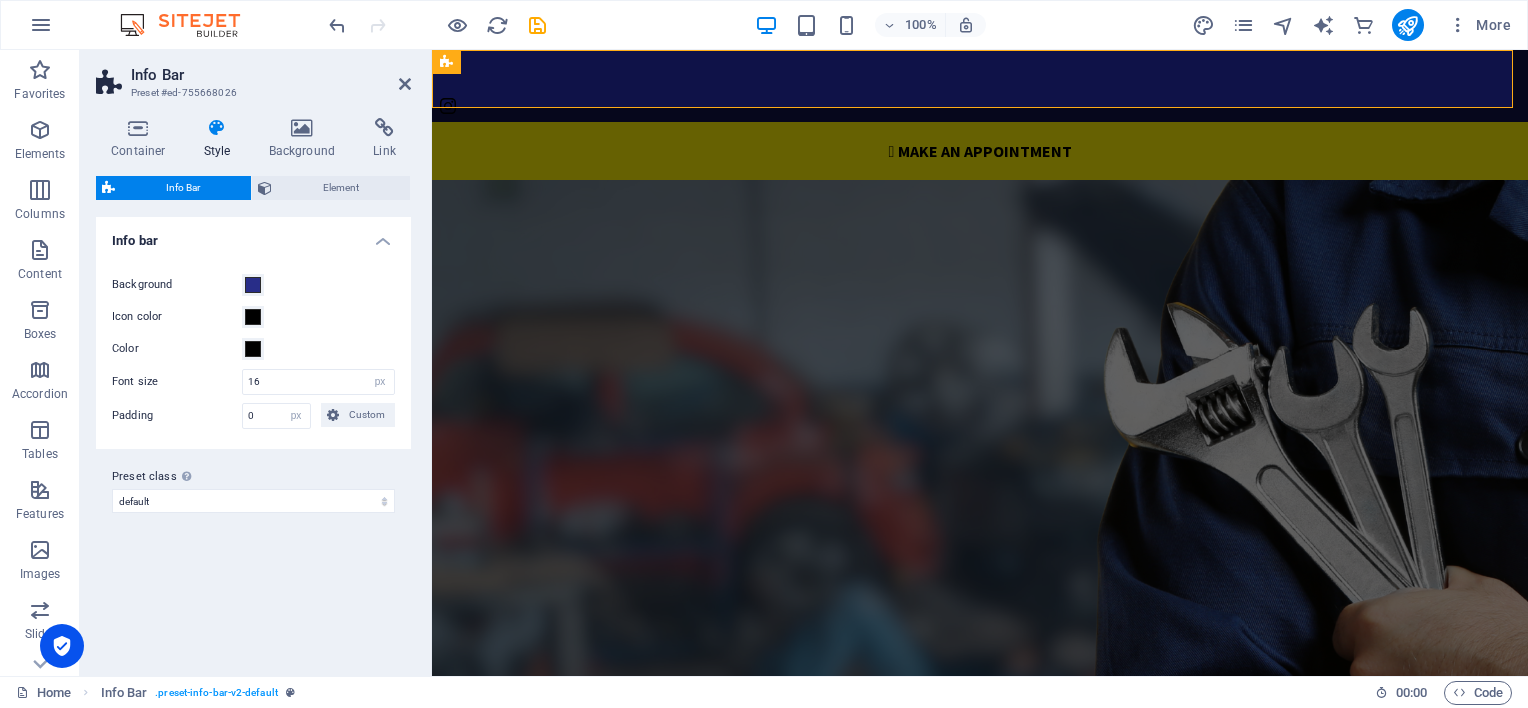 click at bounding box center (980, 482) 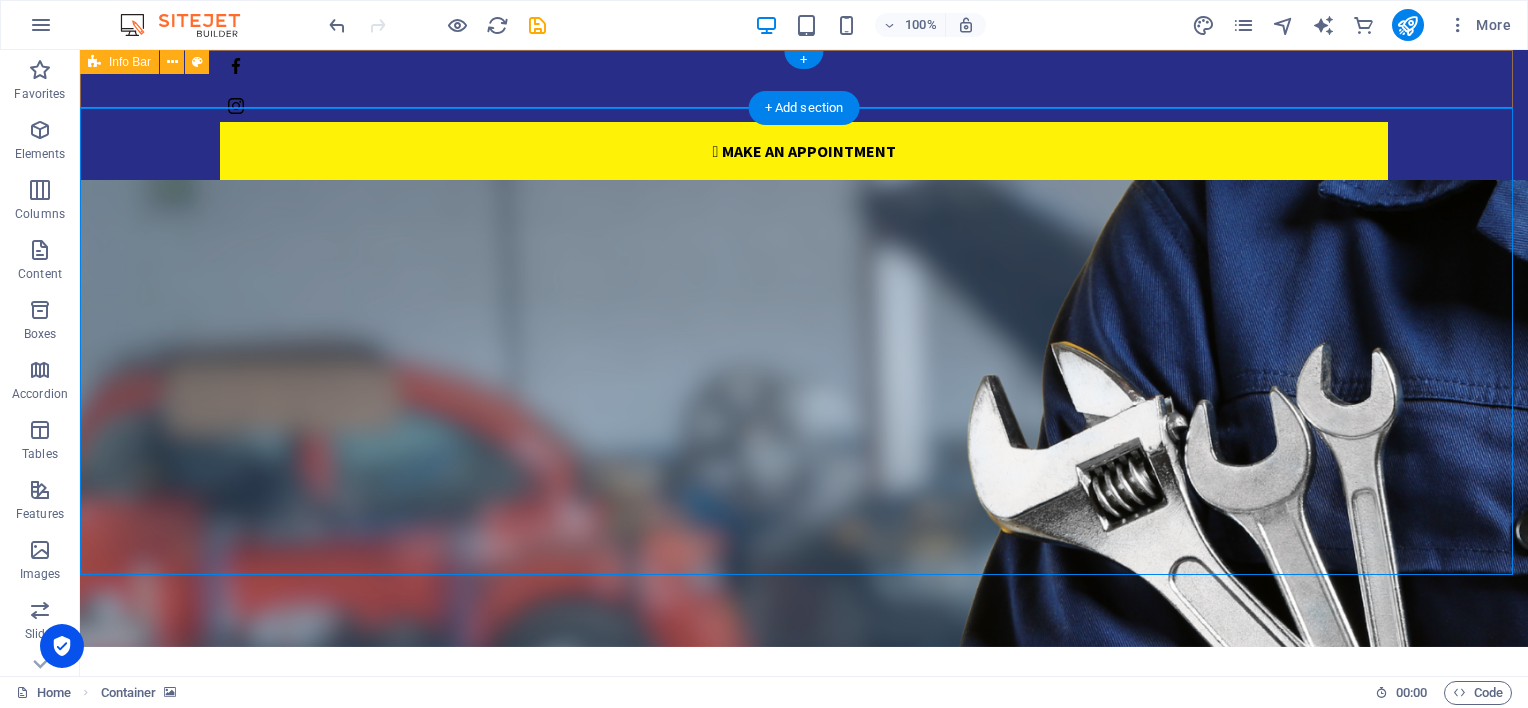 click on "  Make an appointment" at bounding box center (804, 111) 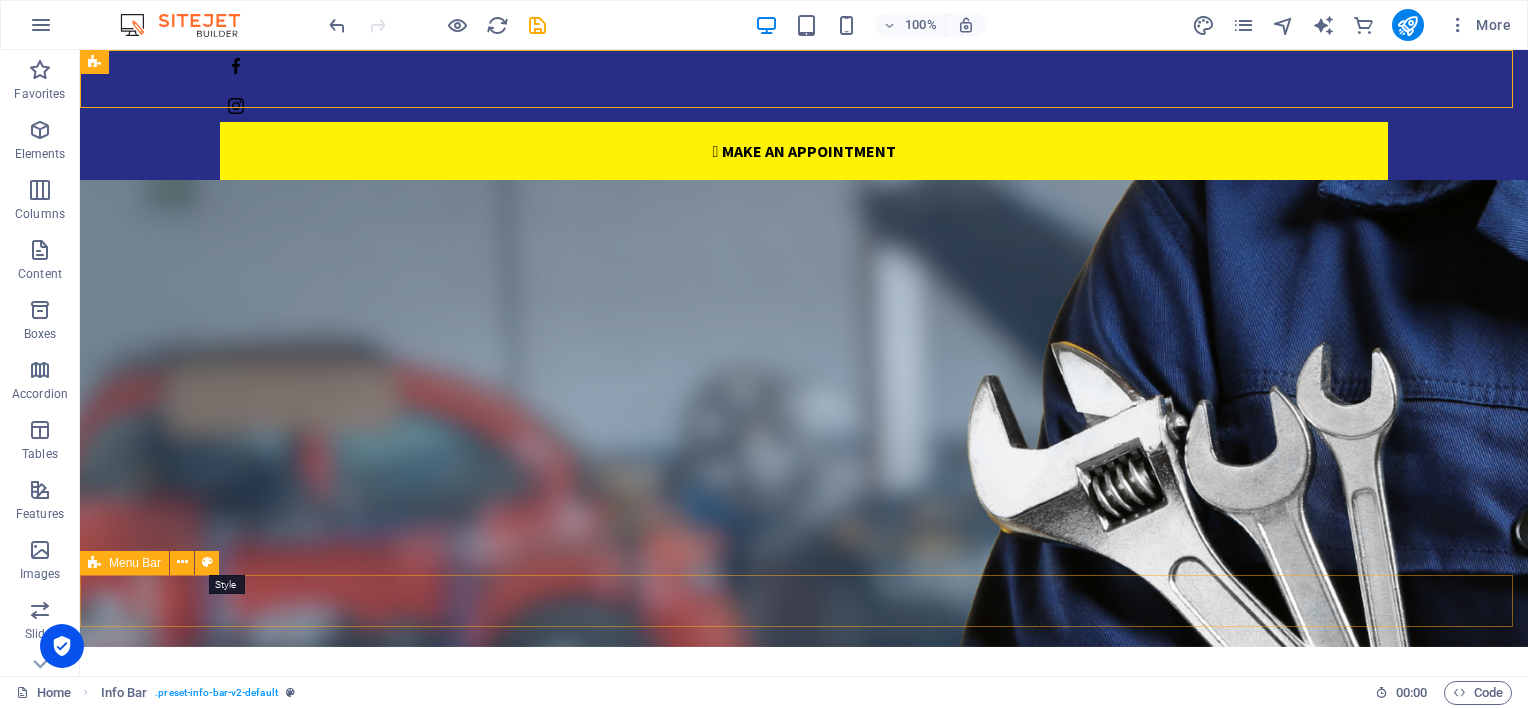 click at bounding box center (207, 562) 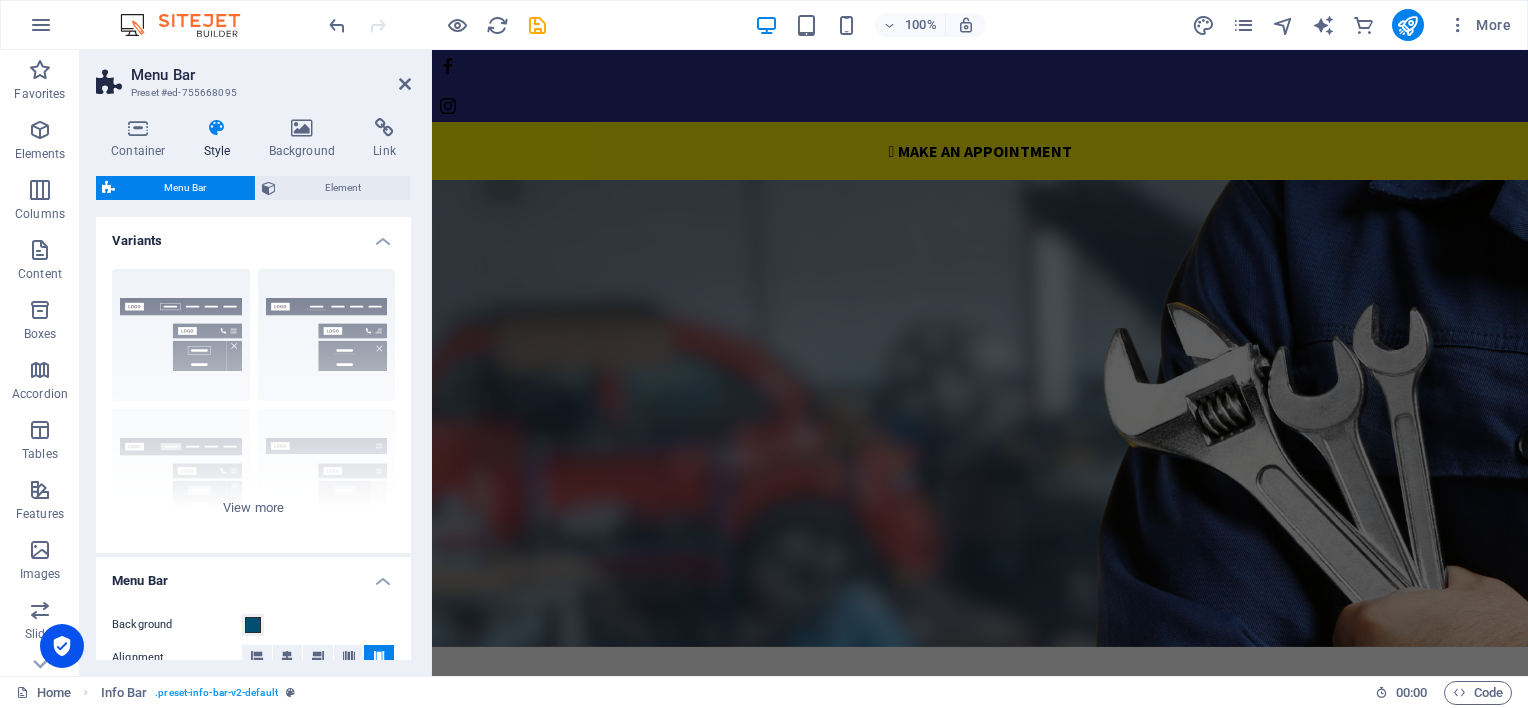 scroll, scrollTop: 376, scrollLeft: 0, axis: vertical 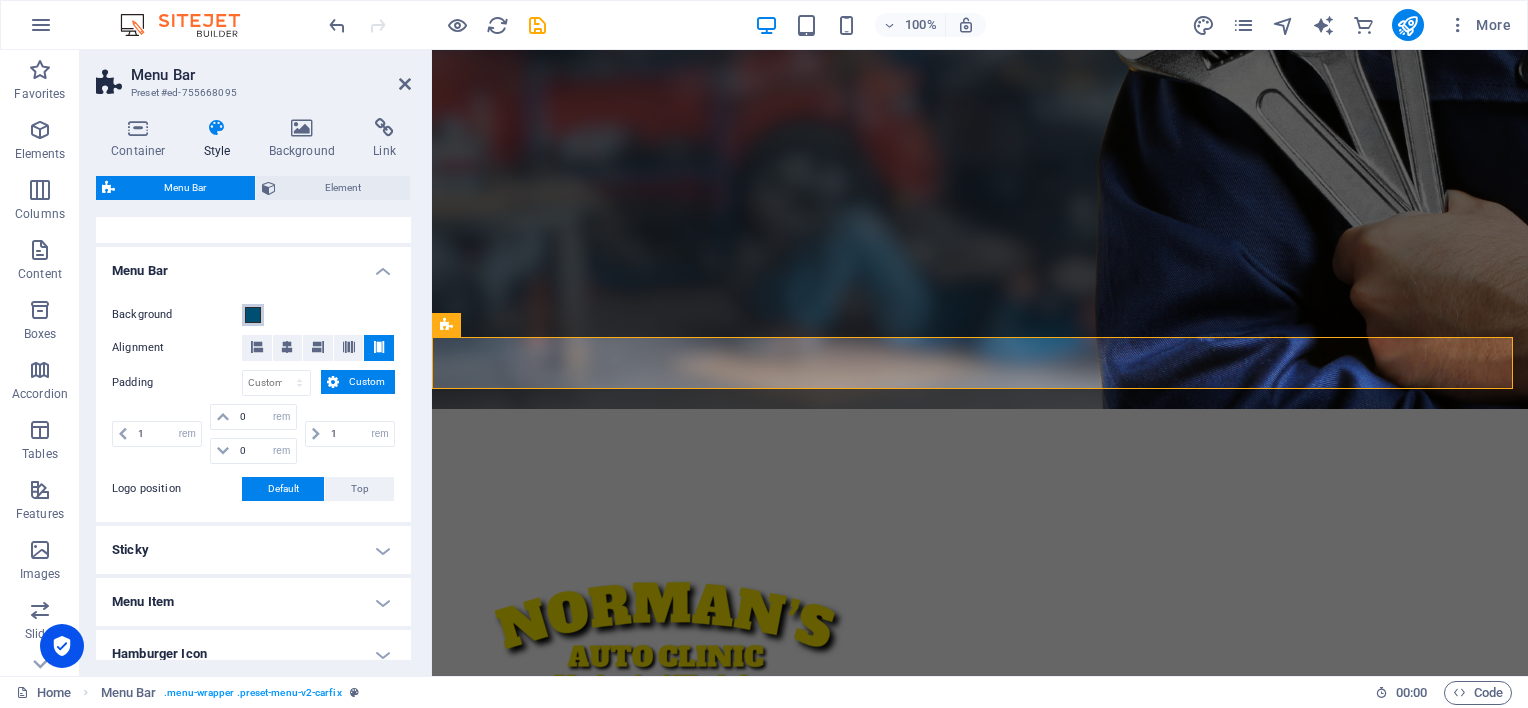 click at bounding box center [253, 315] 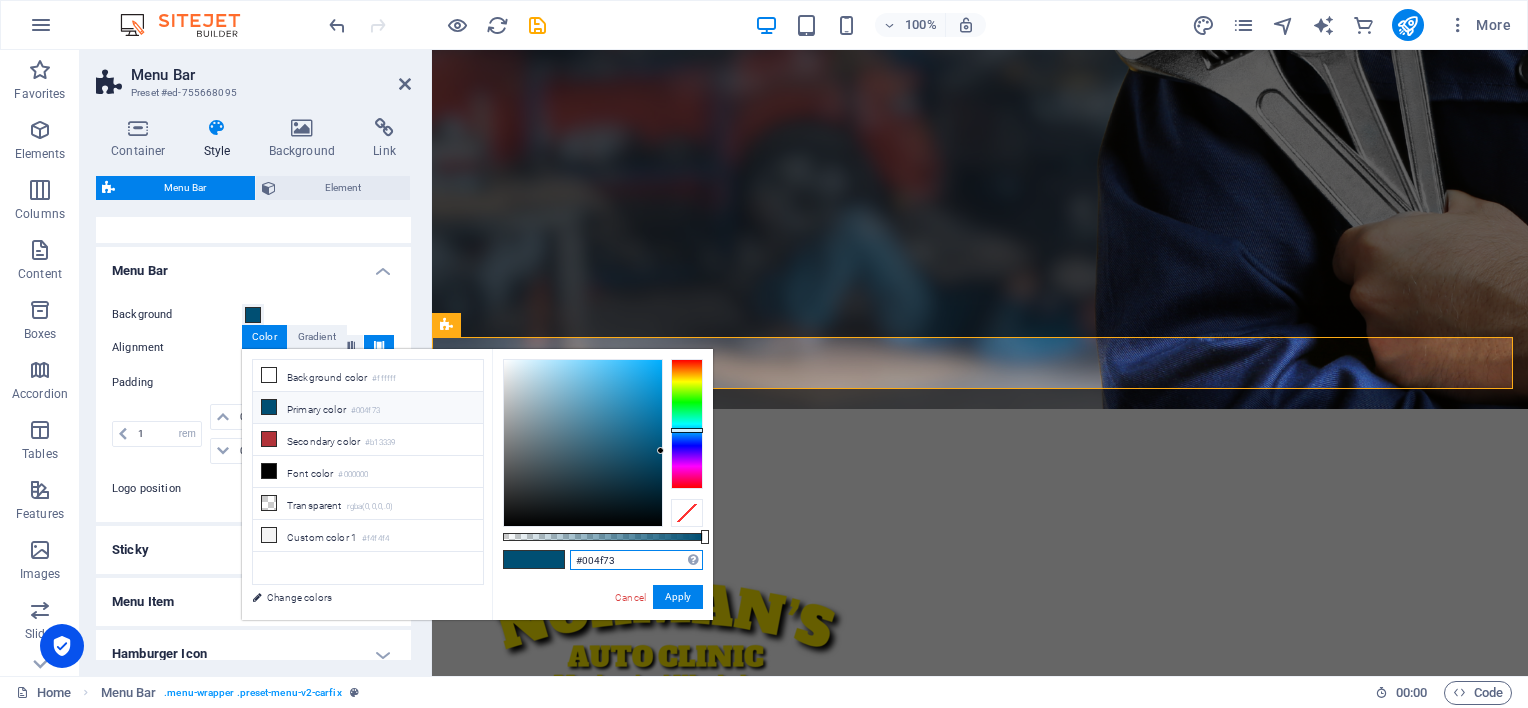 drag, startPoint x: 625, startPoint y: 564, endPoint x: 571, endPoint y: 568, distance: 54.147945 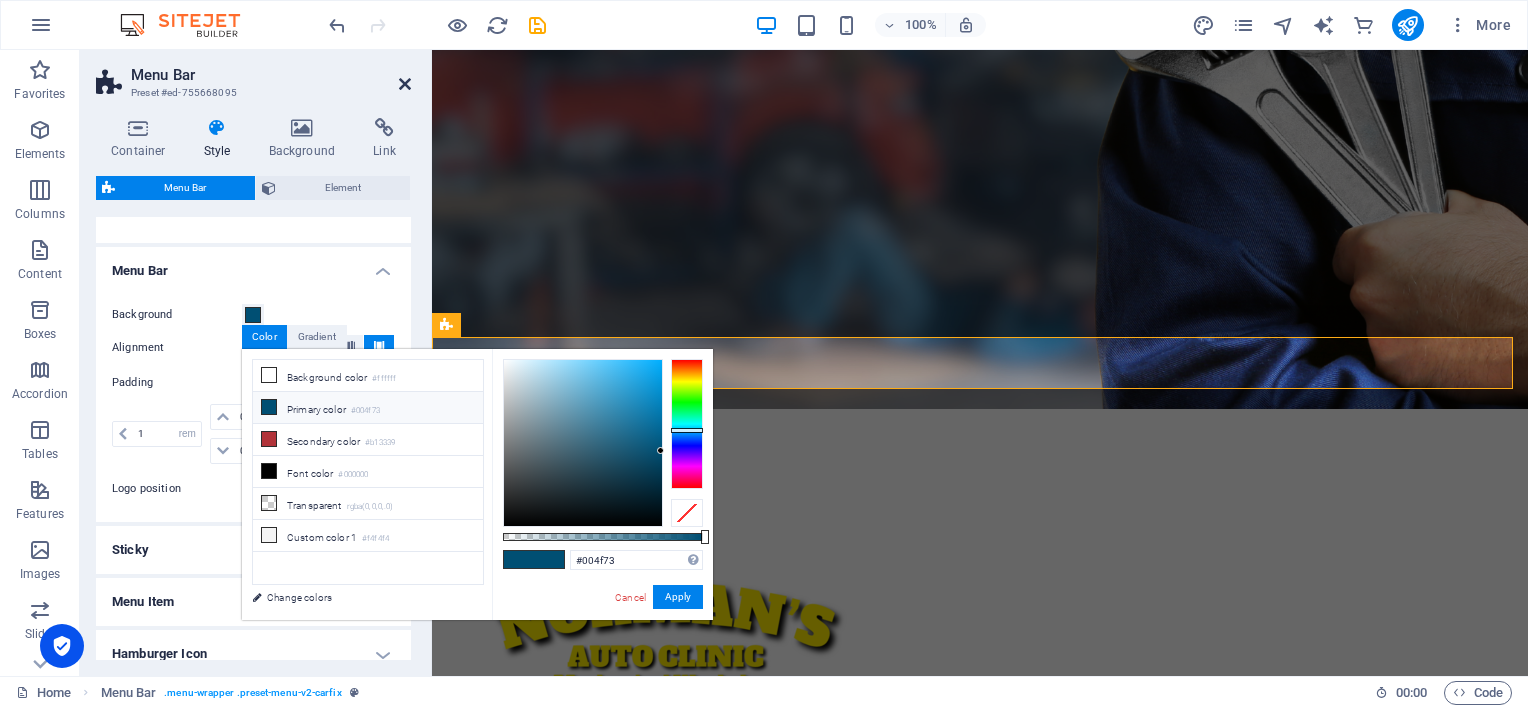 click at bounding box center [405, 84] 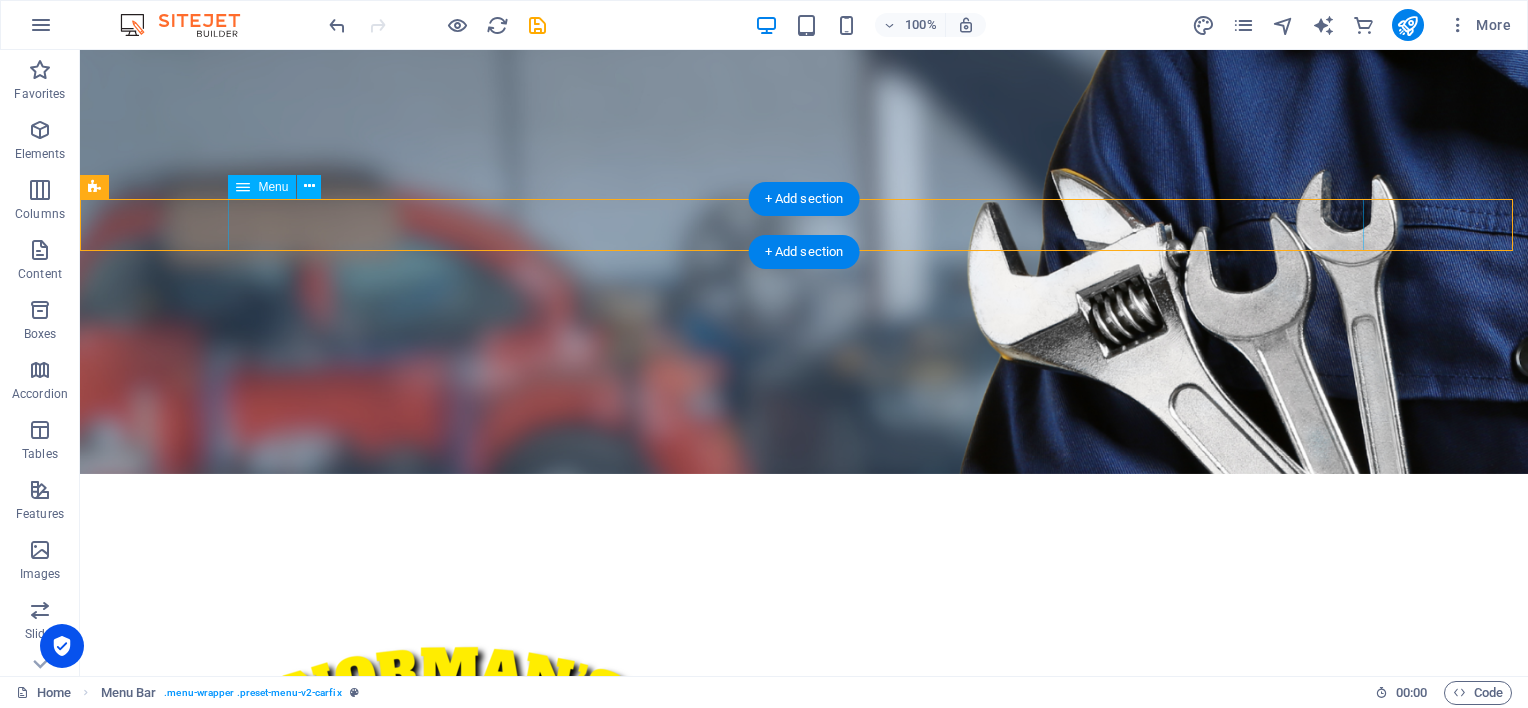 scroll, scrollTop: 0, scrollLeft: 0, axis: both 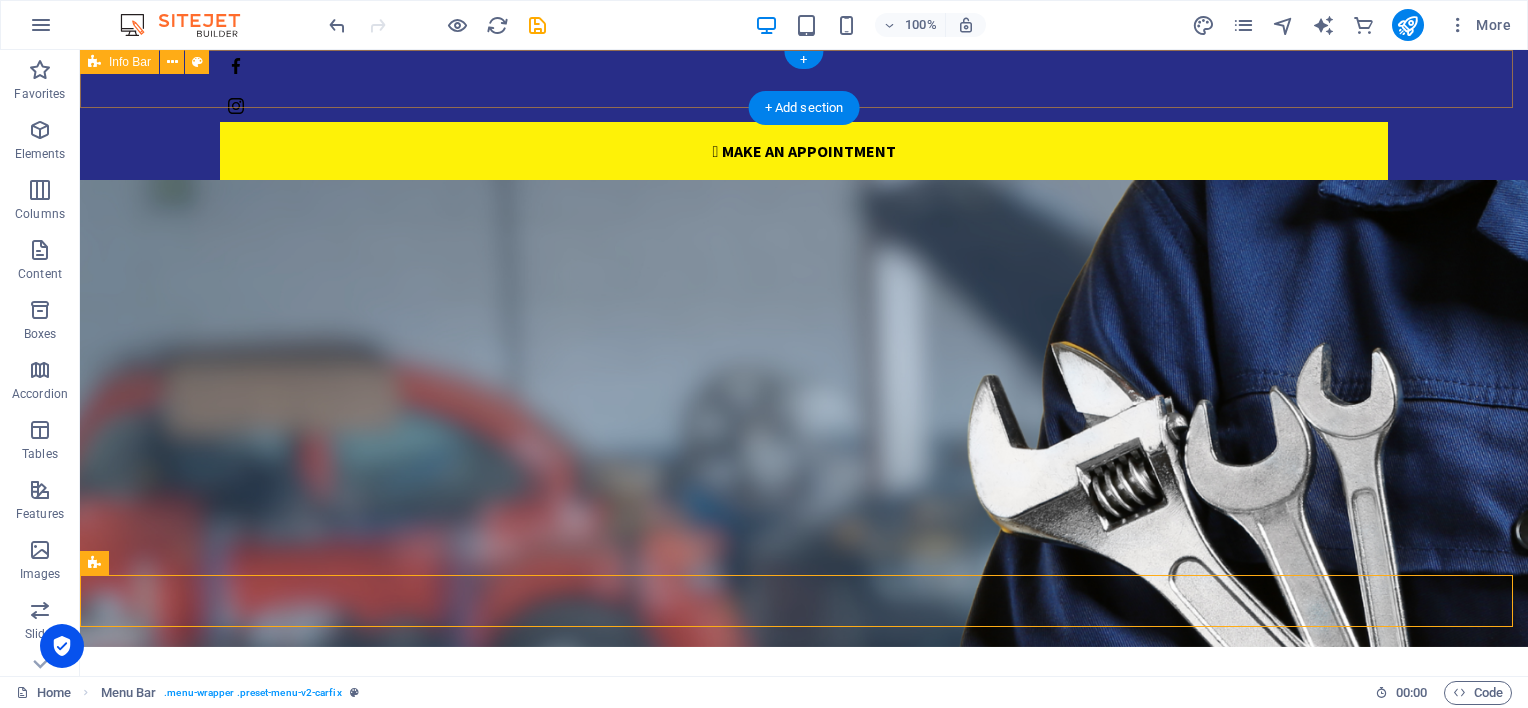 click on "  Make an appointment" at bounding box center (804, 111) 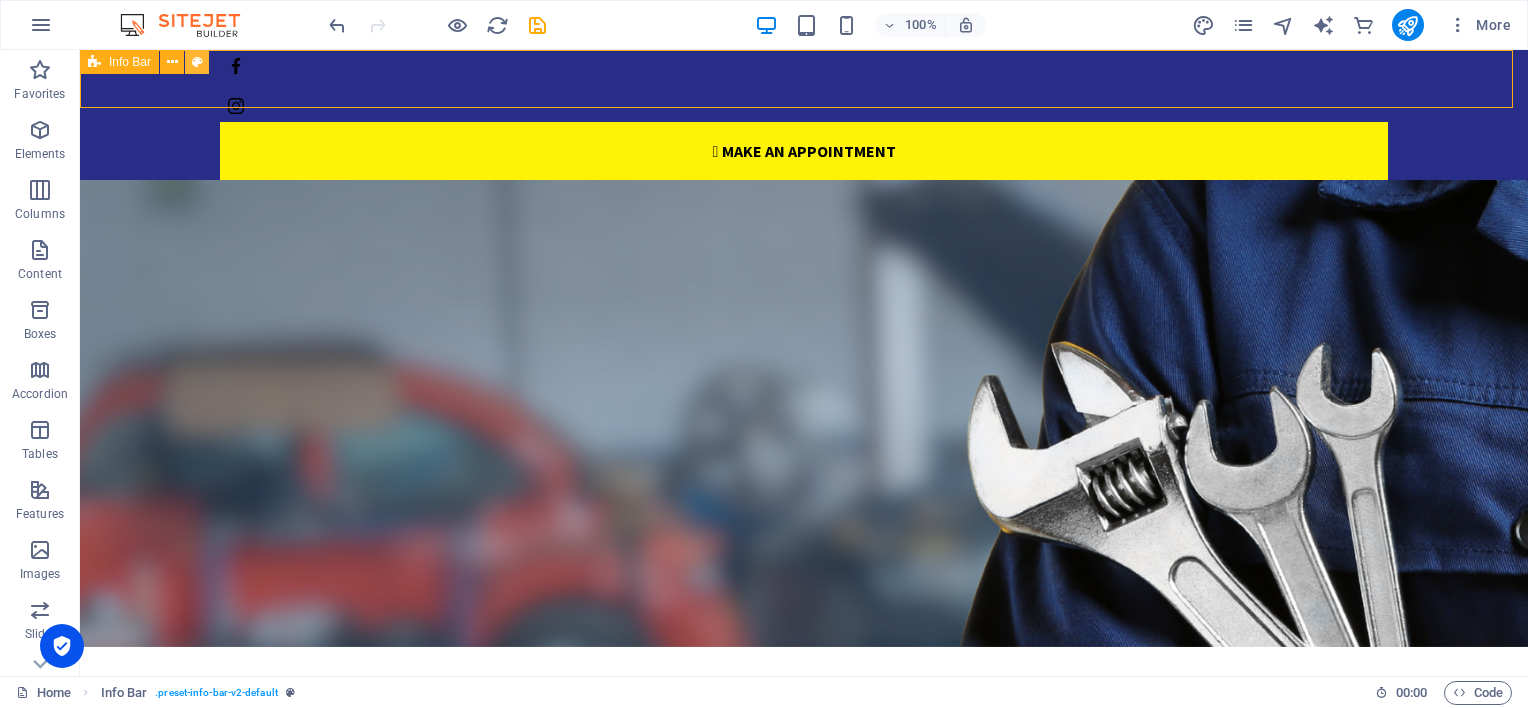 click at bounding box center [197, 62] 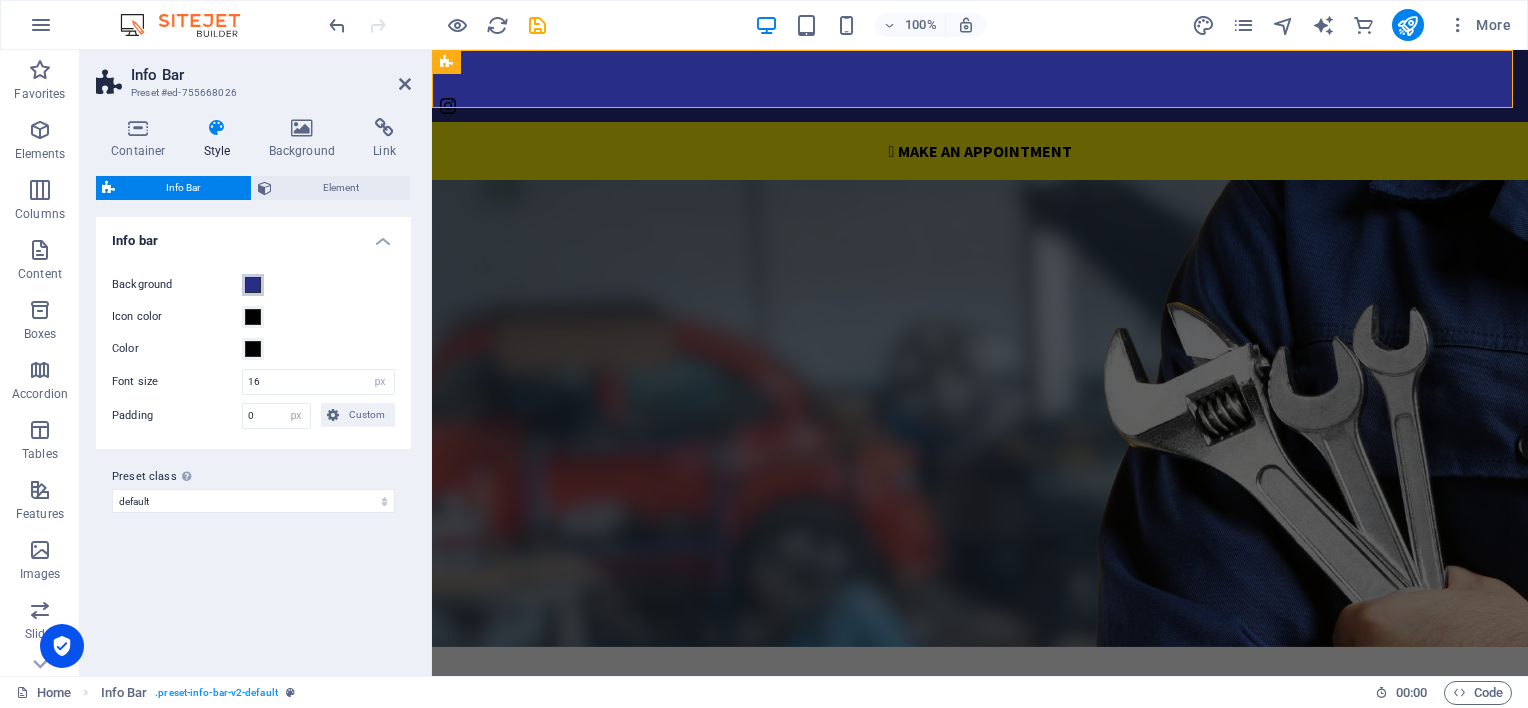 click at bounding box center (253, 285) 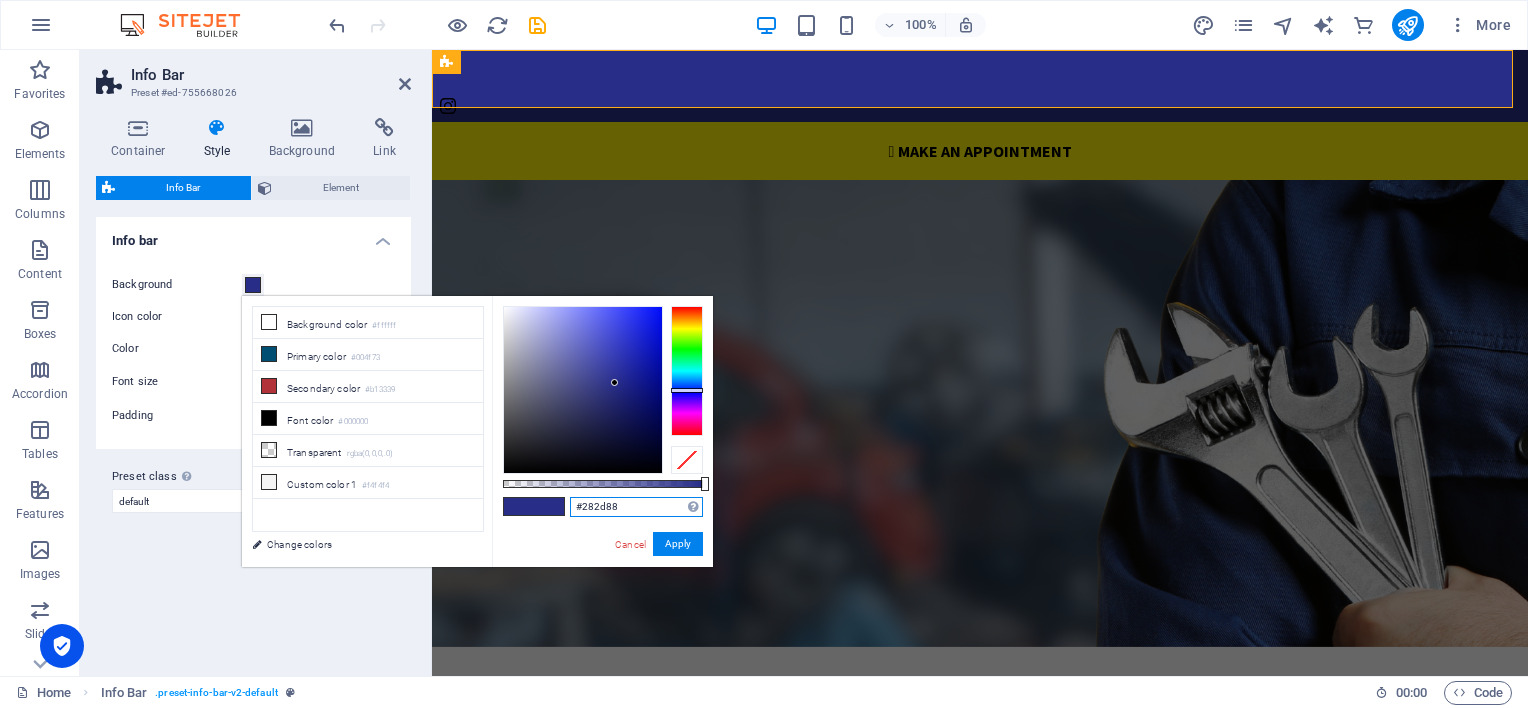 drag, startPoint x: 620, startPoint y: 504, endPoint x: 573, endPoint y: 514, distance: 48.052055 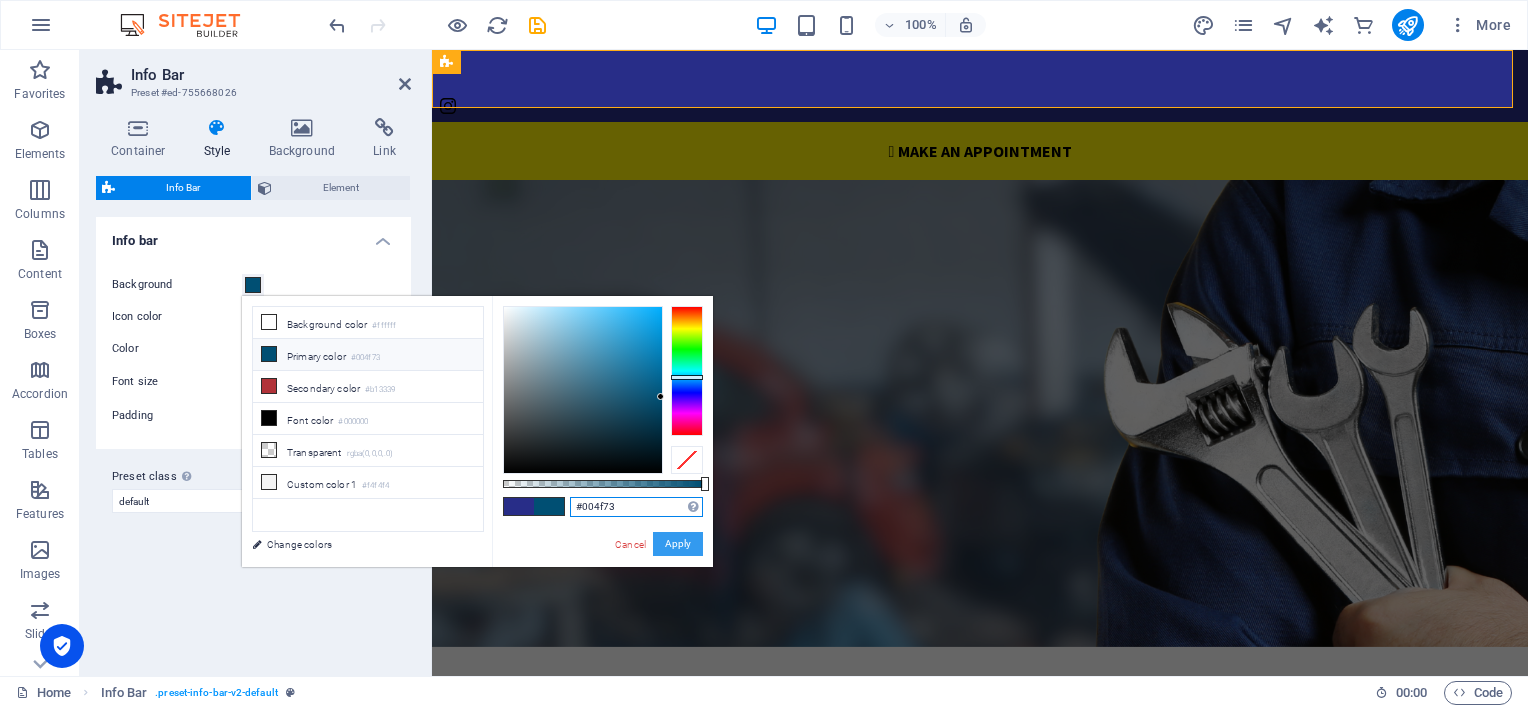 type on "#004f73" 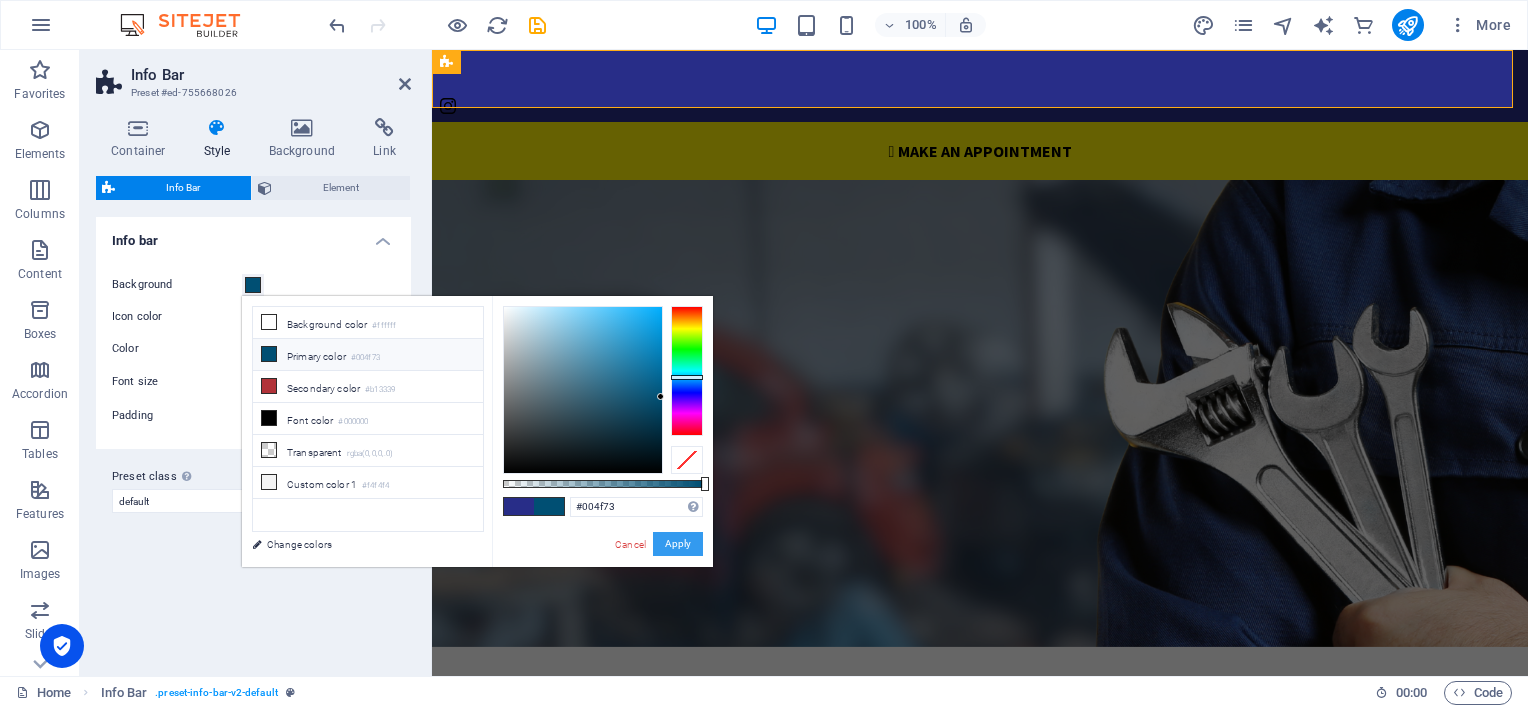 click on "Apply" at bounding box center (678, 544) 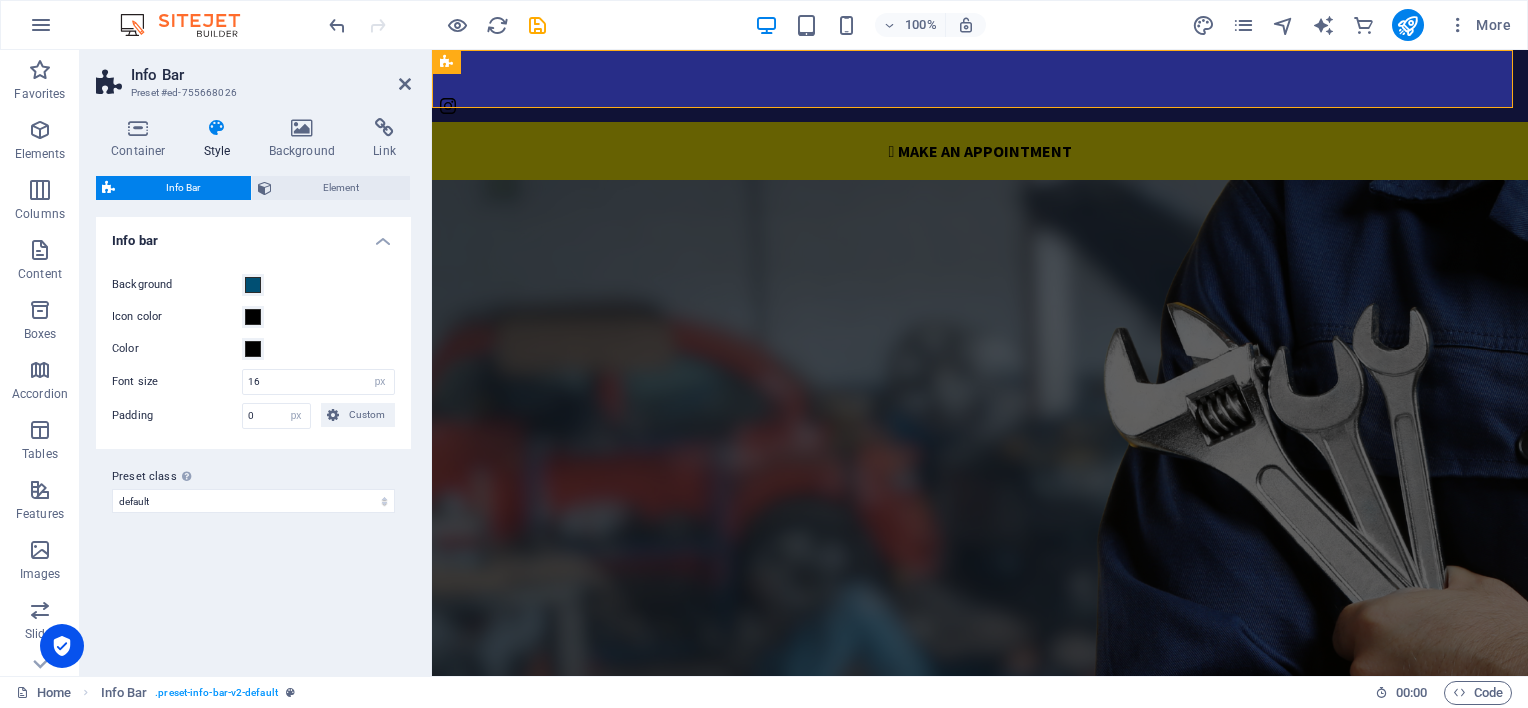 click at bounding box center (980, 482) 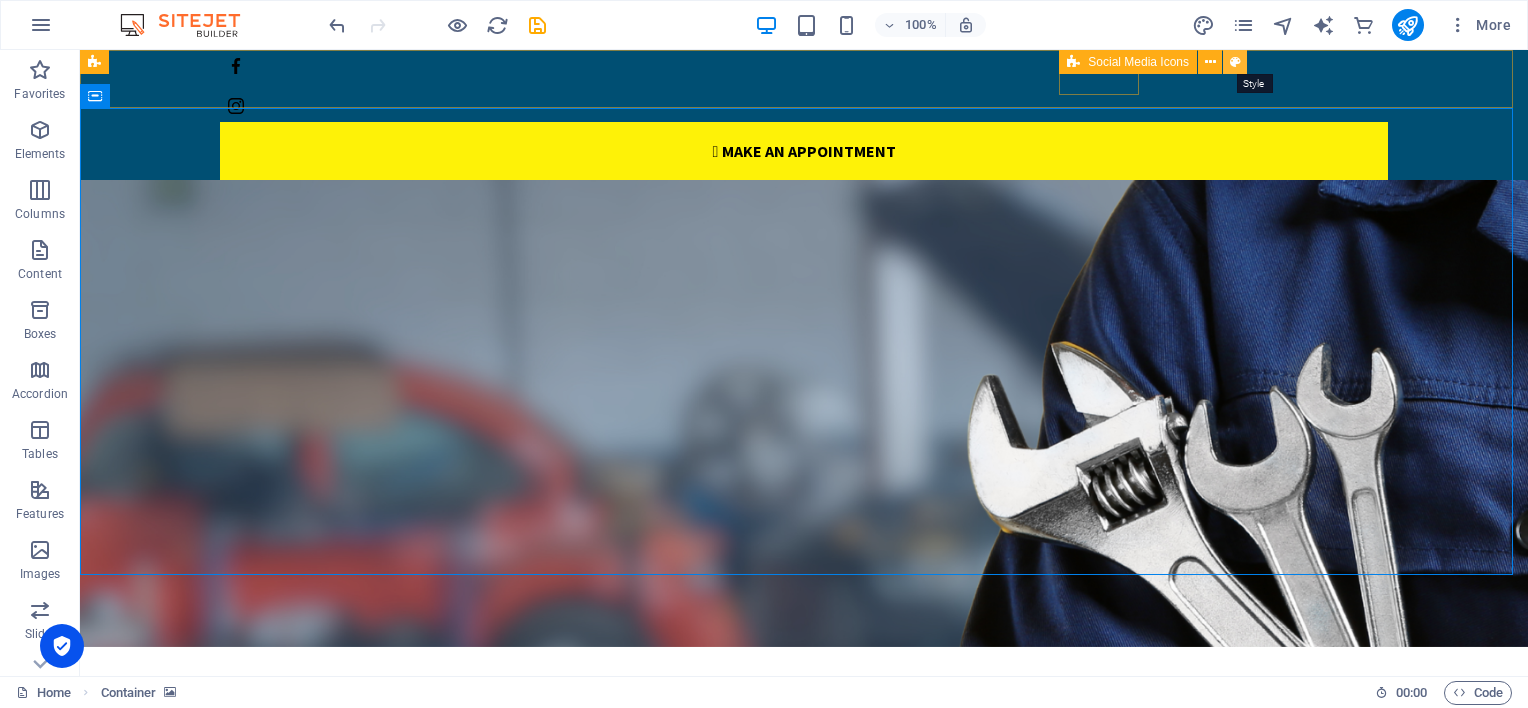 click at bounding box center [1235, 62] 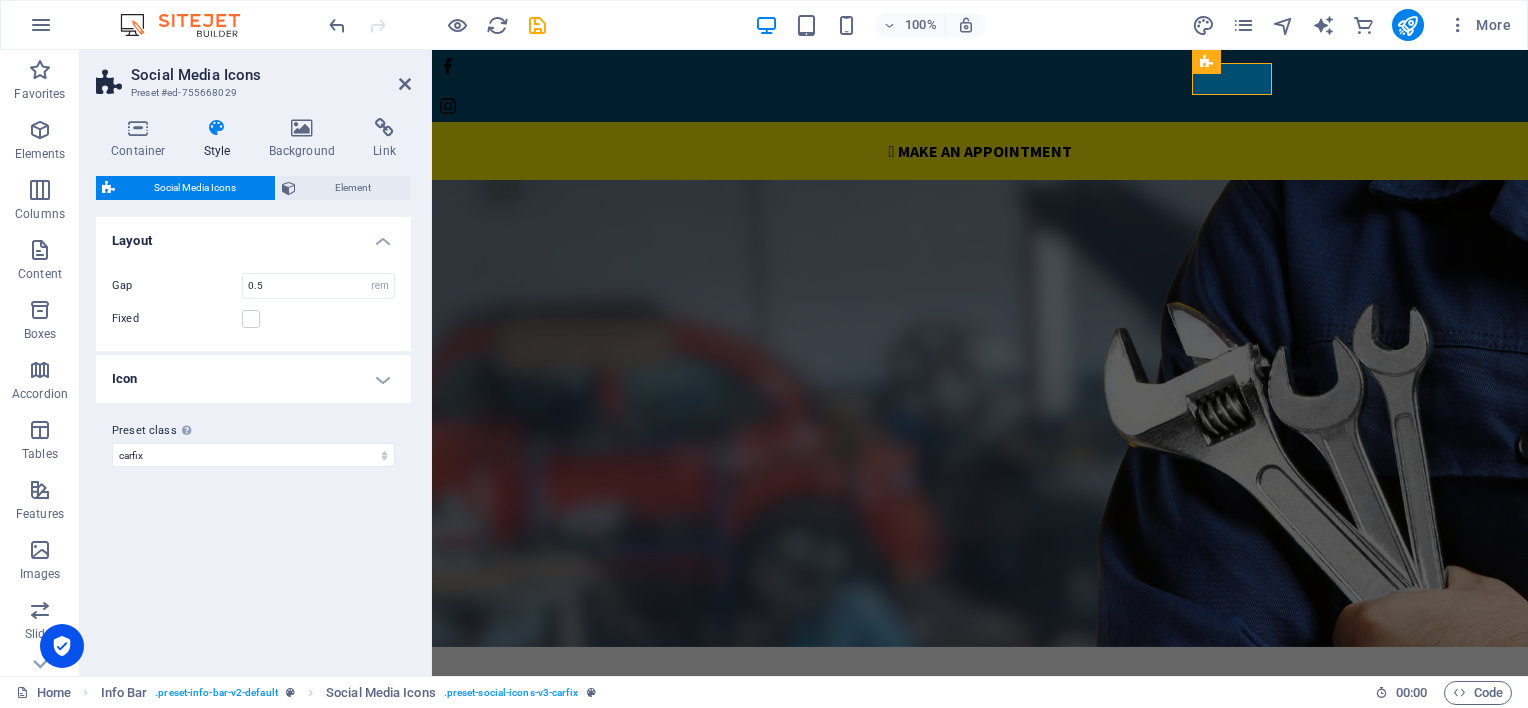 click on "Icon" at bounding box center [253, 379] 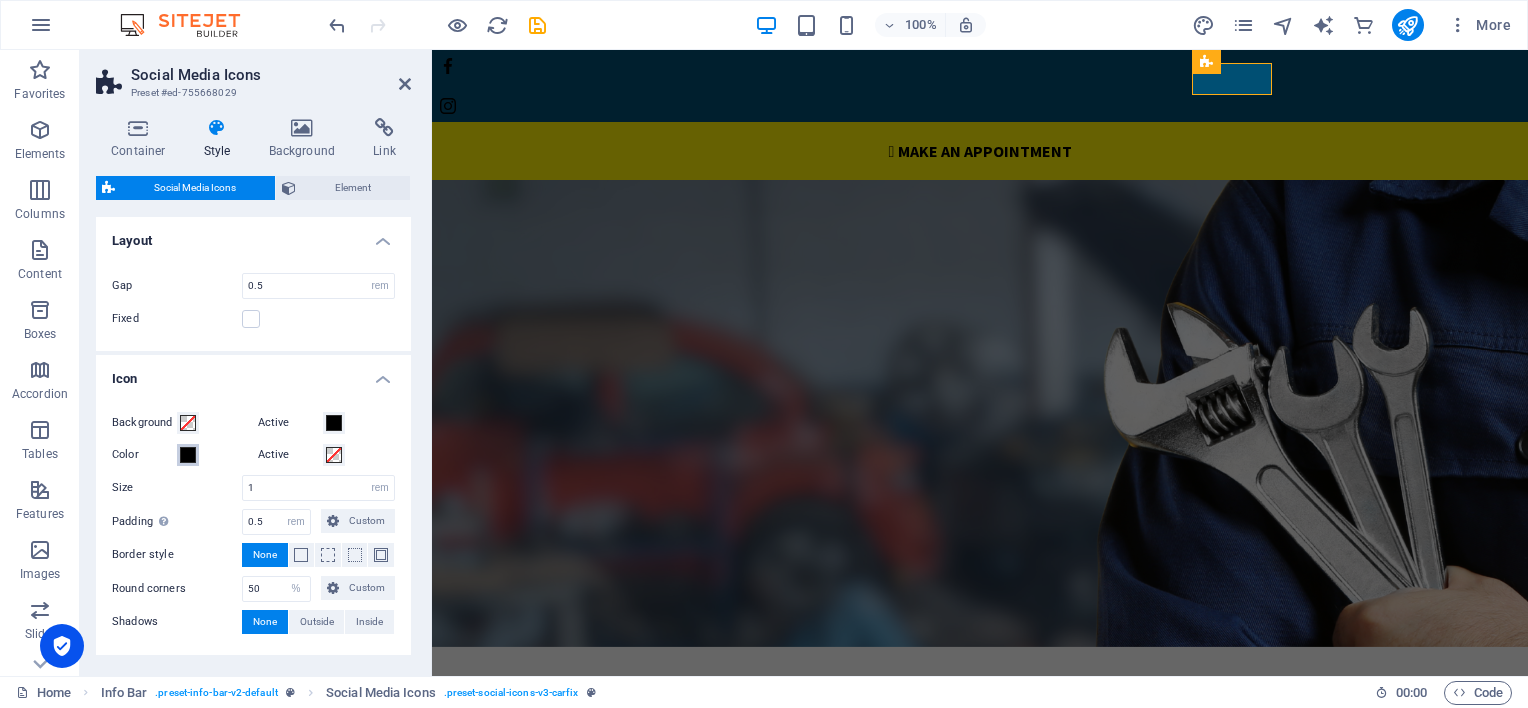 click at bounding box center [188, 455] 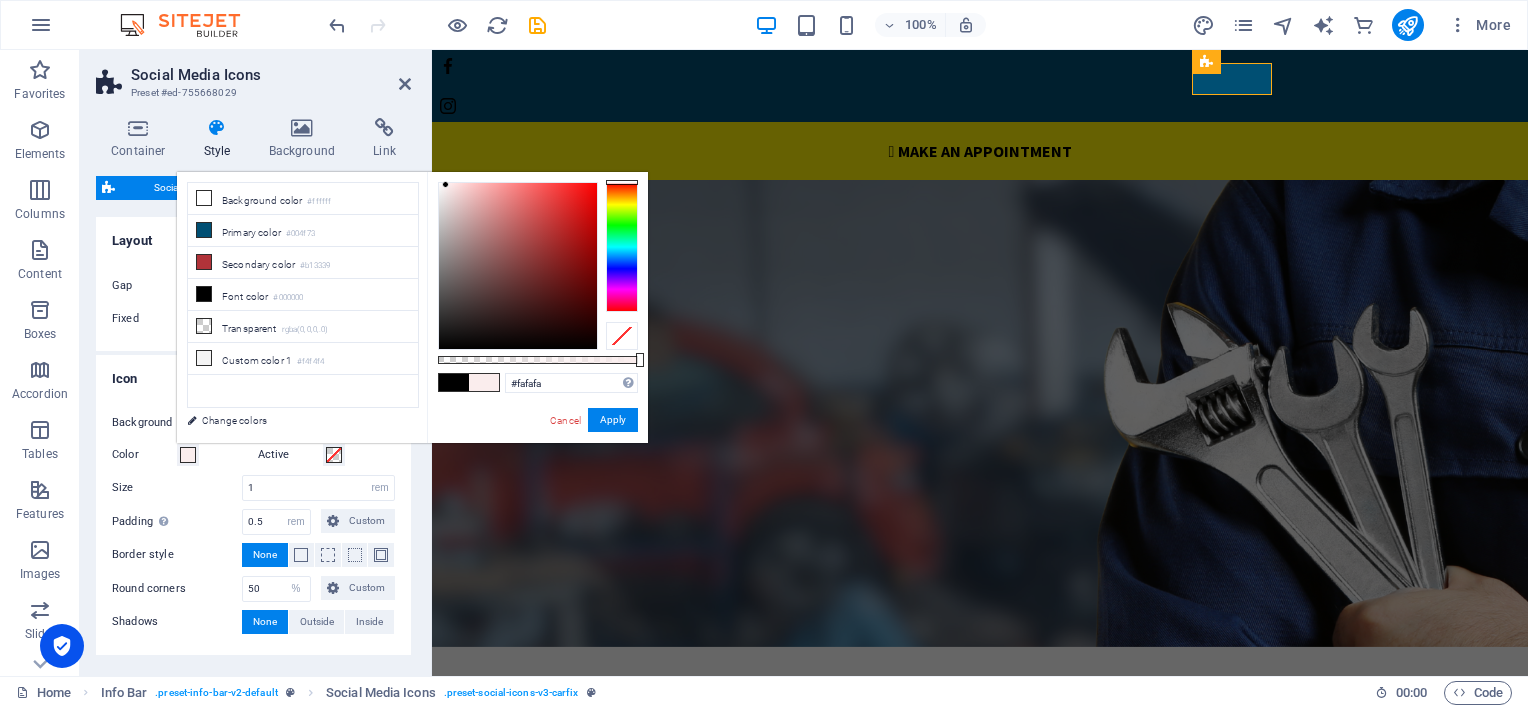 type on "#fcfcfc" 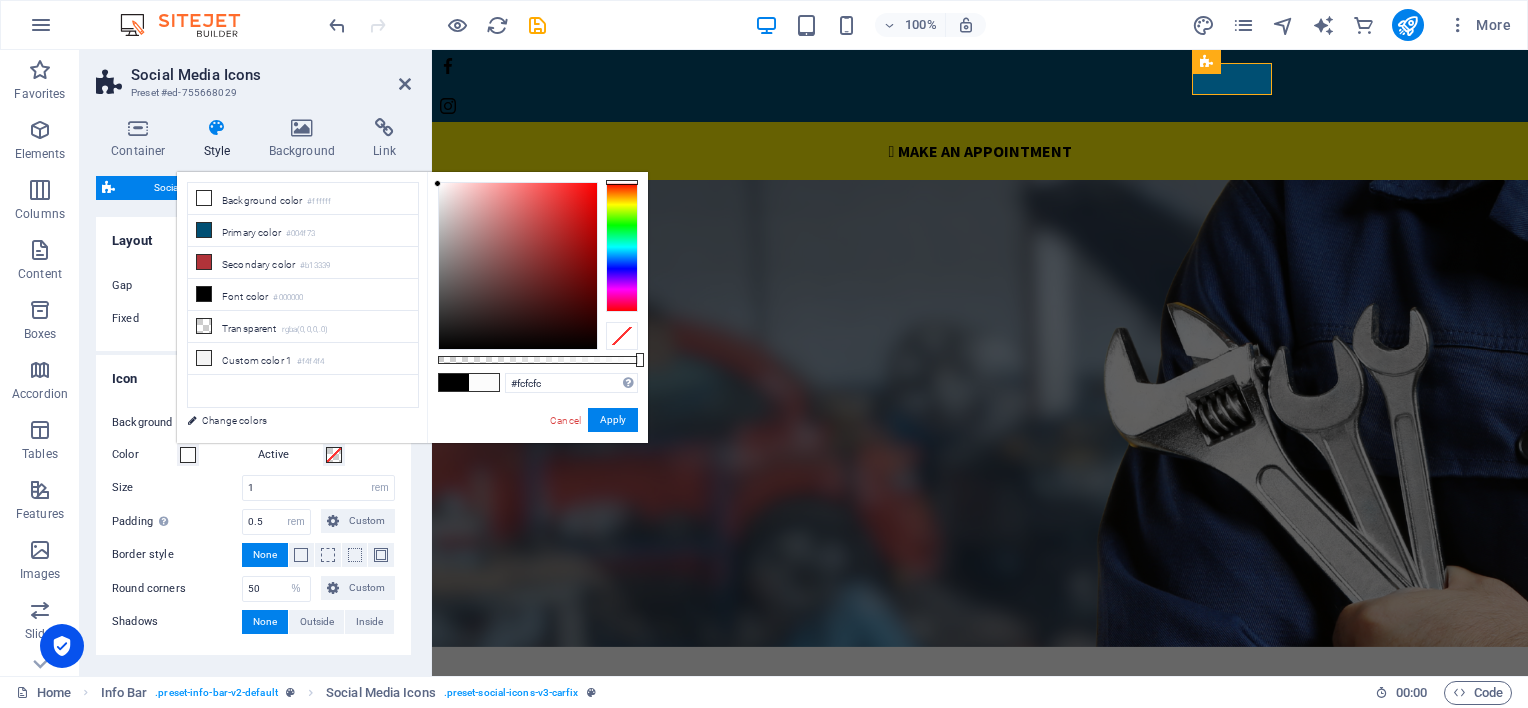 click at bounding box center [518, 266] 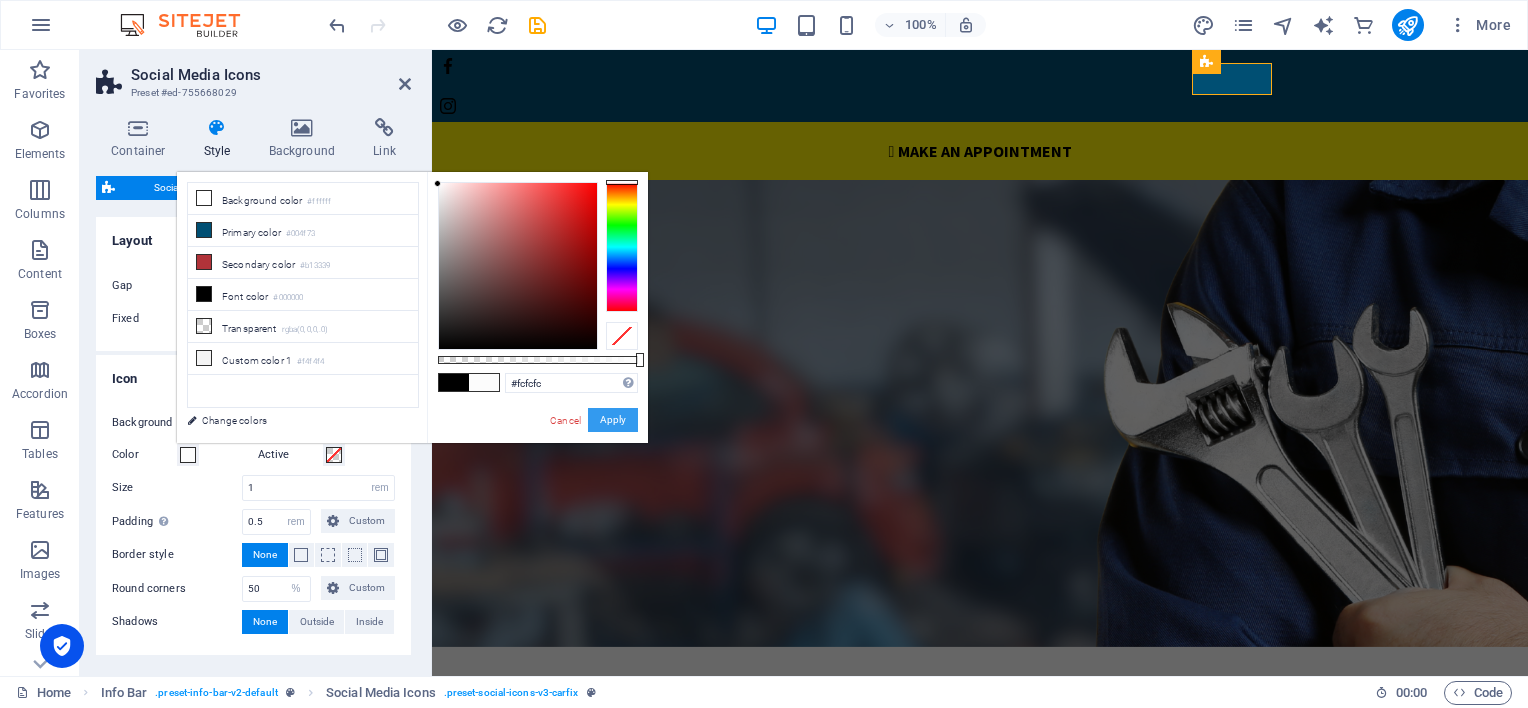 drag, startPoint x: 608, startPoint y: 424, endPoint x: 177, endPoint y: 378, distance: 433.4478 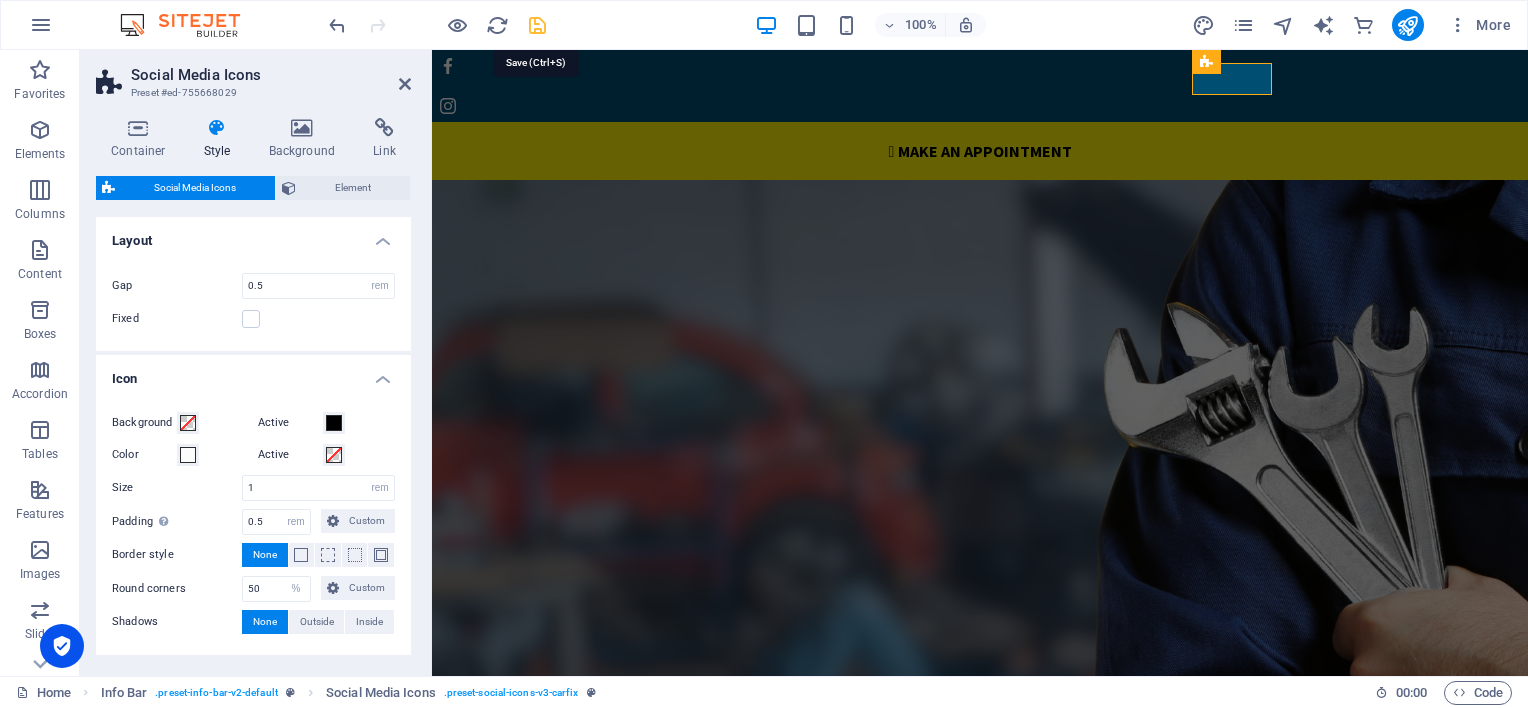 click at bounding box center (537, 25) 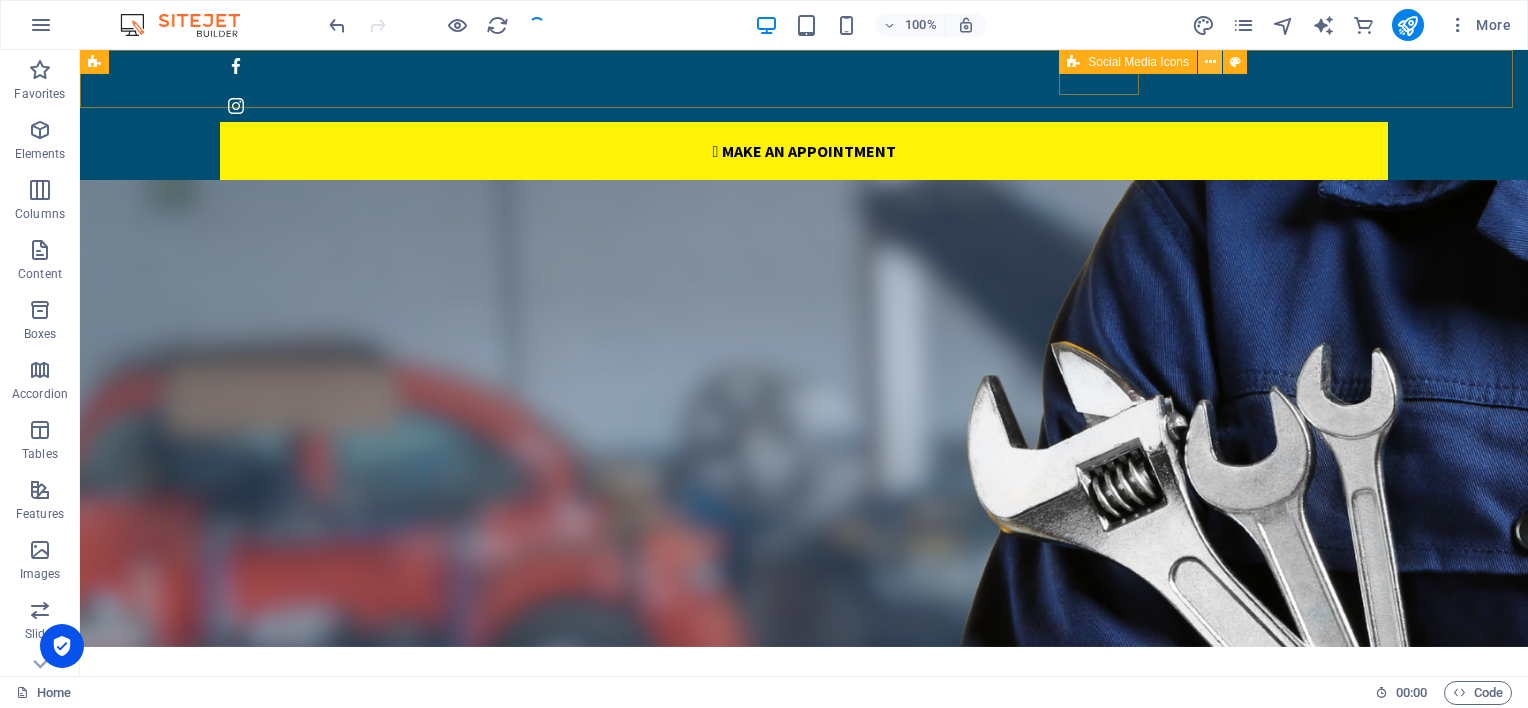 click at bounding box center [1210, 62] 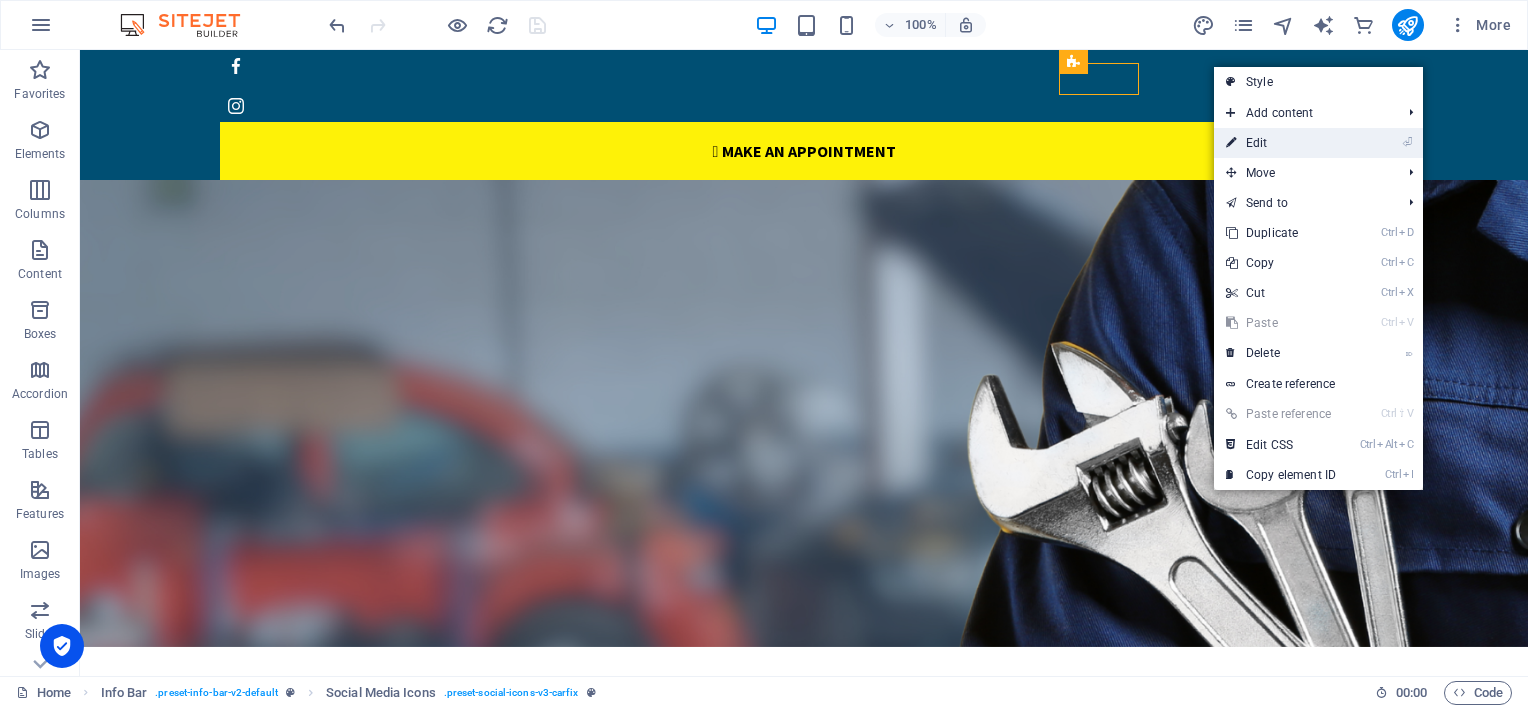 click on "⏎  Edit" at bounding box center [1281, 143] 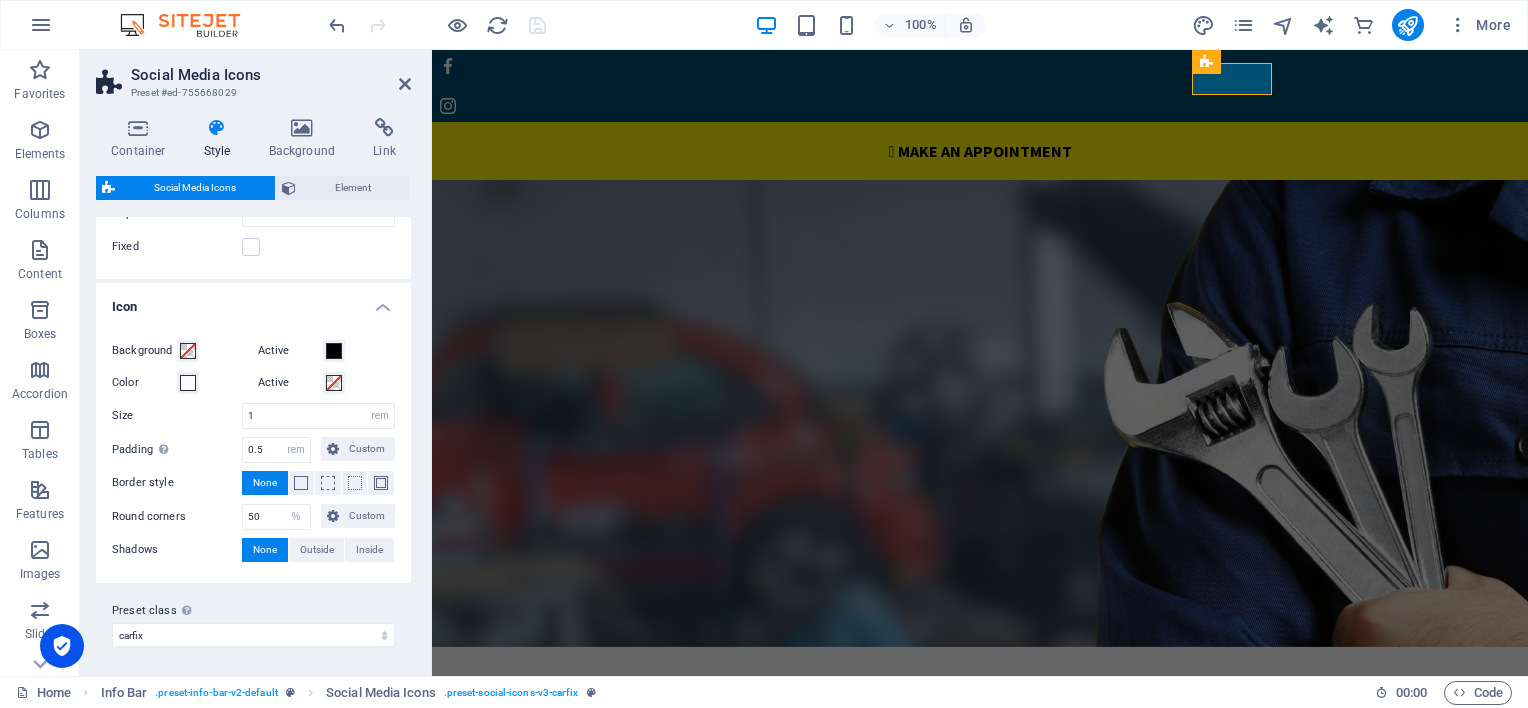 scroll, scrollTop: 0, scrollLeft: 0, axis: both 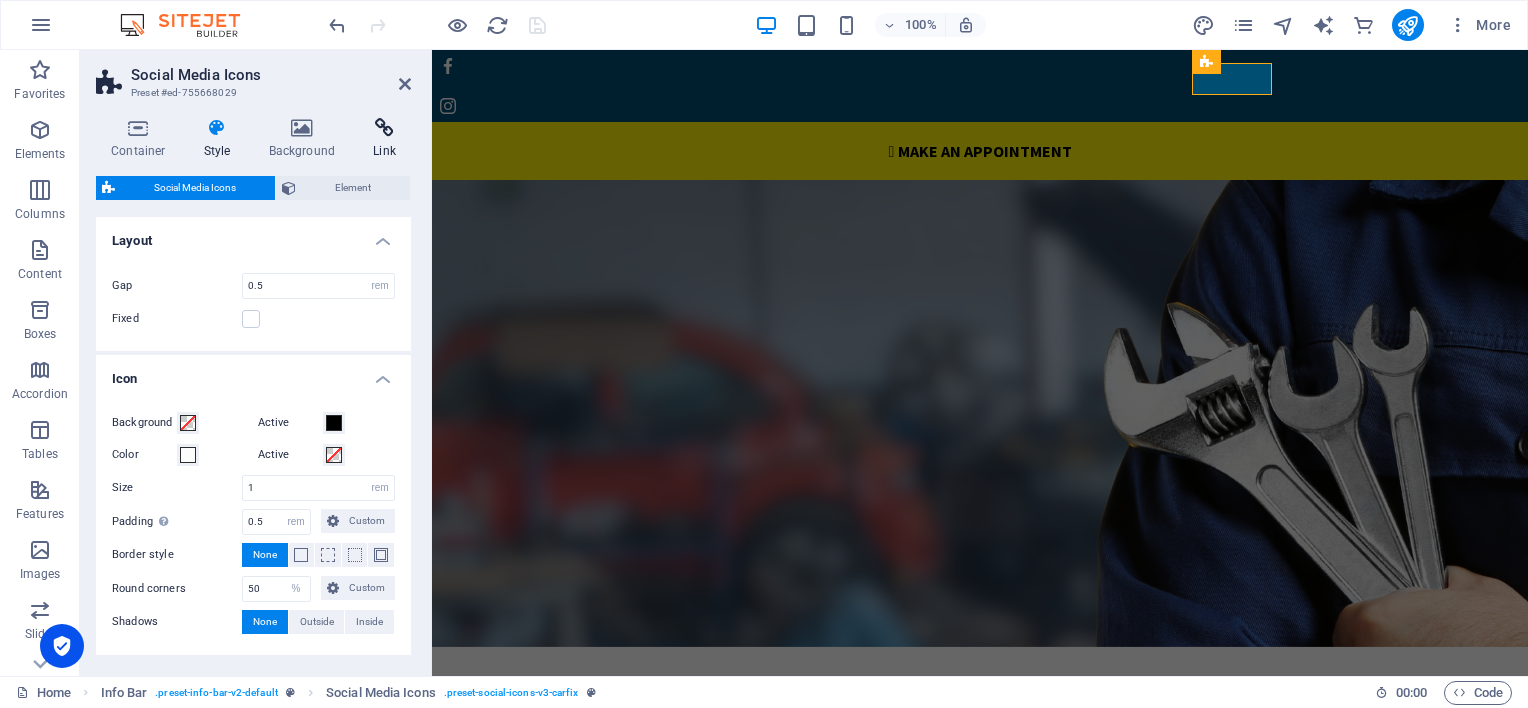 click at bounding box center (384, 128) 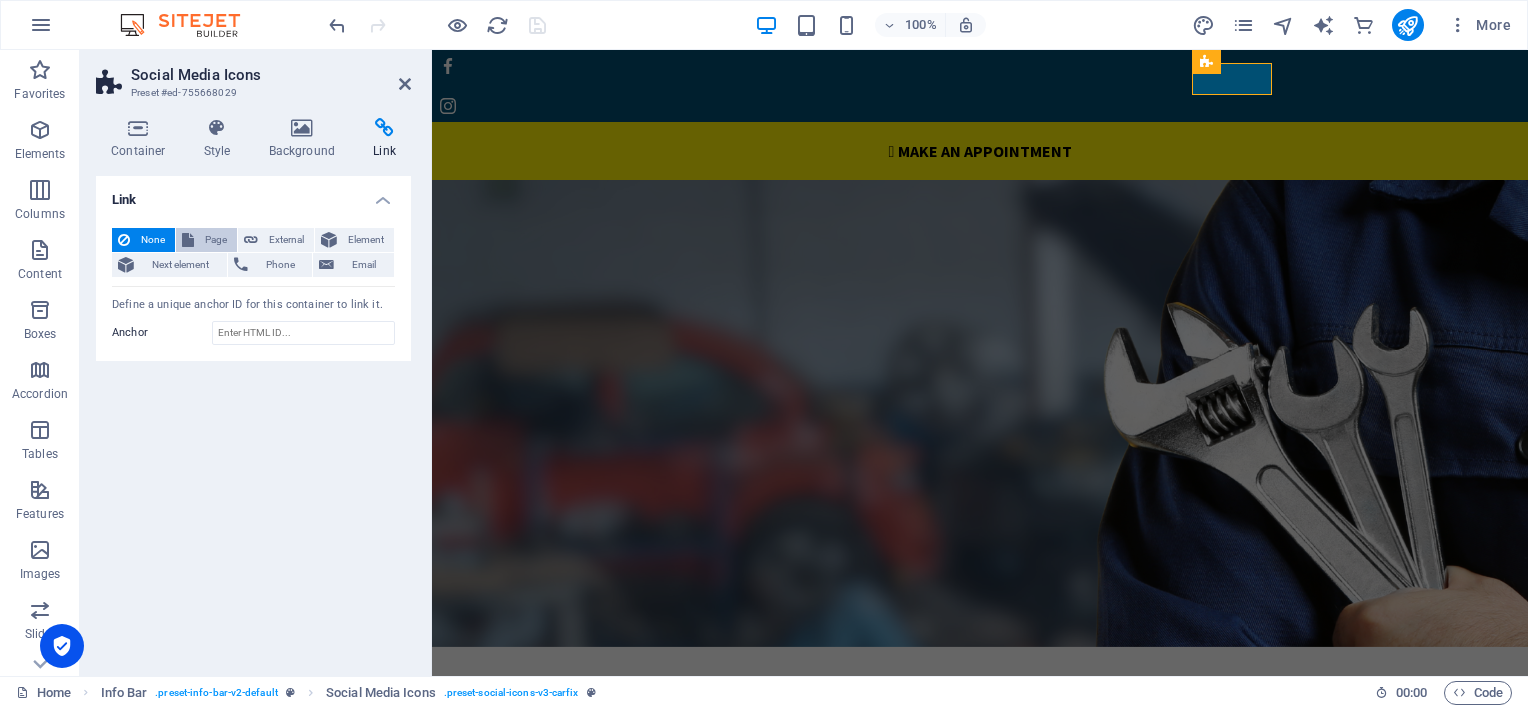 click on "Page" at bounding box center (215, 240) 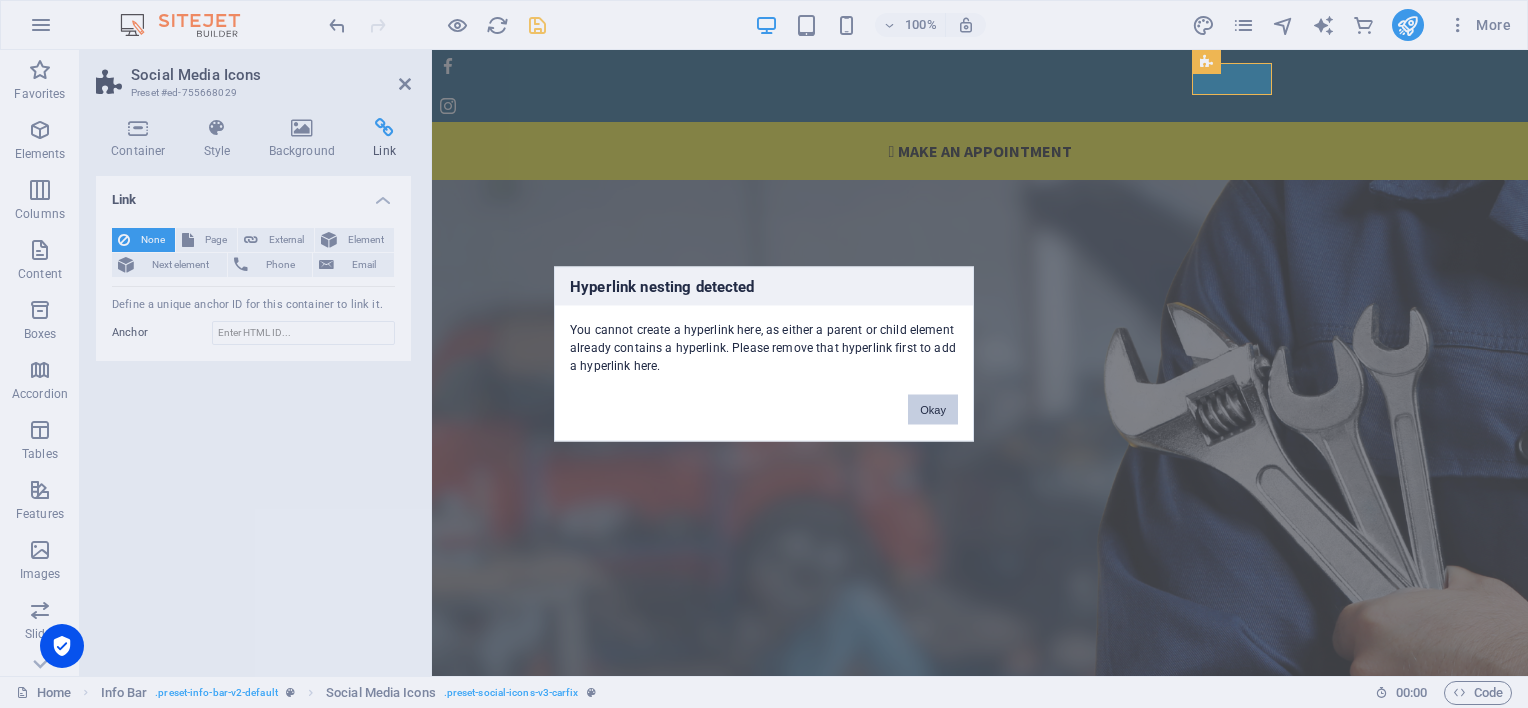 click on "Okay" at bounding box center [933, 410] 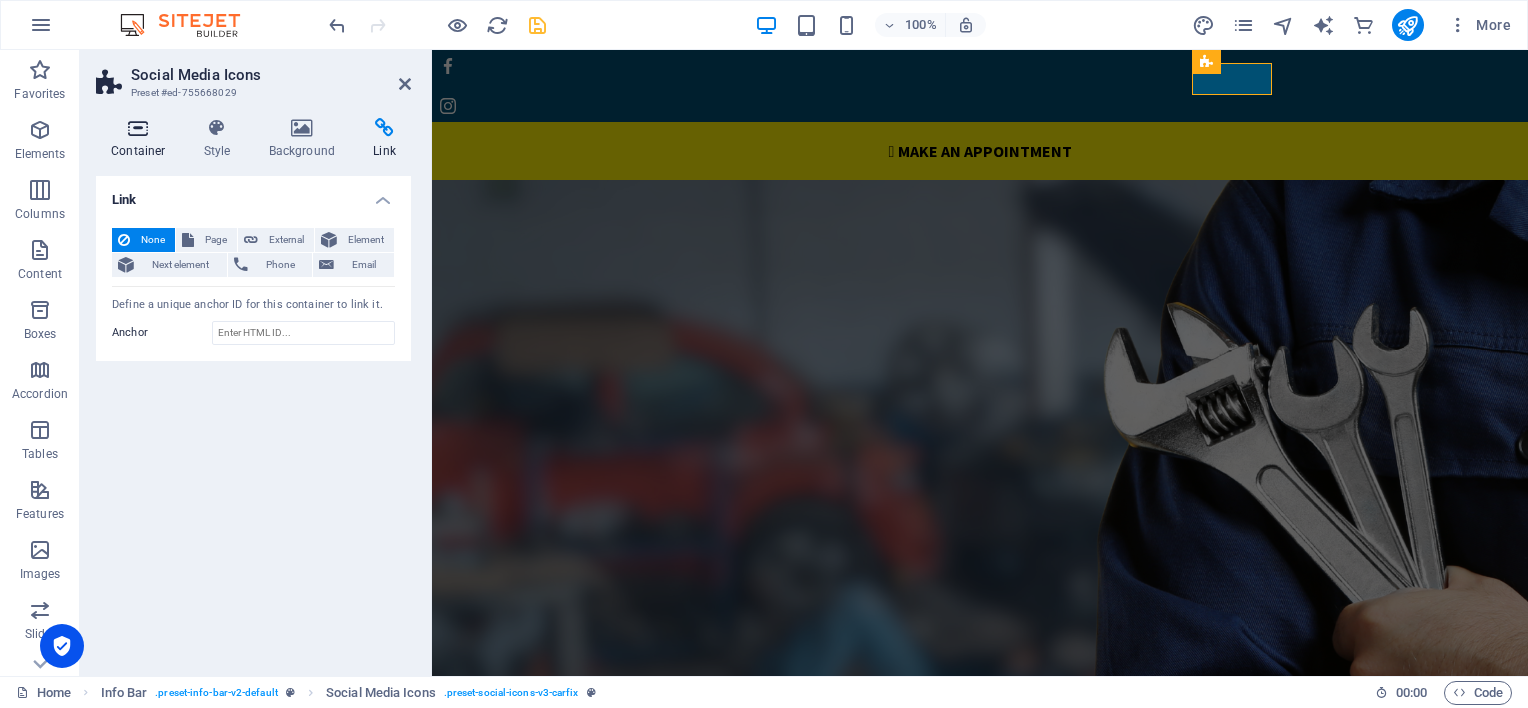 click at bounding box center [138, 128] 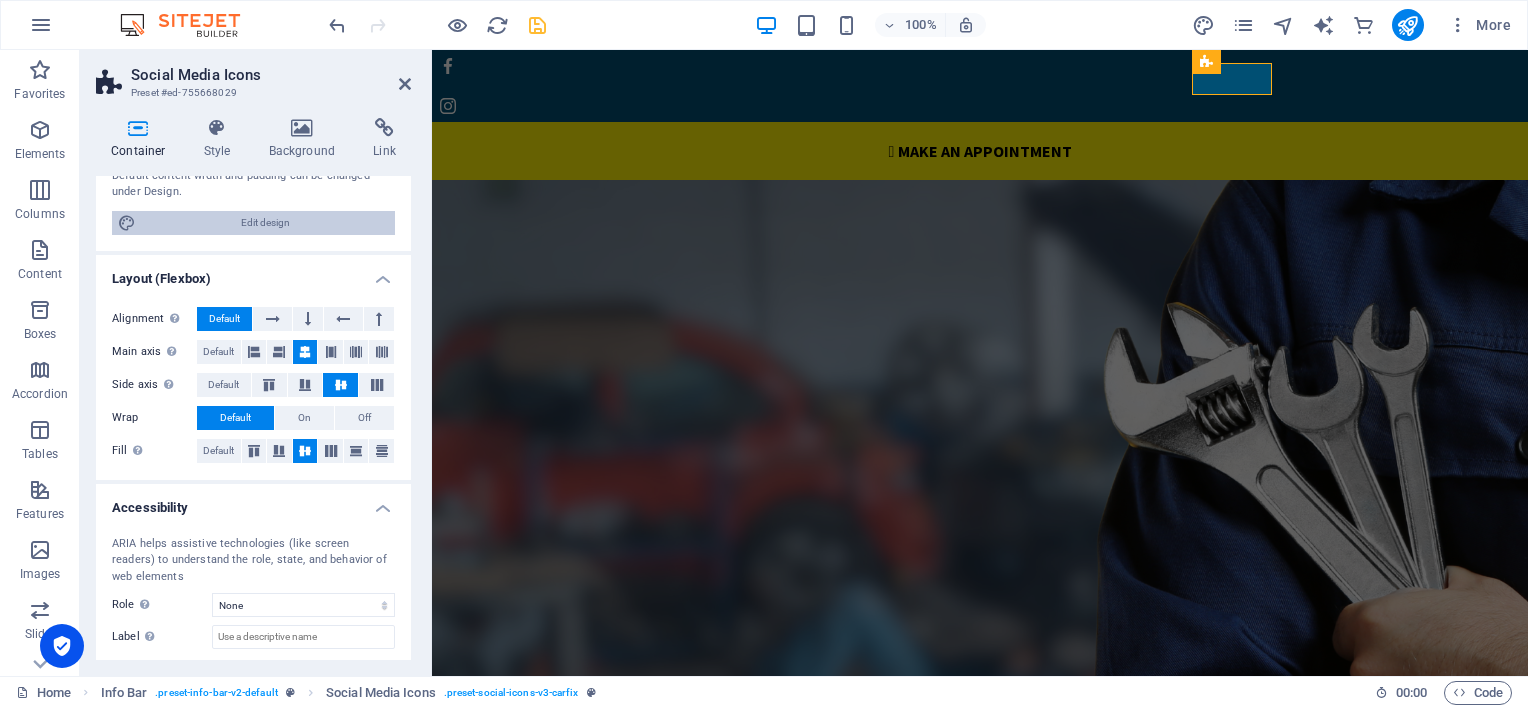 scroll, scrollTop: 323, scrollLeft: 0, axis: vertical 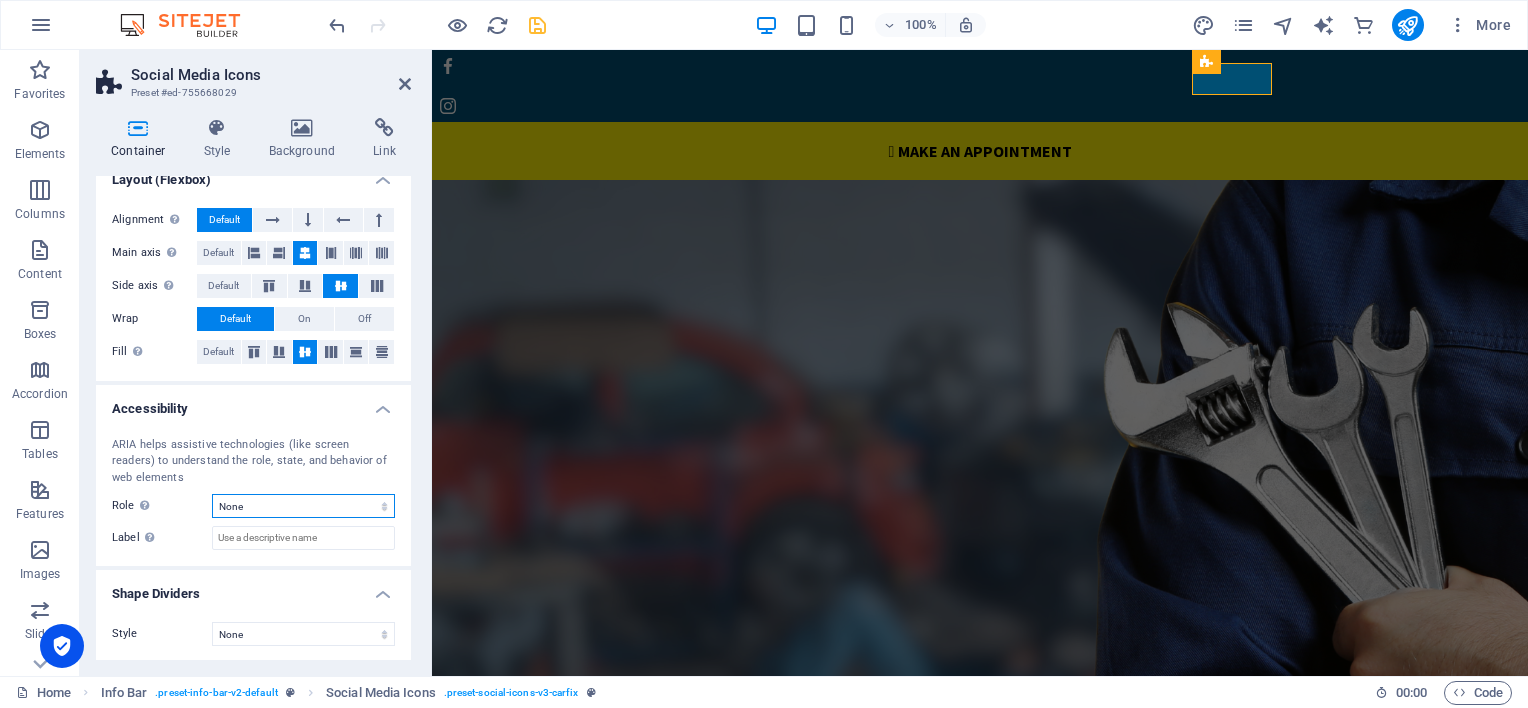click on "None Header Footer Section Banner Presentation Separator Complementary Region Dialog Comment Marquee Timer" at bounding box center [303, 506] 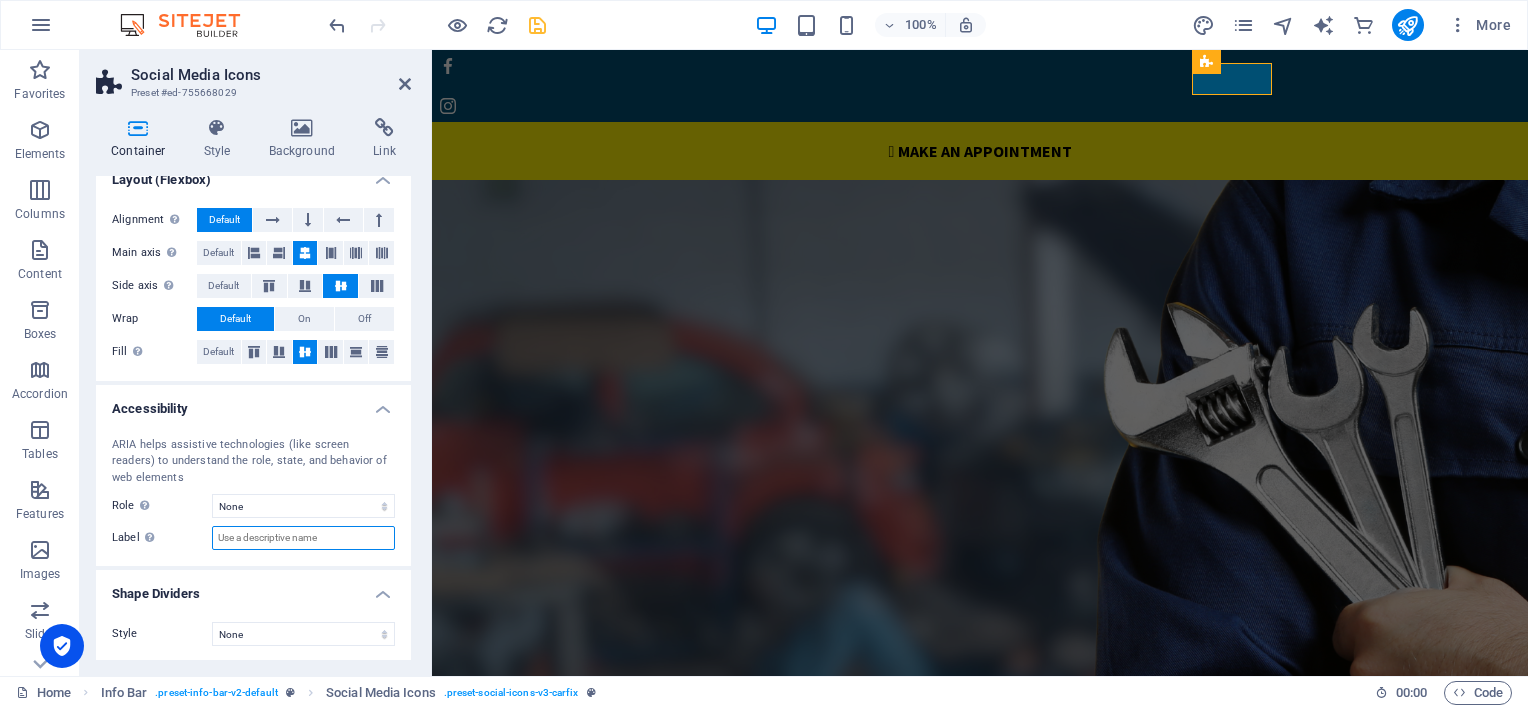 click on "Label Use the  ARIA label  to provide a clear and descriptive name for elements that aren not self-explanatory on their own." at bounding box center (303, 538) 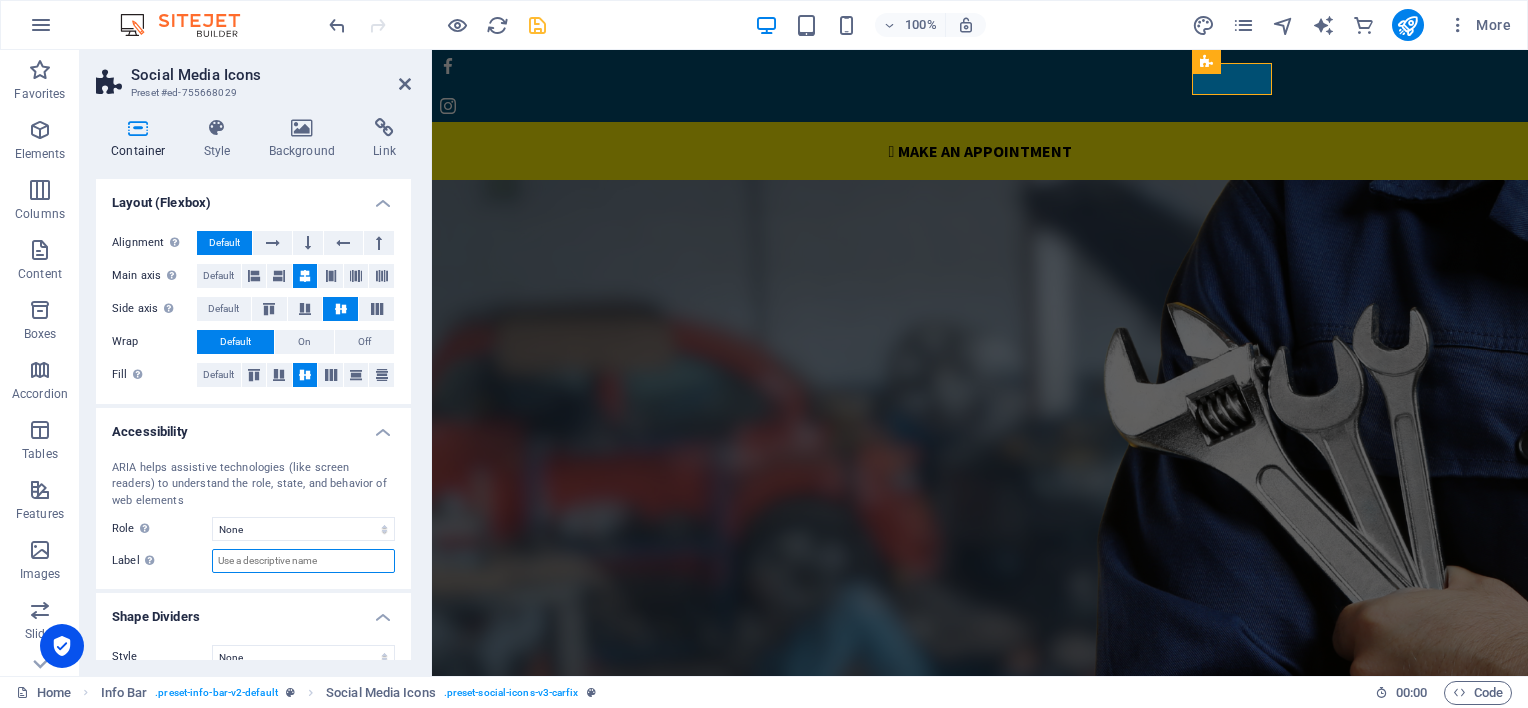 scroll, scrollTop: 323, scrollLeft: 0, axis: vertical 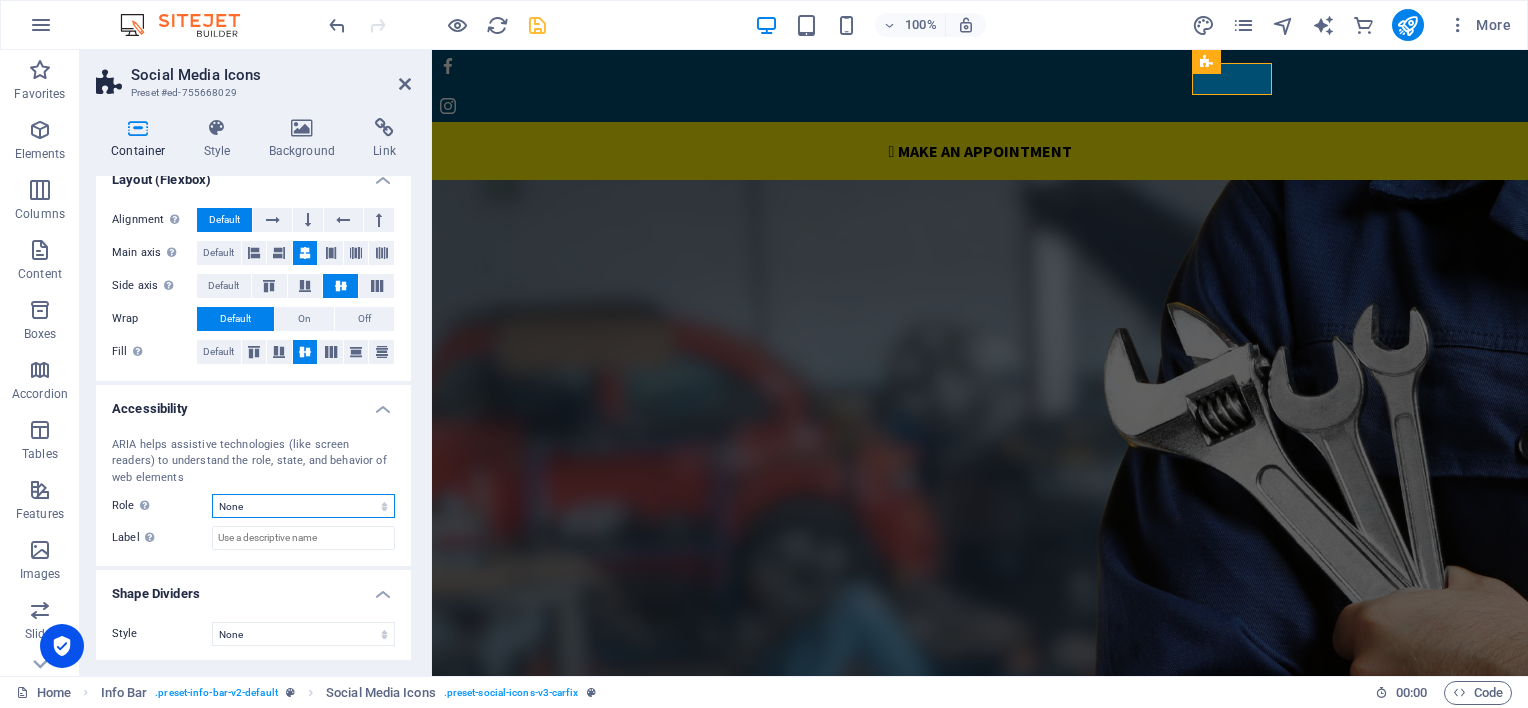 click on "None Header Footer Section Banner Presentation Separator Complementary Region Dialog Comment Marquee Timer" at bounding box center (303, 506) 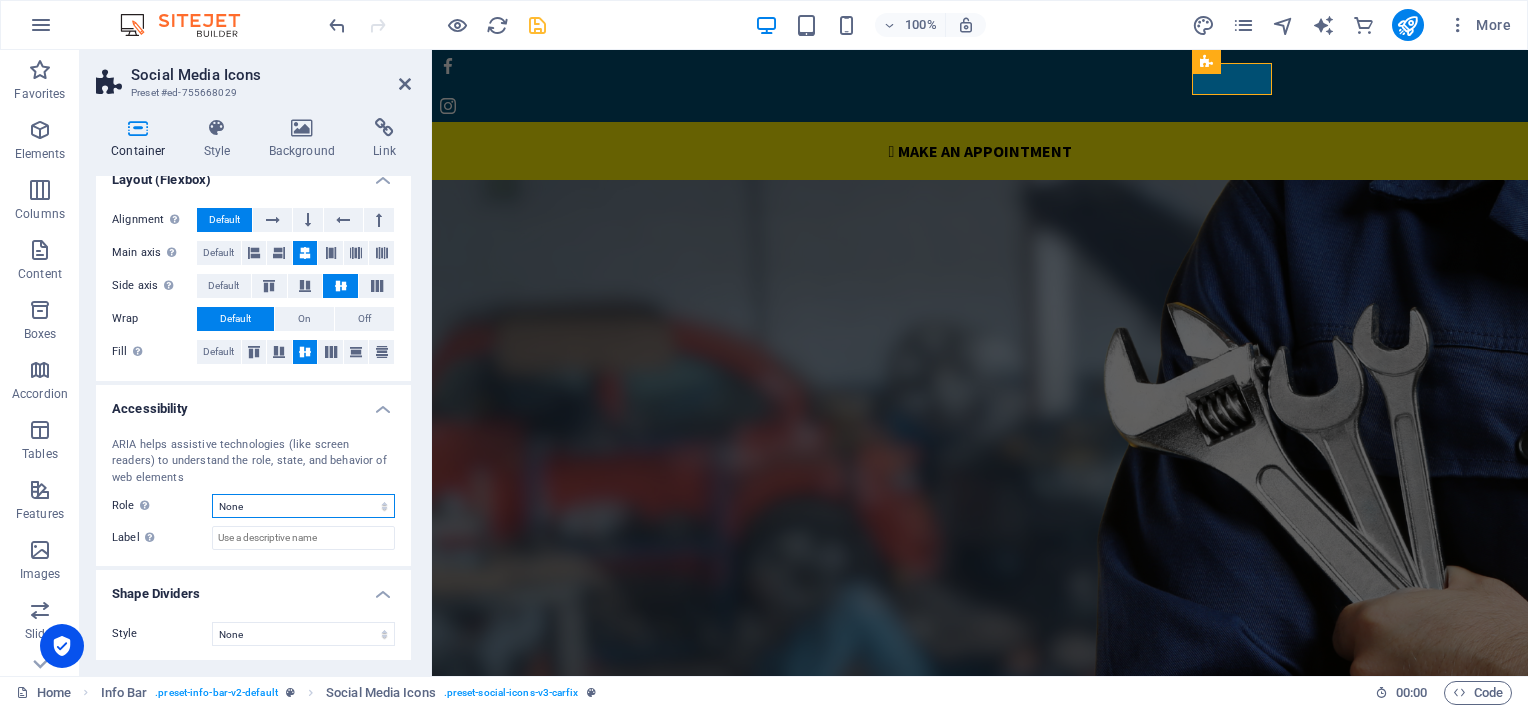 select on "section" 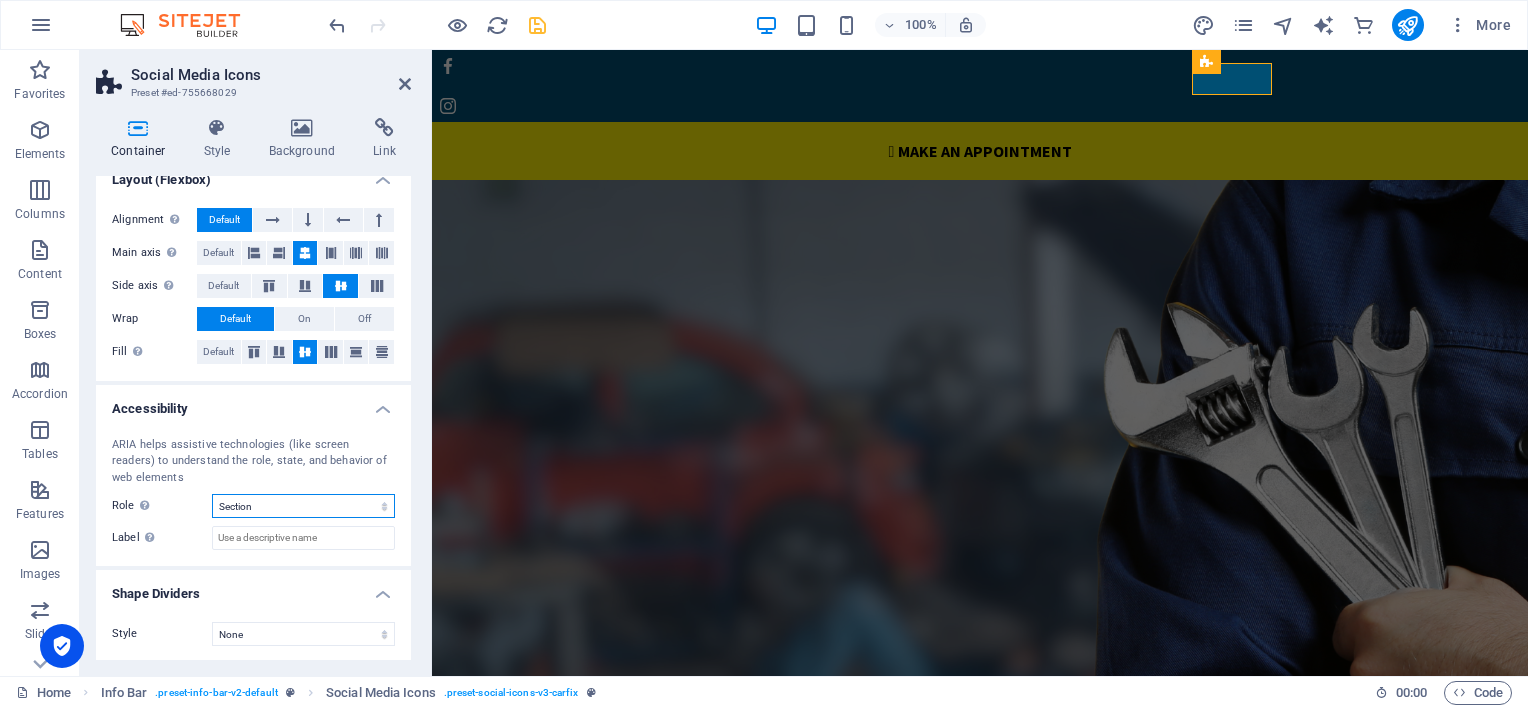 click on "None Header Footer Section Banner Presentation Separator Complementary Region Dialog Comment Marquee Timer" at bounding box center (303, 506) 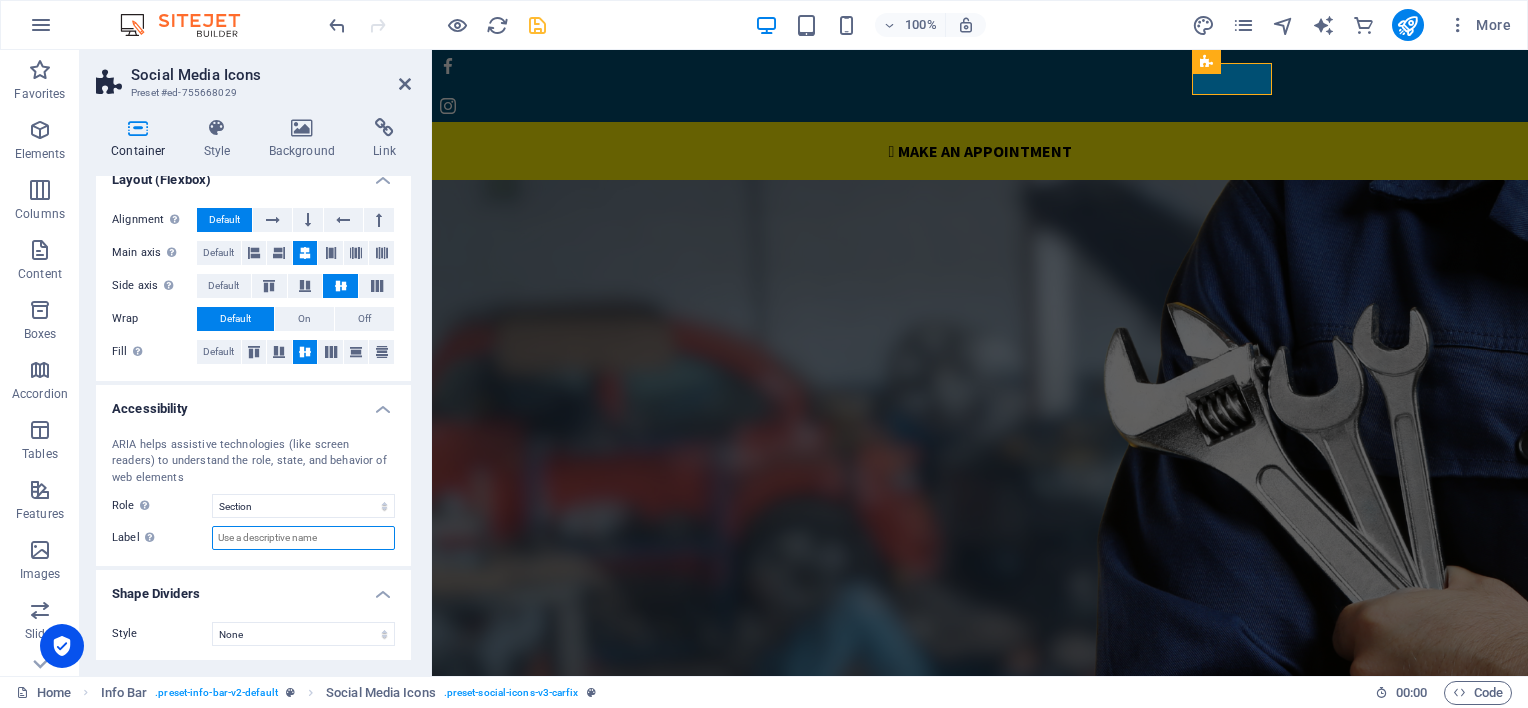 click on "Label Use the  ARIA label  to provide a clear and descriptive name for elements that aren not self-explanatory on their own." at bounding box center [303, 538] 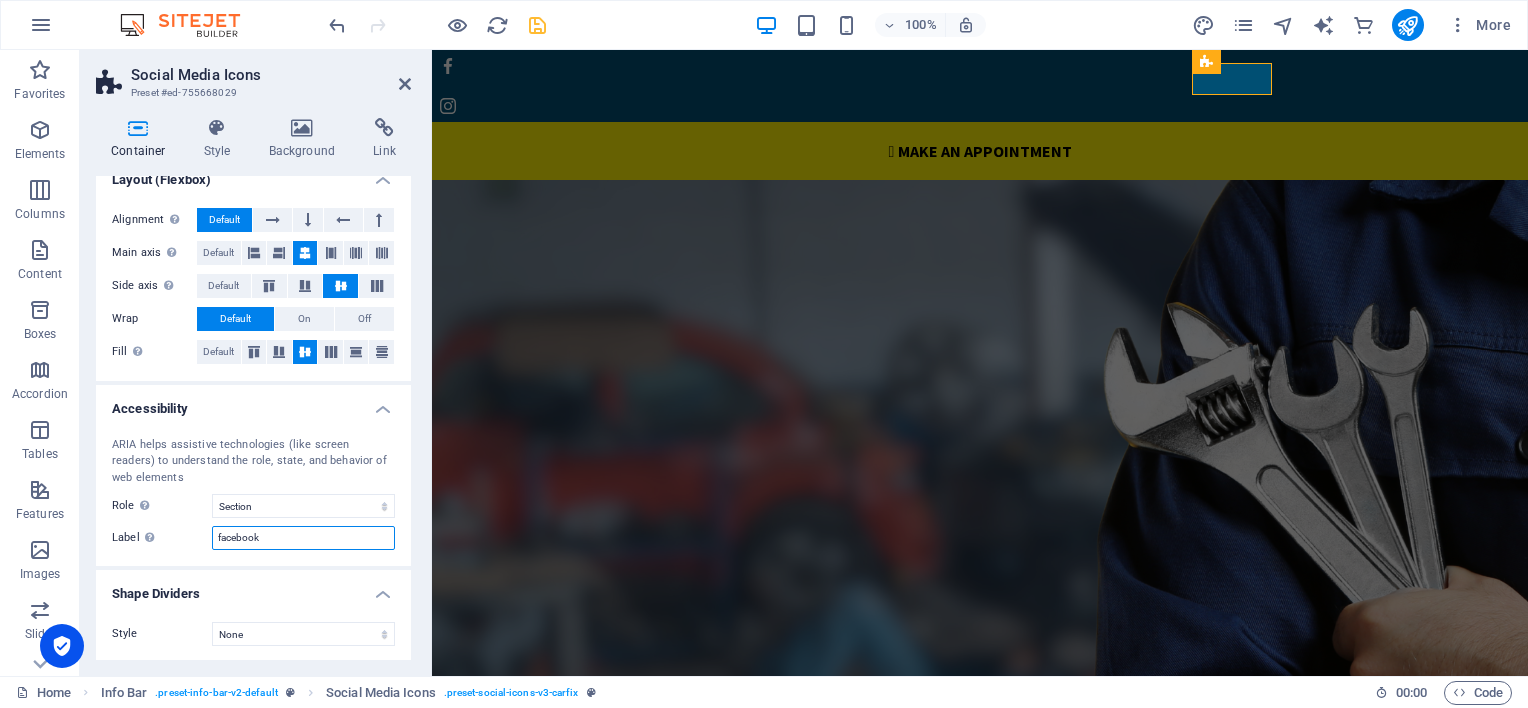 click on "facebook" at bounding box center (303, 538) 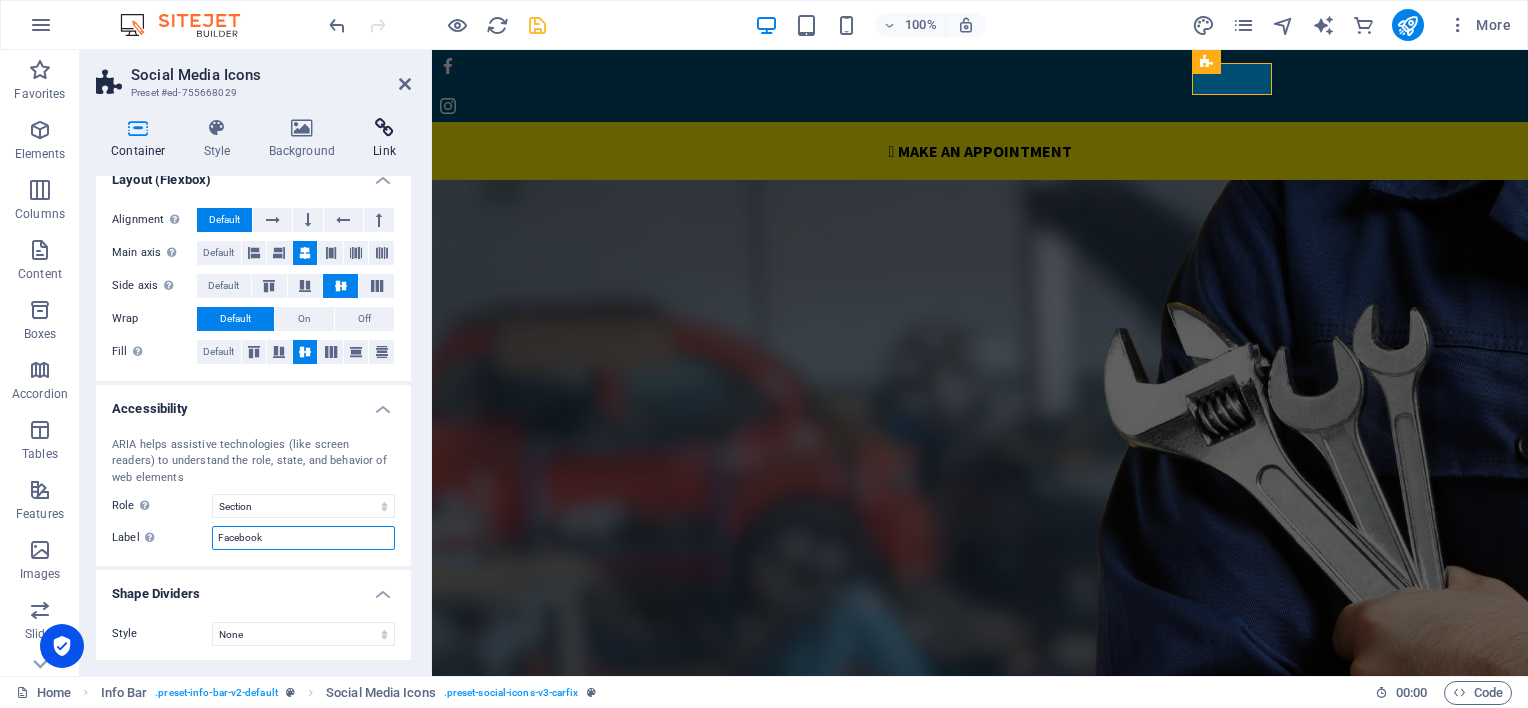 type on "Facebook" 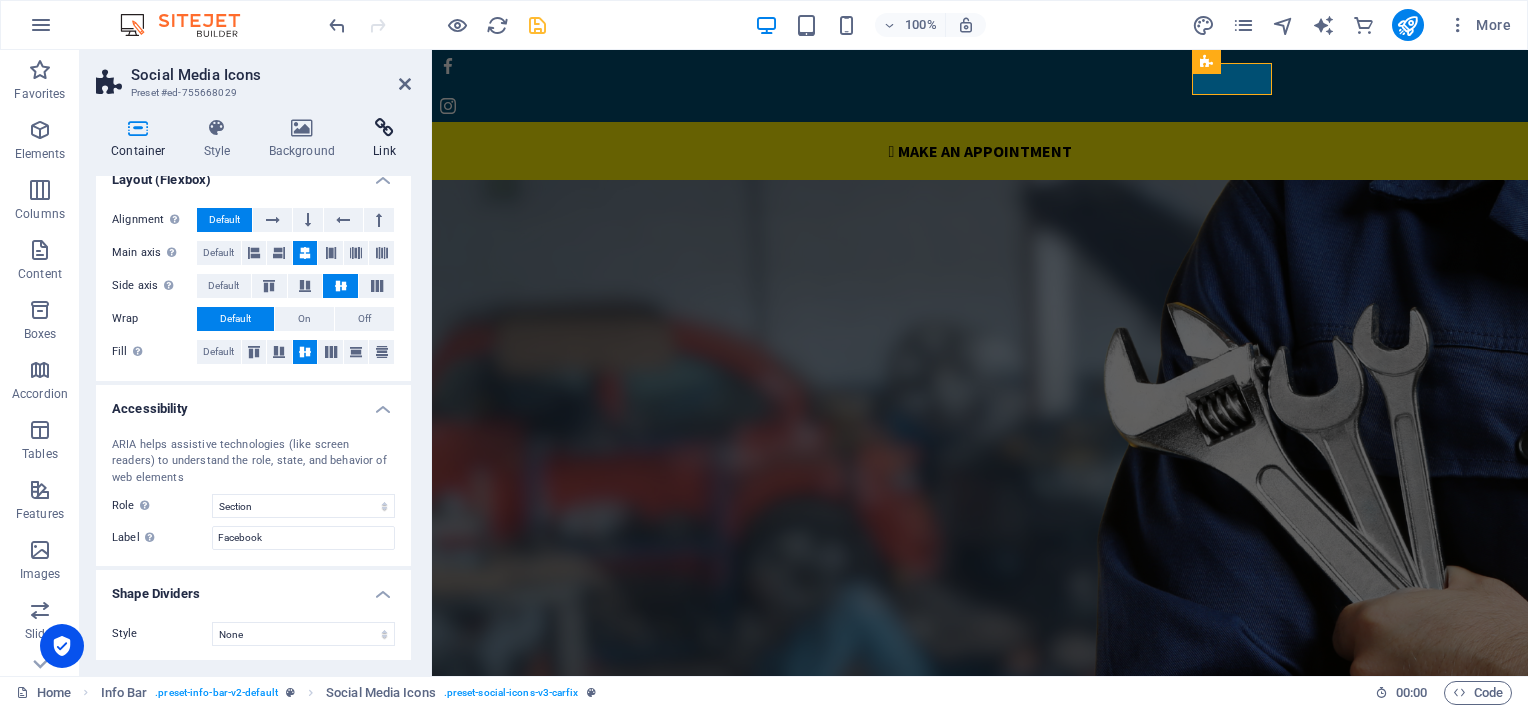 click at bounding box center (384, 128) 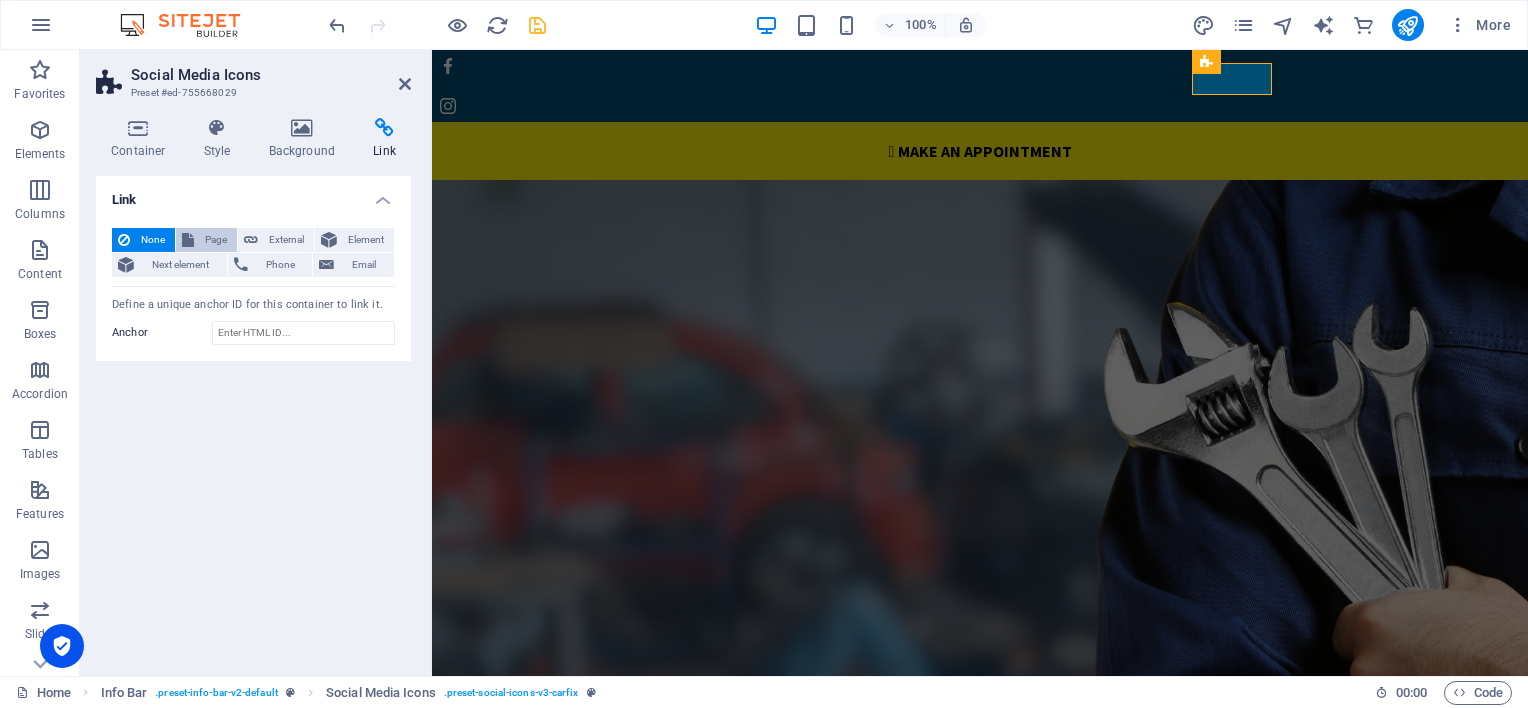 click on "Page" at bounding box center [215, 240] 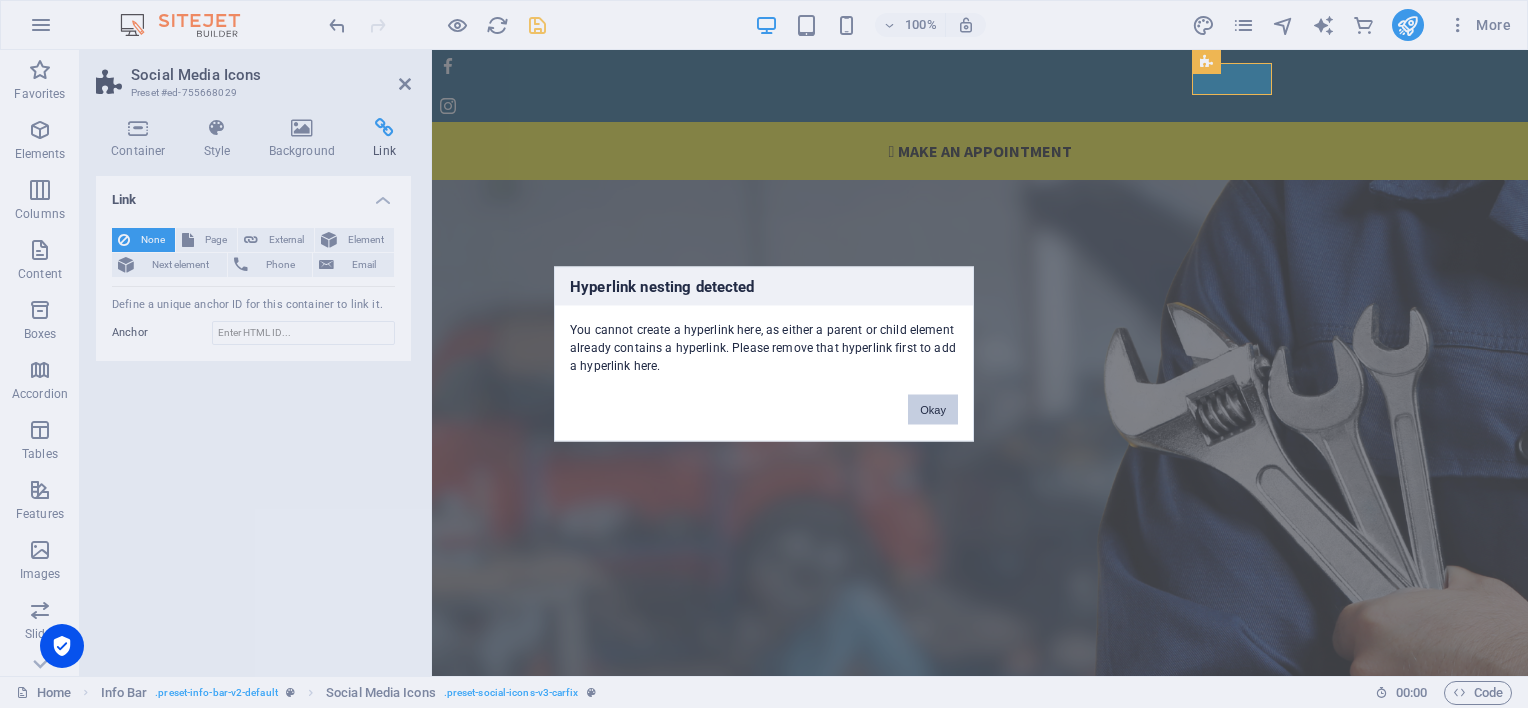 click on "Okay" at bounding box center (933, 410) 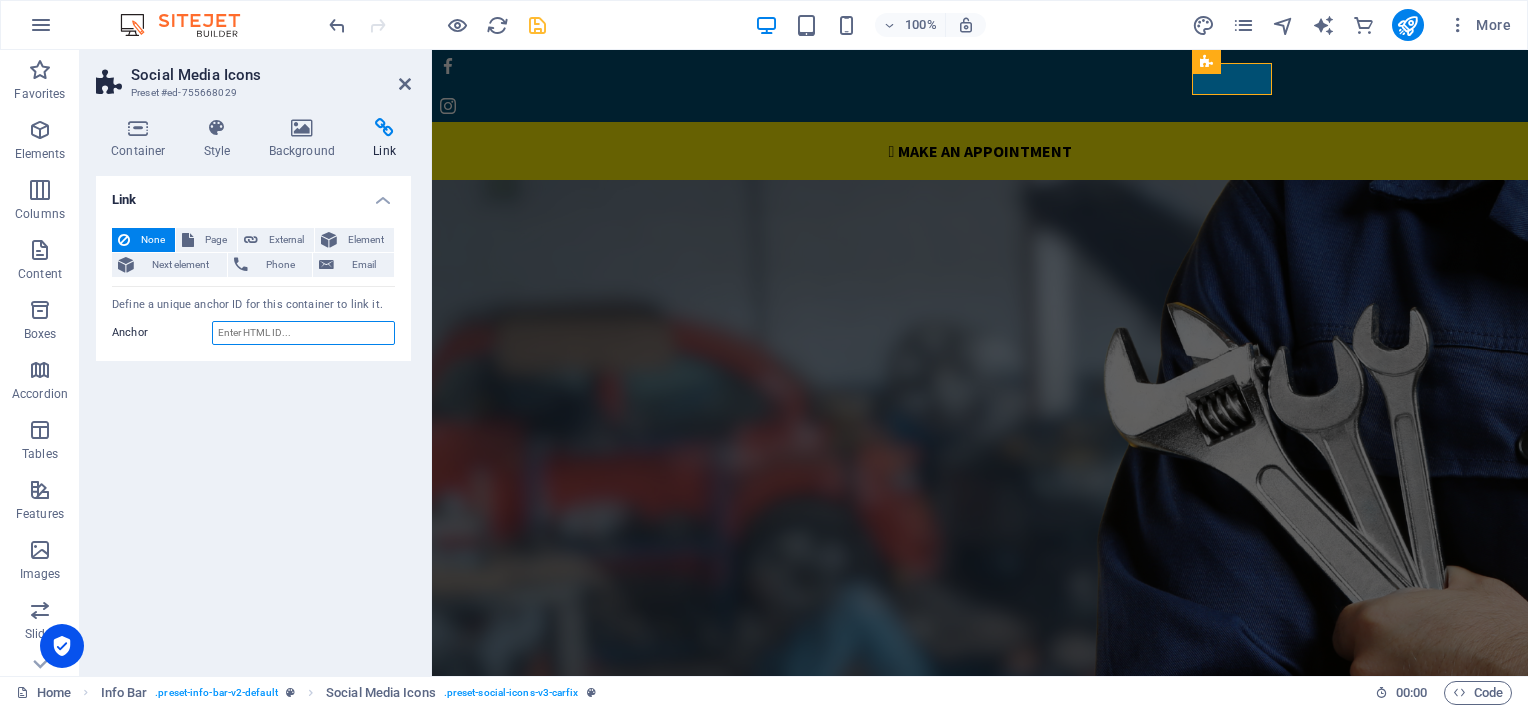 paste on "https://www.facebook.com/profile.php?id=61576860050043" 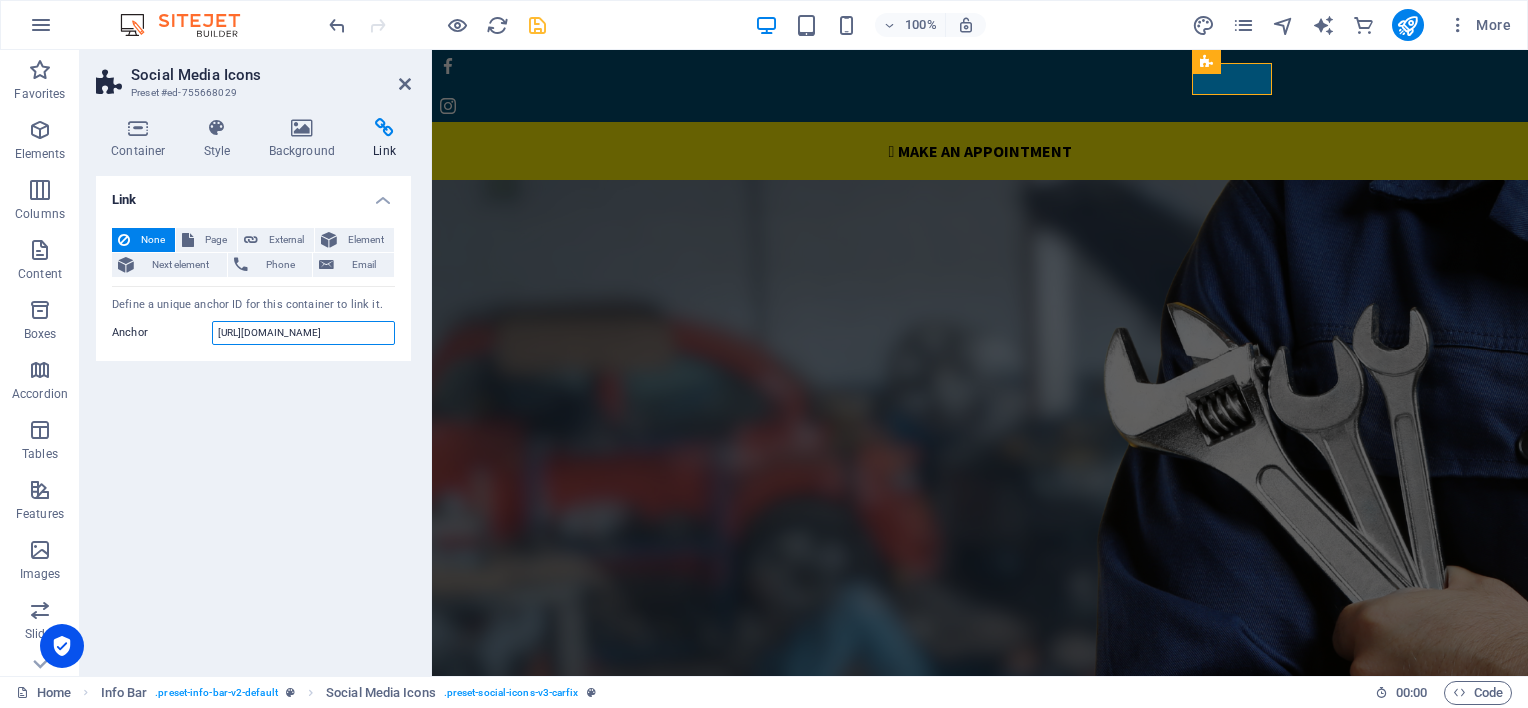 scroll, scrollTop: 0, scrollLeft: 97, axis: horizontal 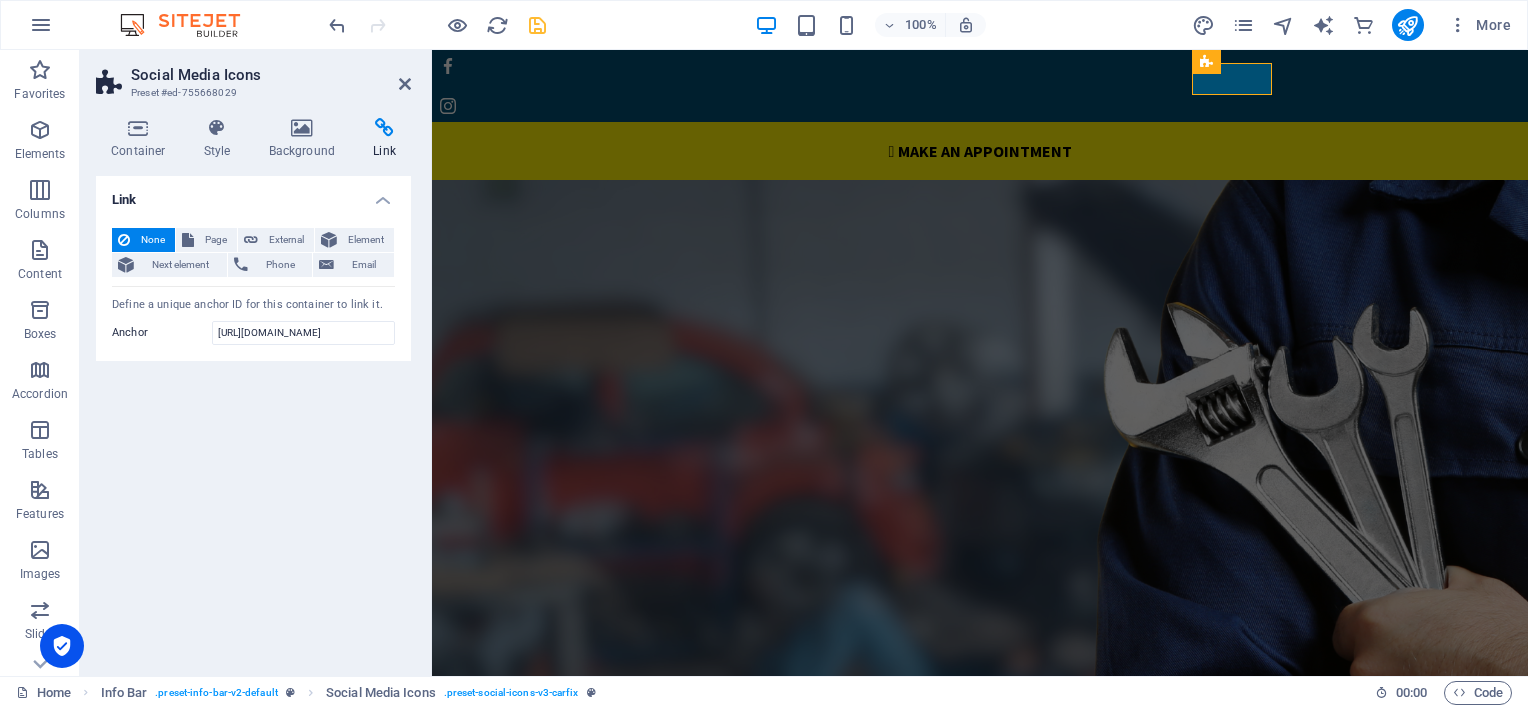 click on "Link None Page External Element Next element Phone Email Page Home Subpage Legal Notice Privacy Element
URL Phone Email Link target New tab Same tab Overlay Title Additional link description, should not be the same as the link text. The title is most often shown as a tooltip text when the mouse moves over the element. Leave empty if uncertain. Relationship Sets the  relationship of this link to the link target . For example, the value "nofollow" instructs search engines not to follow the link. Can be left empty. alternate author bookmark external help license next nofollow noreferrer noopener prev search tag Define a unique anchor ID for this container to link it. Anchor https://www.facebook.com/profile.php?id=61576860050043" at bounding box center [253, 418] 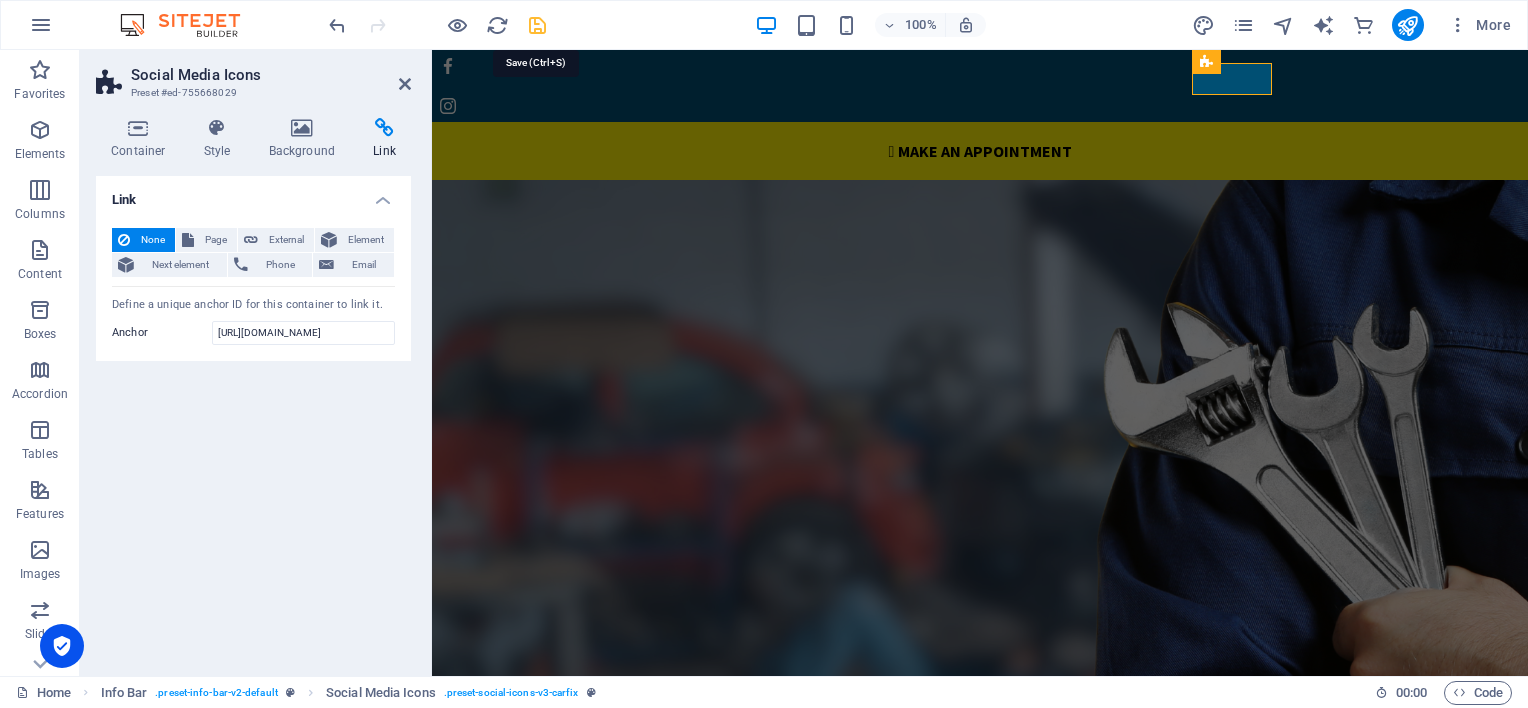 click at bounding box center [537, 25] 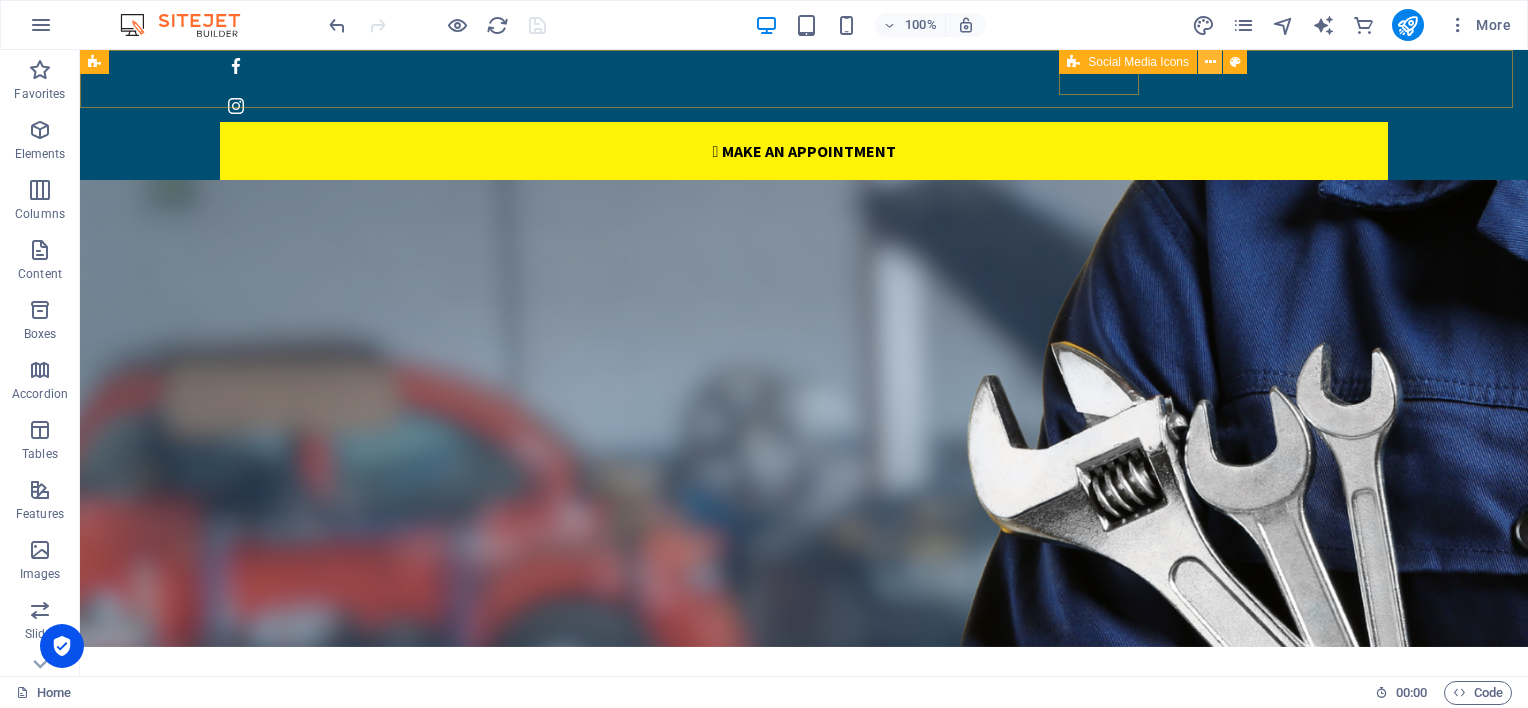 click at bounding box center (1210, 62) 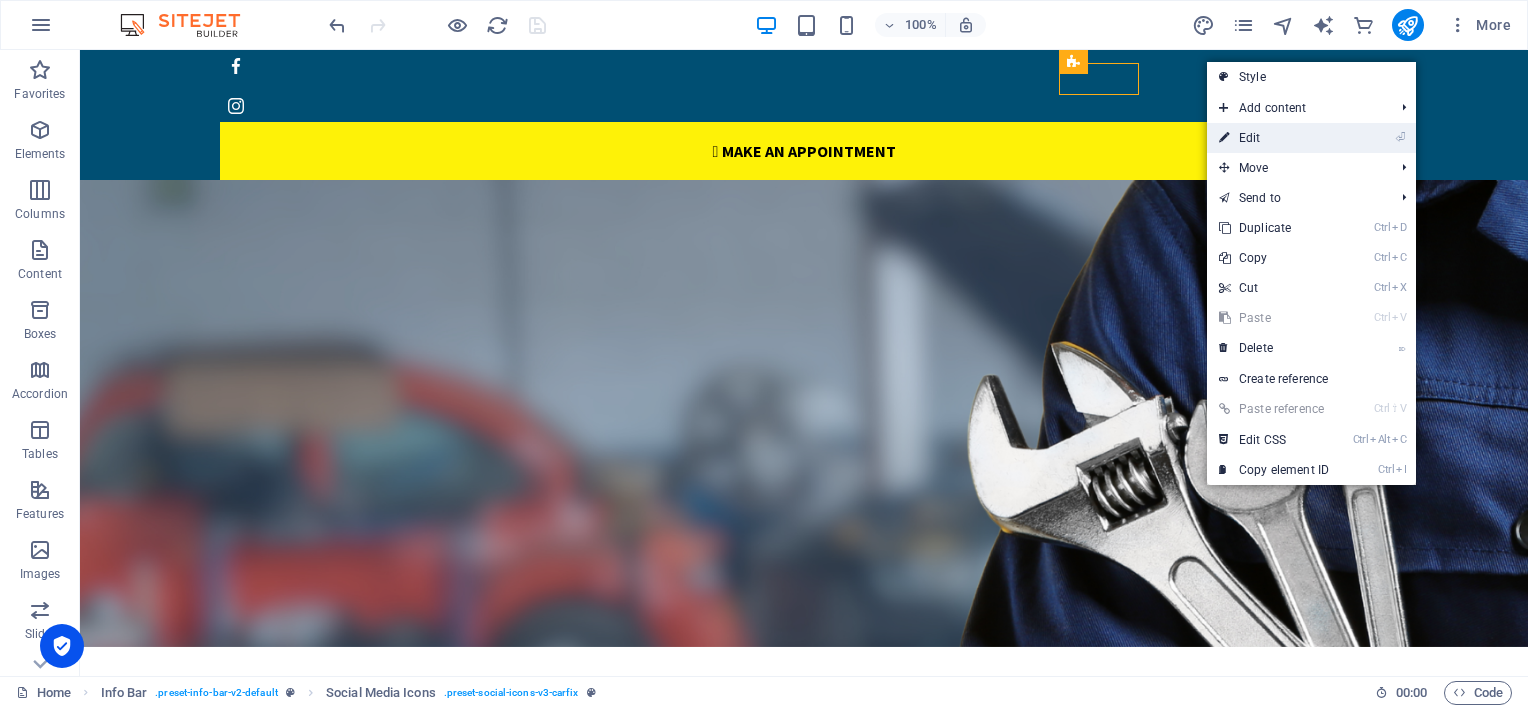 click on "⏎  Edit" at bounding box center [1274, 138] 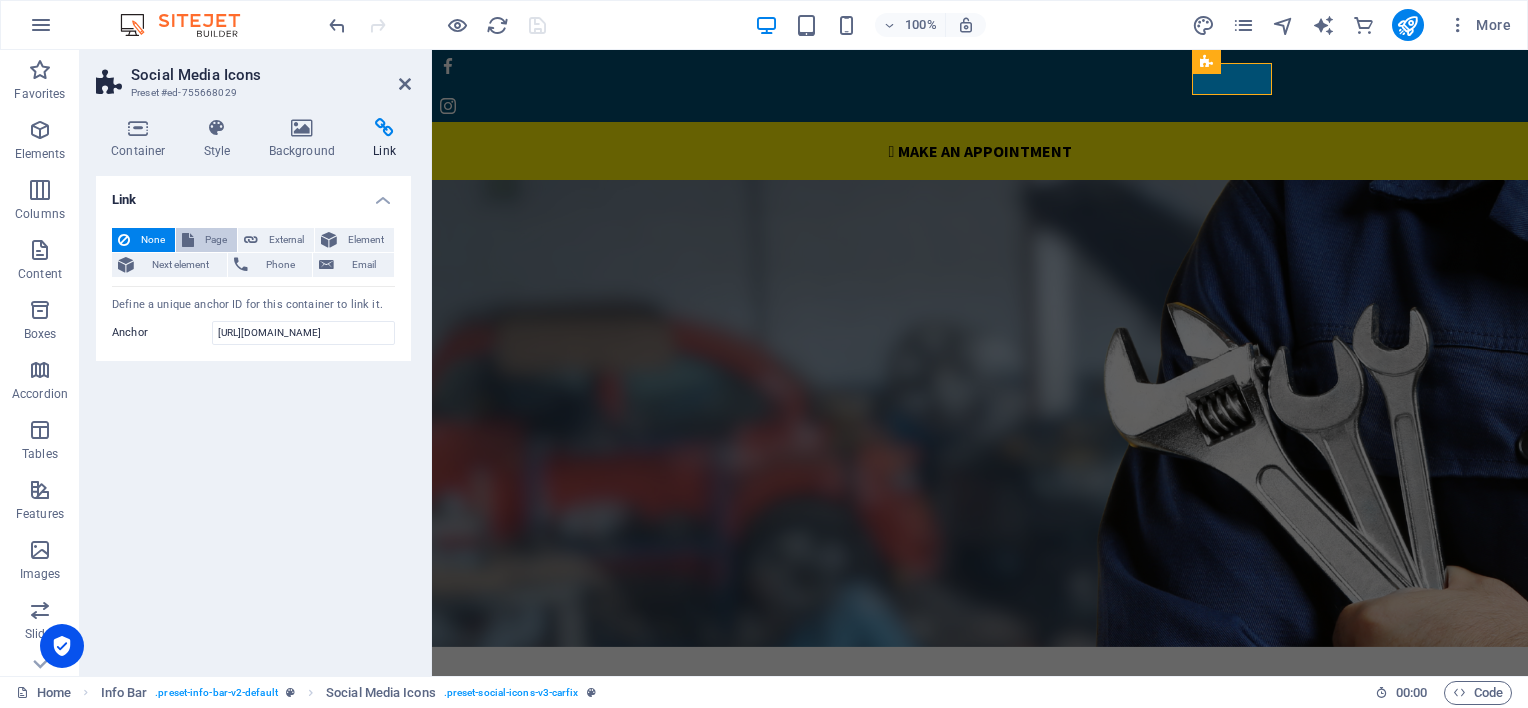 click on "Page" at bounding box center [206, 240] 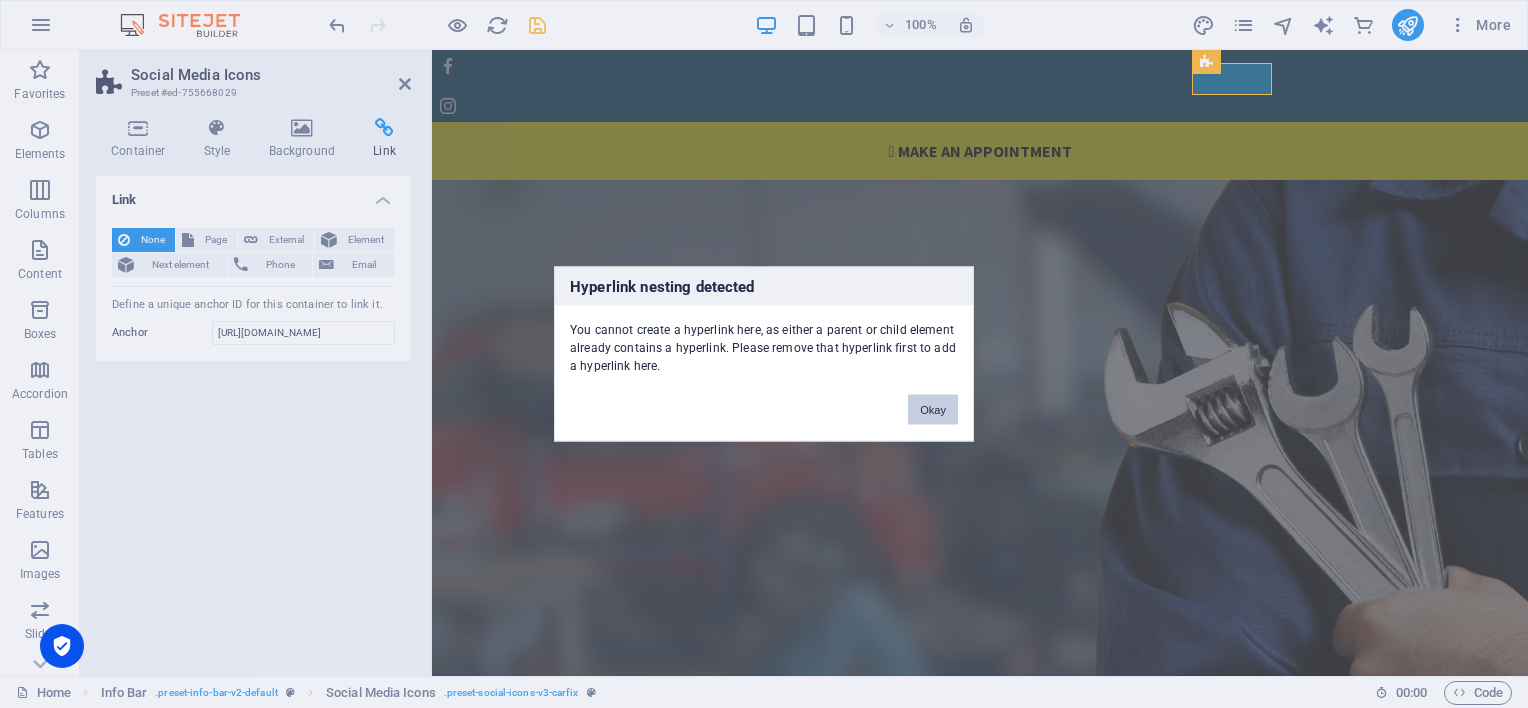 click on "Okay" at bounding box center (933, 410) 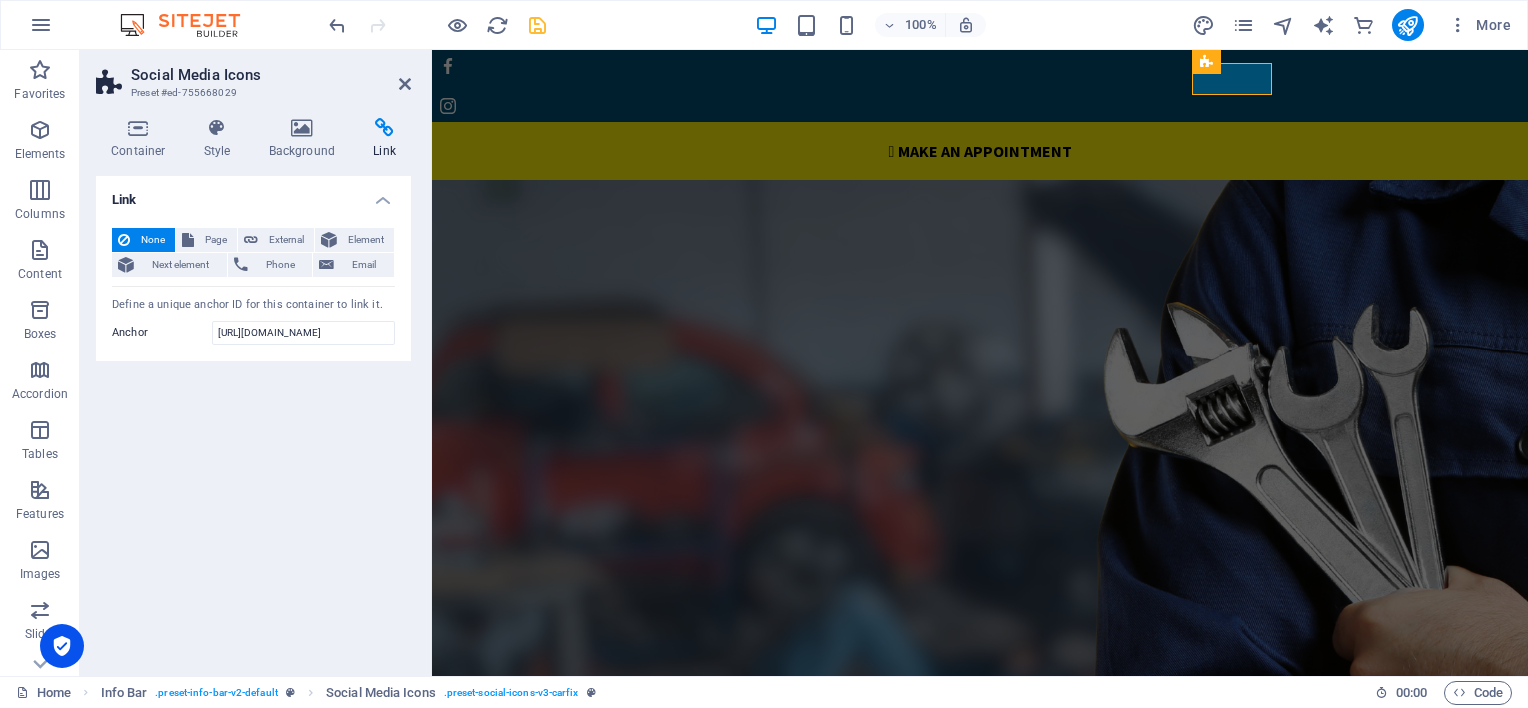 click at bounding box center (537, 25) 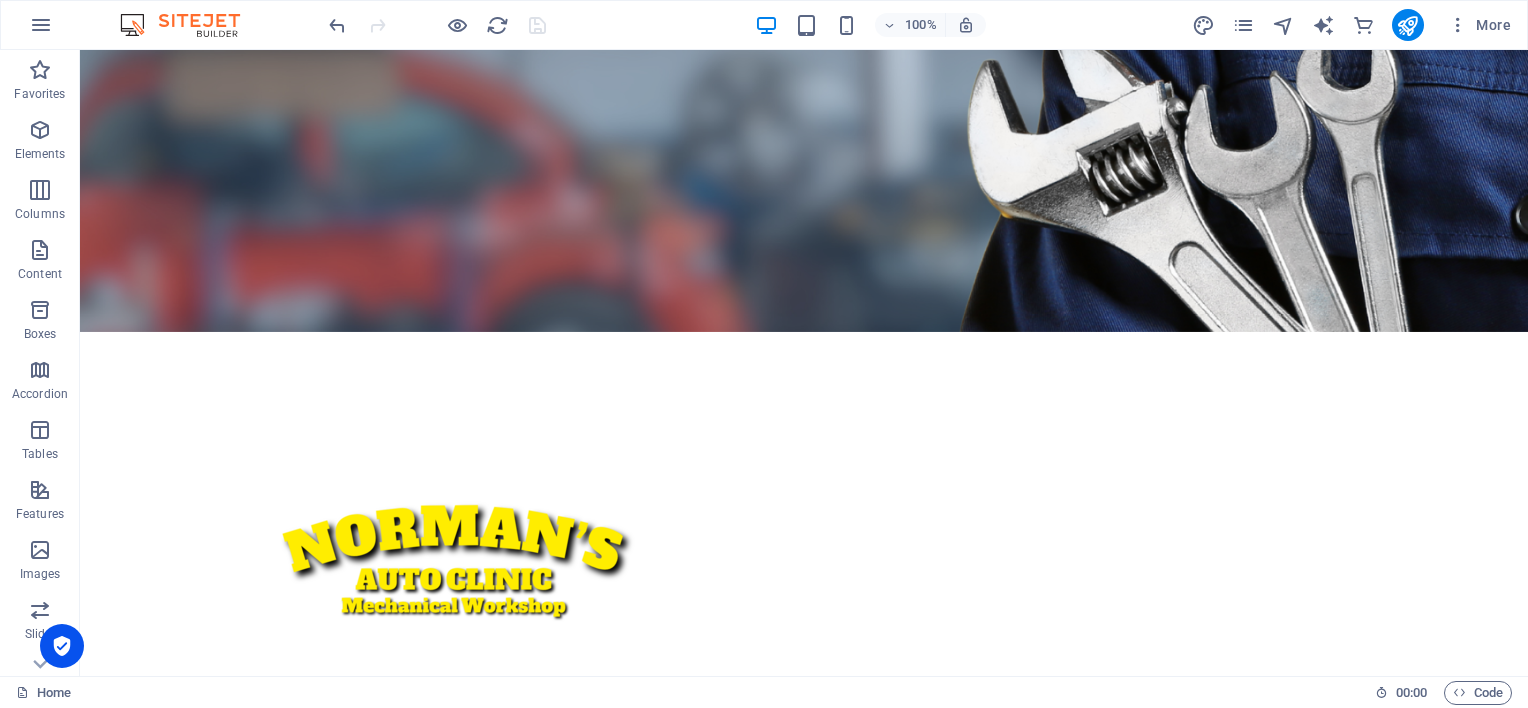 scroll, scrollTop: 0, scrollLeft: 0, axis: both 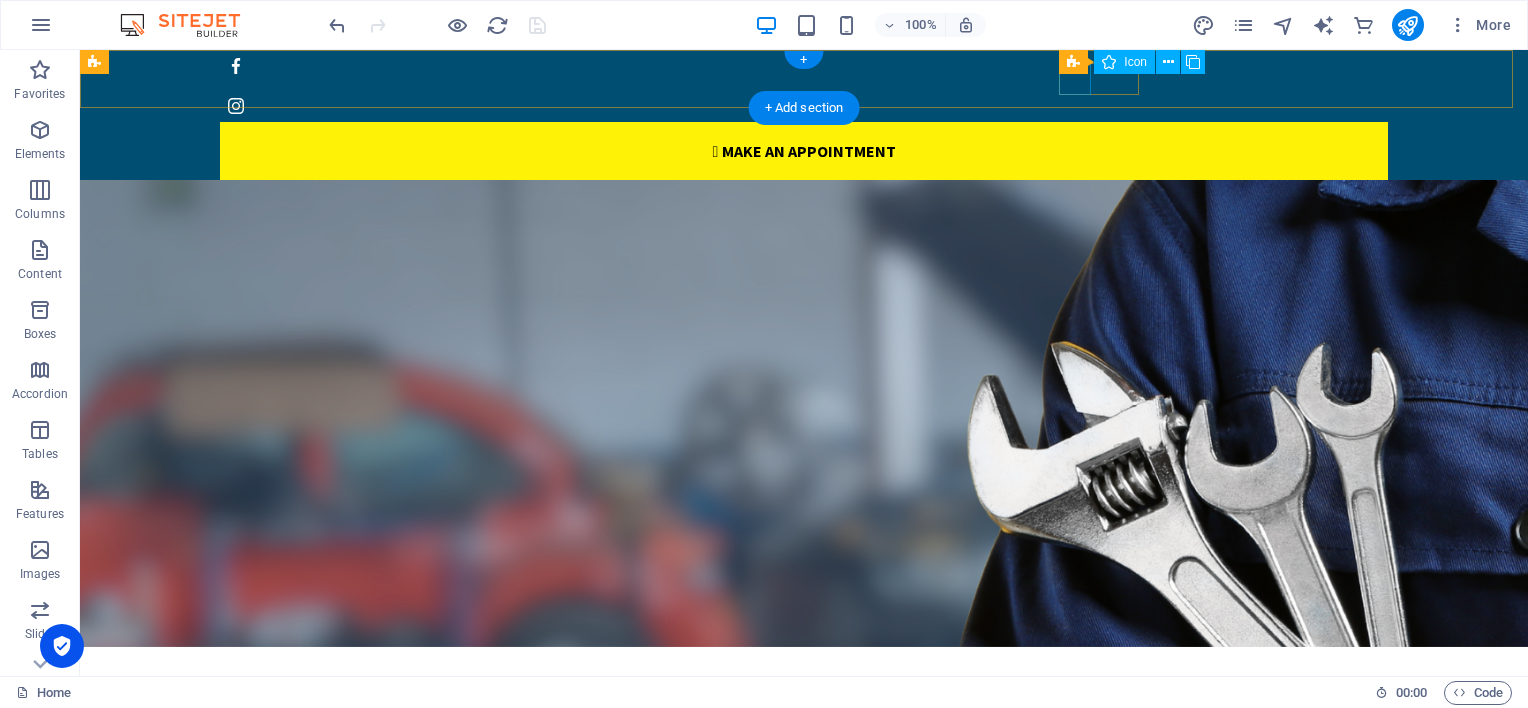 click at bounding box center (796, 66) 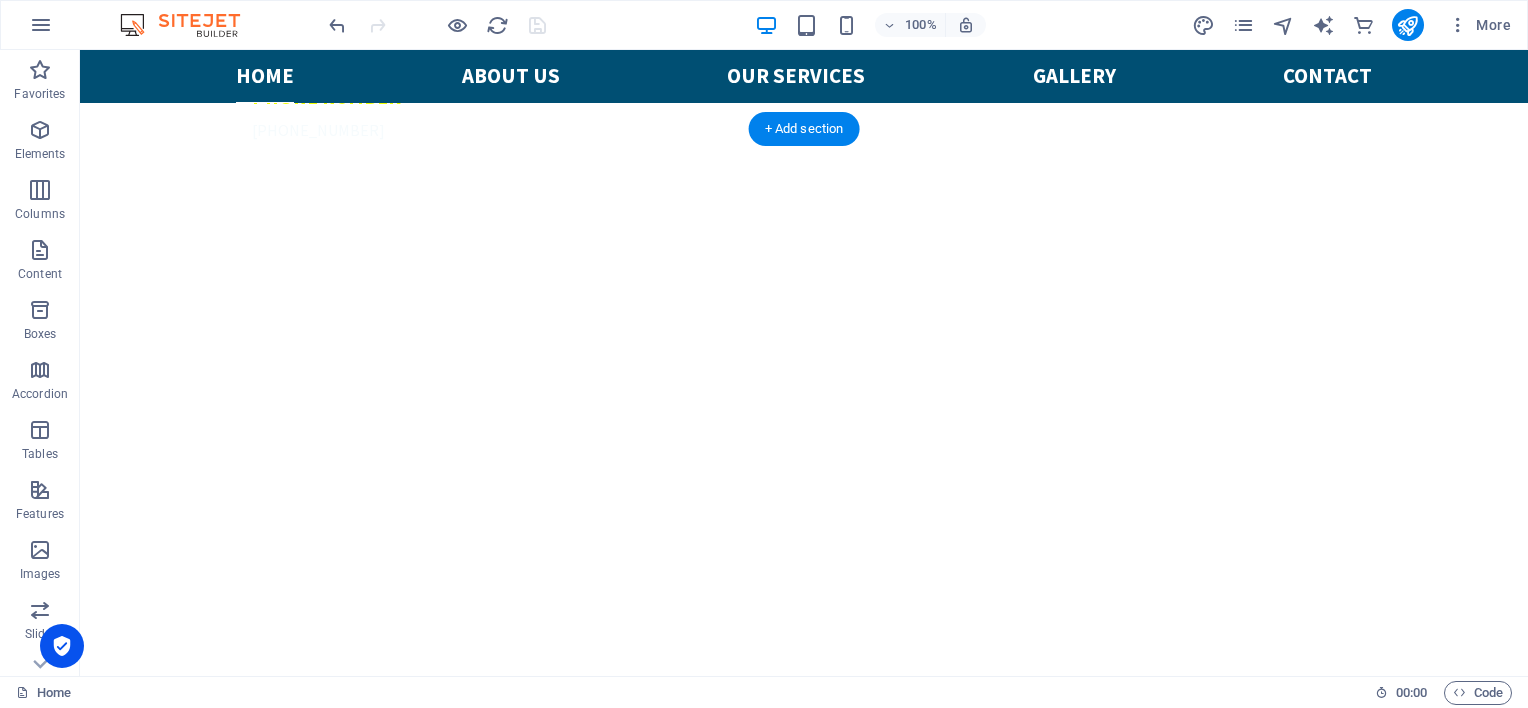 scroll, scrollTop: 1300, scrollLeft: 0, axis: vertical 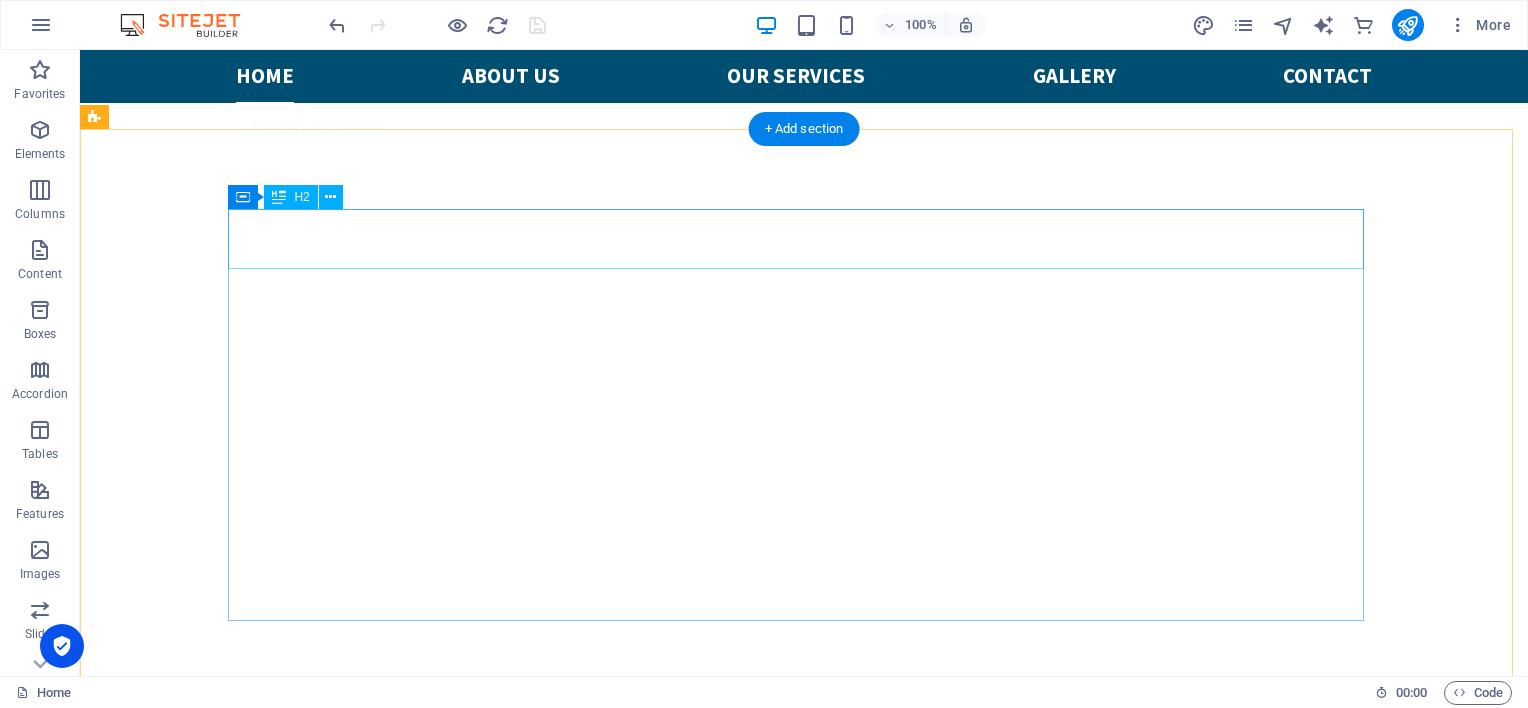 click on "Make an appointment" at bounding box center [804, 2532] 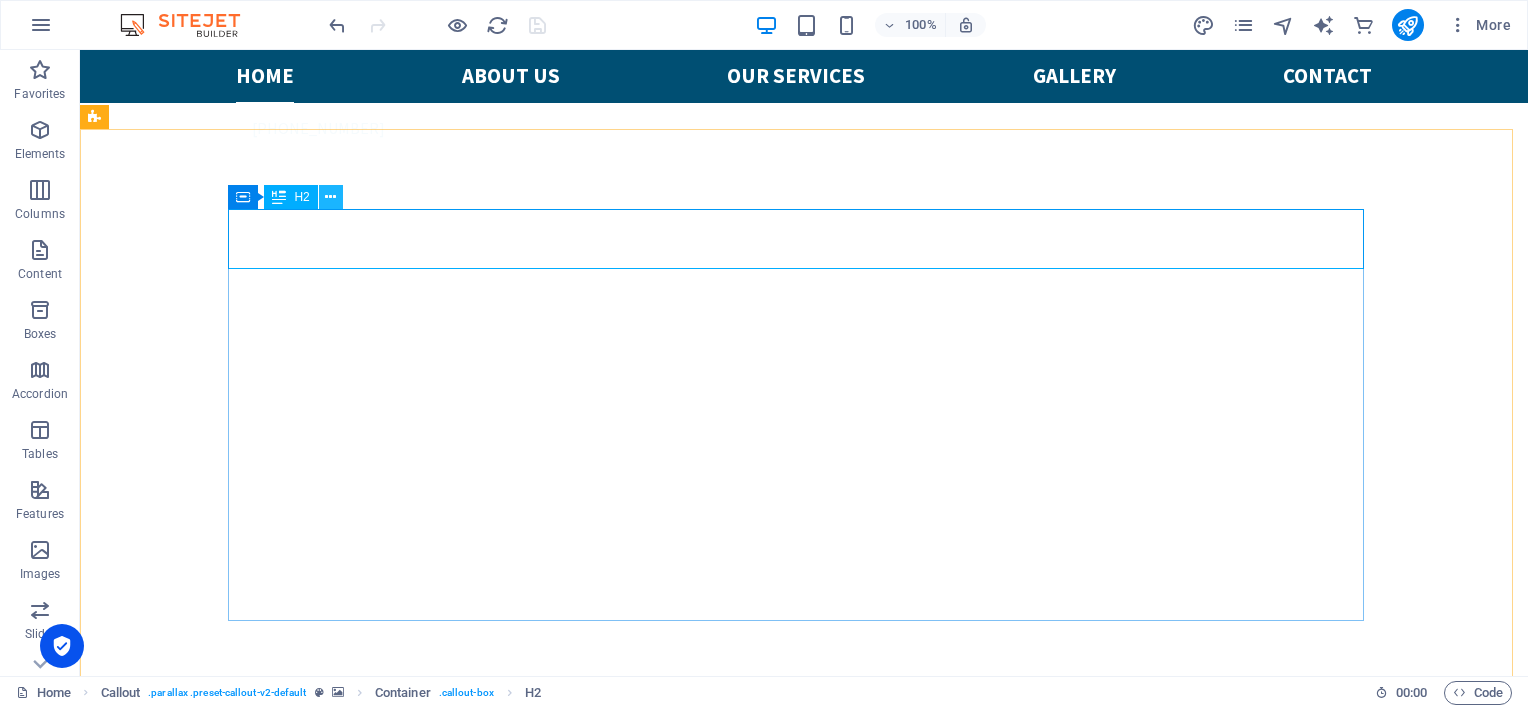 click at bounding box center (330, 197) 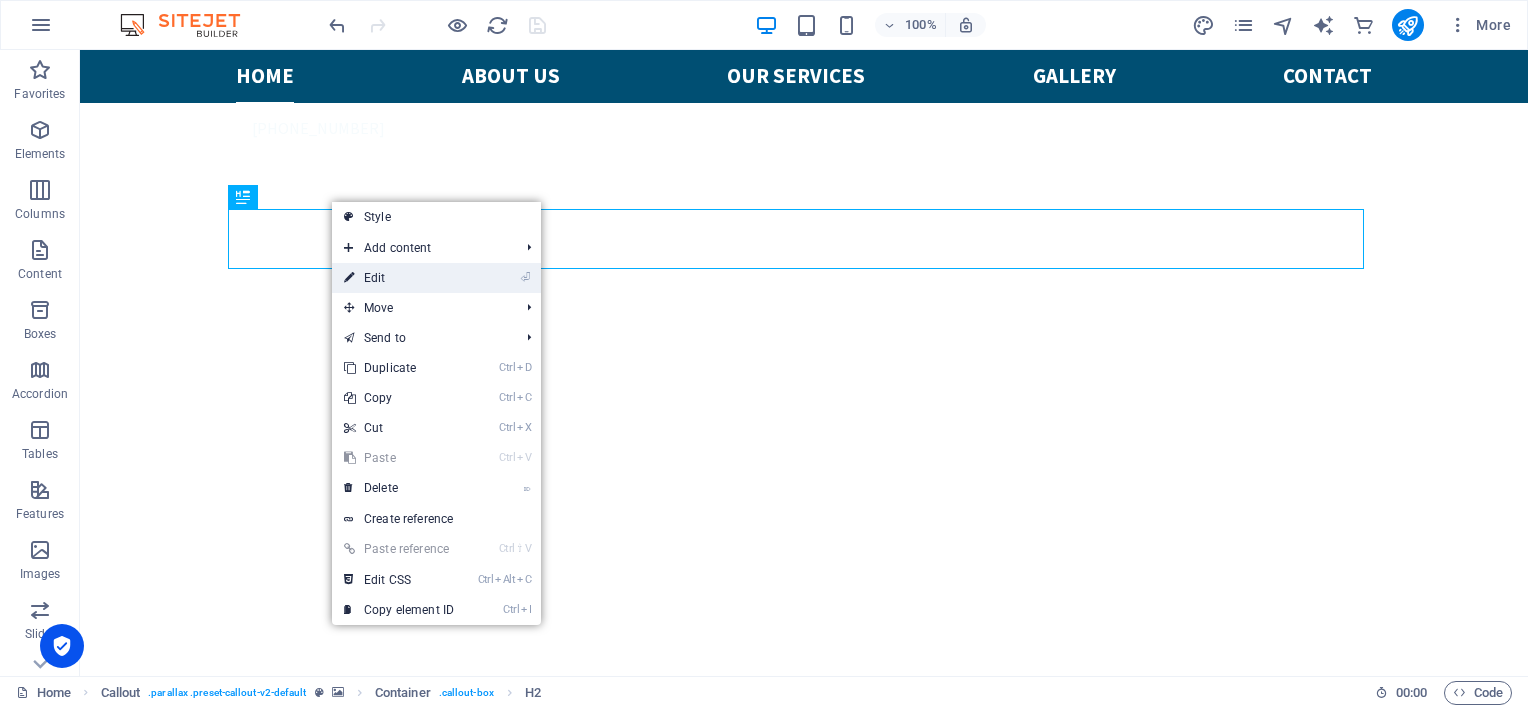 click on "⏎  Edit" at bounding box center [399, 278] 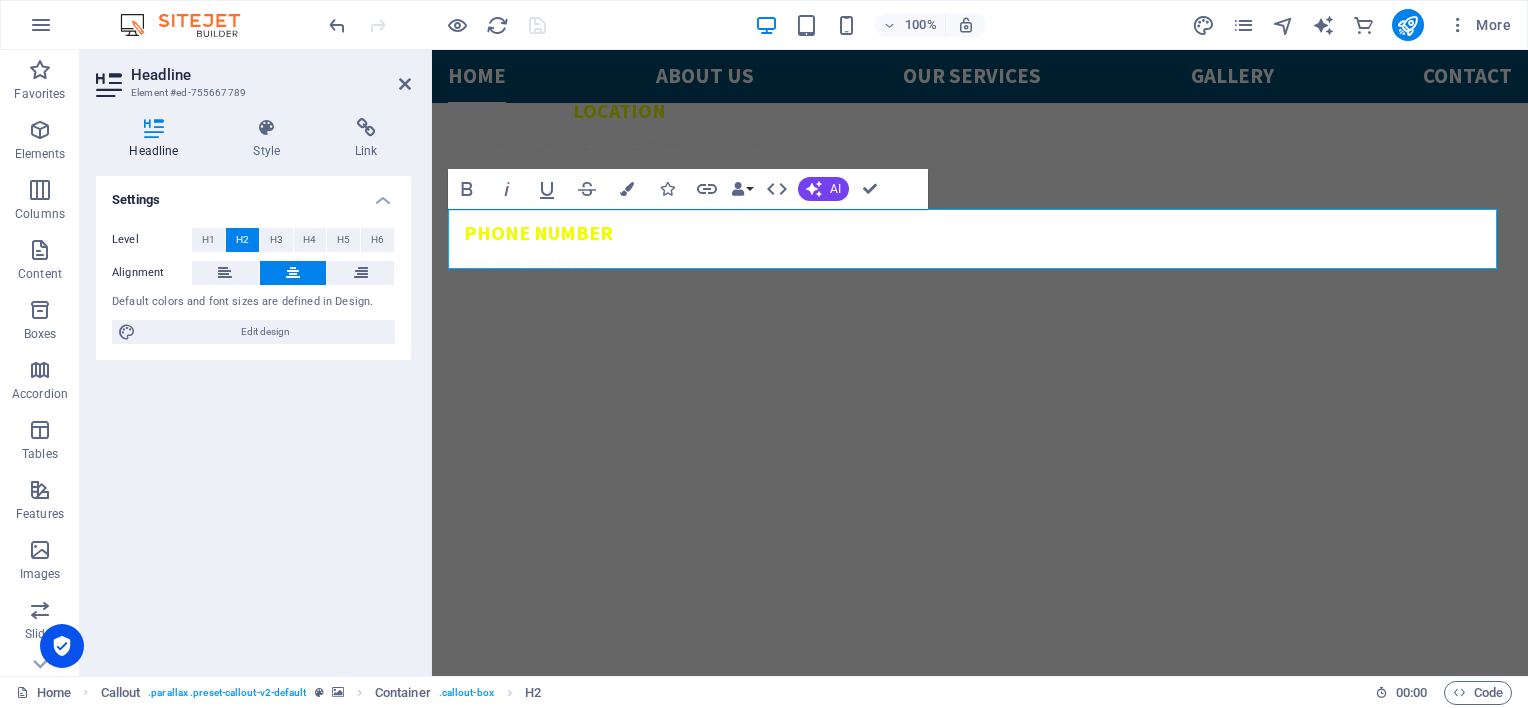 scroll, scrollTop: 1438, scrollLeft: 0, axis: vertical 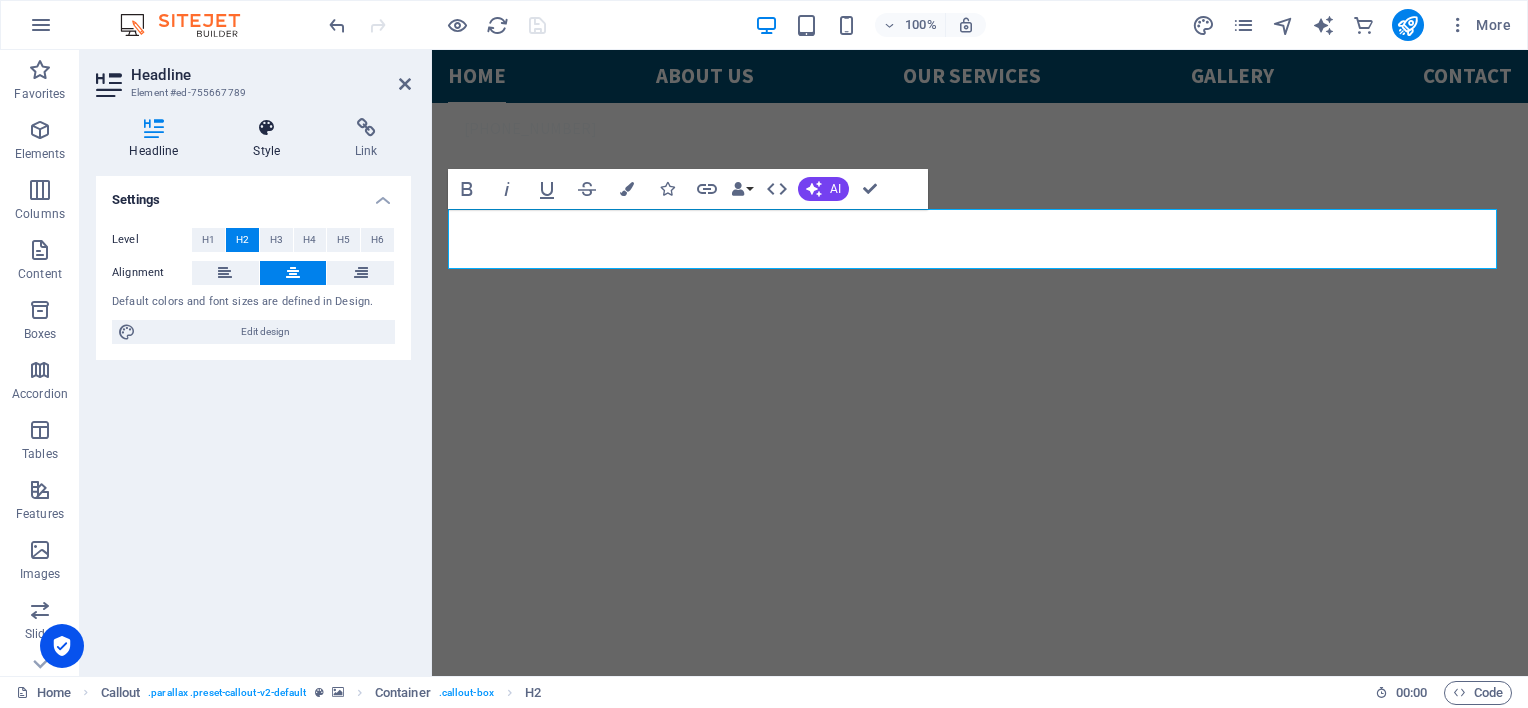 click at bounding box center (267, 128) 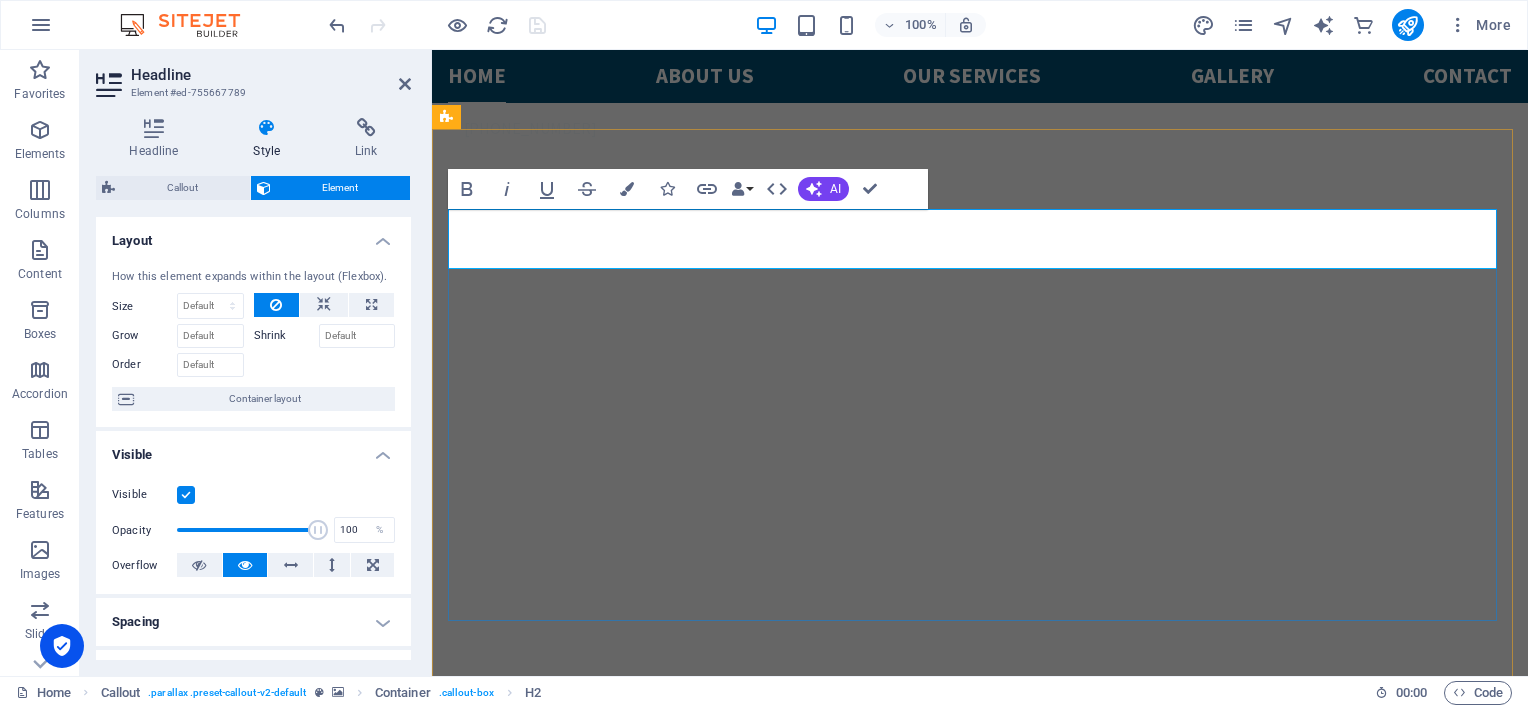 click on "Make an appointment" at bounding box center (980, 2484) 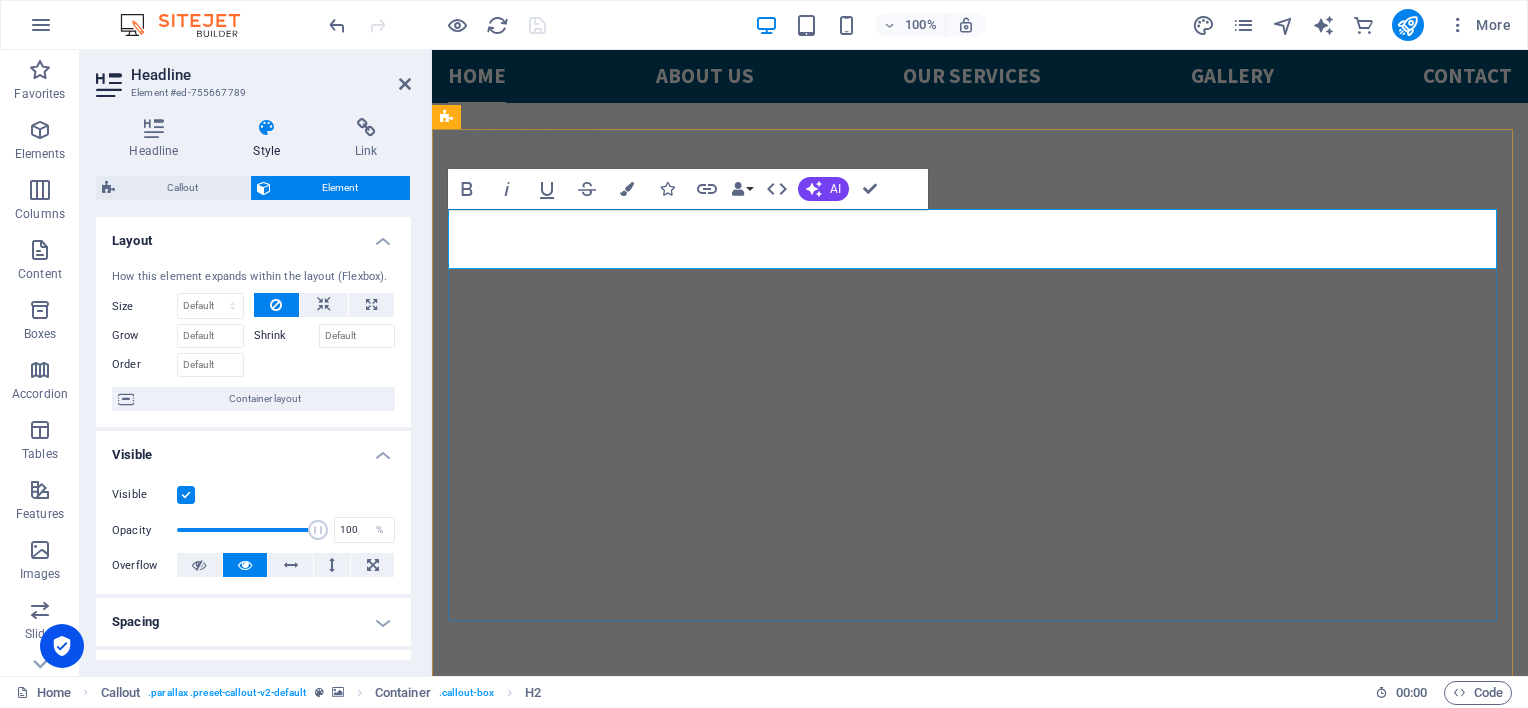 drag, startPoint x: 1179, startPoint y: 235, endPoint x: 749, endPoint y: 237, distance: 430.00464 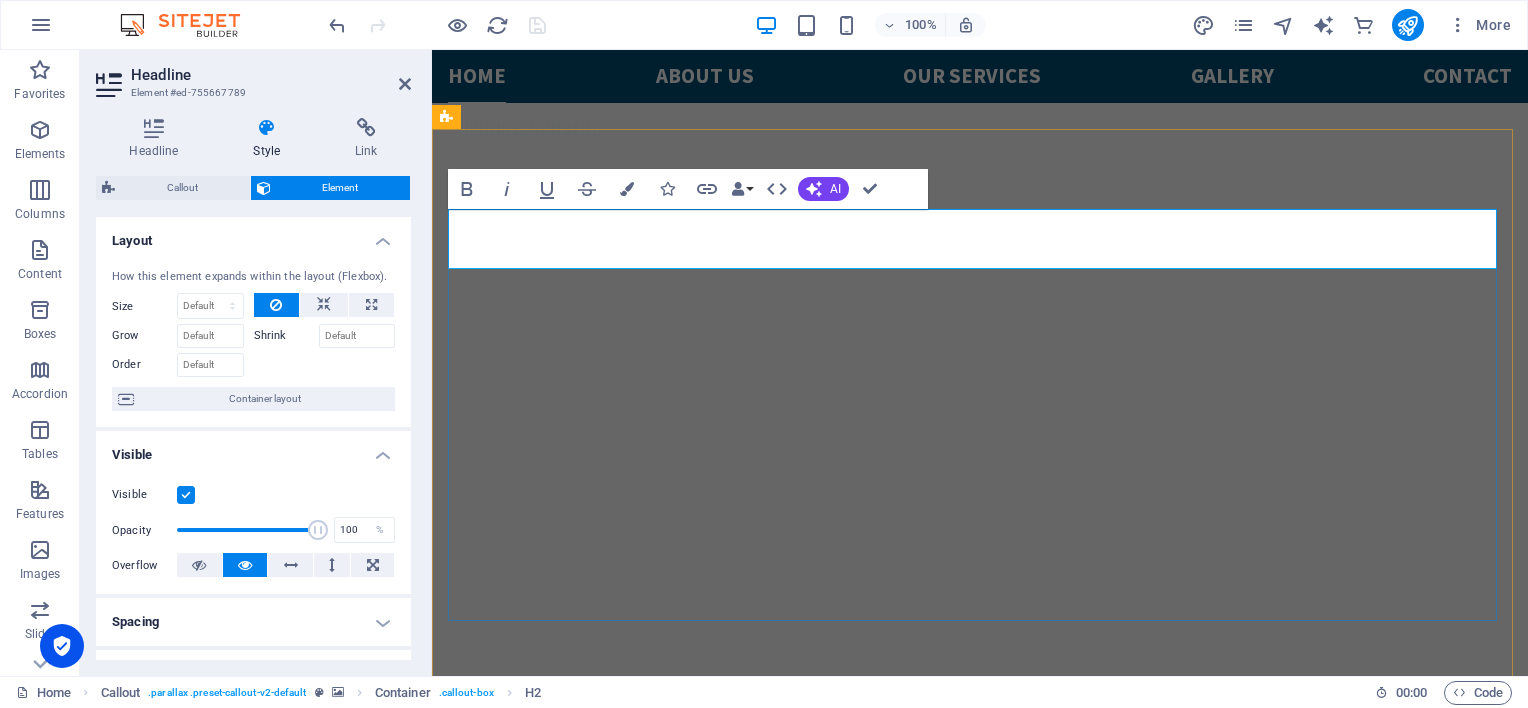 click on "Make an appointment" at bounding box center [980, 2484] 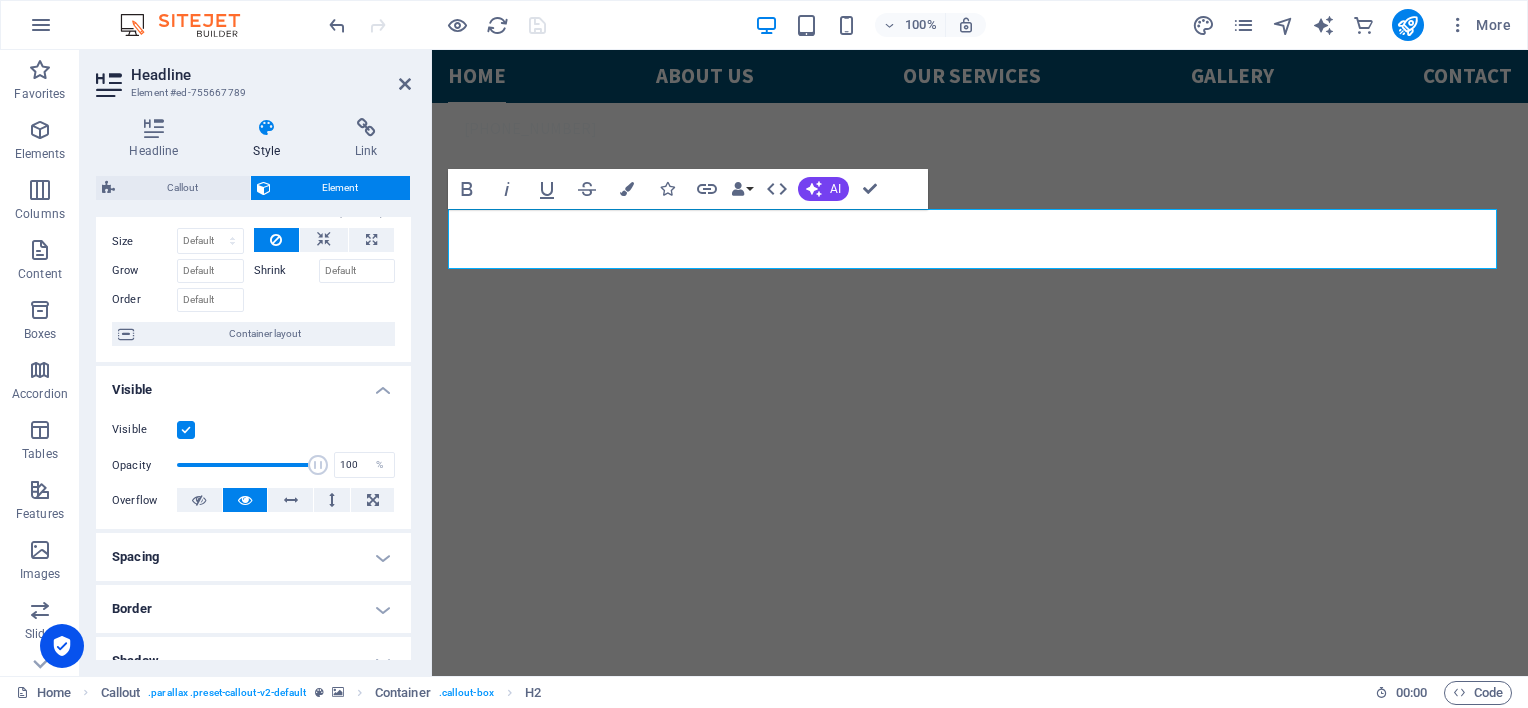 scroll, scrollTop: 0, scrollLeft: 0, axis: both 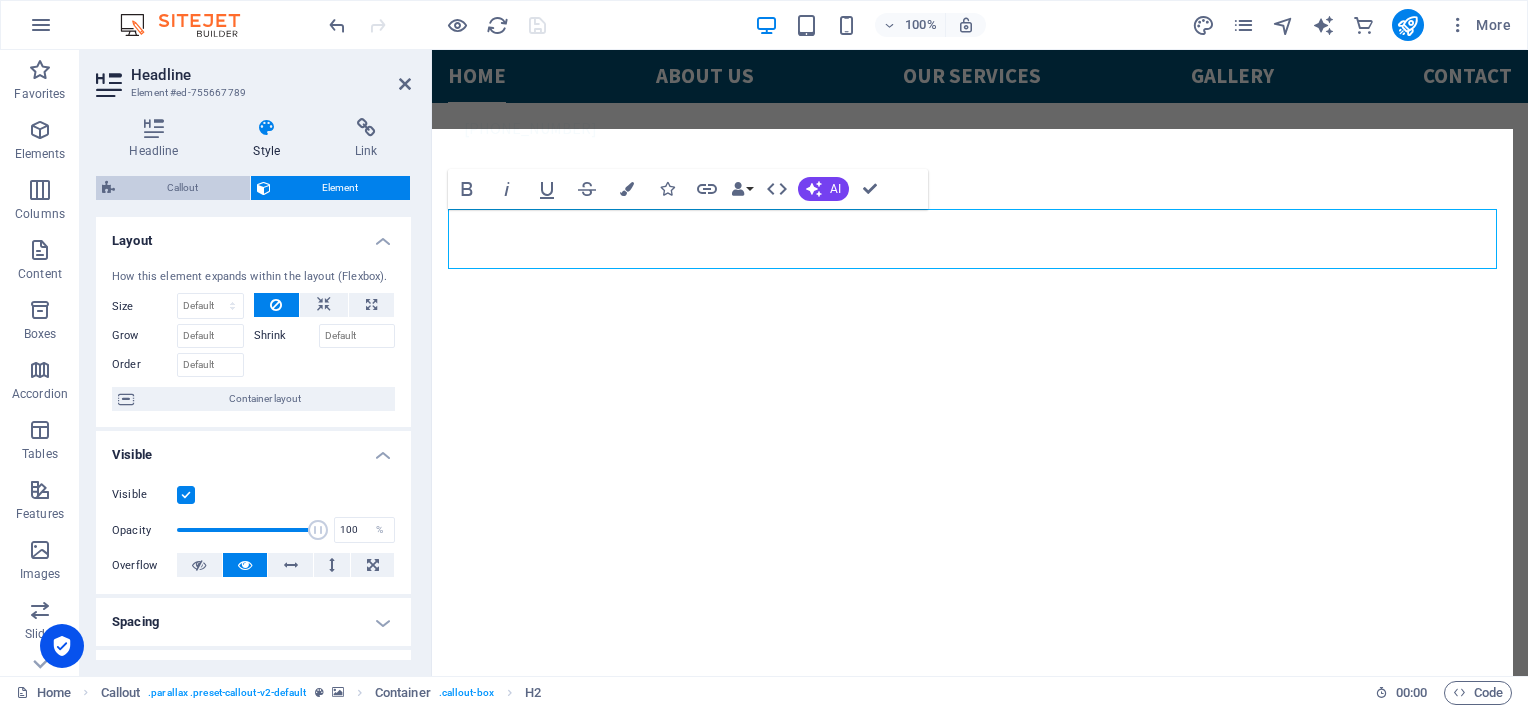 click on "Callout" at bounding box center (182, 188) 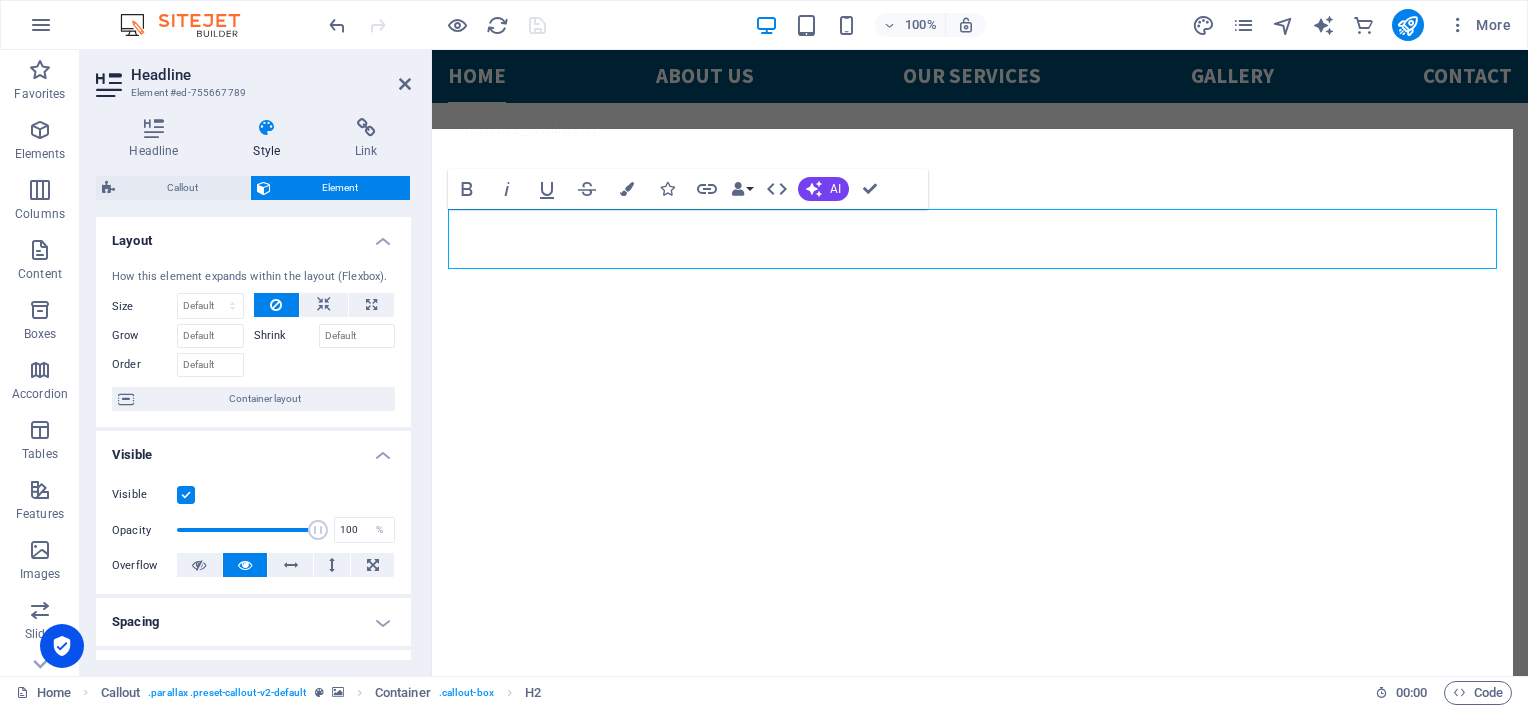 select on "%" 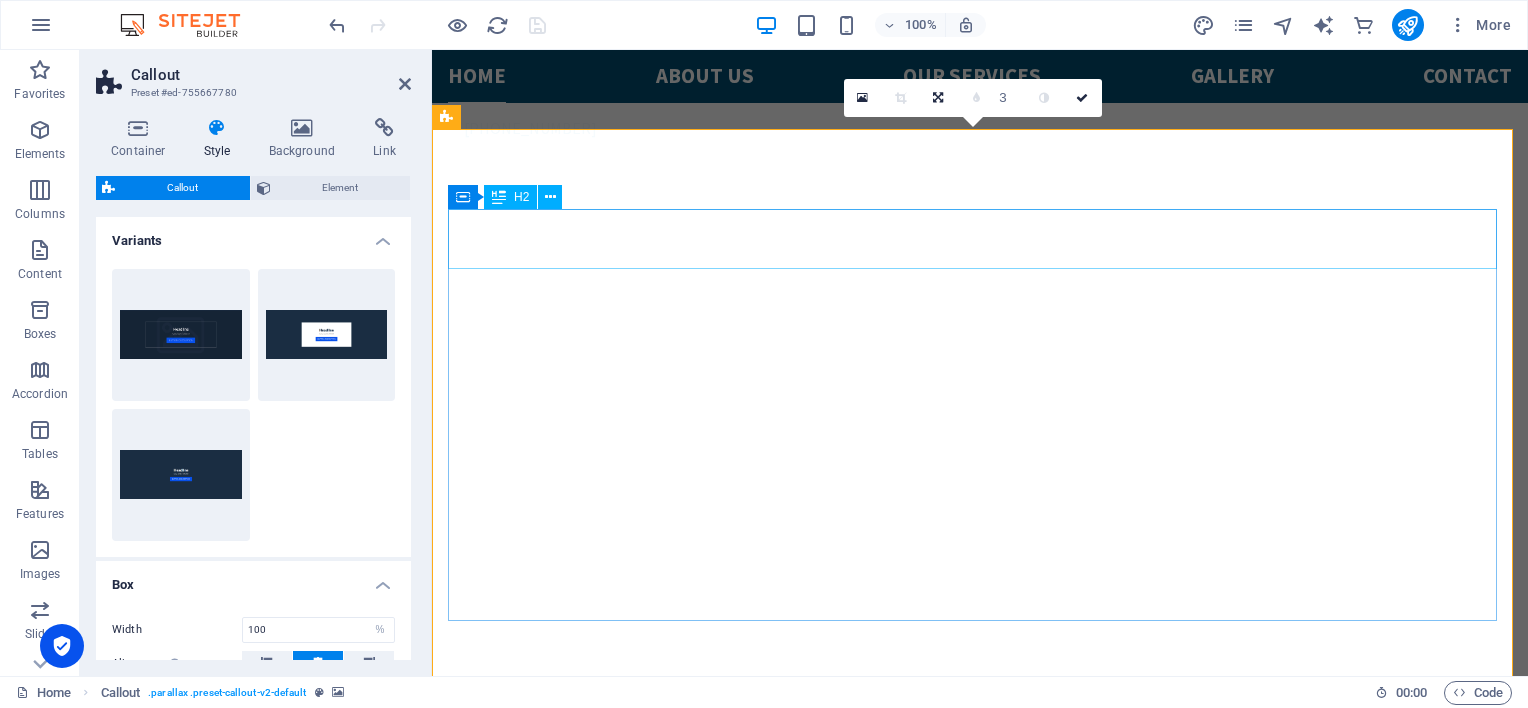 click on "Make an appointment" at bounding box center [980, 2484] 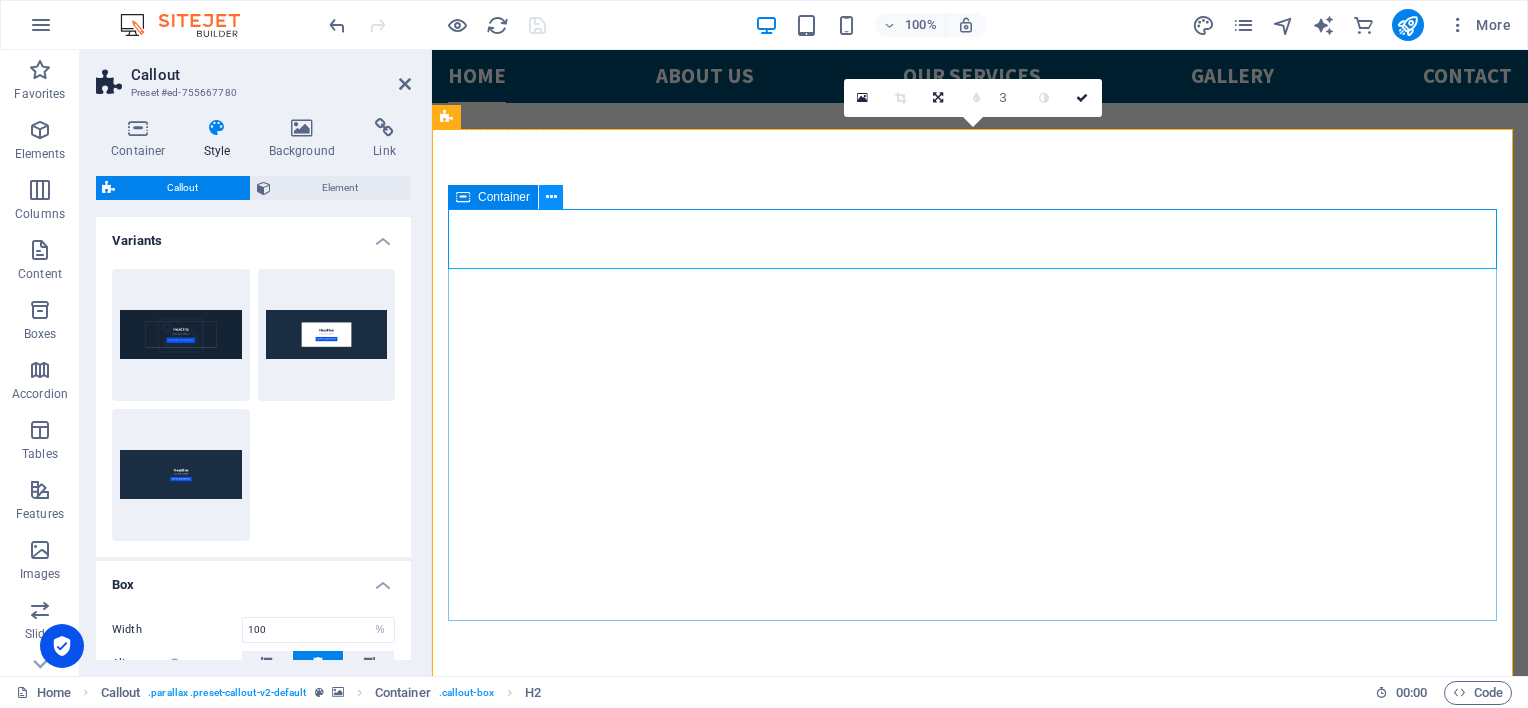click at bounding box center (551, 197) 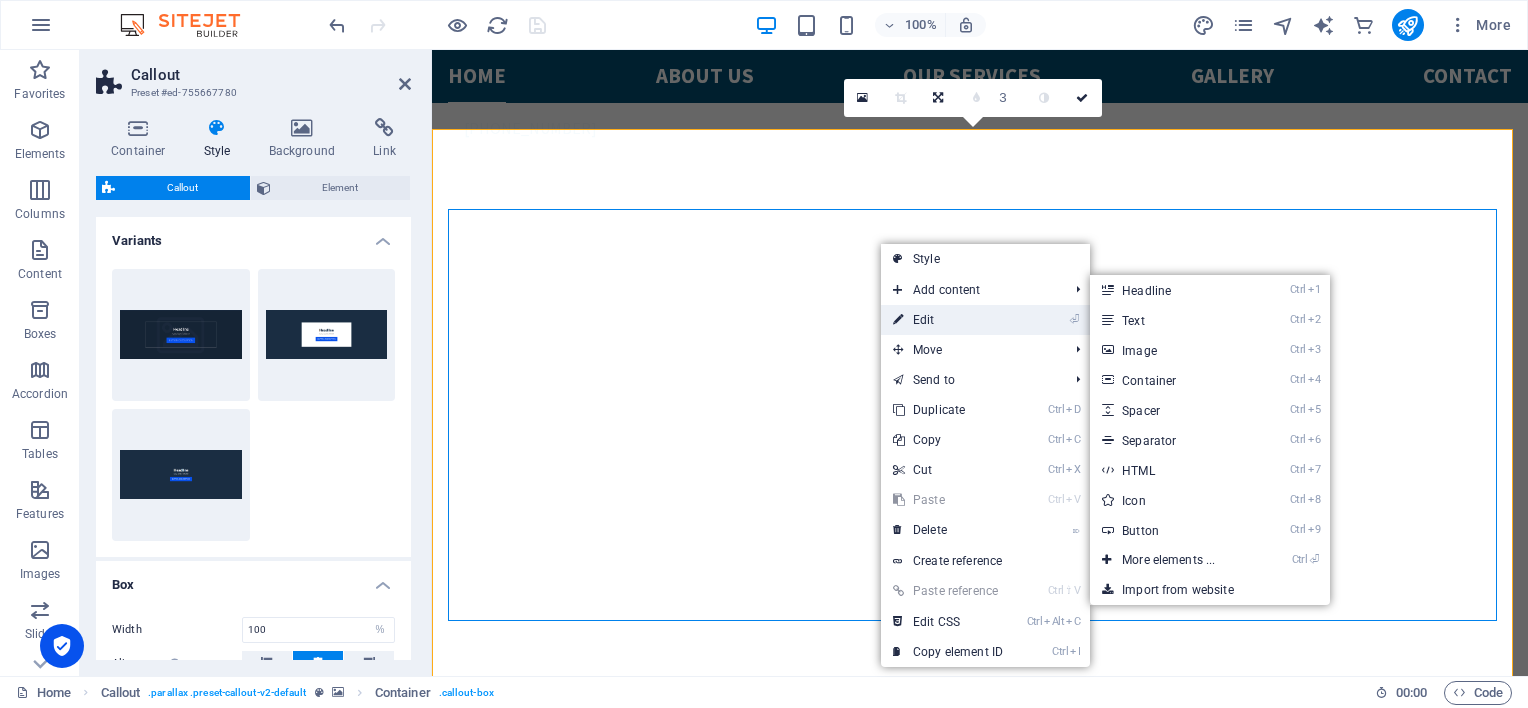 drag, startPoint x: 923, startPoint y: 315, endPoint x: 463, endPoint y: 254, distance: 464.02695 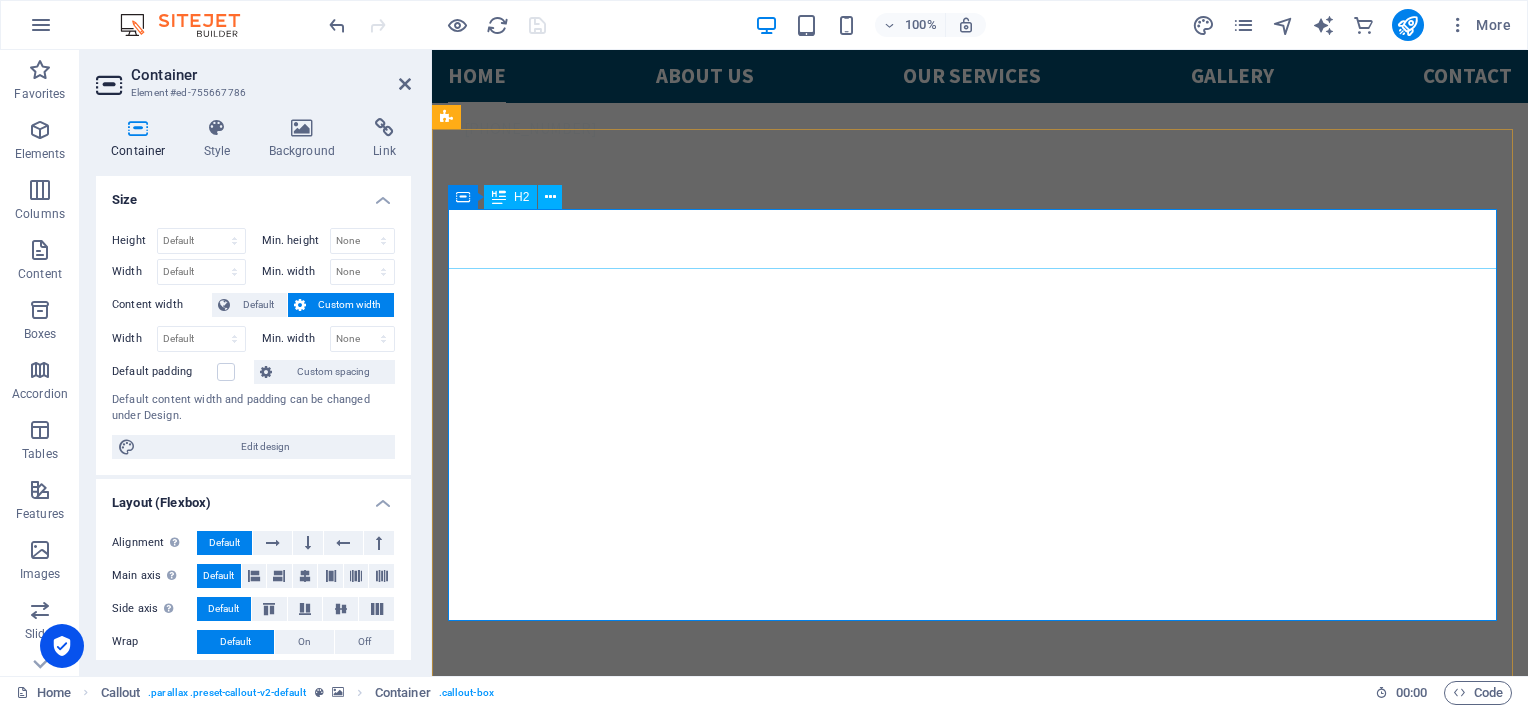 click on "Make an appointment" at bounding box center (980, 2484) 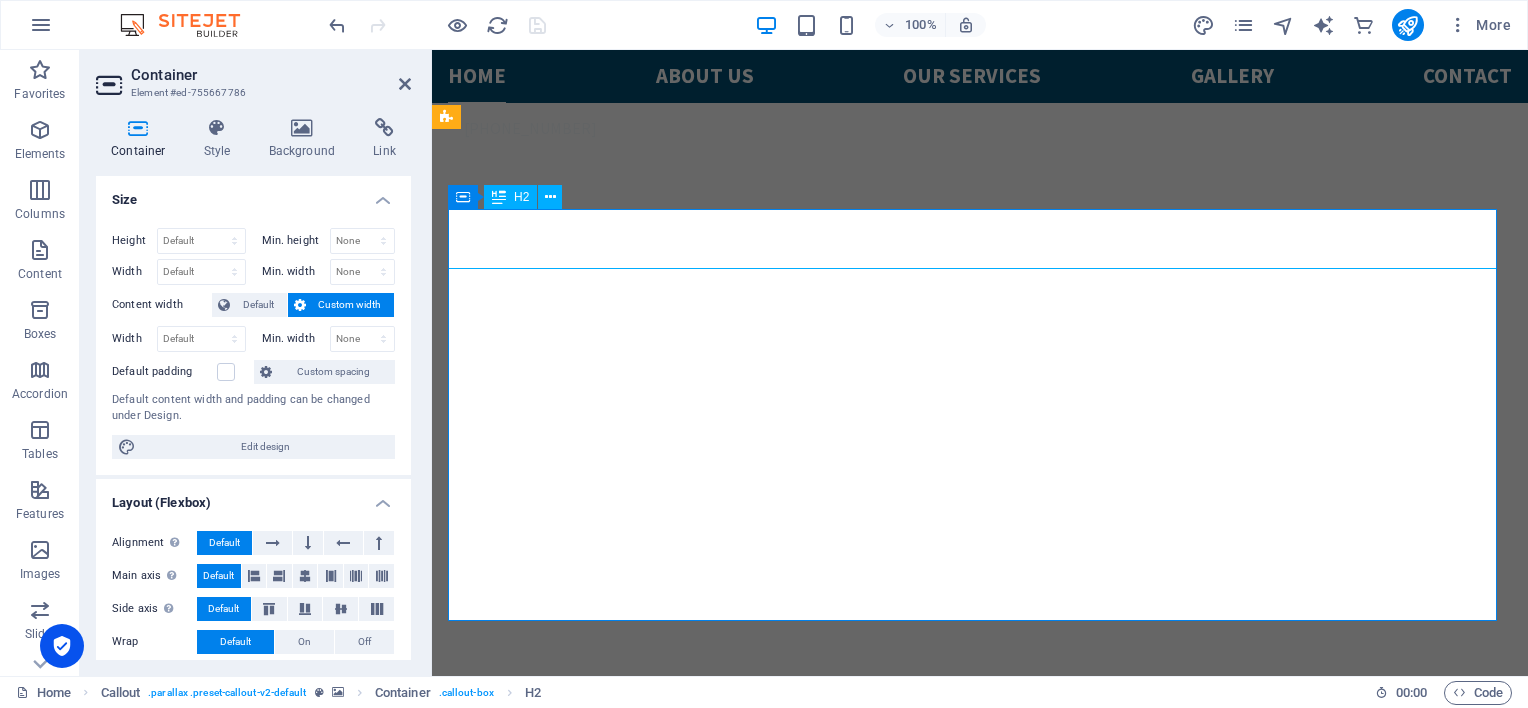 click on "Make an appointment" at bounding box center [980, 2484] 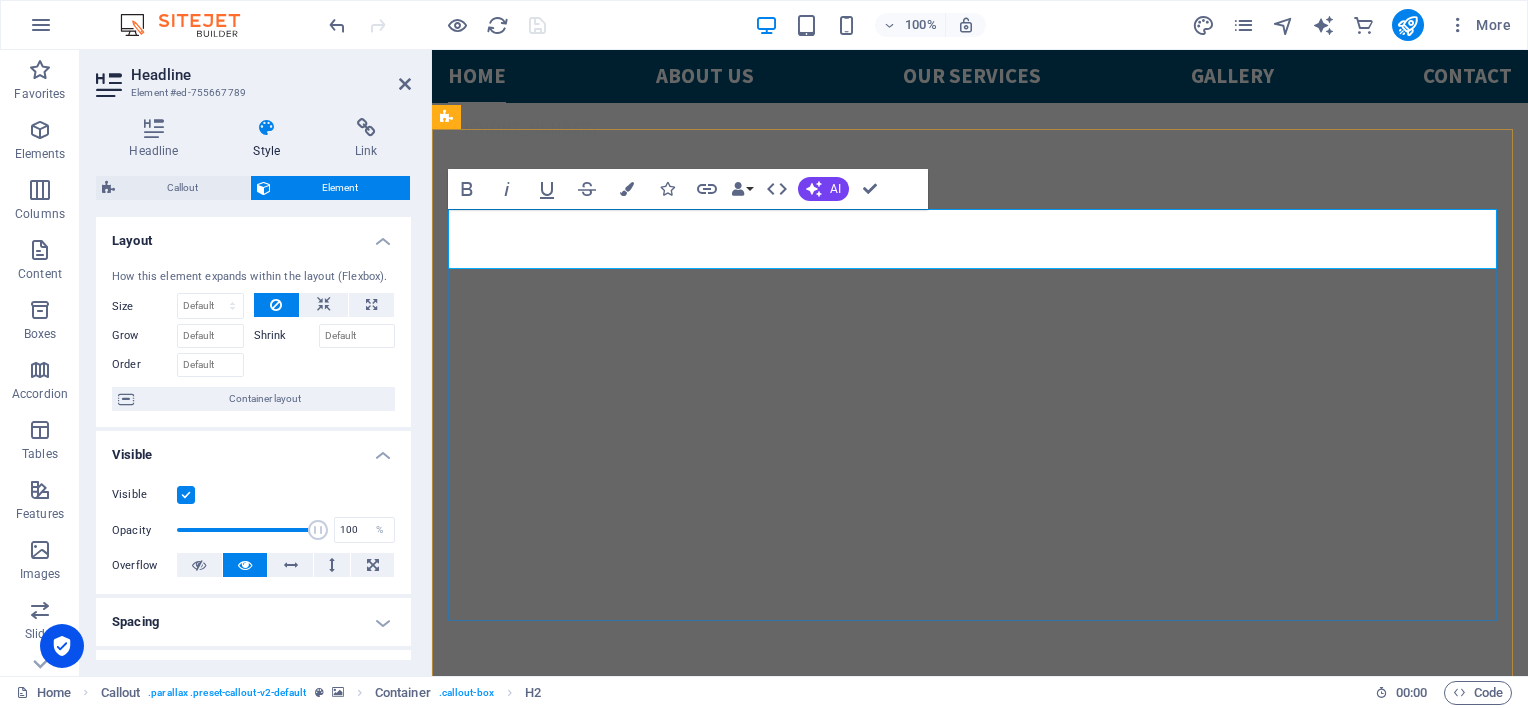 click on "Make an appointment" at bounding box center [980, 2484] 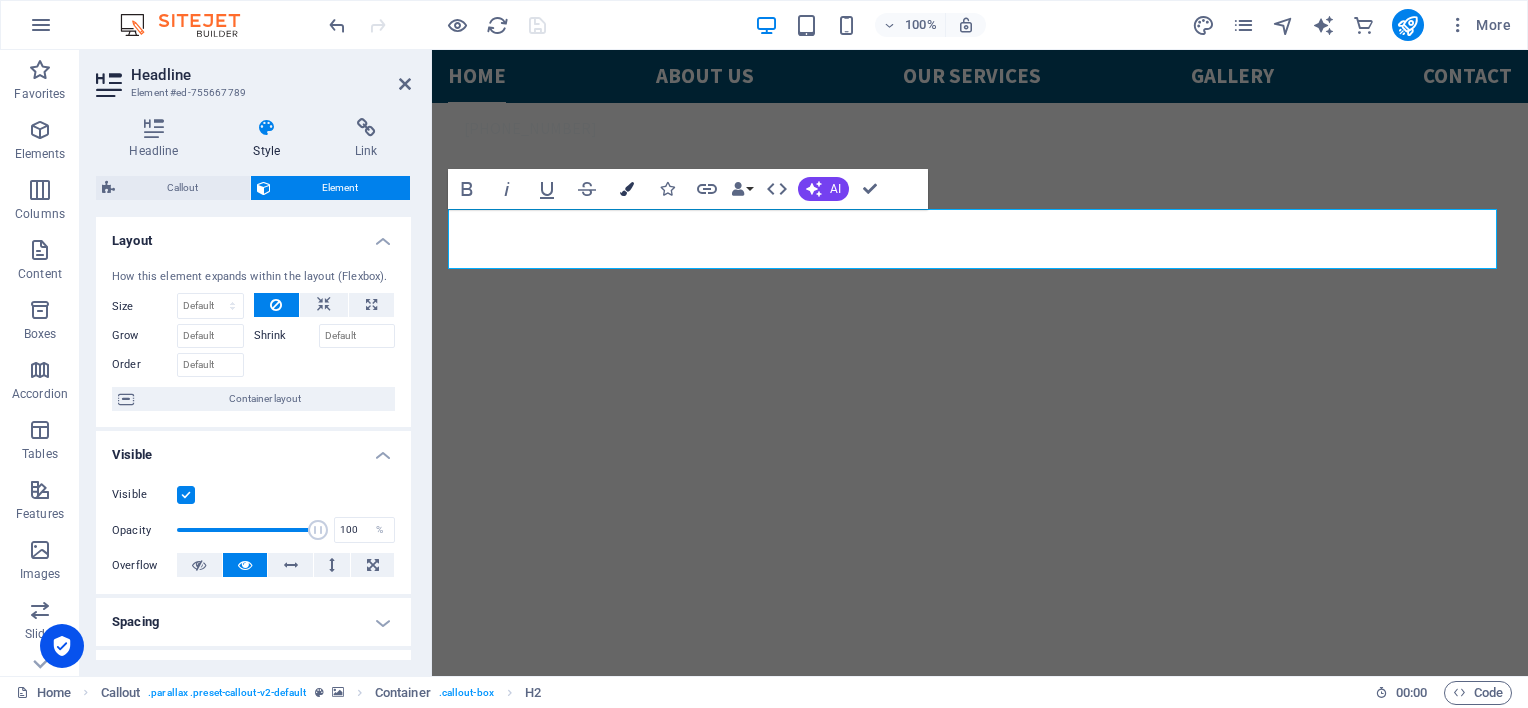 click at bounding box center [627, 189] 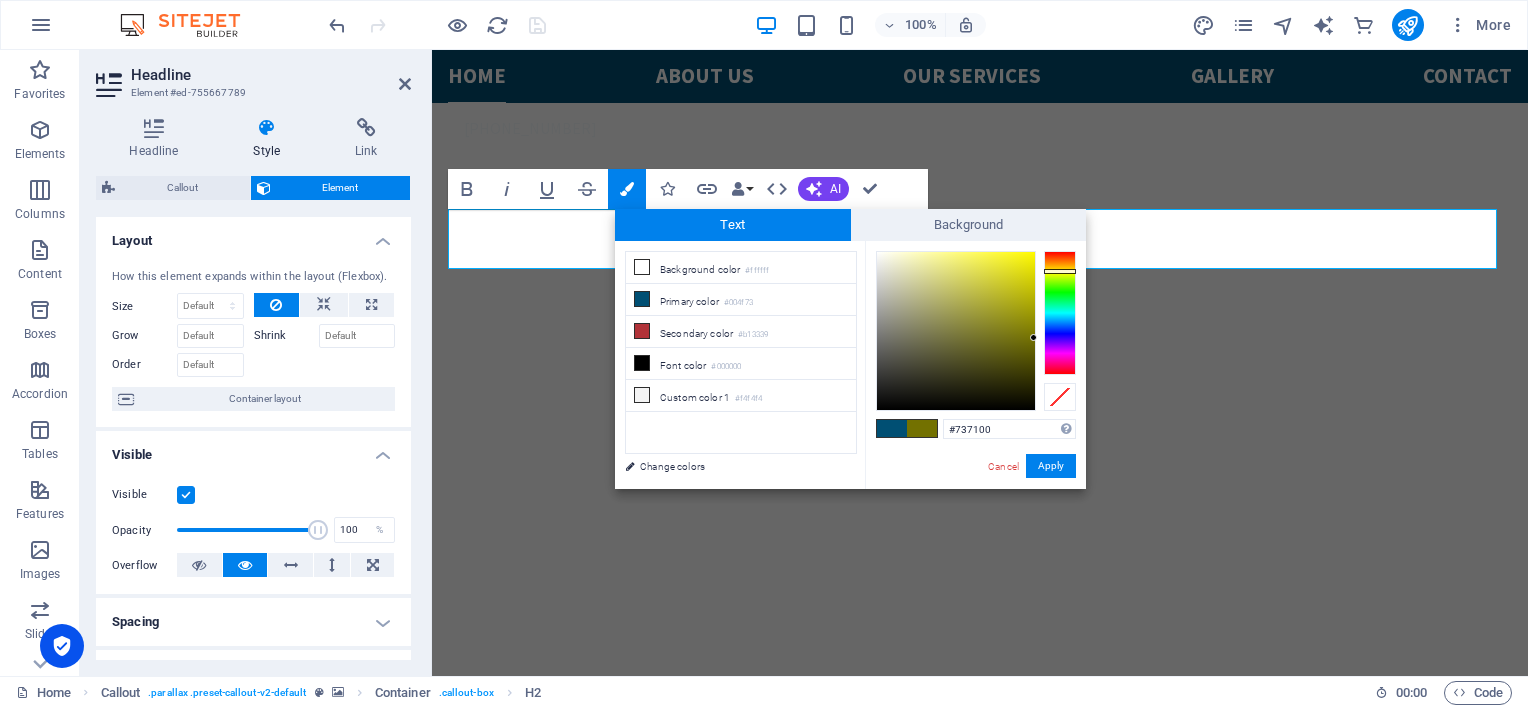 click at bounding box center [1060, 313] 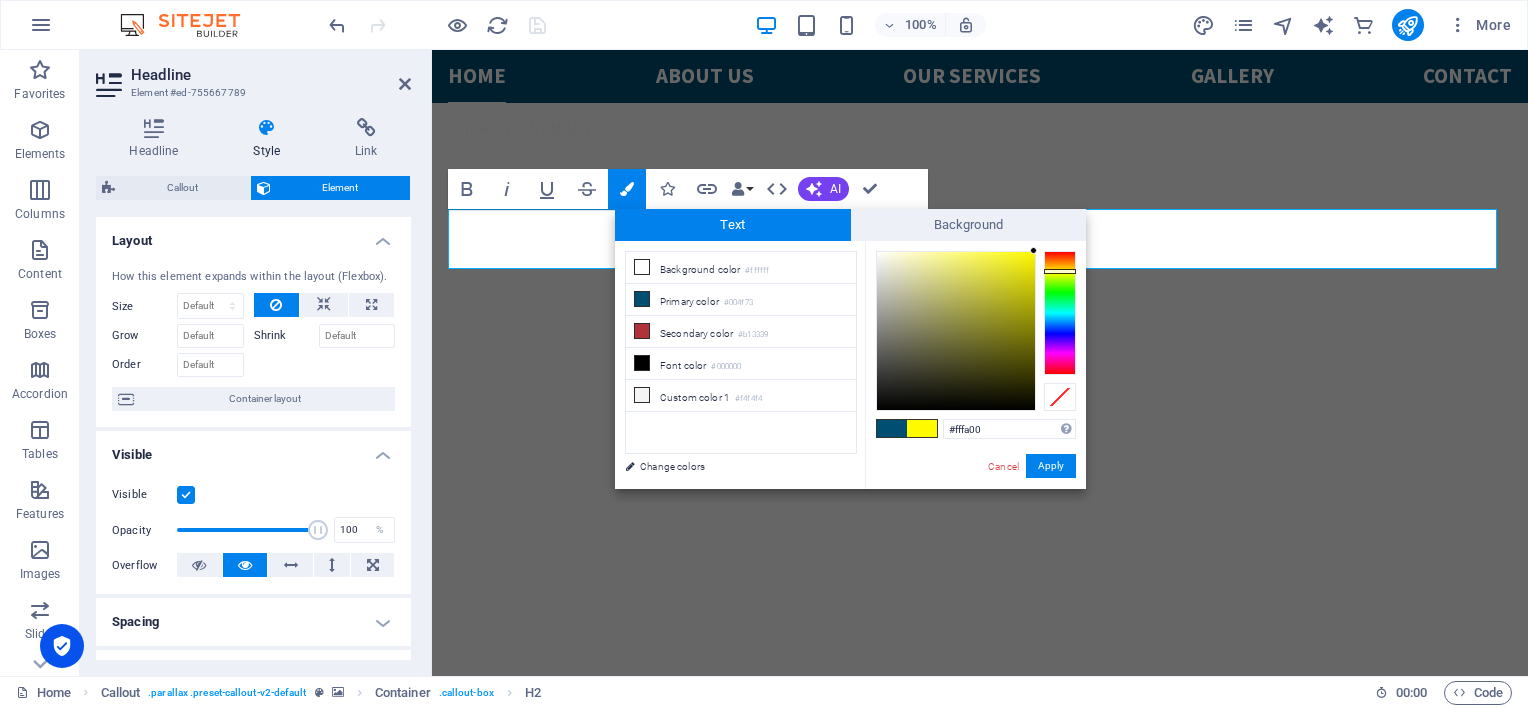 drag, startPoint x: 1028, startPoint y: 255, endPoint x: 1044, endPoint y: 251, distance: 16.492422 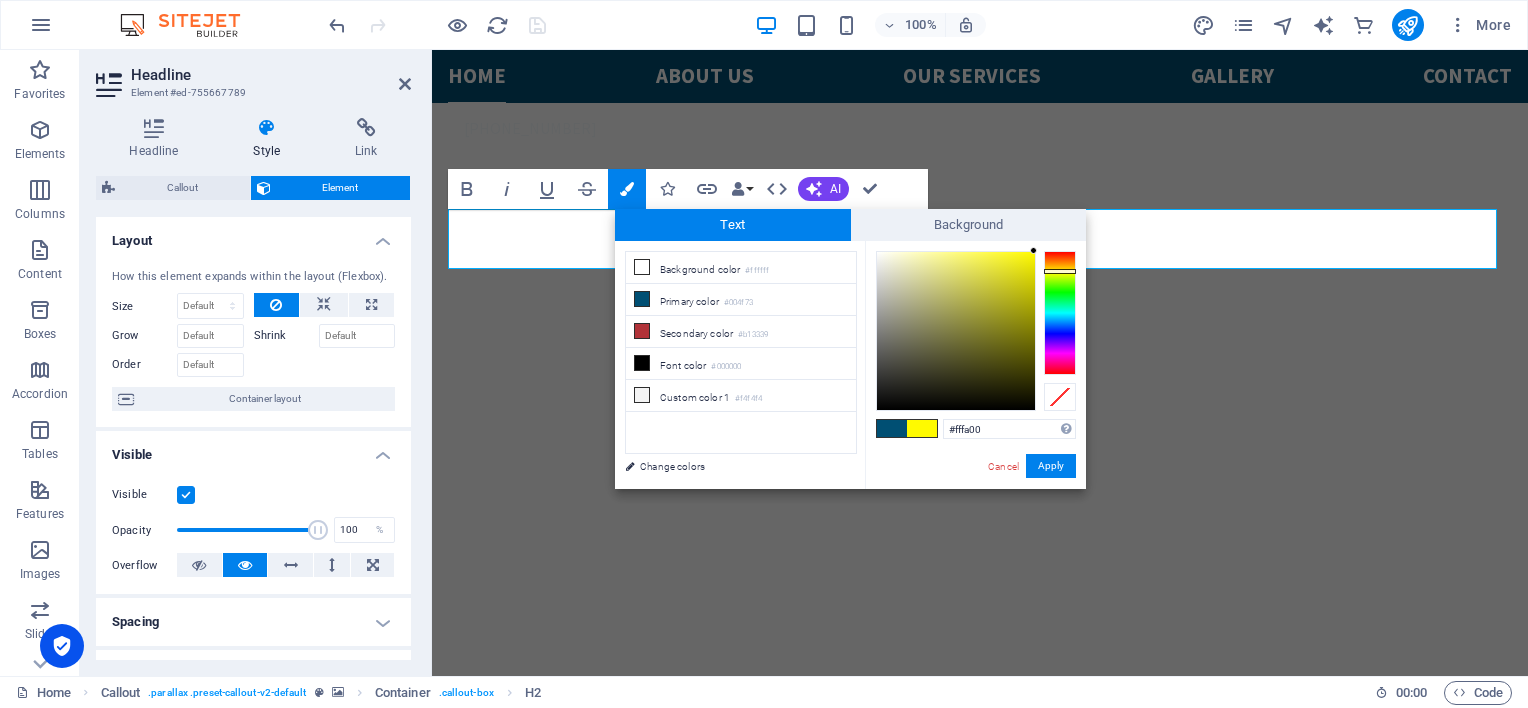 click at bounding box center [976, 331] 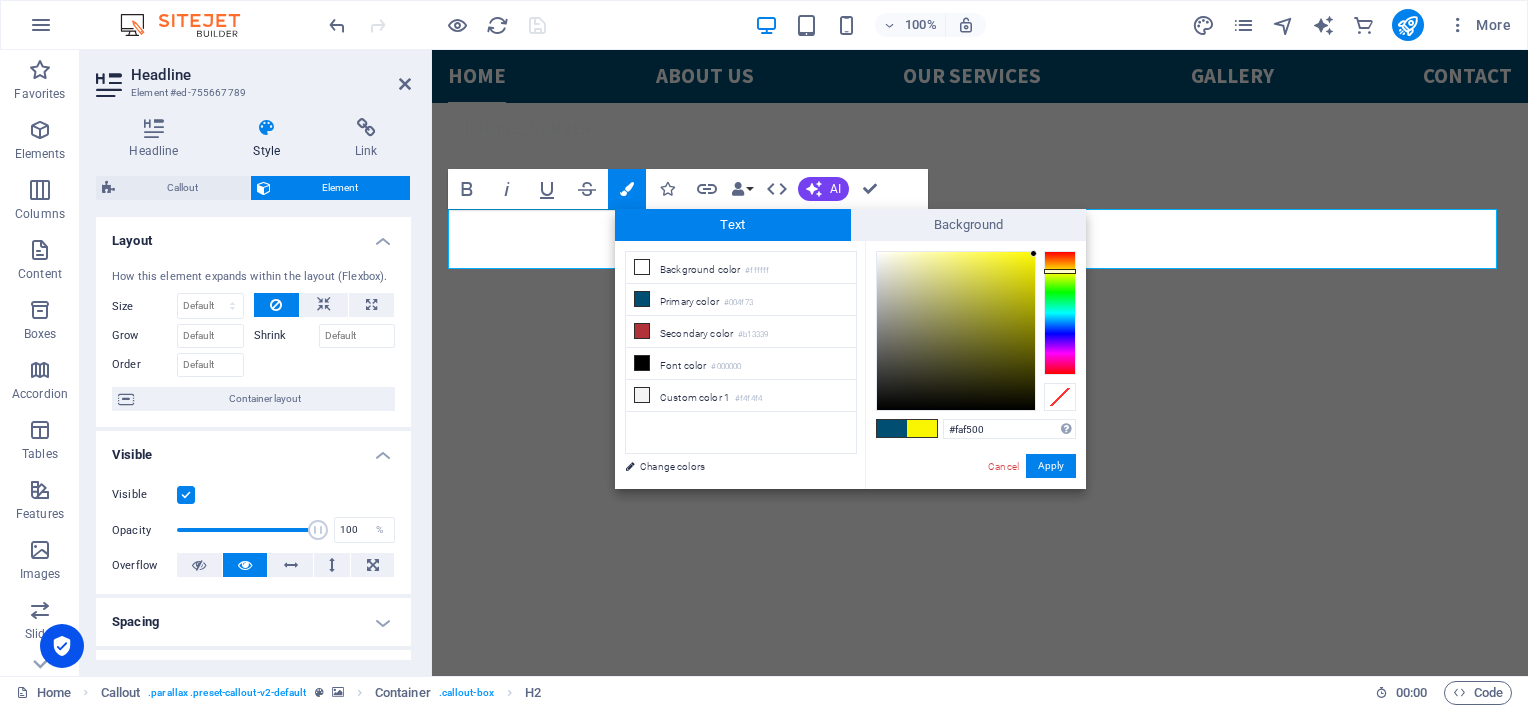 click at bounding box center [976, 331] 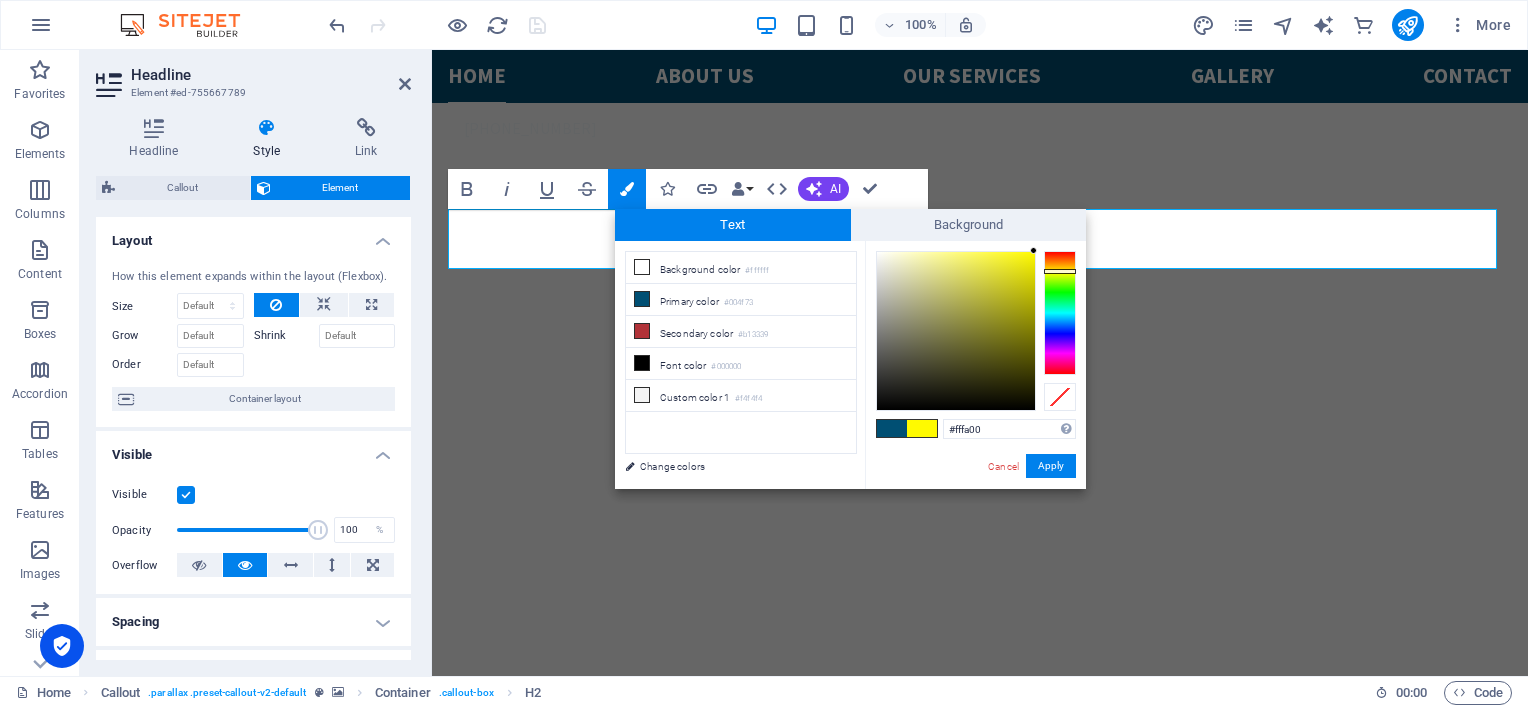 type on "#fdf800" 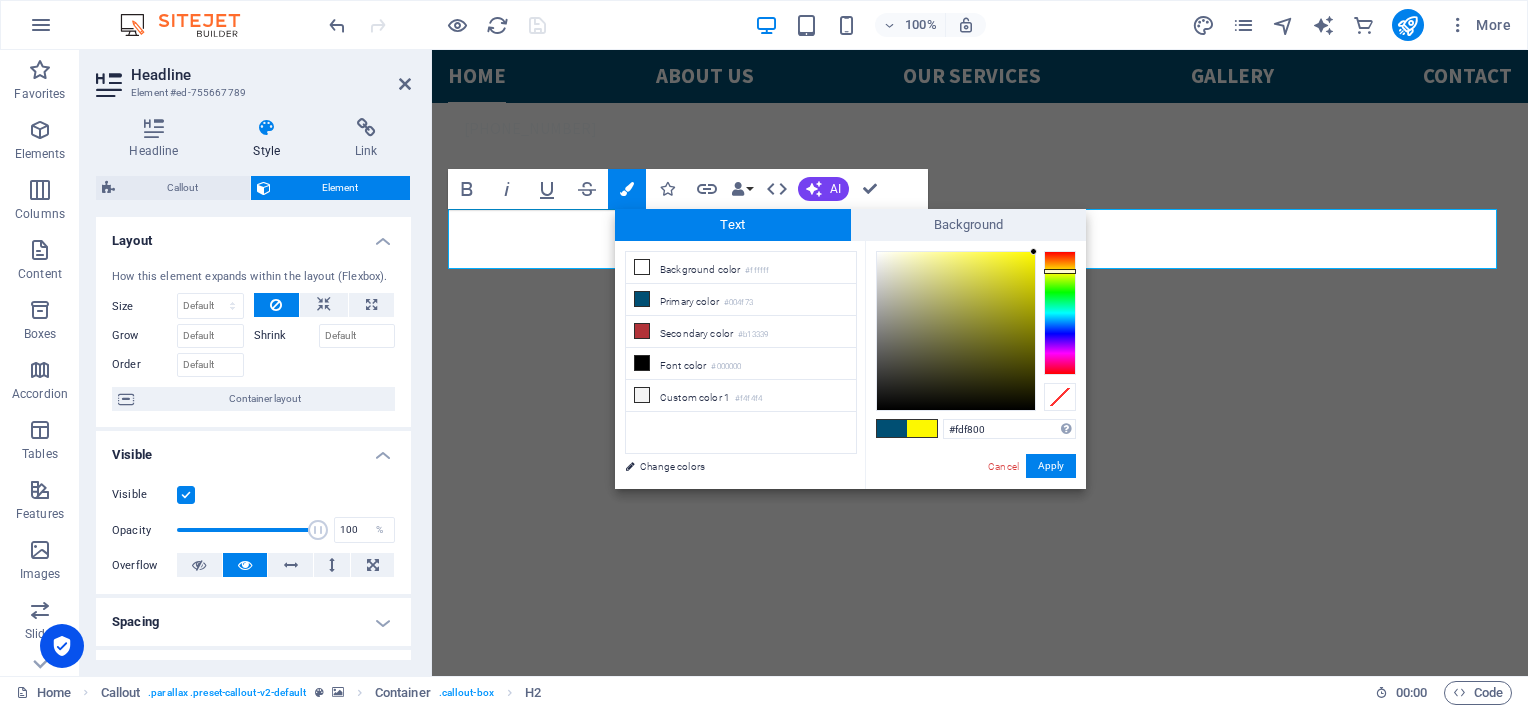 click at bounding box center [1033, 251] 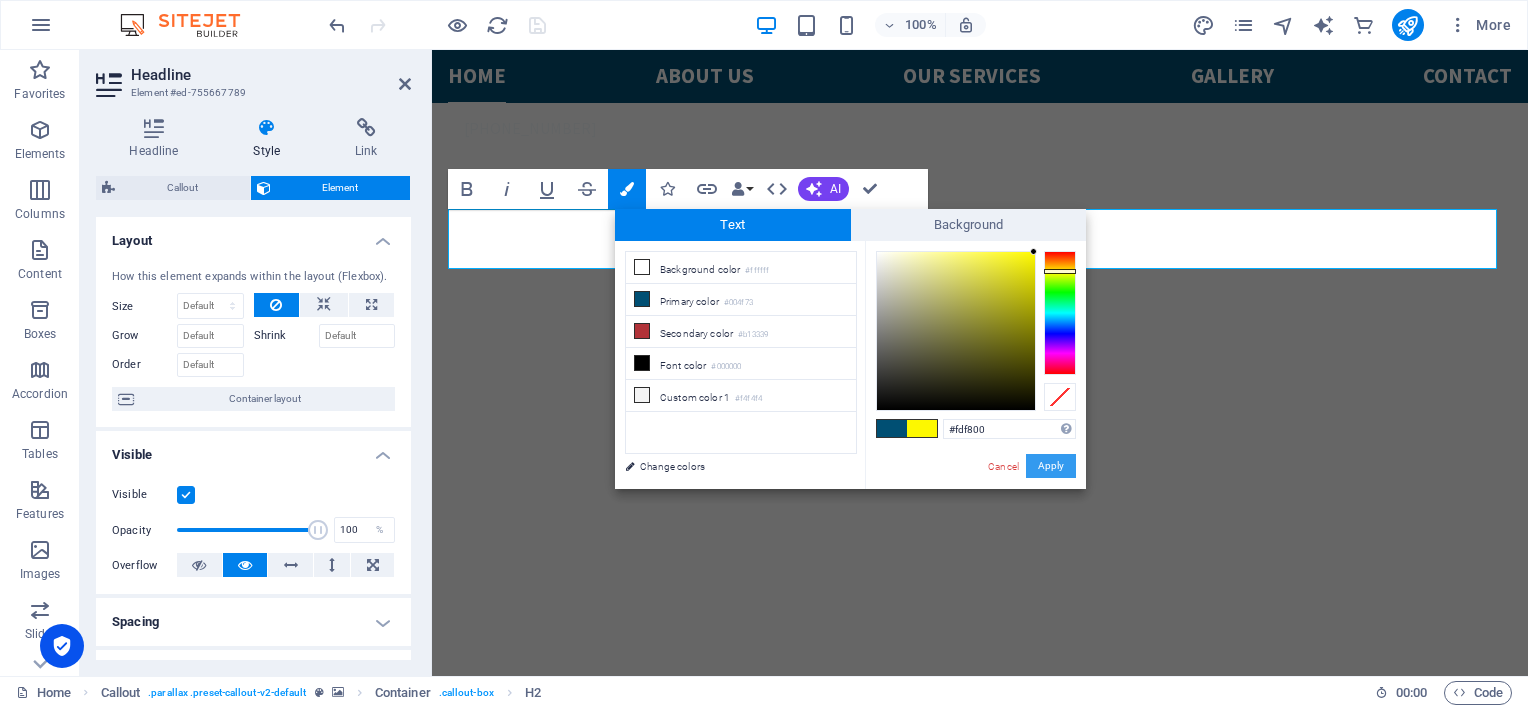 click on "Apply" at bounding box center (1051, 466) 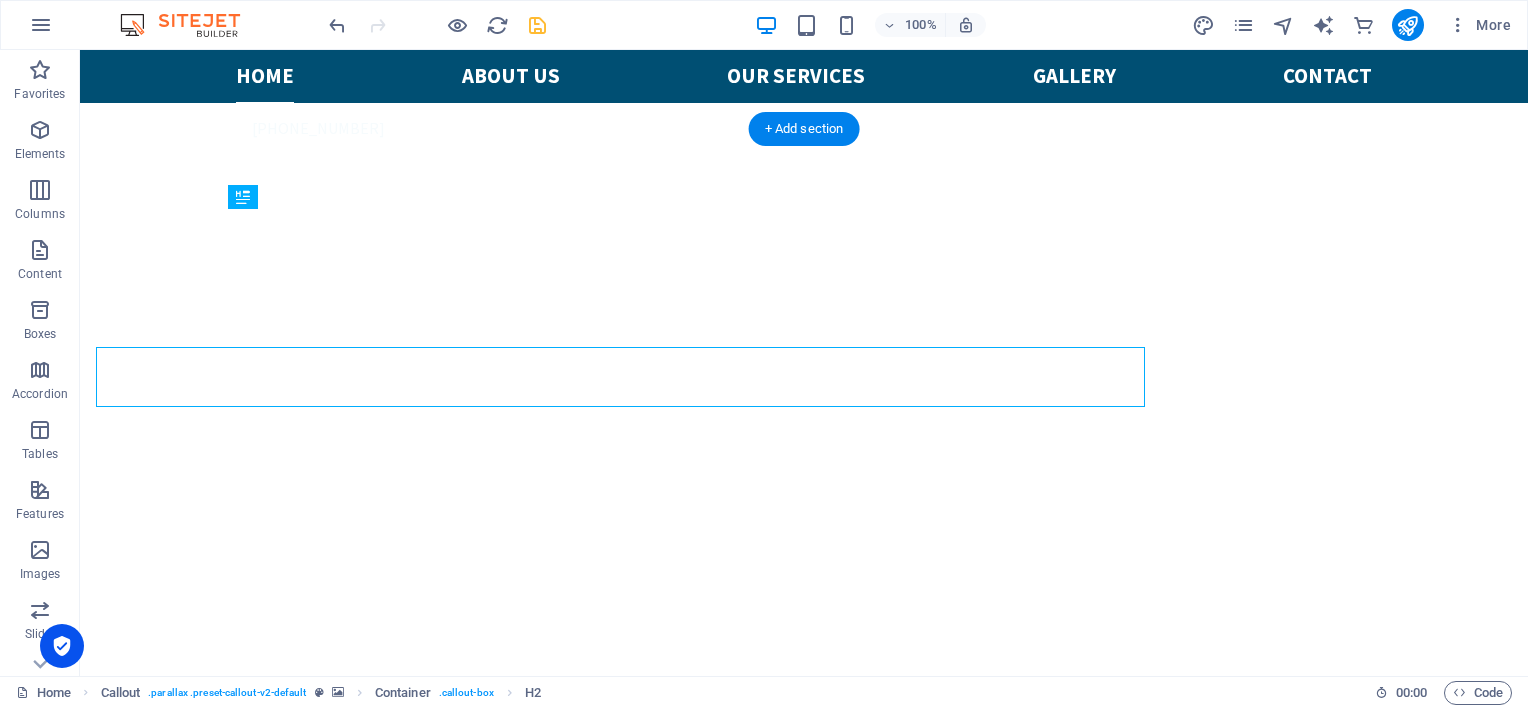 scroll, scrollTop: 1300, scrollLeft: 0, axis: vertical 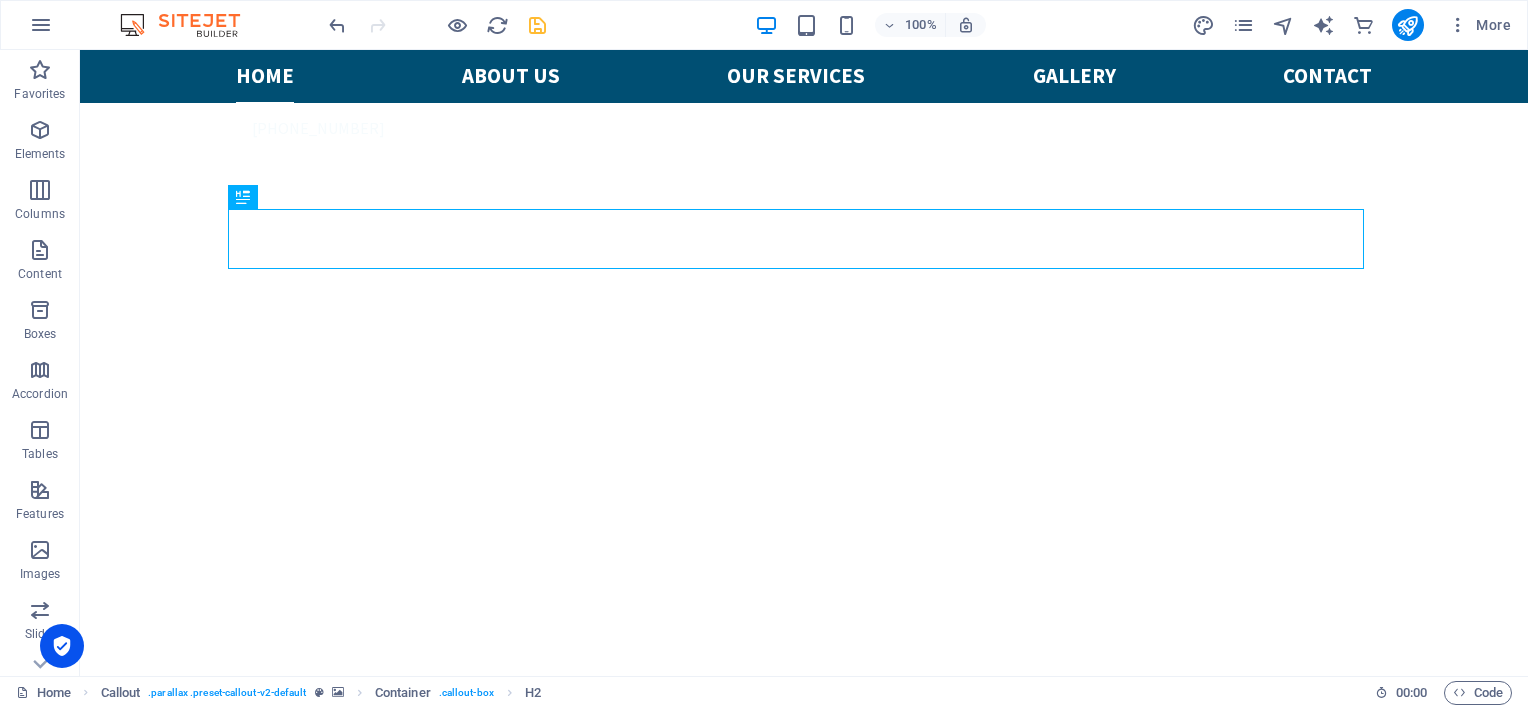 click at bounding box center (537, 25) 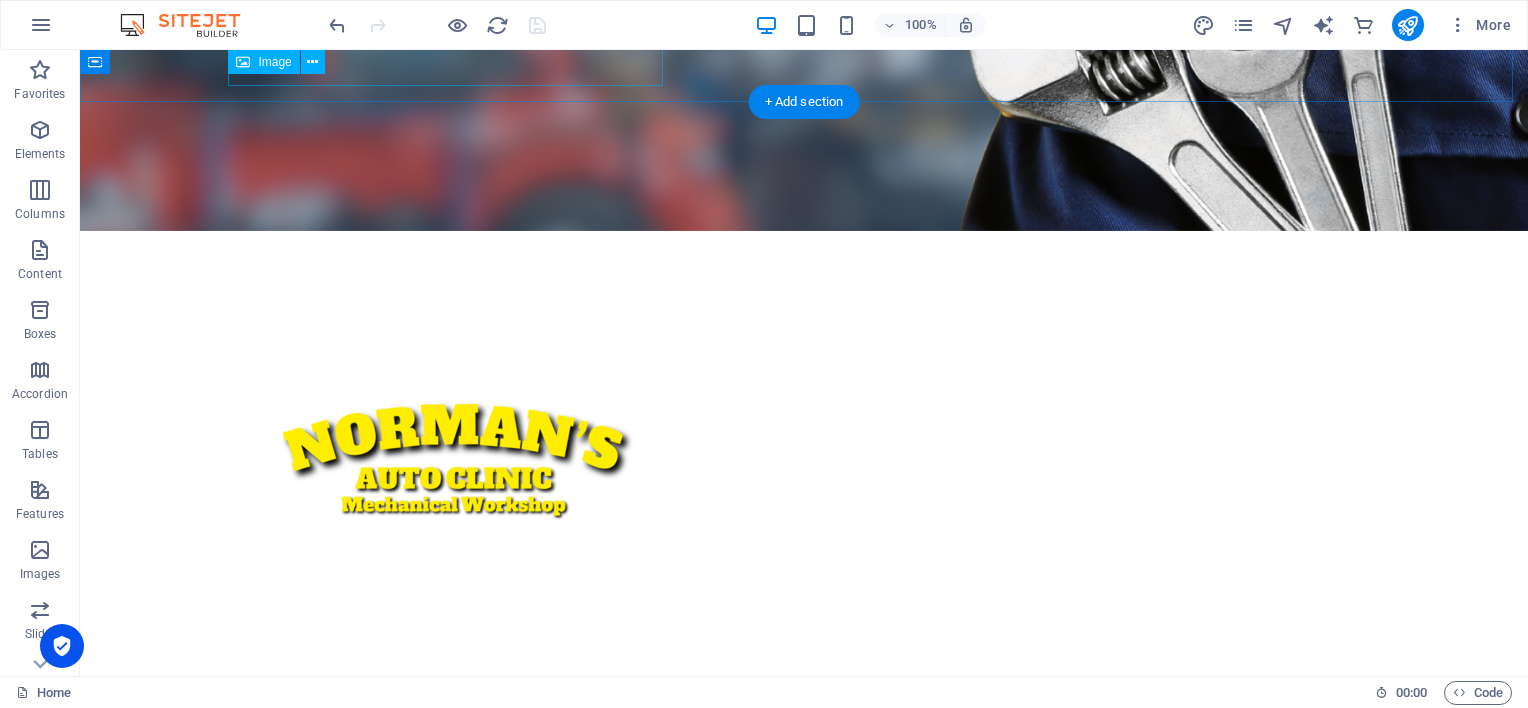 scroll, scrollTop: 400, scrollLeft: 0, axis: vertical 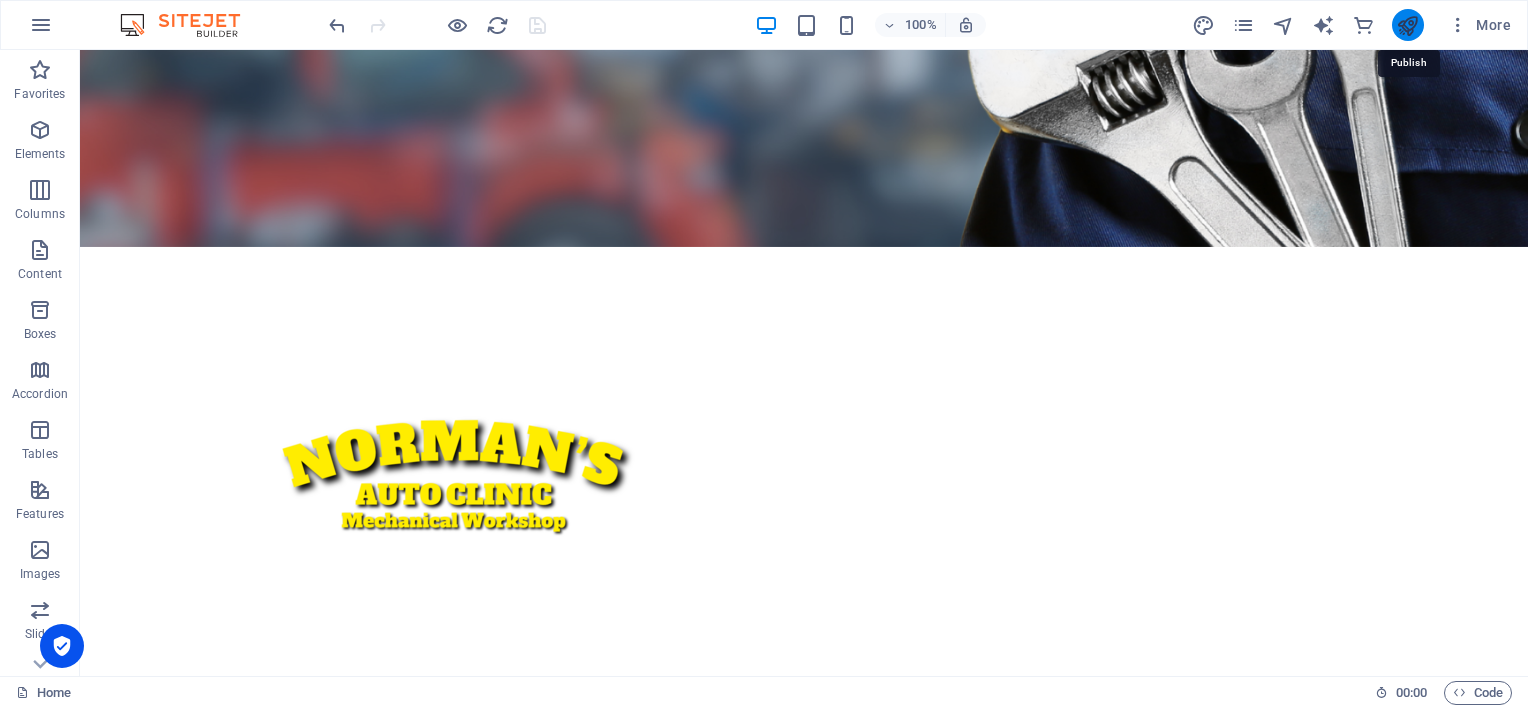 click at bounding box center (1407, 25) 